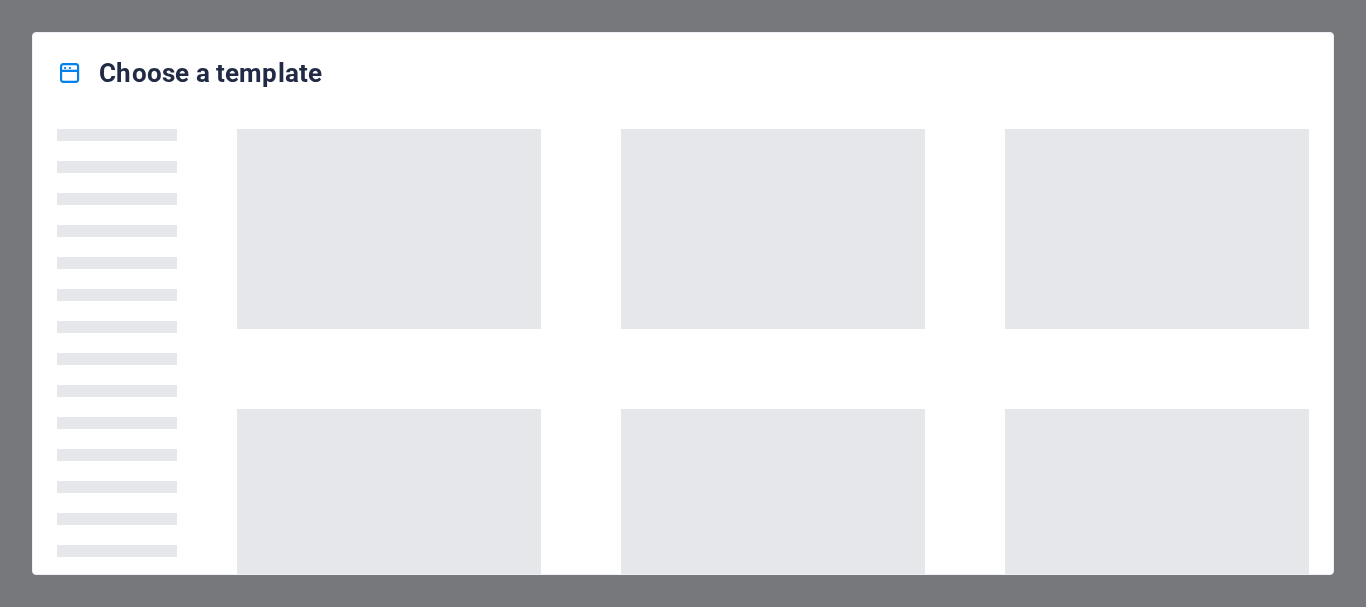 scroll, scrollTop: 0, scrollLeft: 0, axis: both 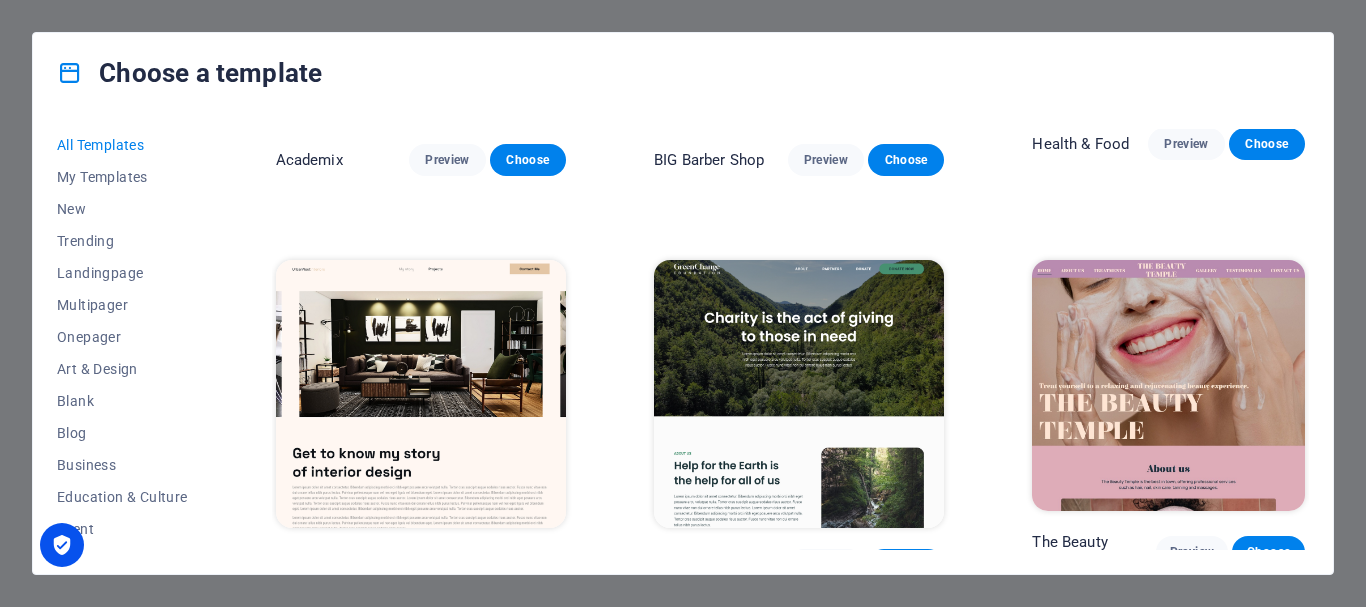 click on "Preview" at bounding box center (447, 569) 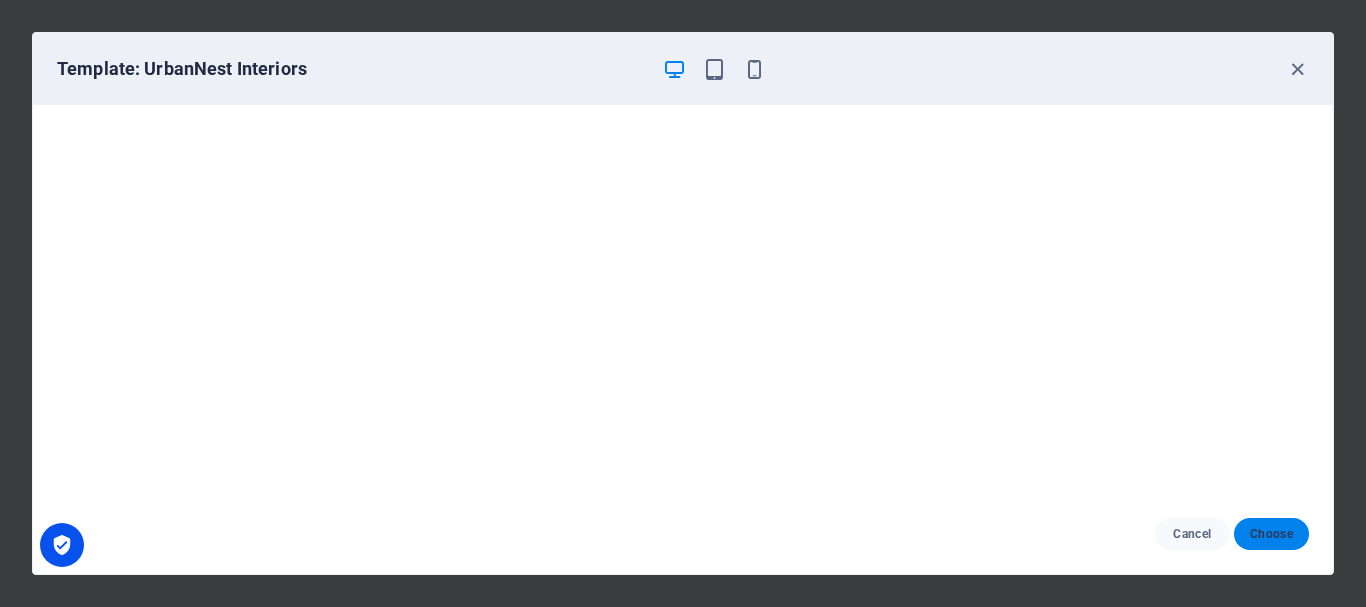 click on "Choose" at bounding box center [1271, 534] 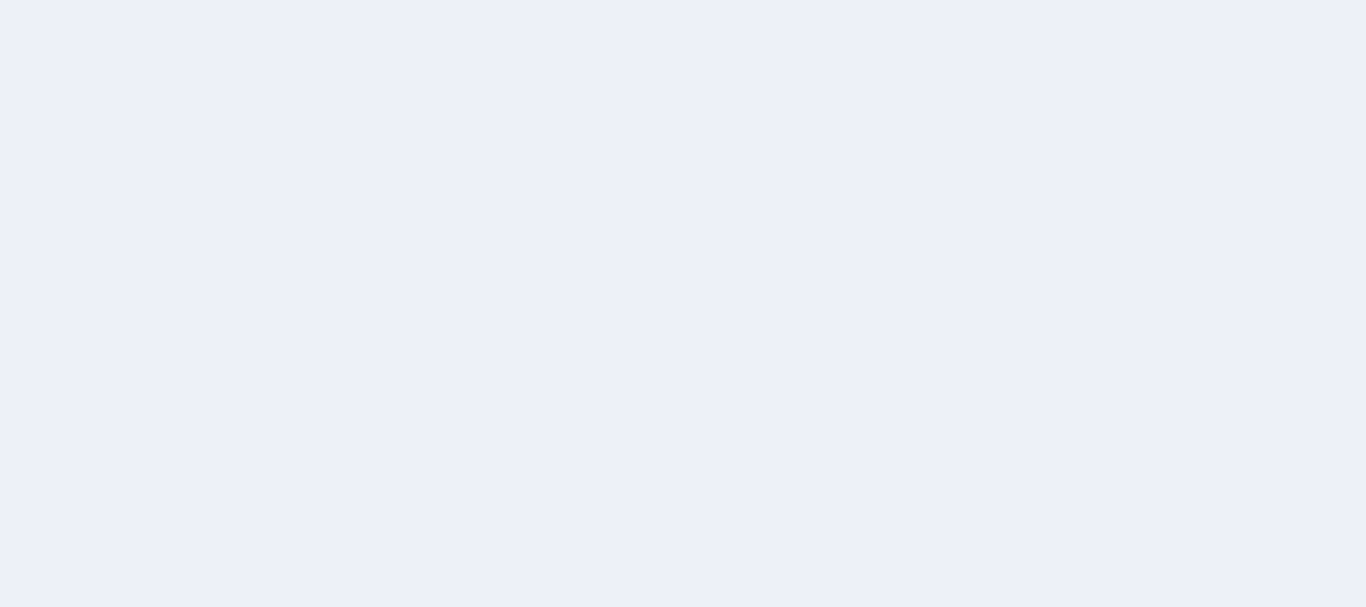 scroll, scrollTop: 0, scrollLeft: 0, axis: both 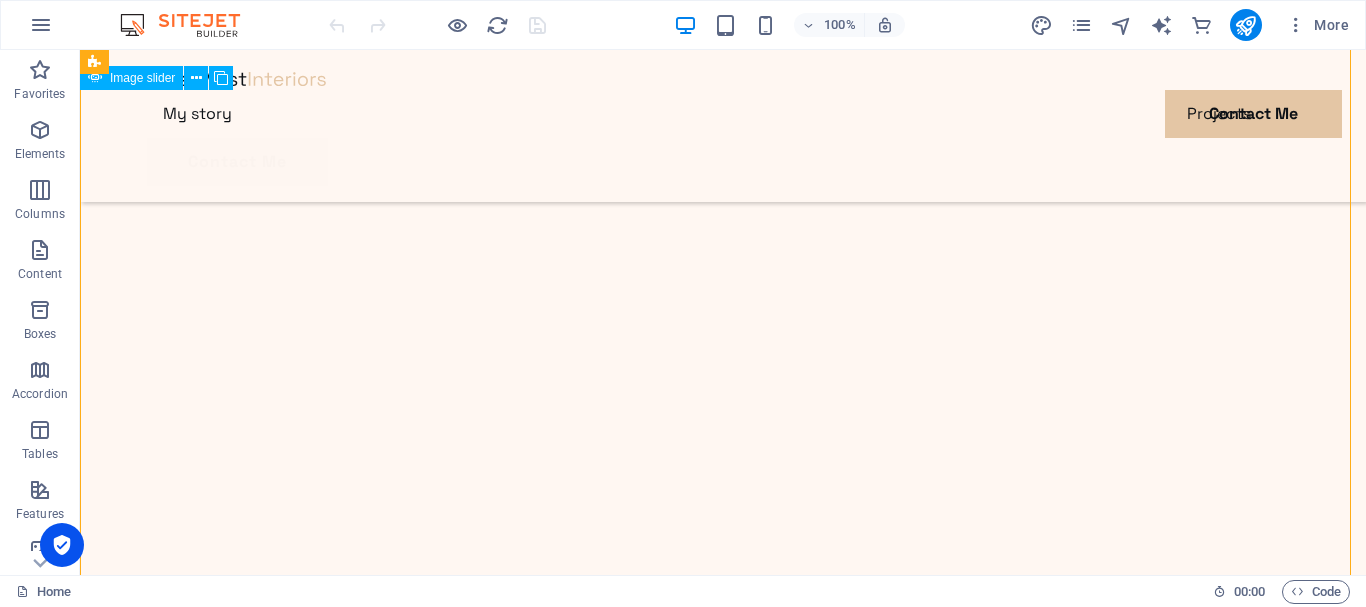 drag, startPoint x: 367, startPoint y: 352, endPoint x: 985, endPoint y: 373, distance: 618.3567 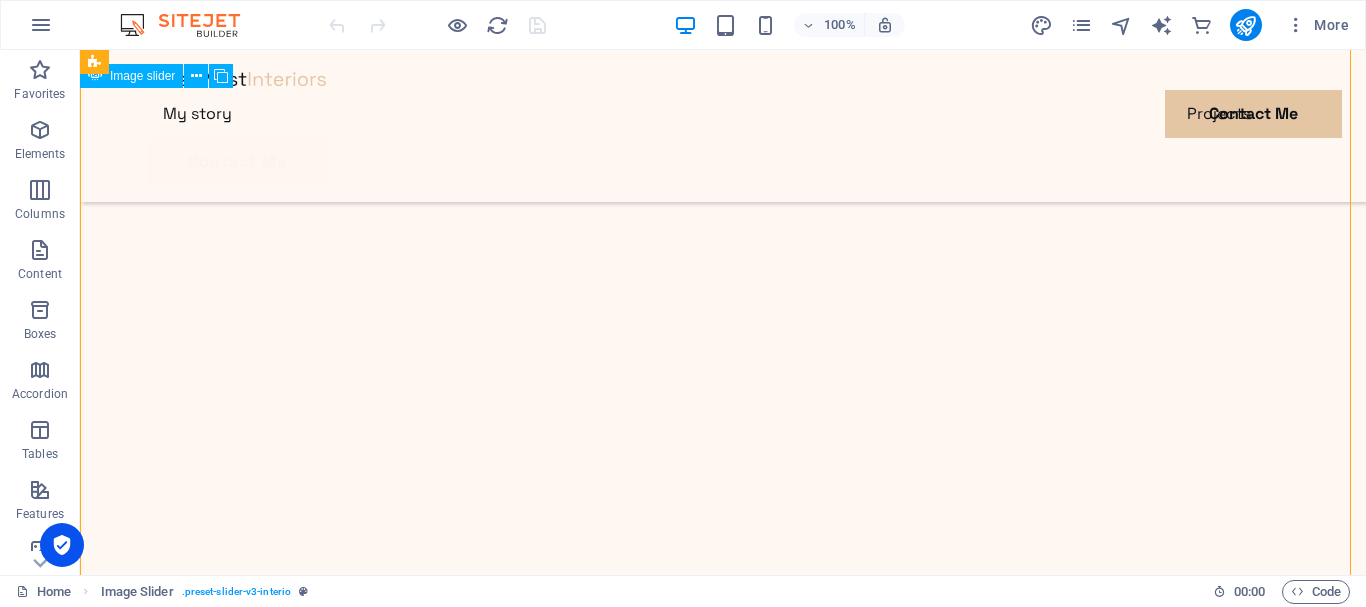 scroll, scrollTop: 200, scrollLeft: 0, axis: vertical 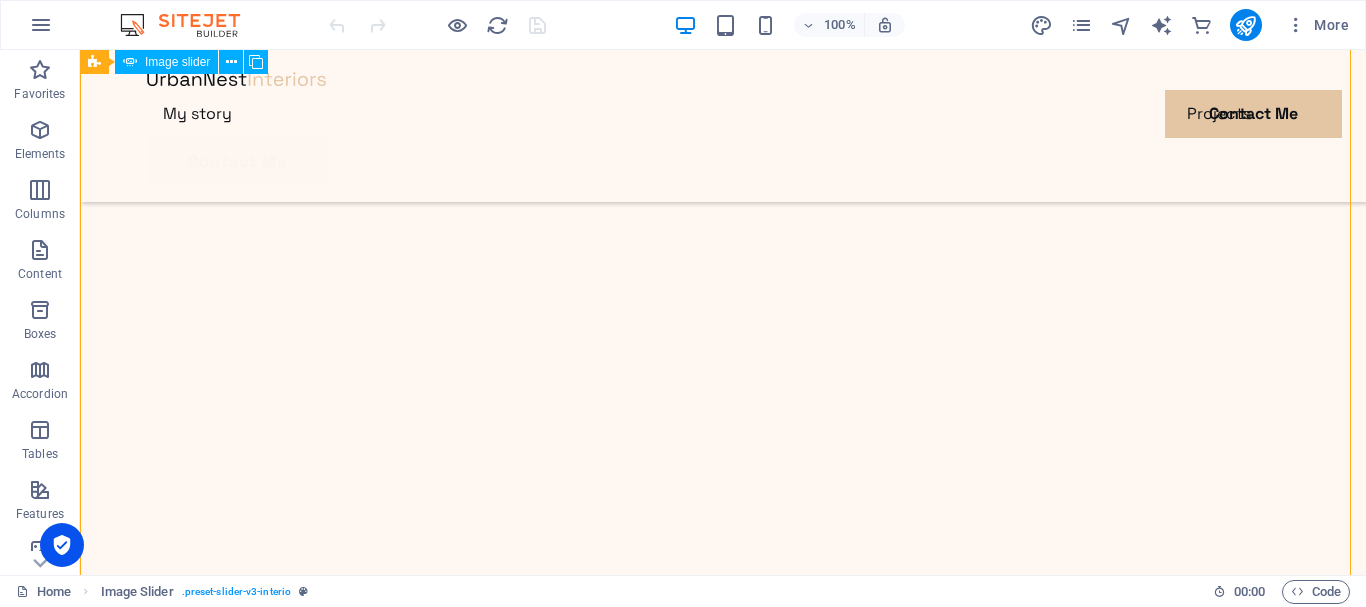 click at bounding box center [-3860, 2980] 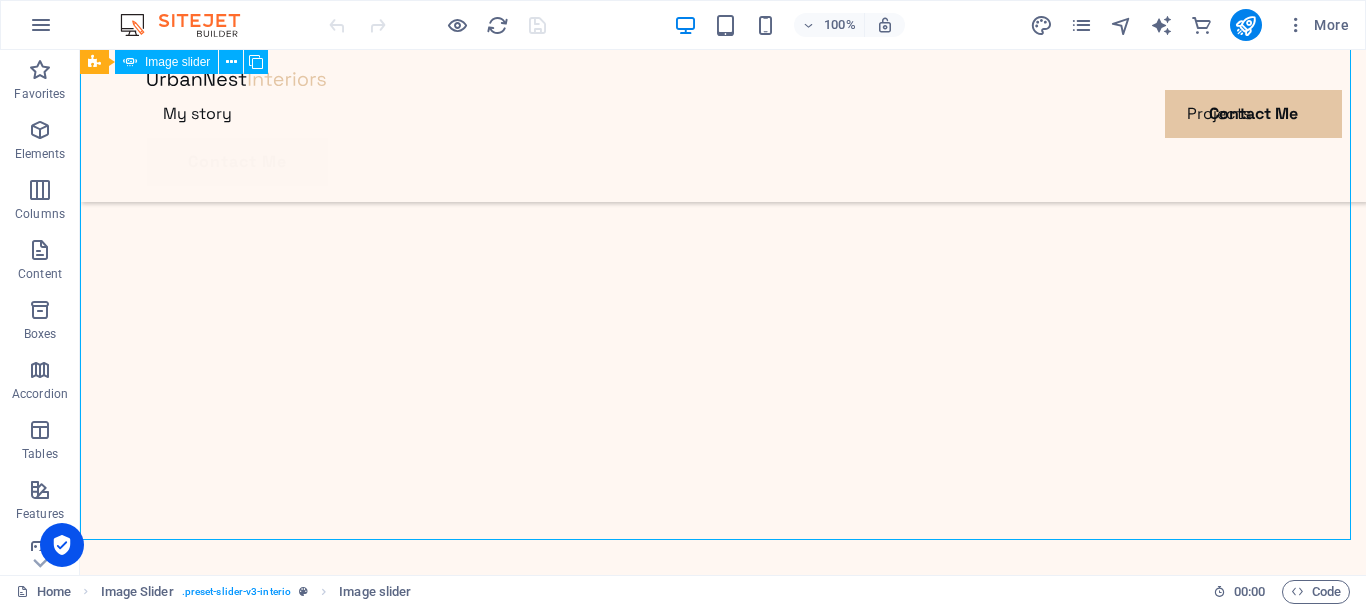 click at bounding box center (-3860, 2980) 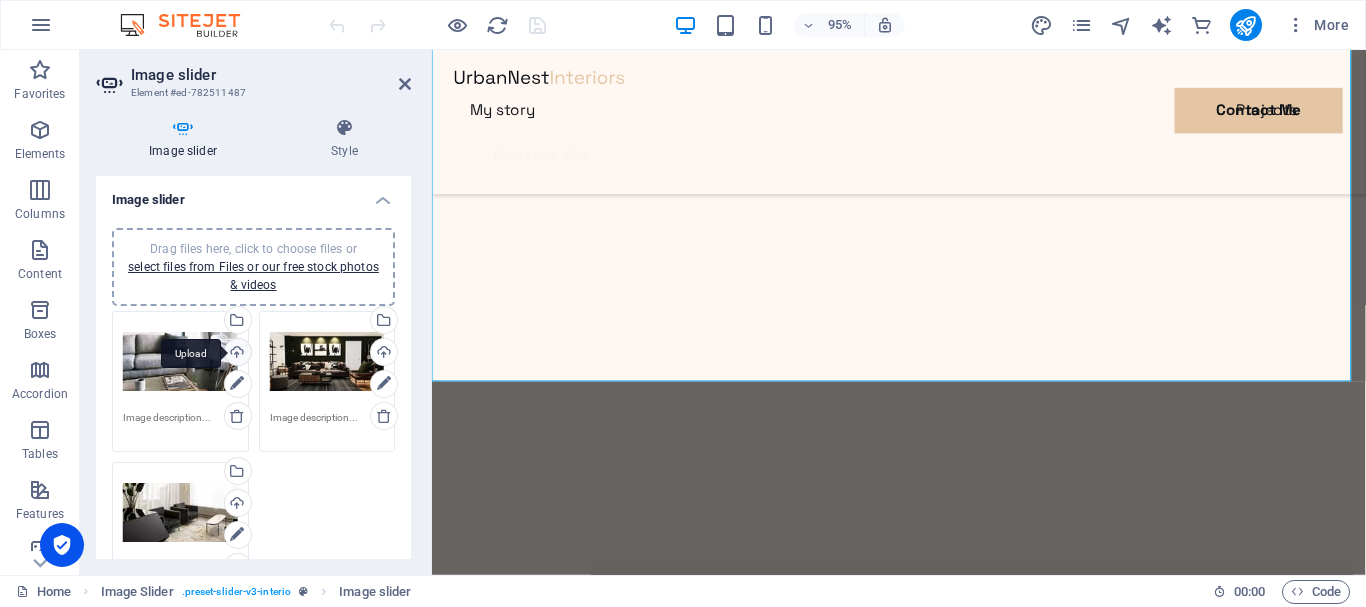 click on "Upload" at bounding box center [236, 354] 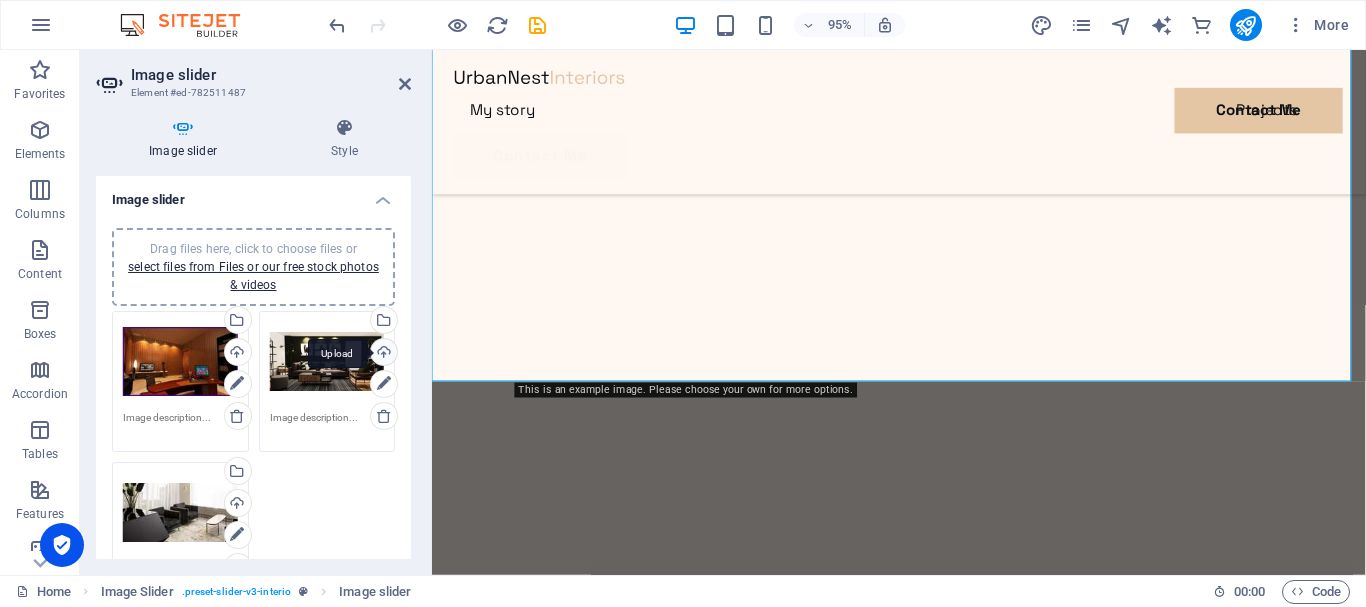 click on "Upload" at bounding box center (382, 354) 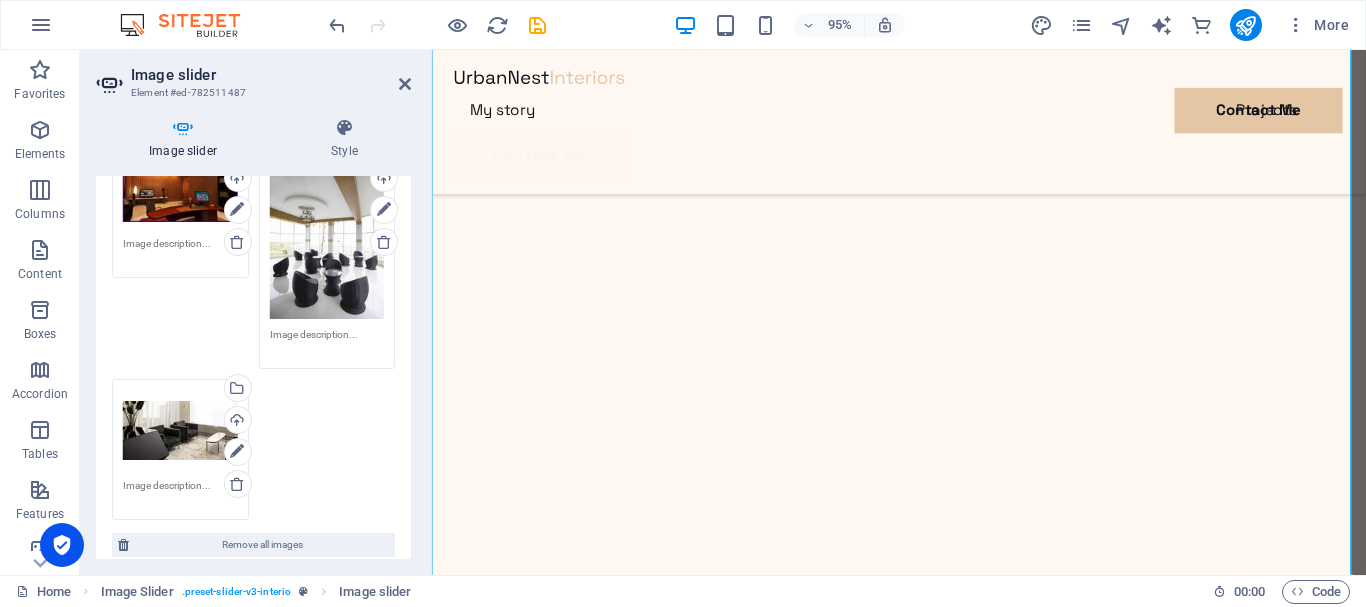scroll, scrollTop: 200, scrollLeft: 0, axis: vertical 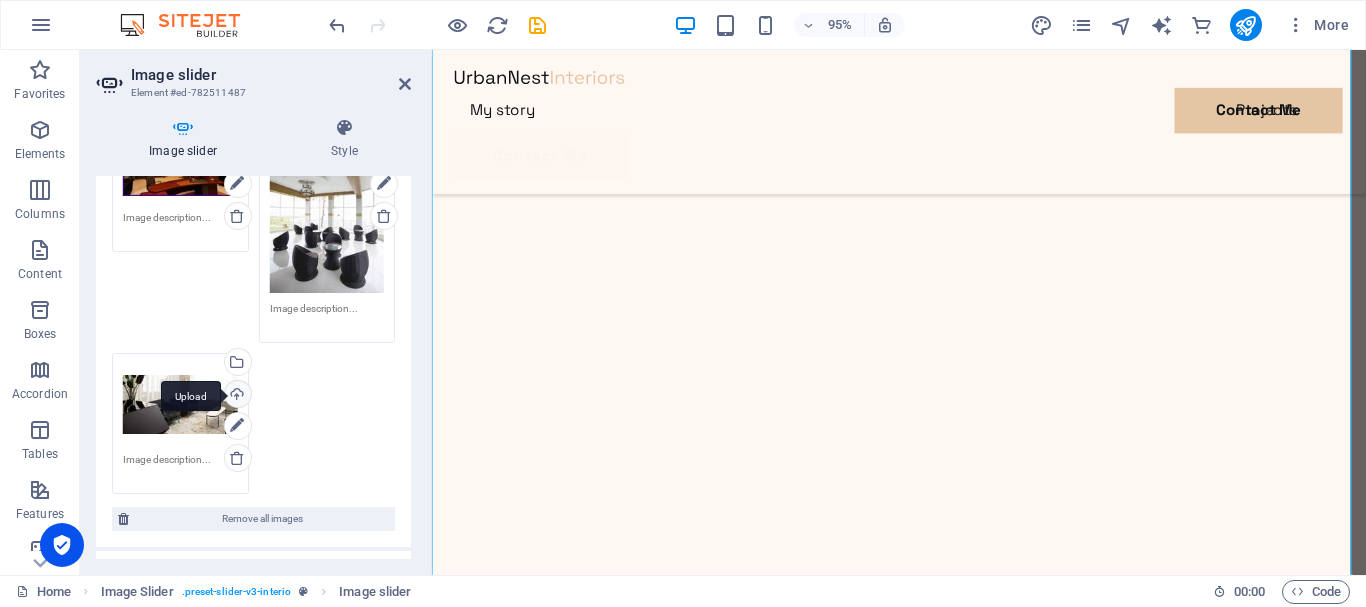 click on "Upload" at bounding box center [236, 396] 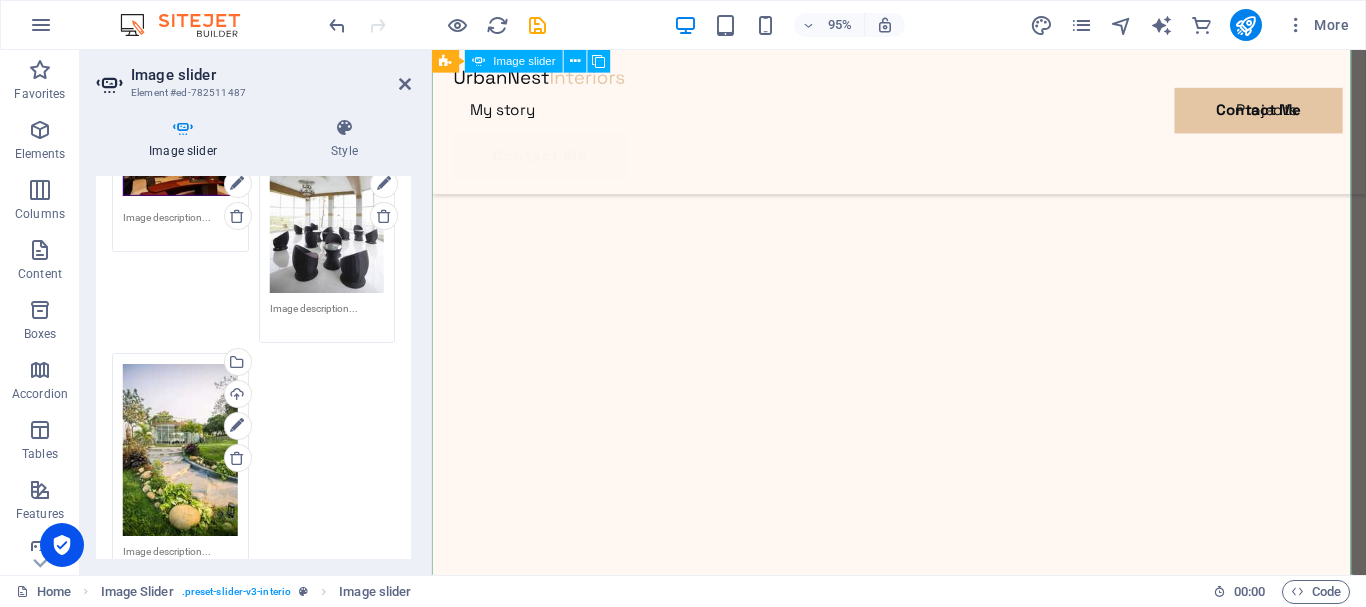scroll, scrollTop: 0, scrollLeft: 0, axis: both 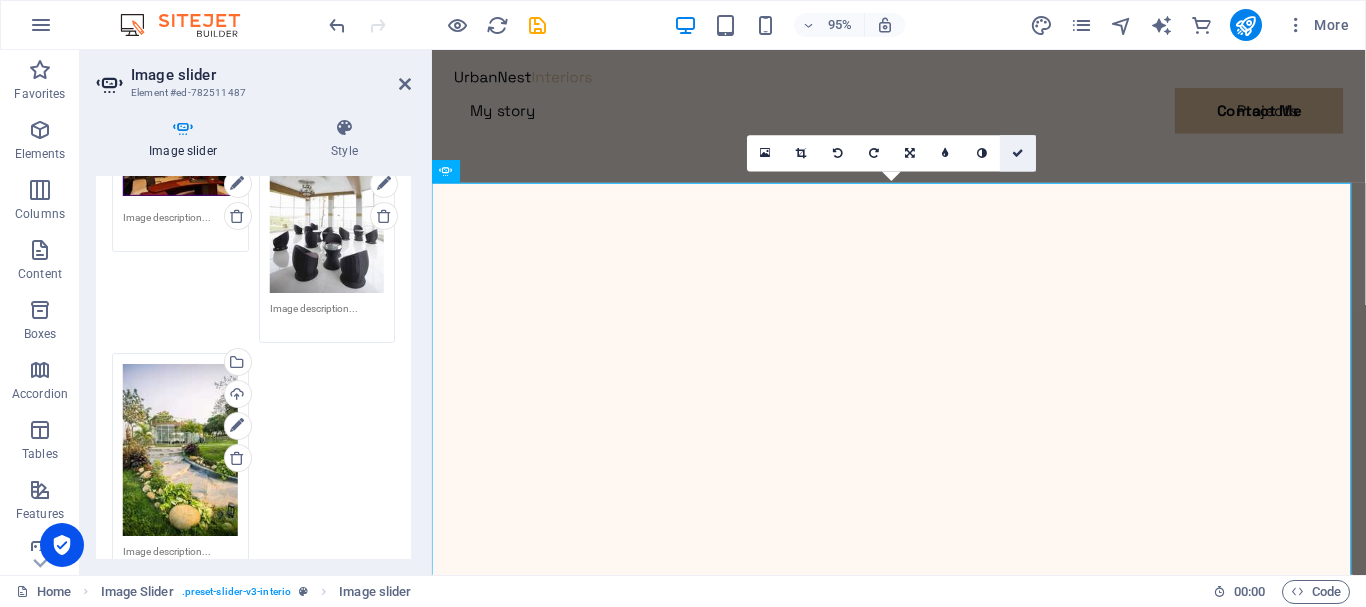click at bounding box center [1019, 153] 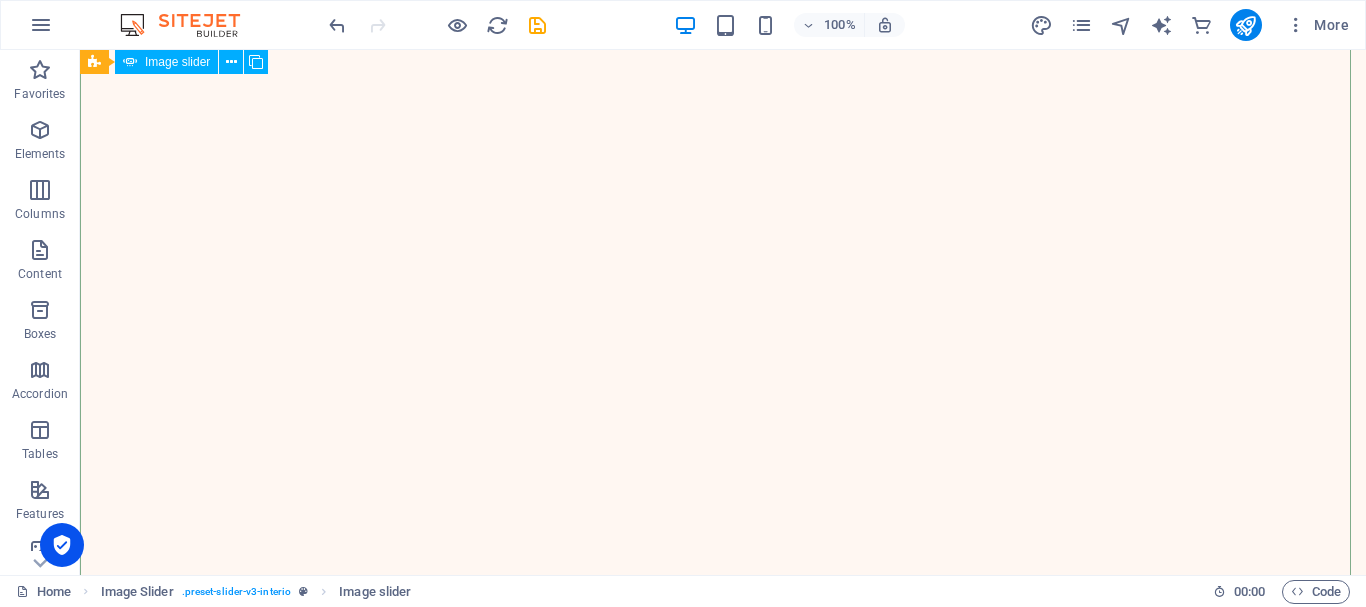 scroll, scrollTop: 0, scrollLeft: 0, axis: both 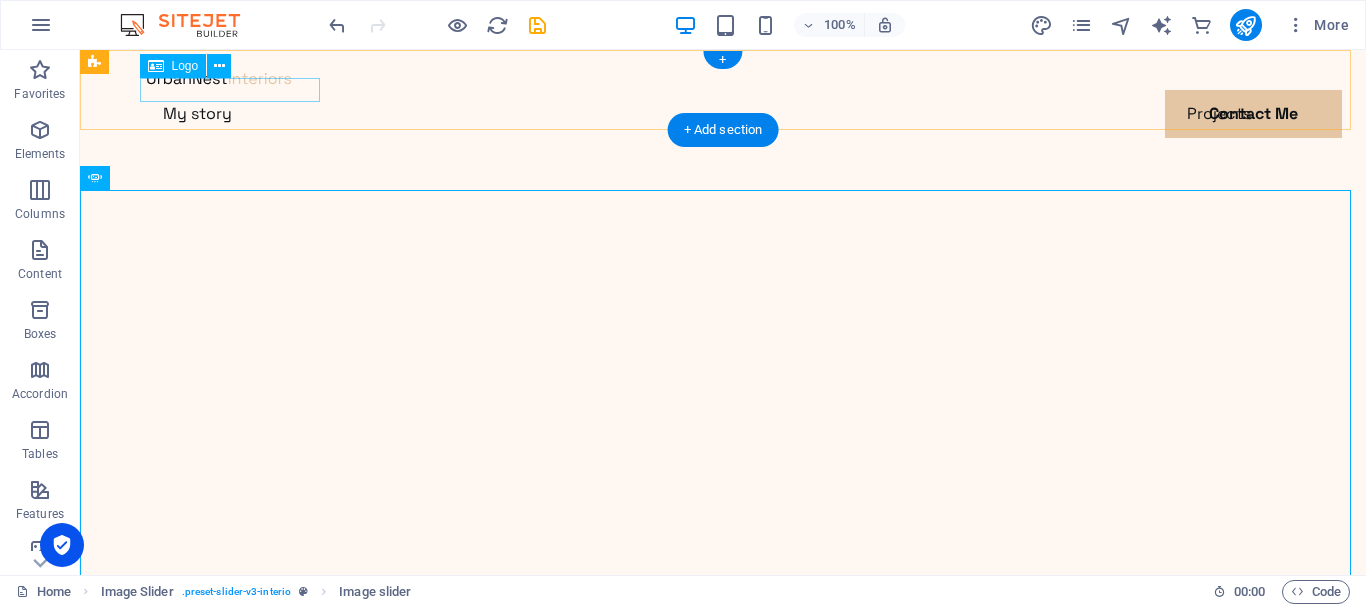 click at bounding box center [723, 78] 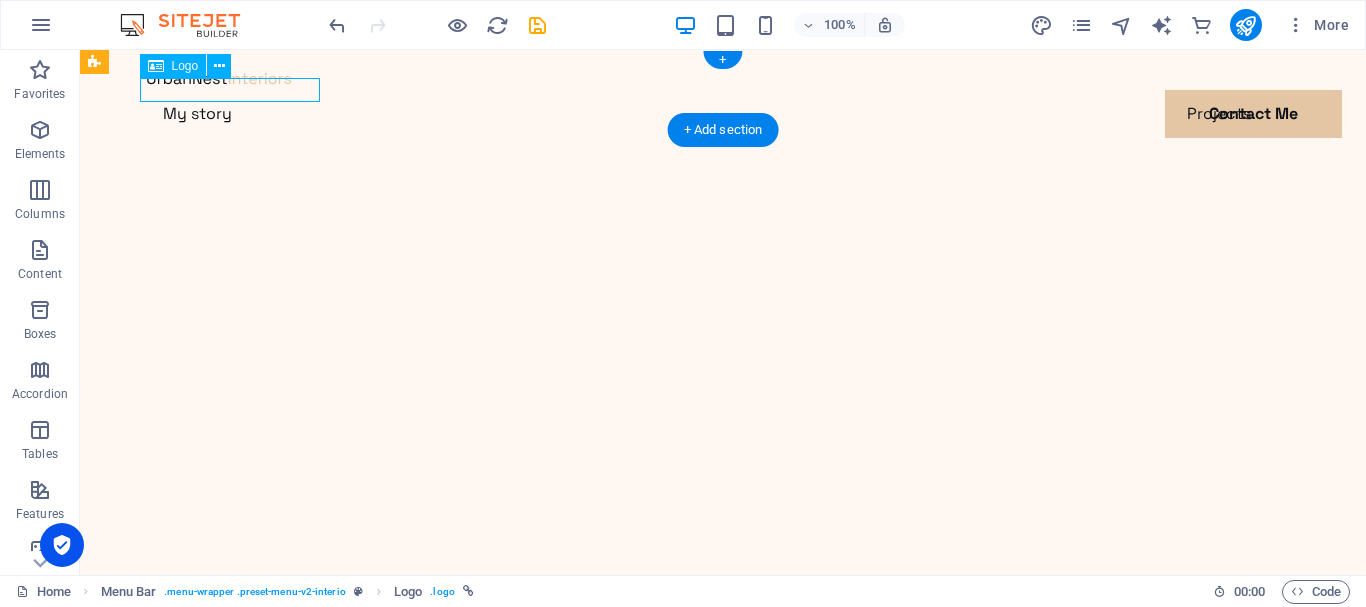 click at bounding box center [723, 78] 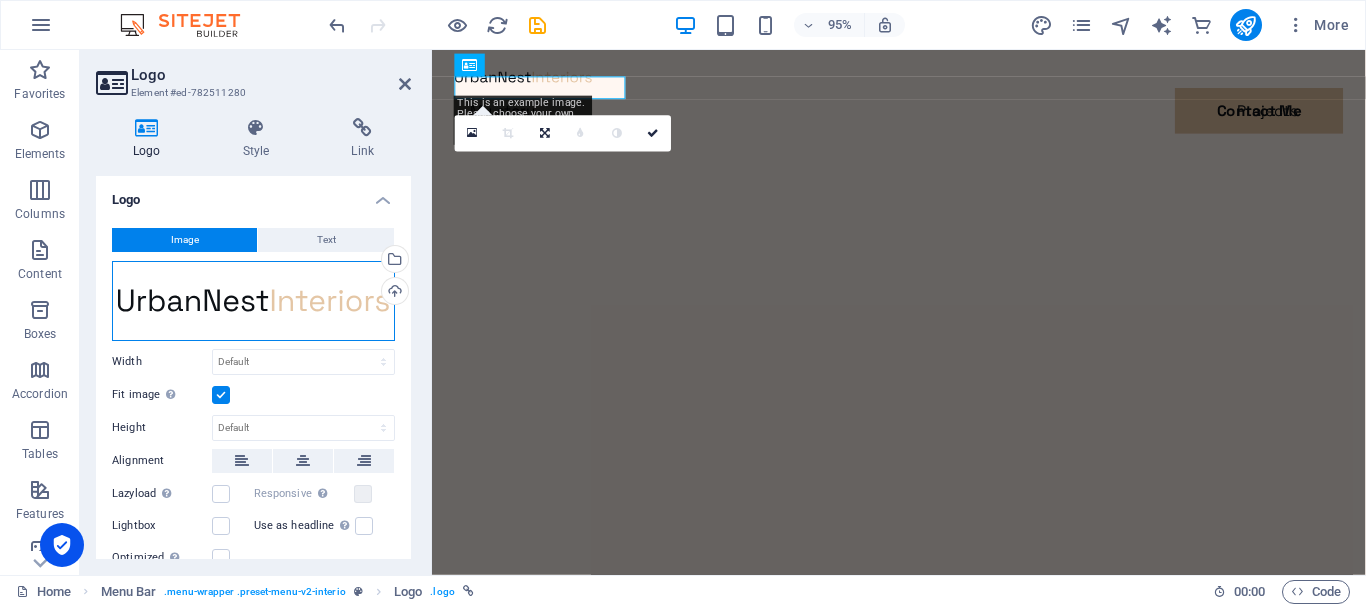 click on "Drag files here, click to choose files or select files from Files or our free stock photos & videos" at bounding box center (253, 301) 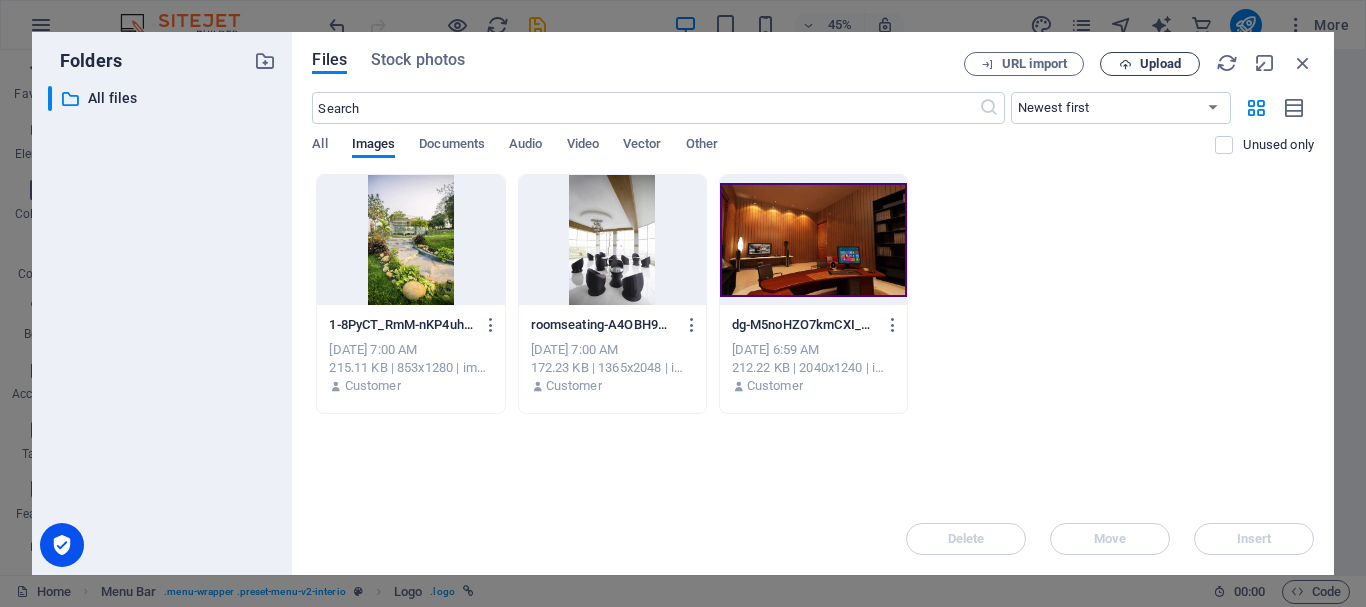 click on "Upload" at bounding box center [1160, 64] 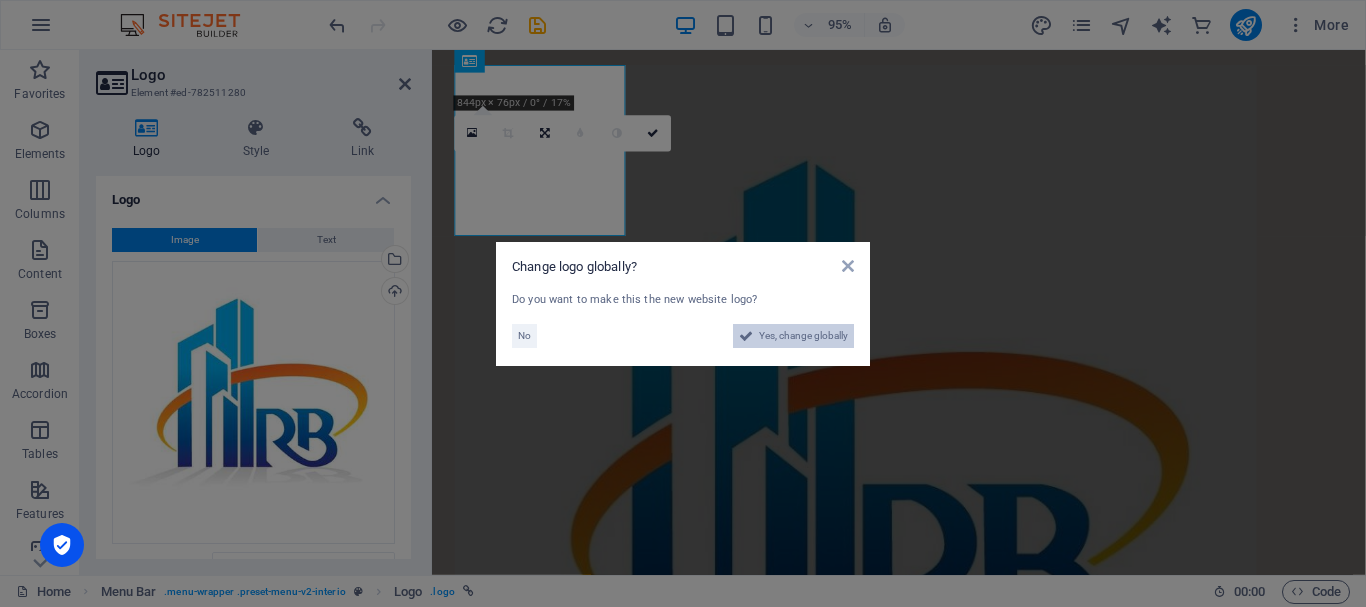 click on "Yes, change globally" at bounding box center (803, 336) 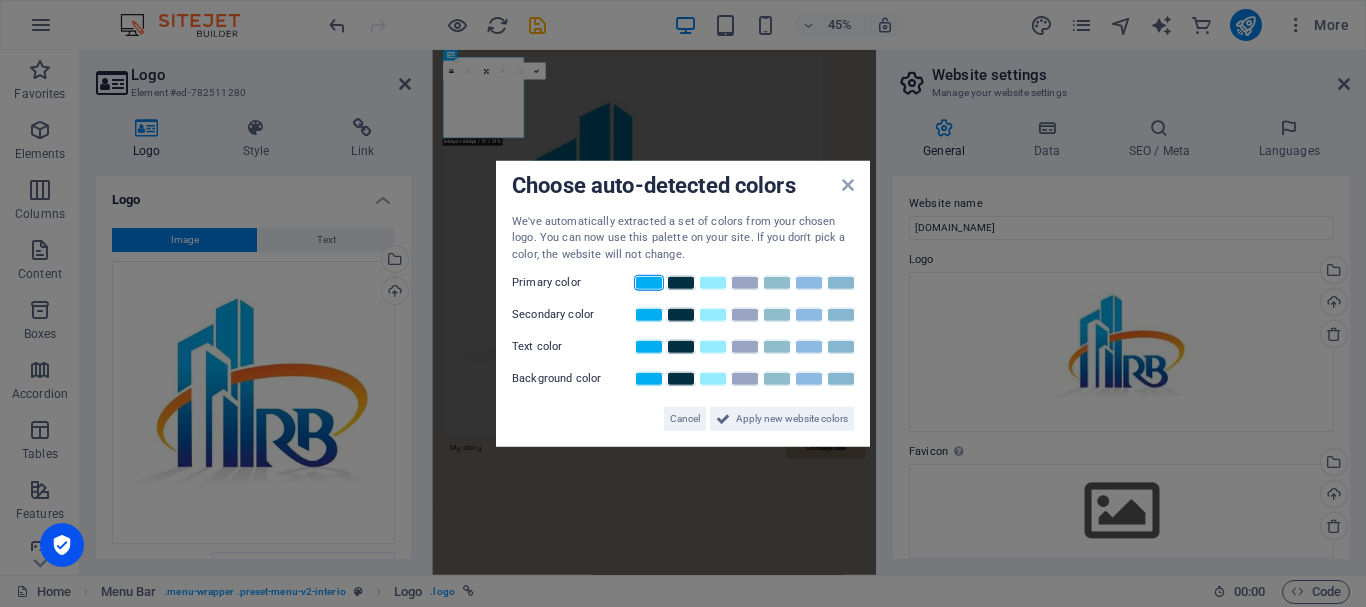 click at bounding box center (649, 283) 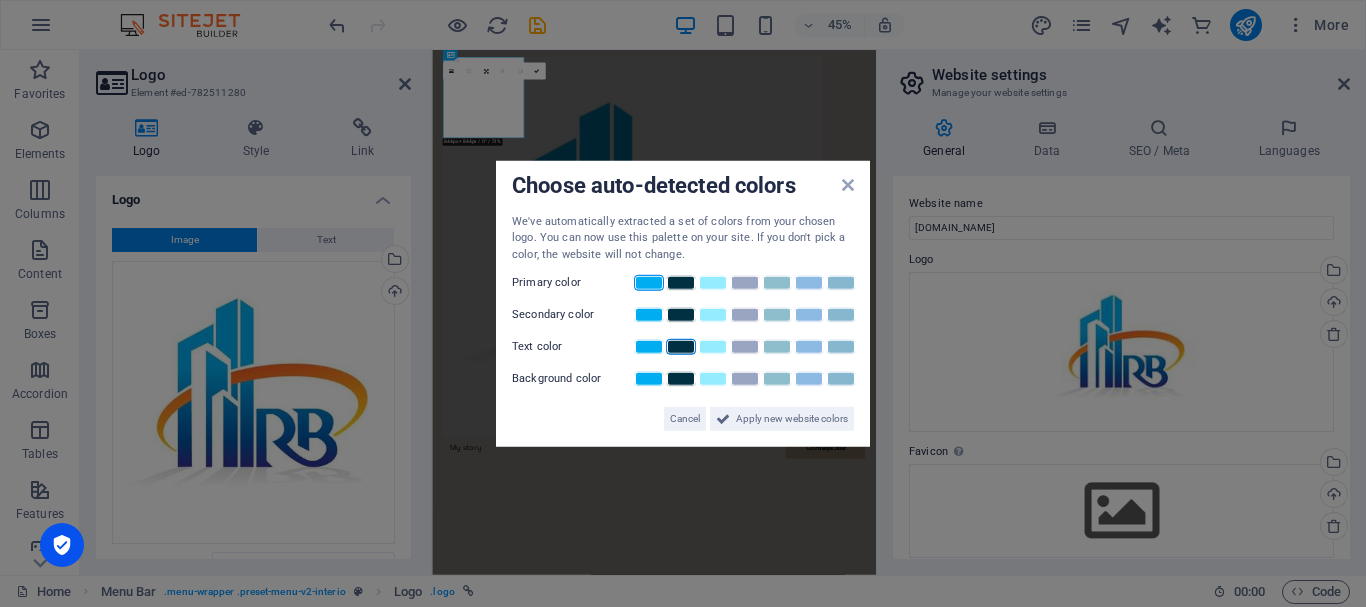 click at bounding box center [681, 347] 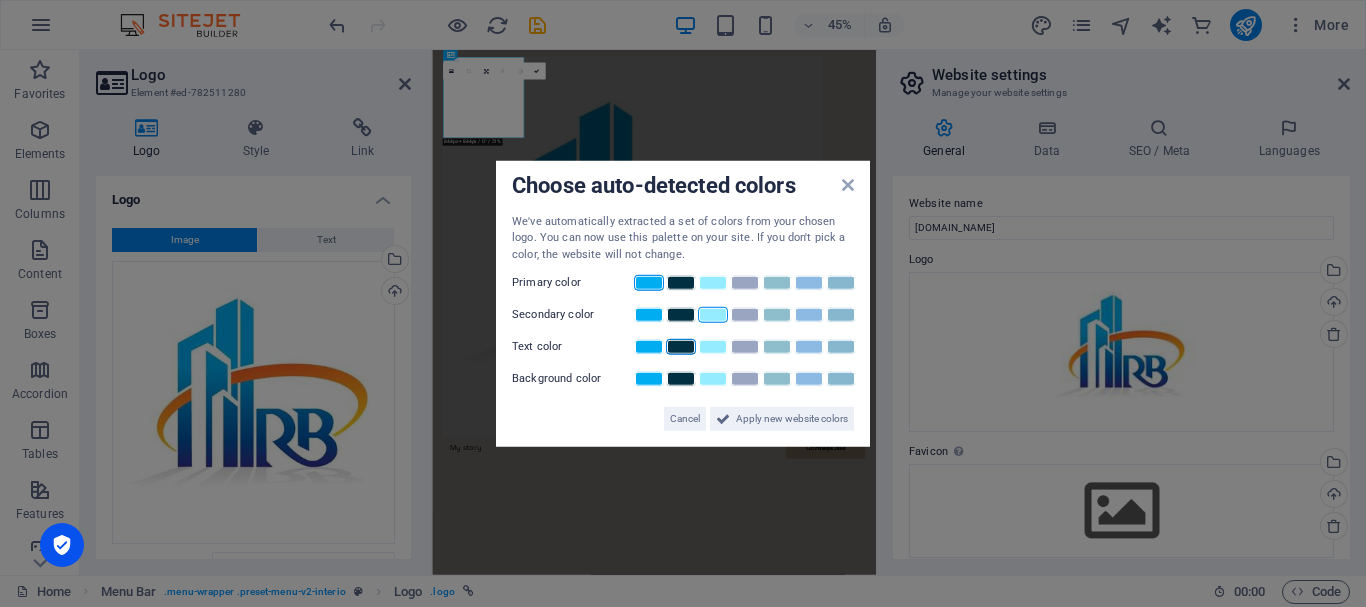 click at bounding box center (713, 315) 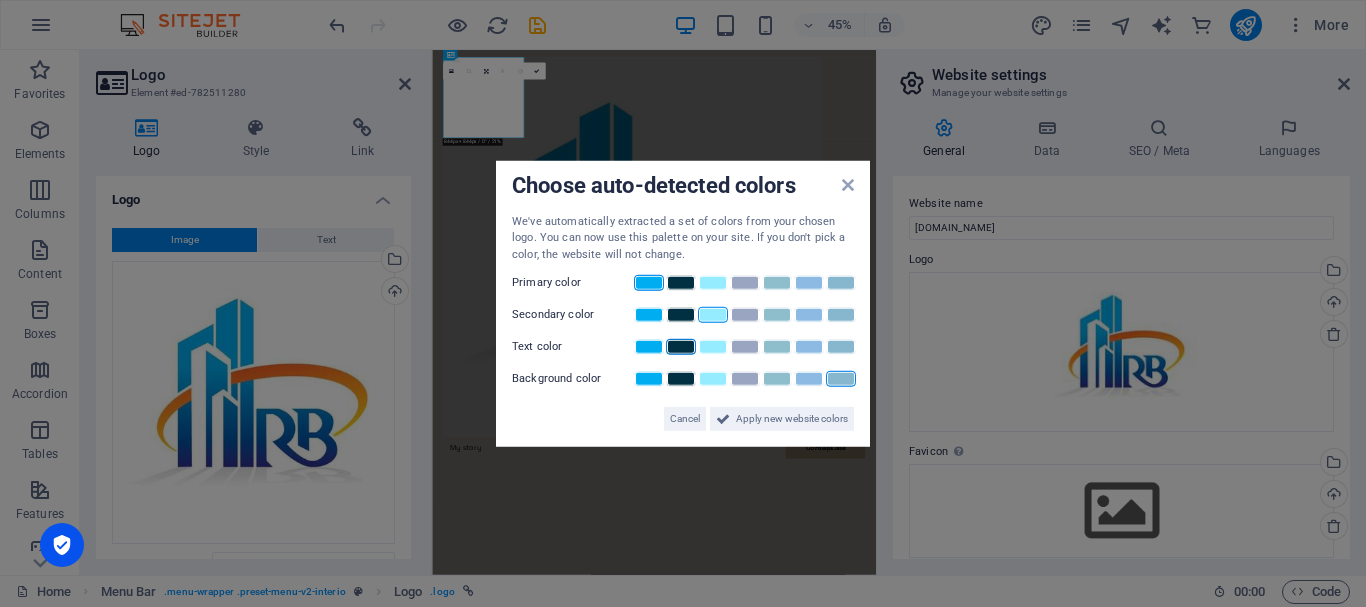 click at bounding box center (841, 379) 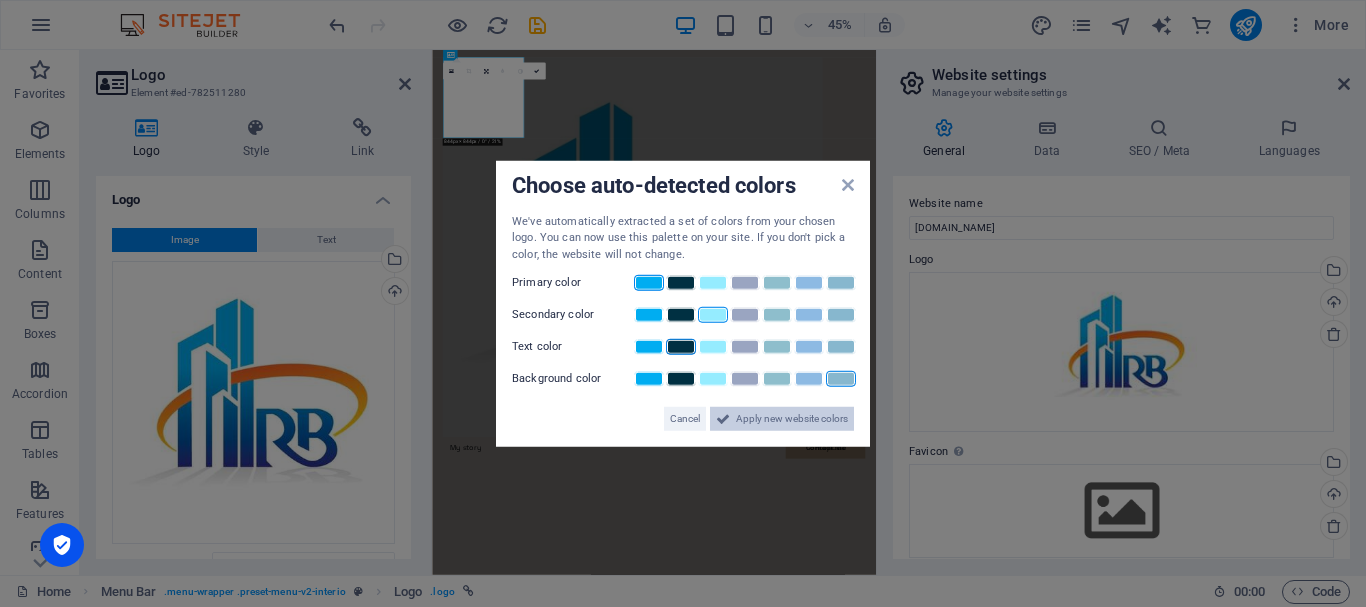 drag, startPoint x: 747, startPoint y: 414, endPoint x: 606, endPoint y: 808, distance: 418.46982 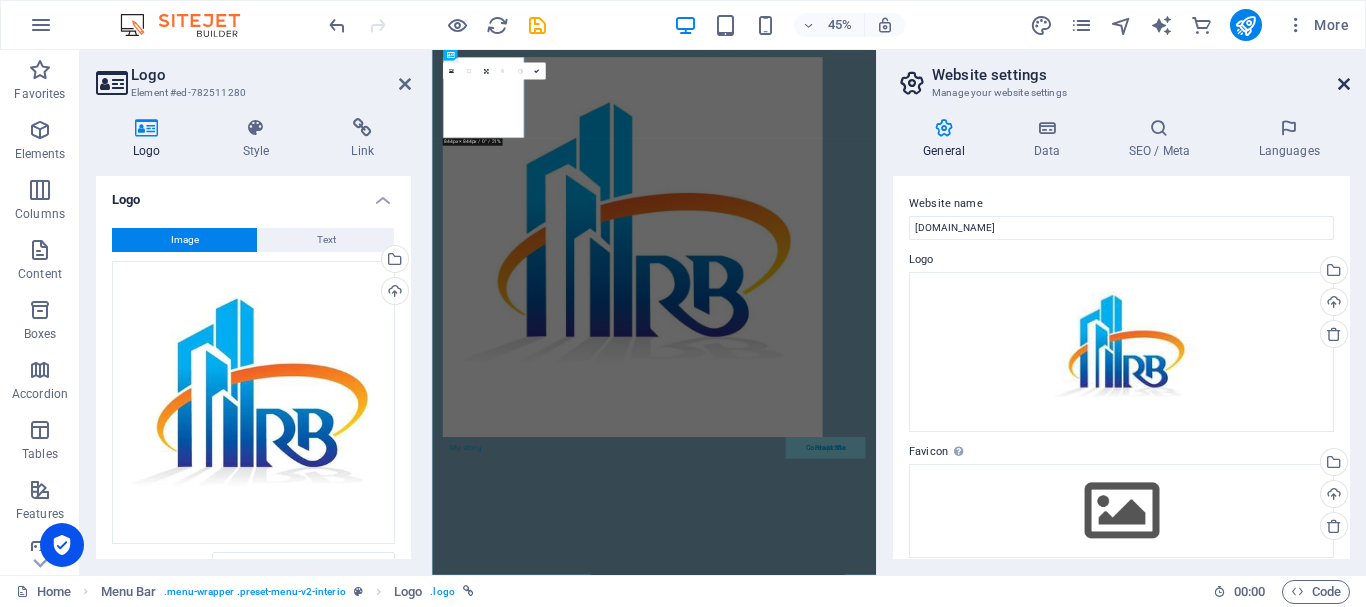 click at bounding box center [1344, 84] 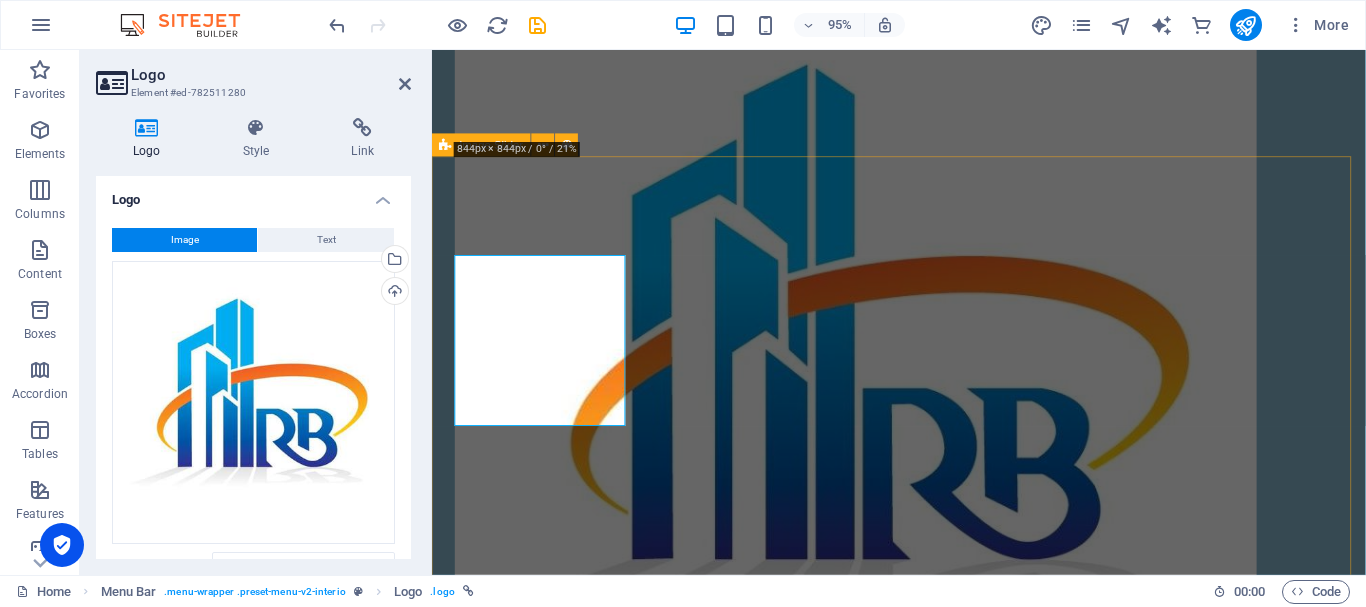 scroll, scrollTop: 100, scrollLeft: 0, axis: vertical 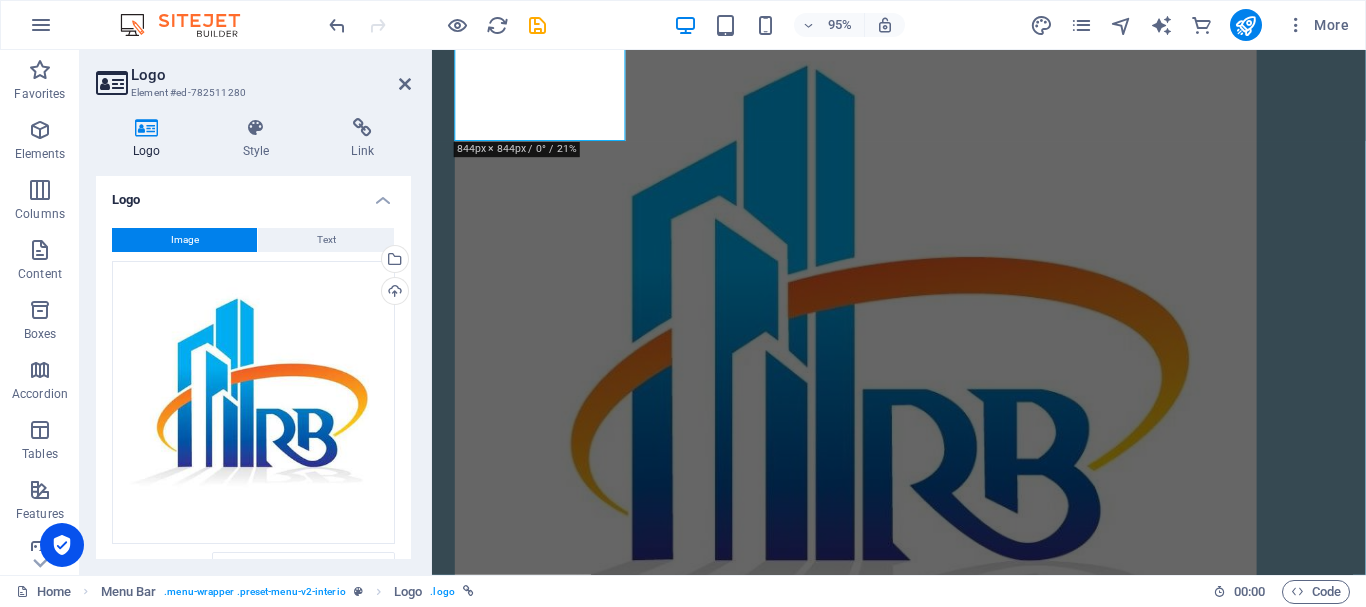 click at bounding box center [147, 128] 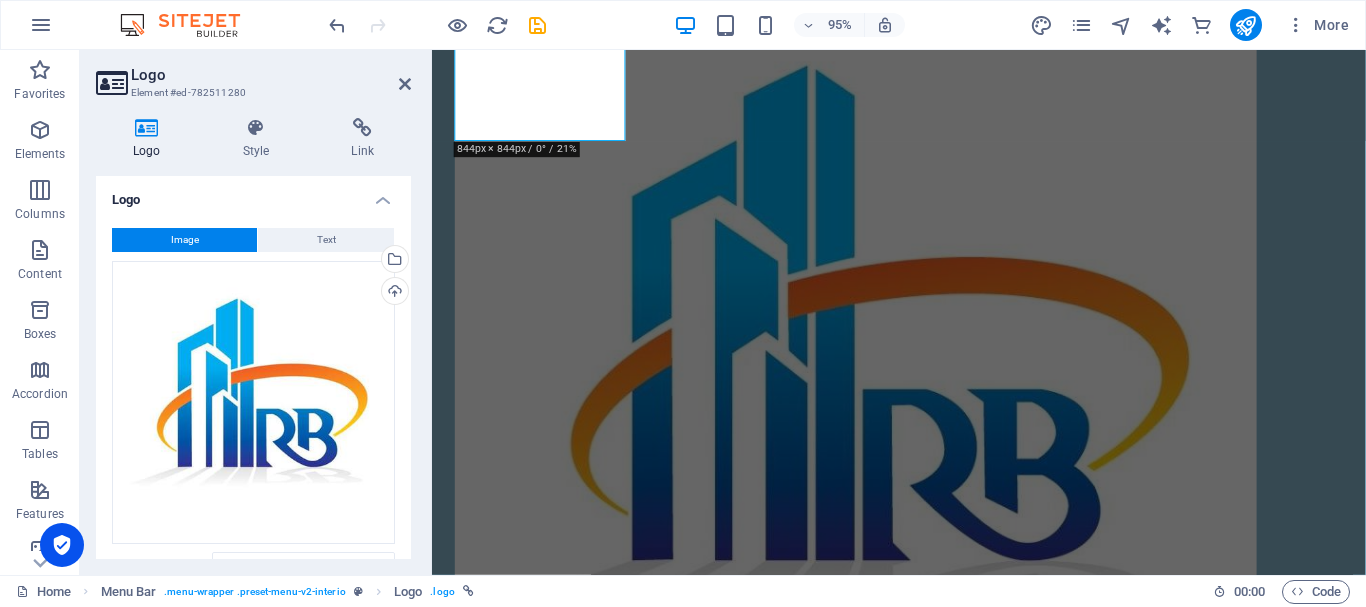 click at bounding box center [147, 128] 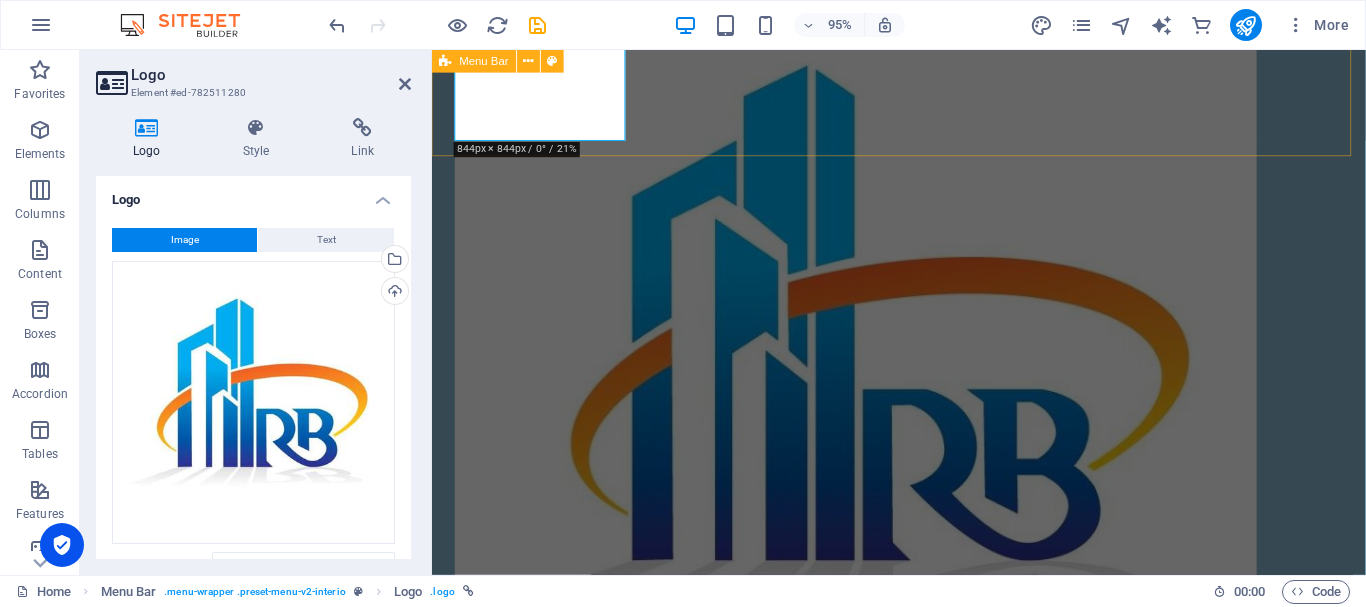 click on "My story Projects Contact Me Contact Me" at bounding box center (923, 436) 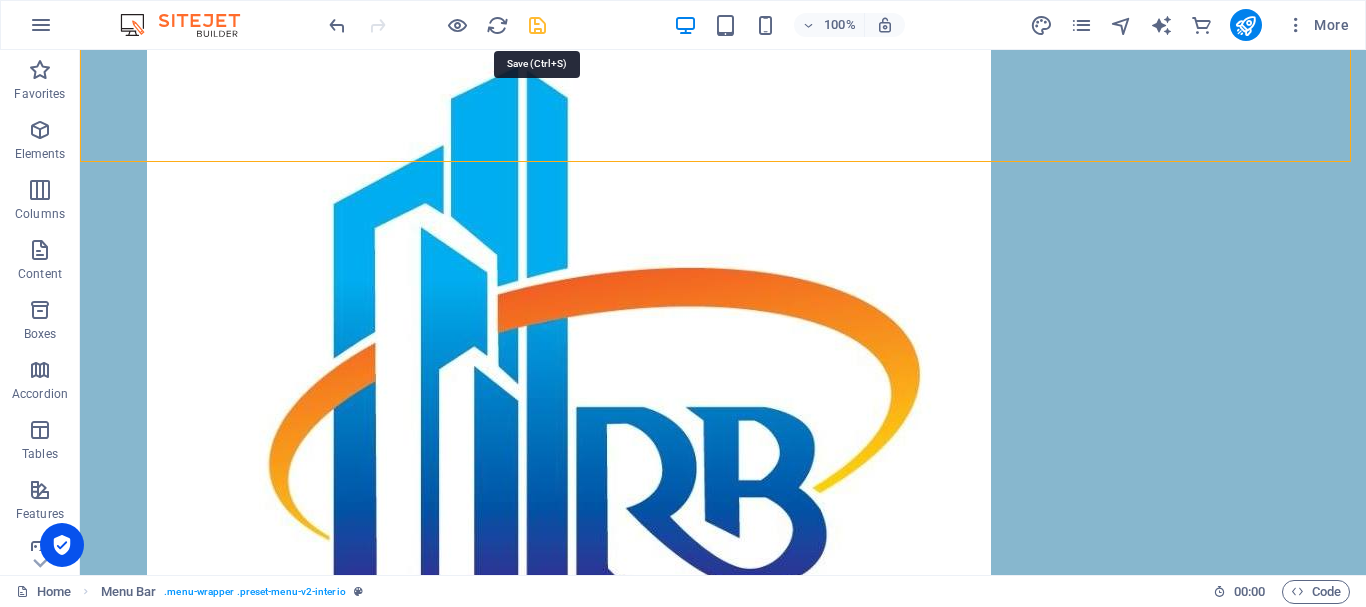 click at bounding box center (537, 25) 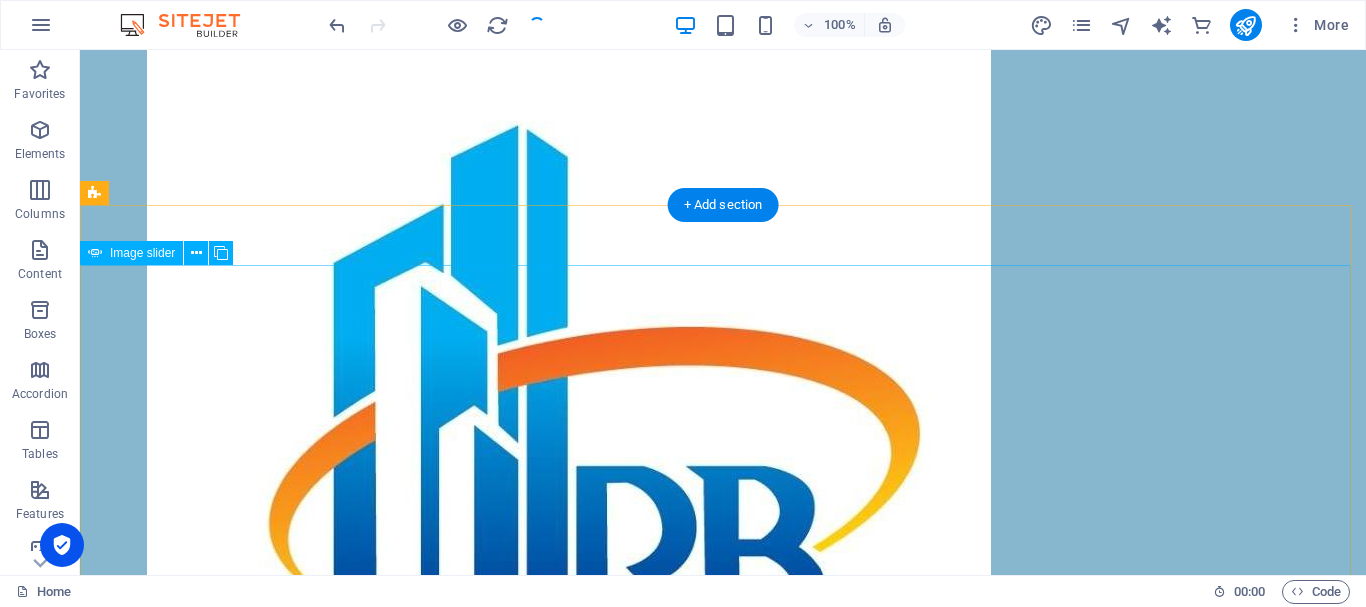 scroll, scrollTop: 0, scrollLeft: 0, axis: both 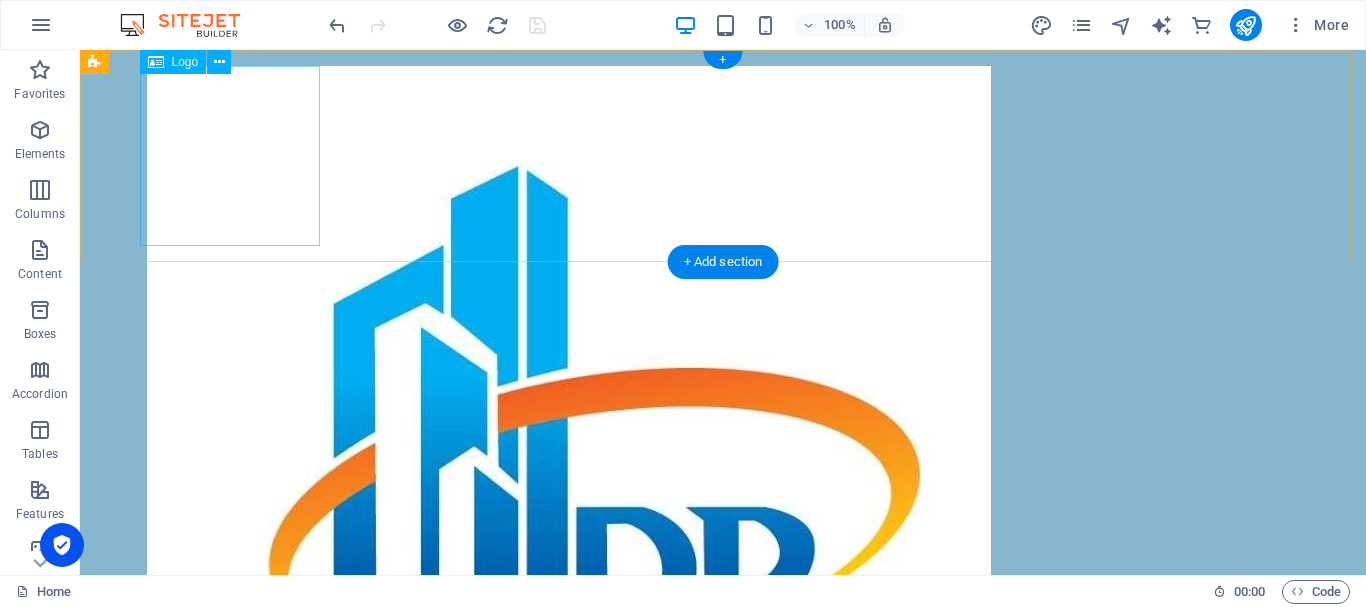click at bounding box center [723, 488] 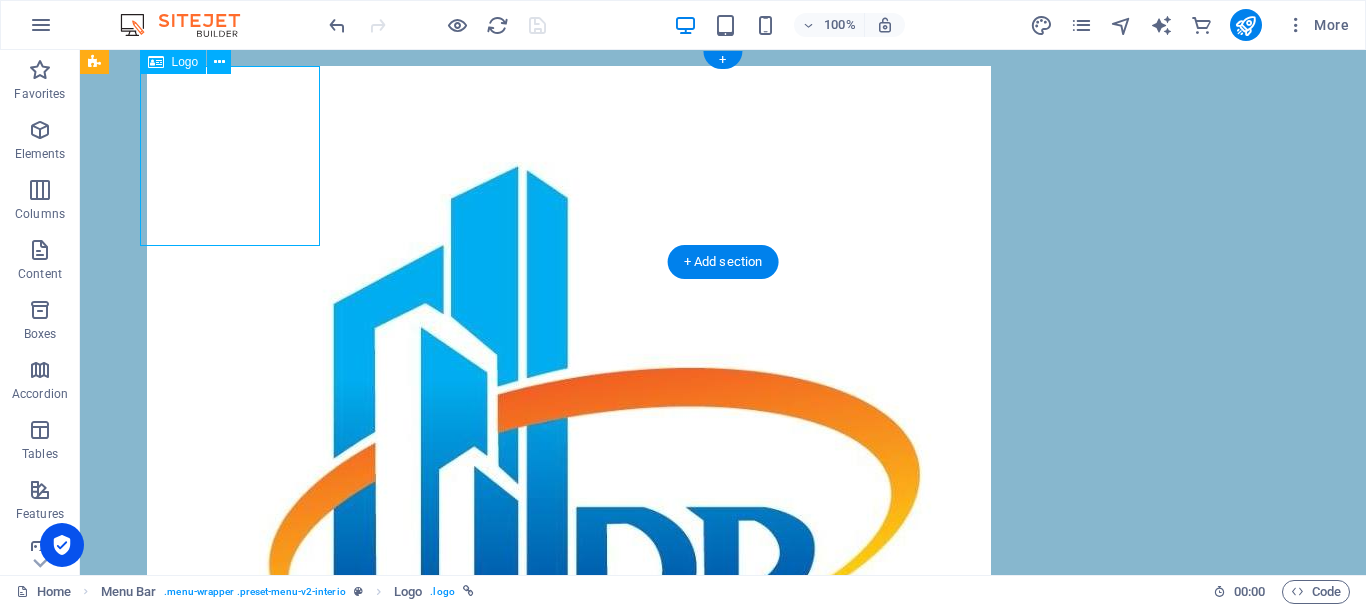 click at bounding box center [723, 488] 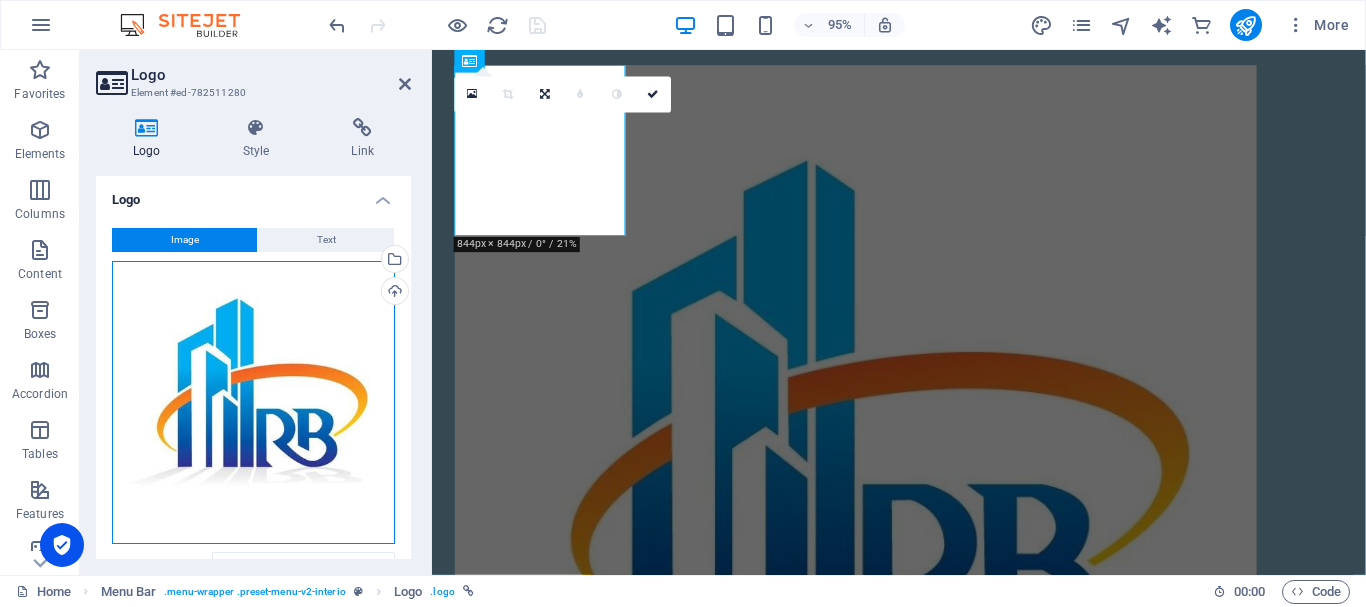 click on "Drag files here, click to choose files or select files from Files or our free stock photos & videos" at bounding box center [253, 402] 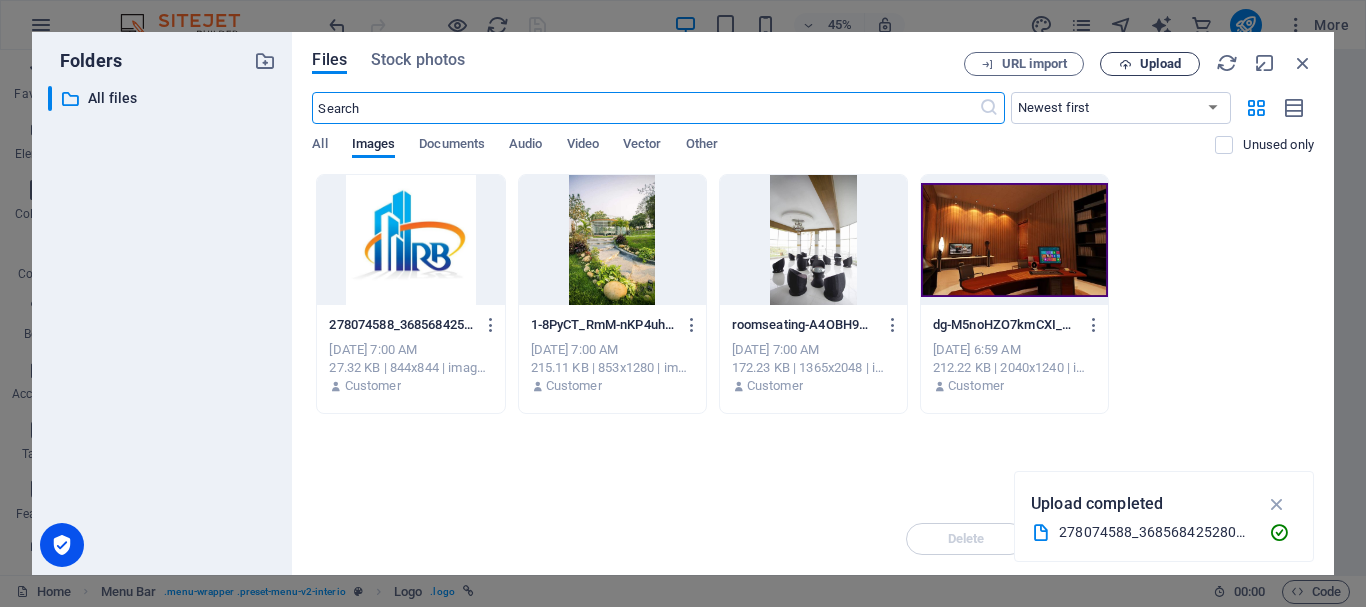 click on "Upload" at bounding box center (1160, 64) 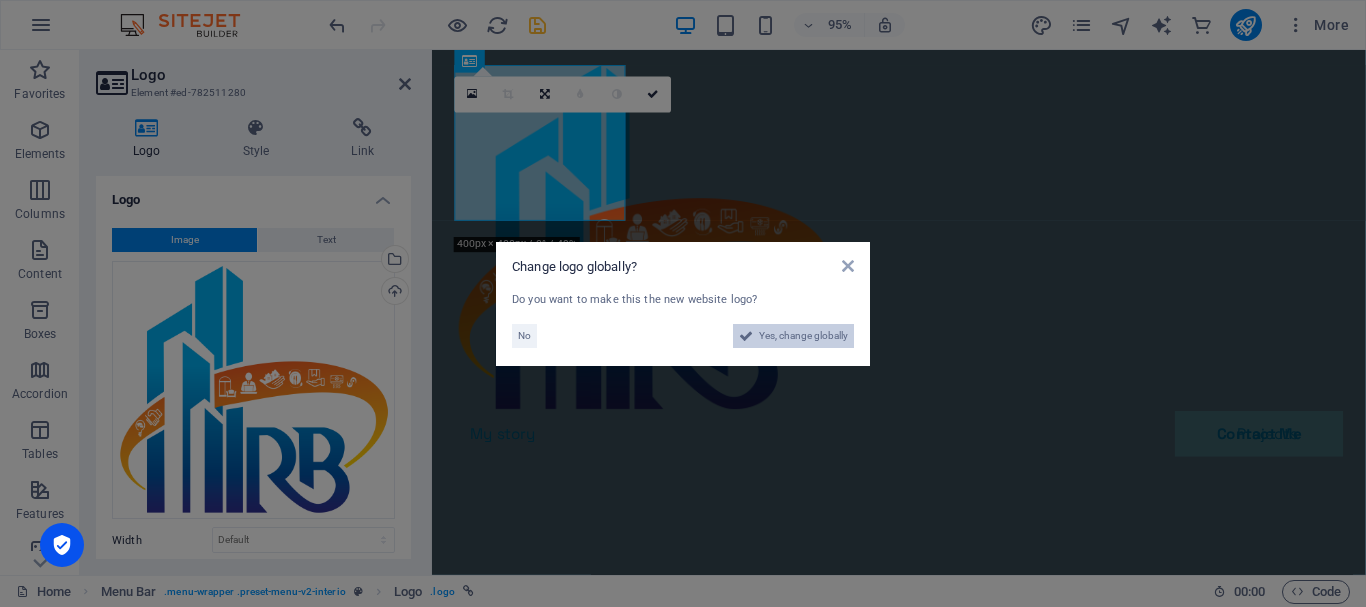 click on "Yes, change globally" at bounding box center [803, 336] 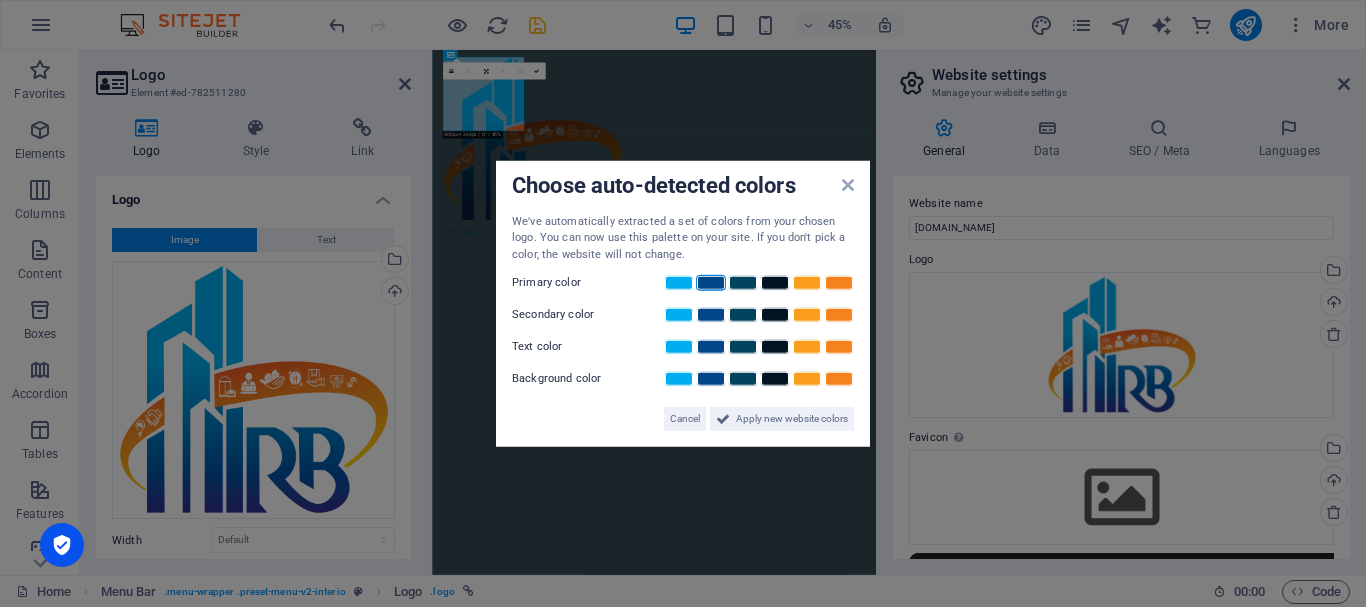 click at bounding box center [711, 283] 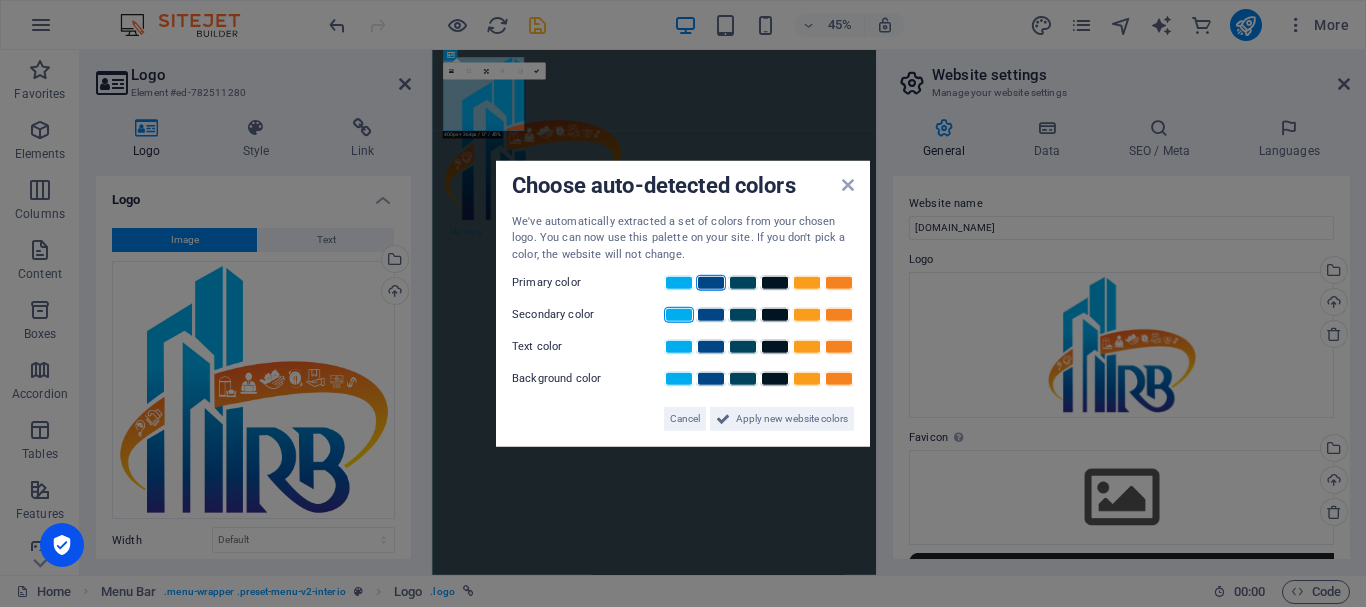 click at bounding box center (679, 315) 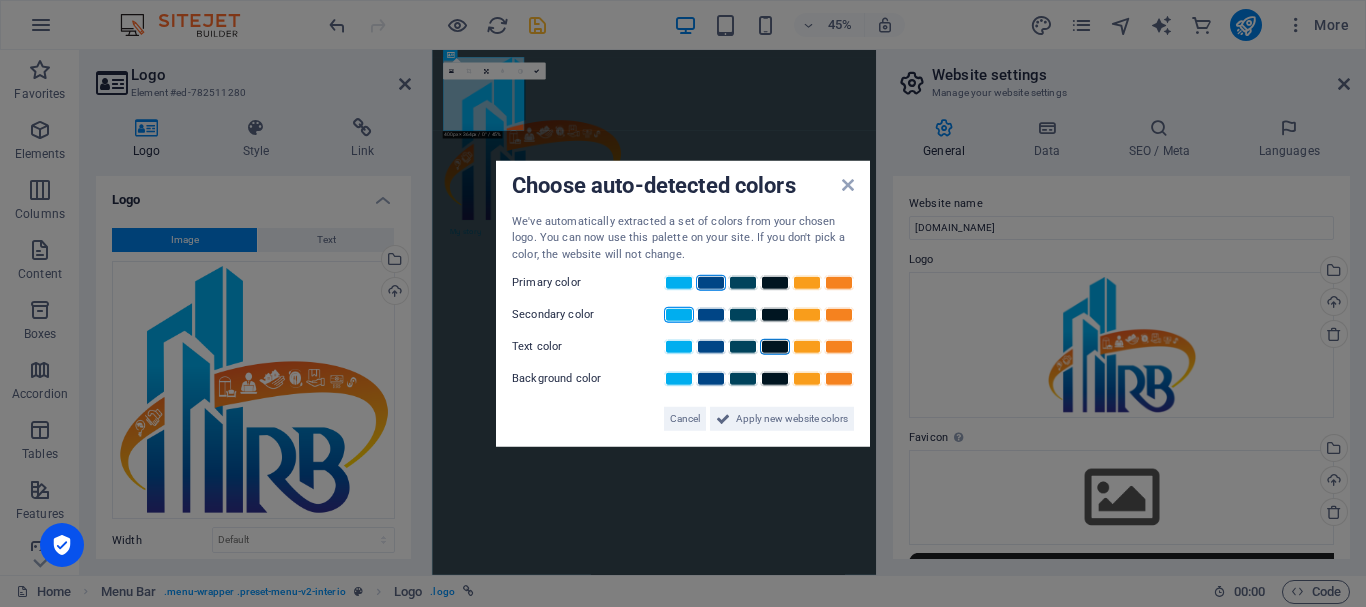 click at bounding box center [775, 347] 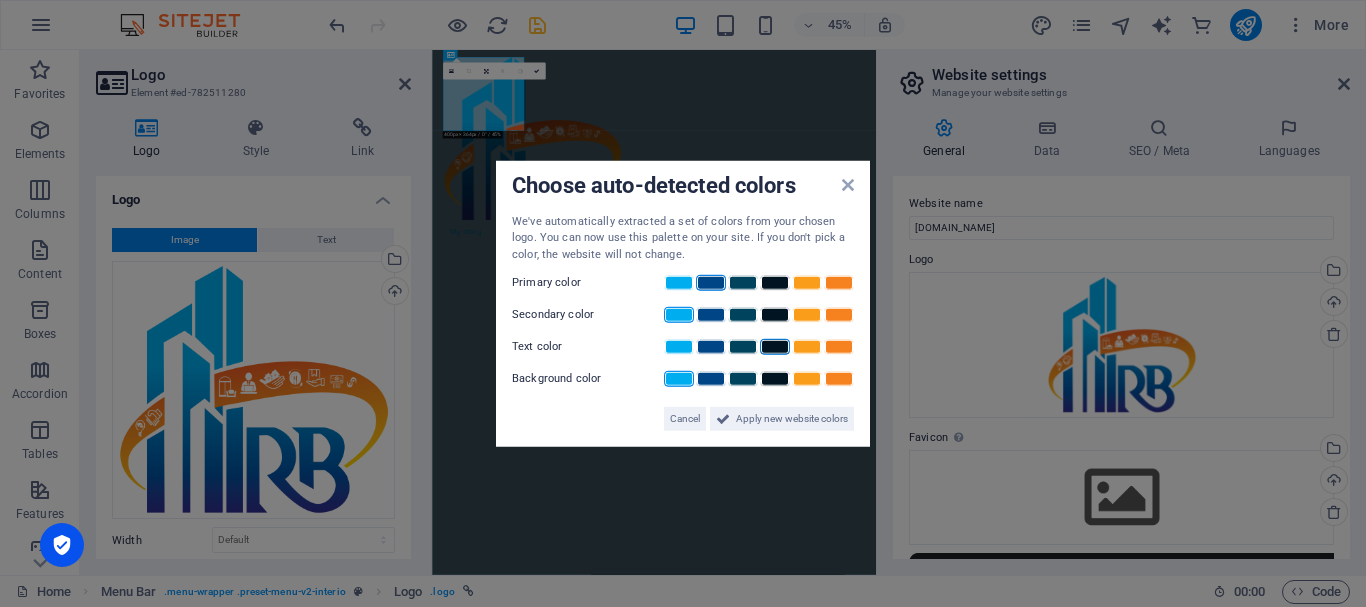 click at bounding box center (679, 379) 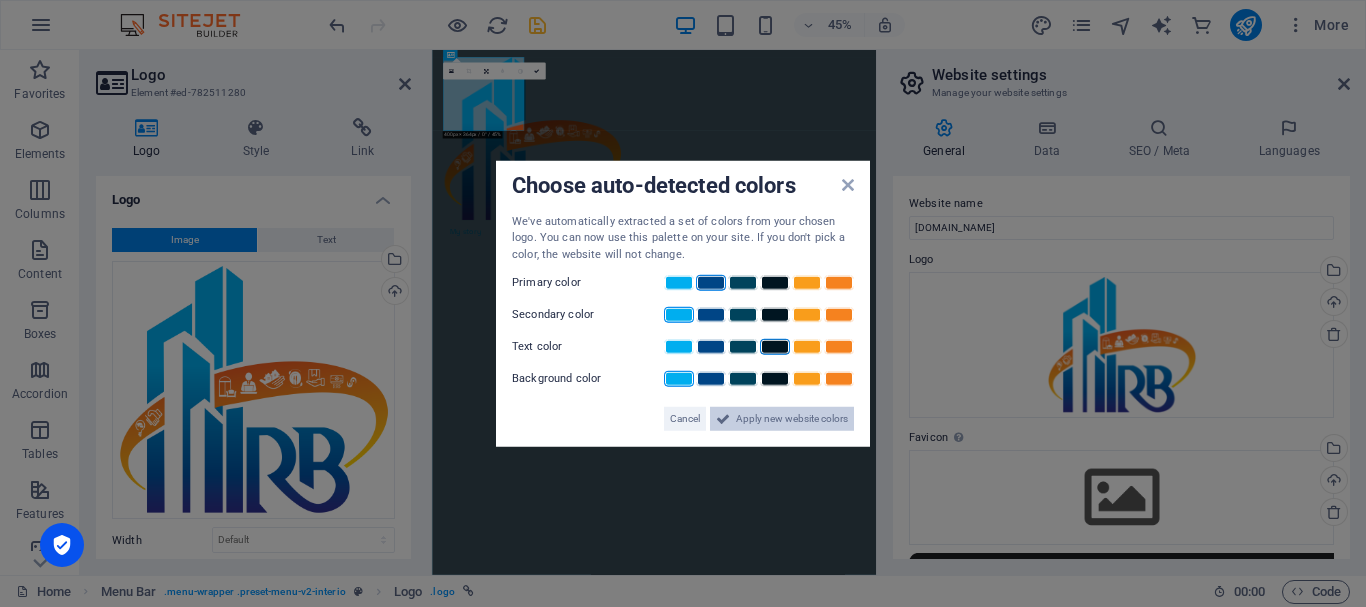 click on "Apply new website colors" at bounding box center [792, 419] 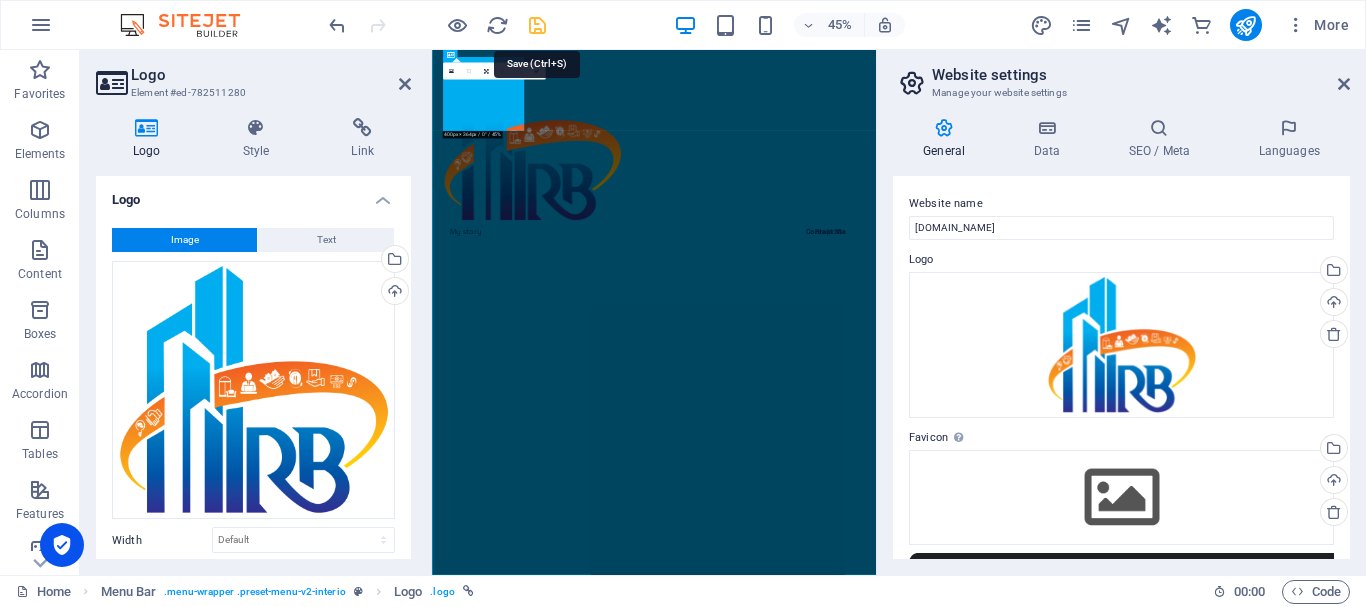 click at bounding box center (537, 25) 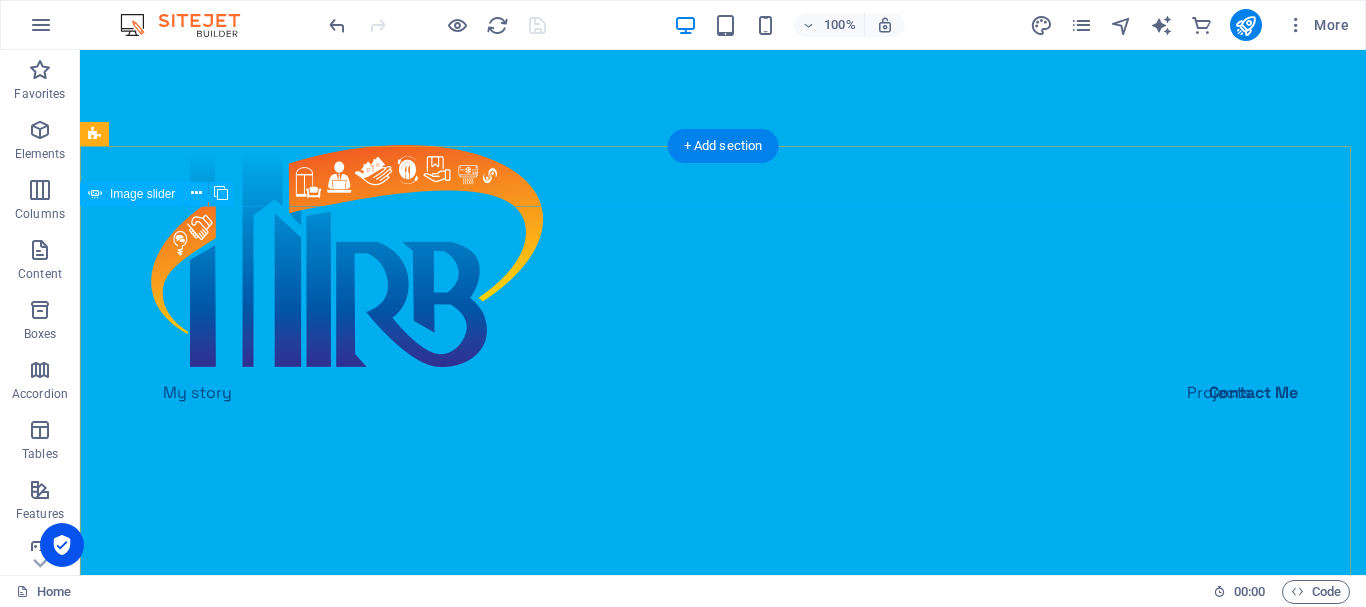 scroll, scrollTop: 0, scrollLeft: 0, axis: both 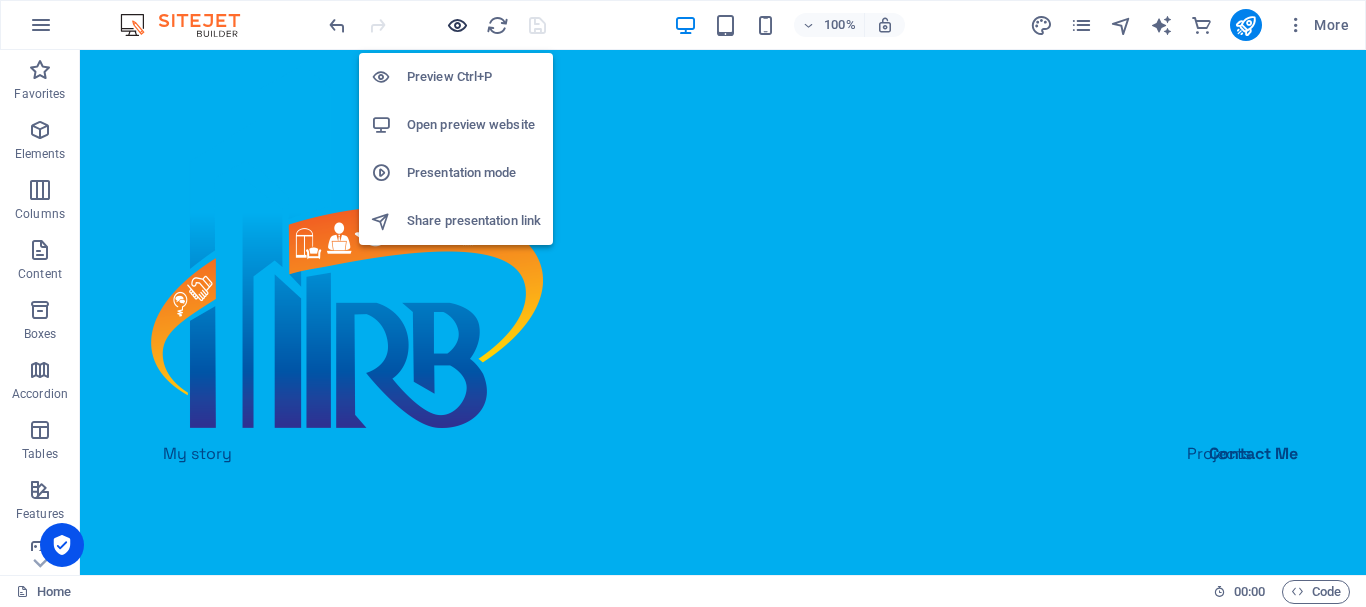 click at bounding box center (457, 25) 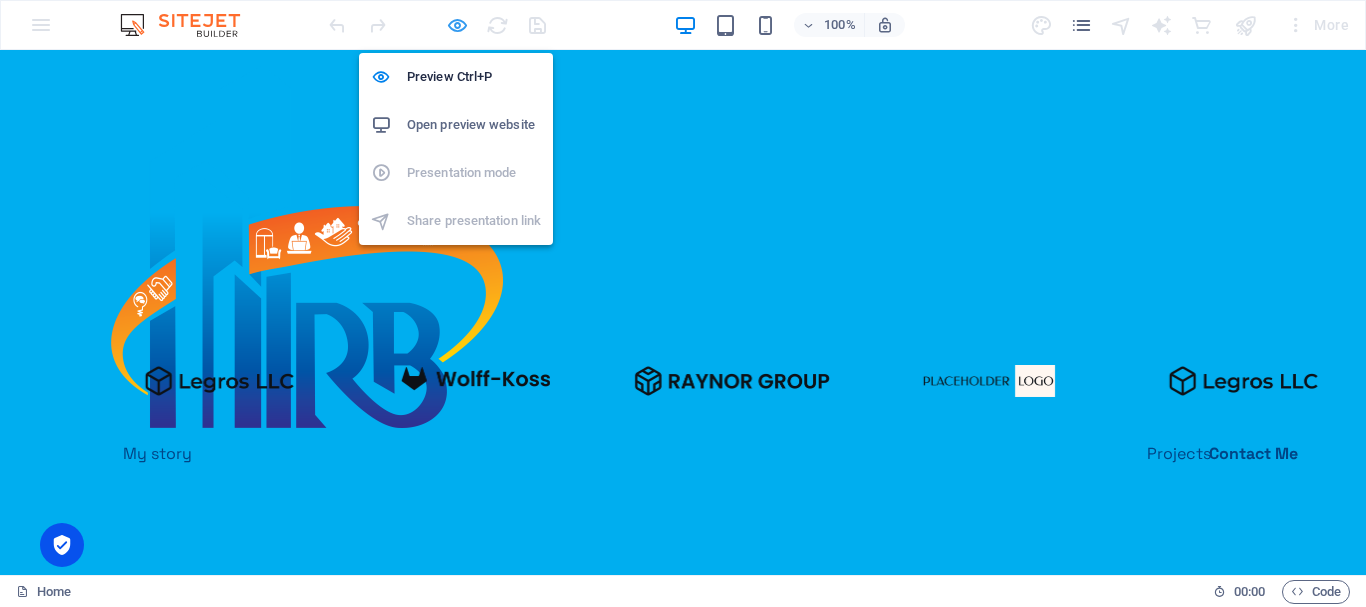 click at bounding box center (457, 25) 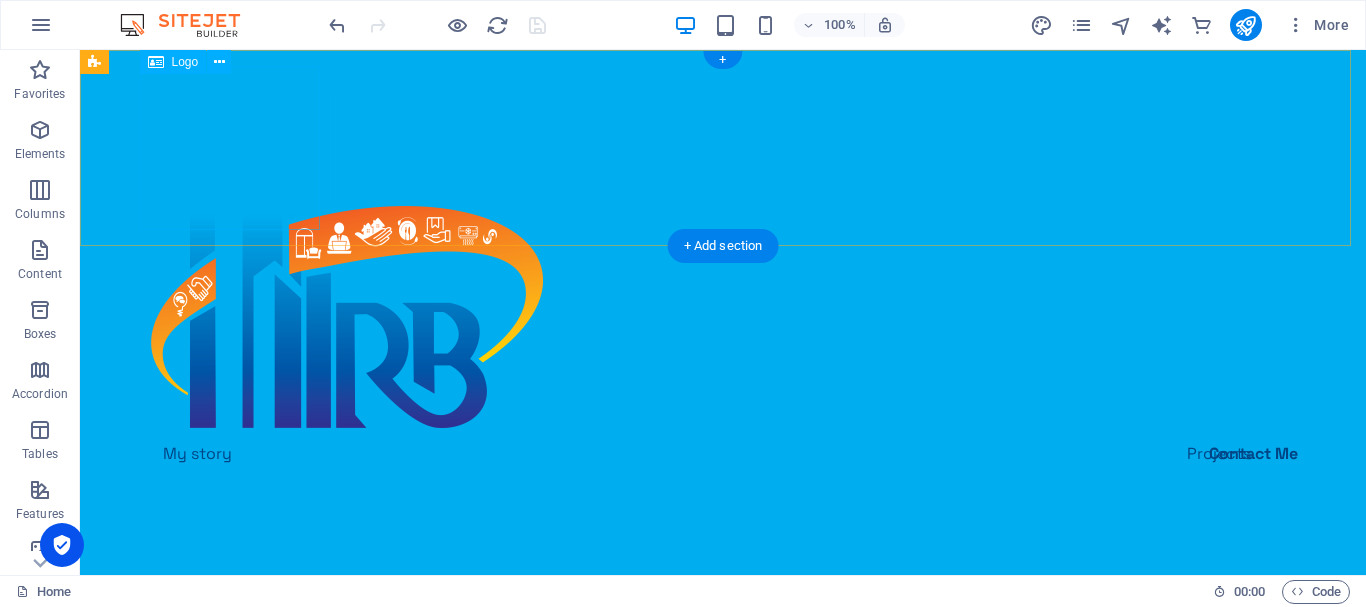 click at bounding box center (723, 248) 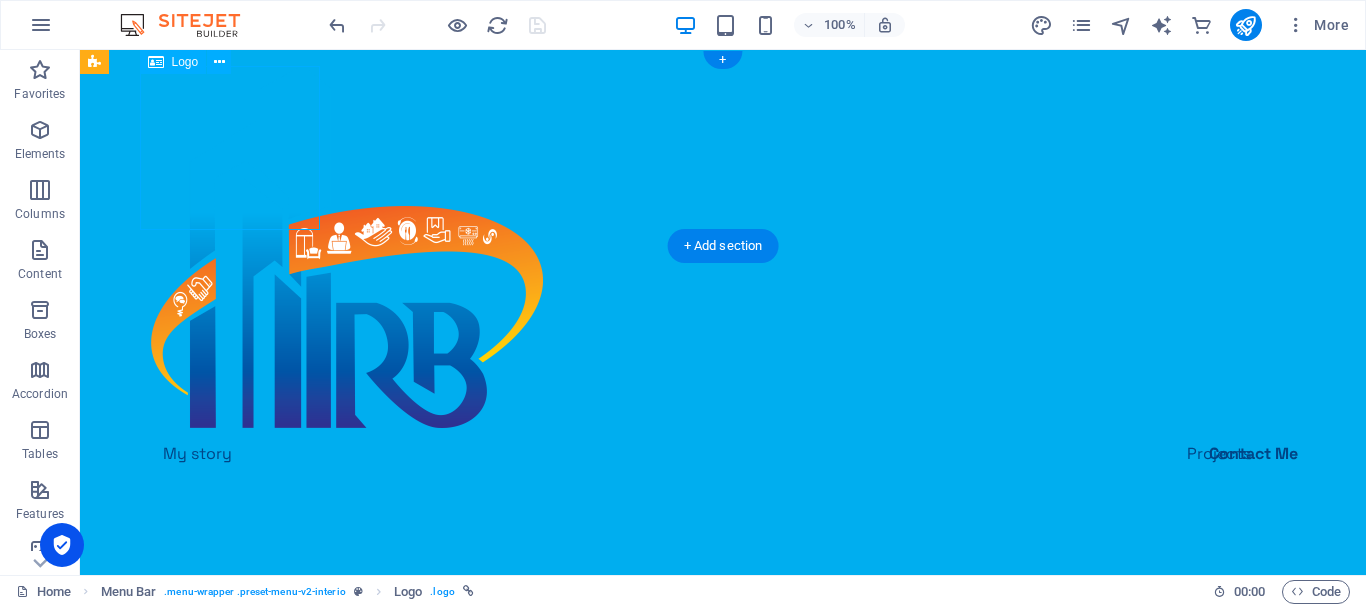click at bounding box center [723, 248] 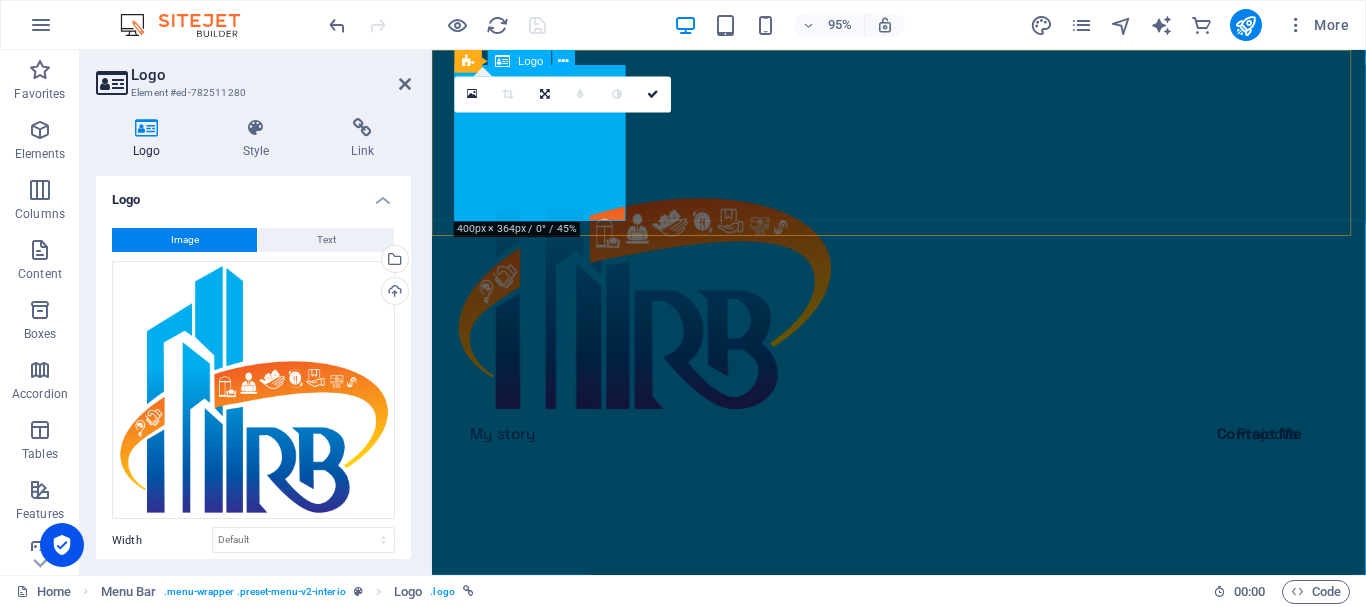 click at bounding box center (923, 248) 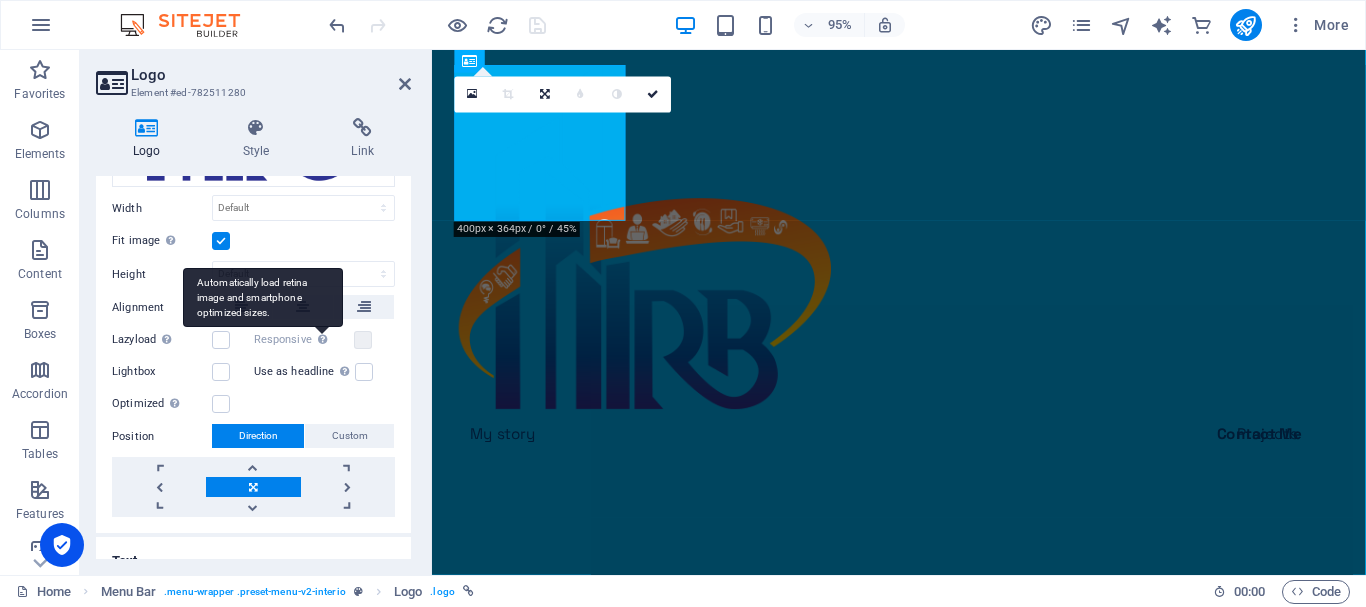 scroll, scrollTop: 354, scrollLeft: 0, axis: vertical 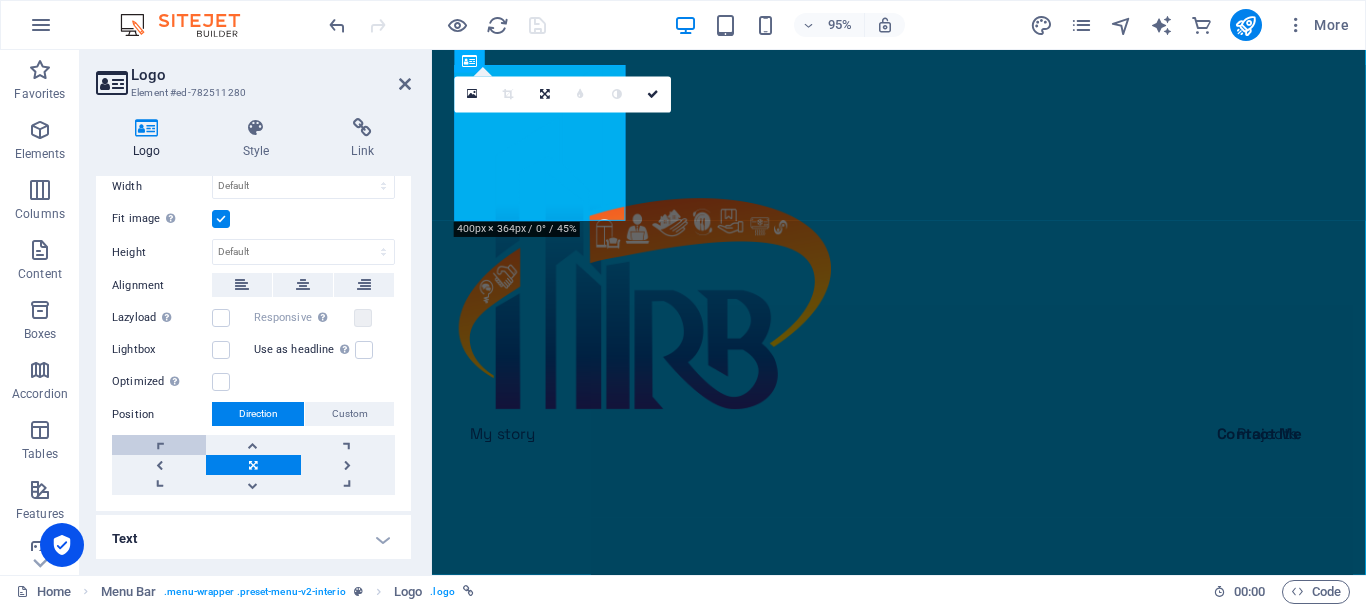 click at bounding box center [159, 445] 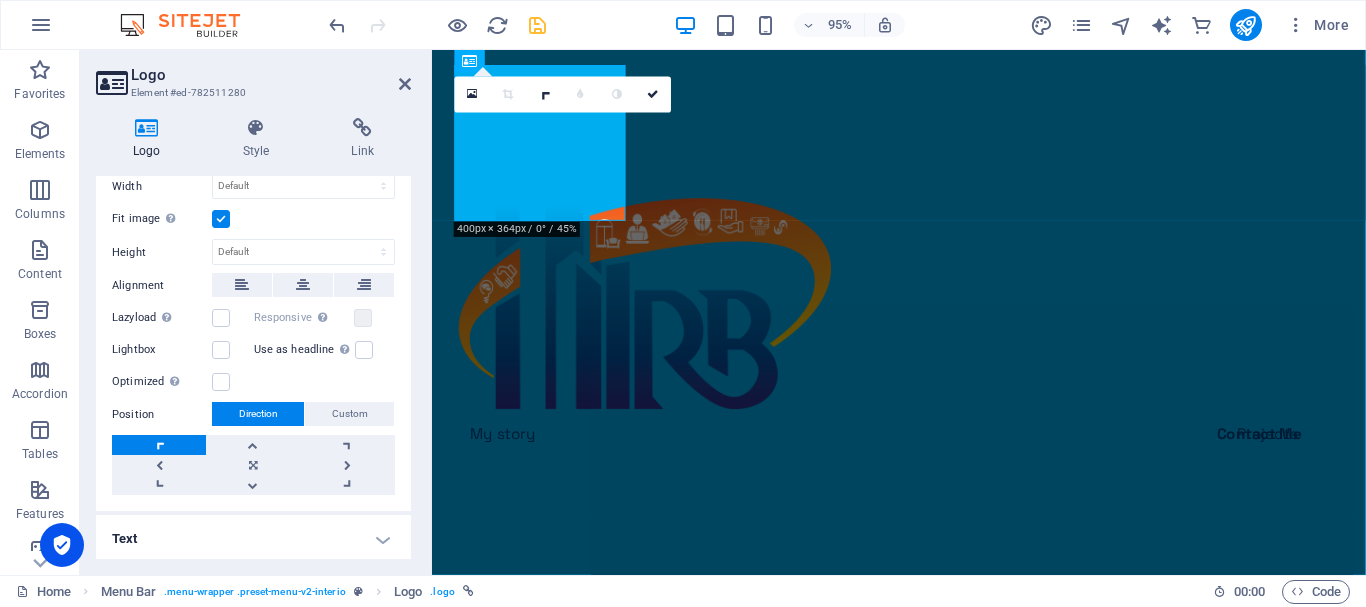 click at bounding box center [159, 445] 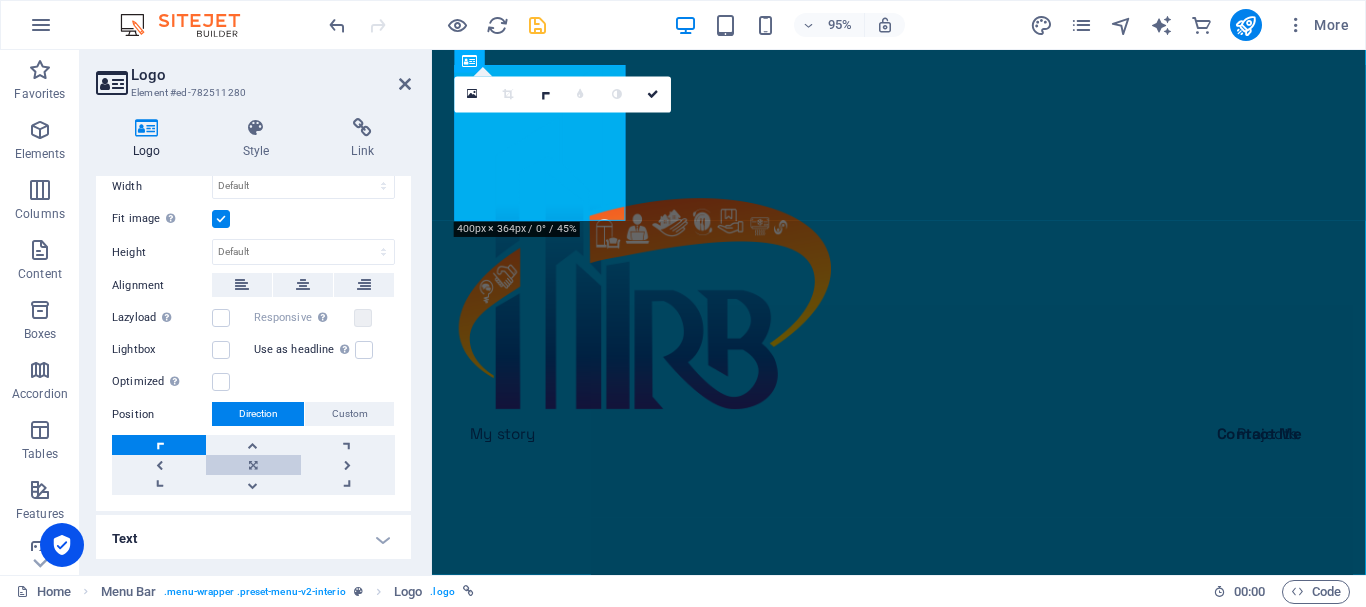 click at bounding box center [253, 465] 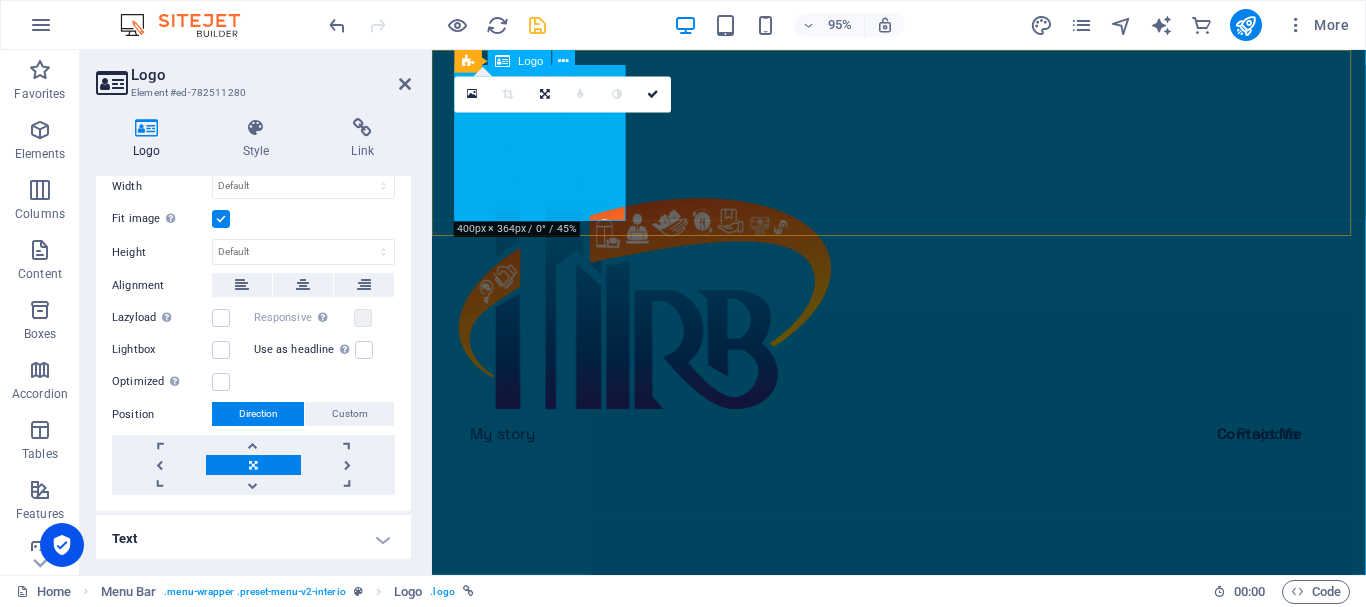click at bounding box center [923, 248] 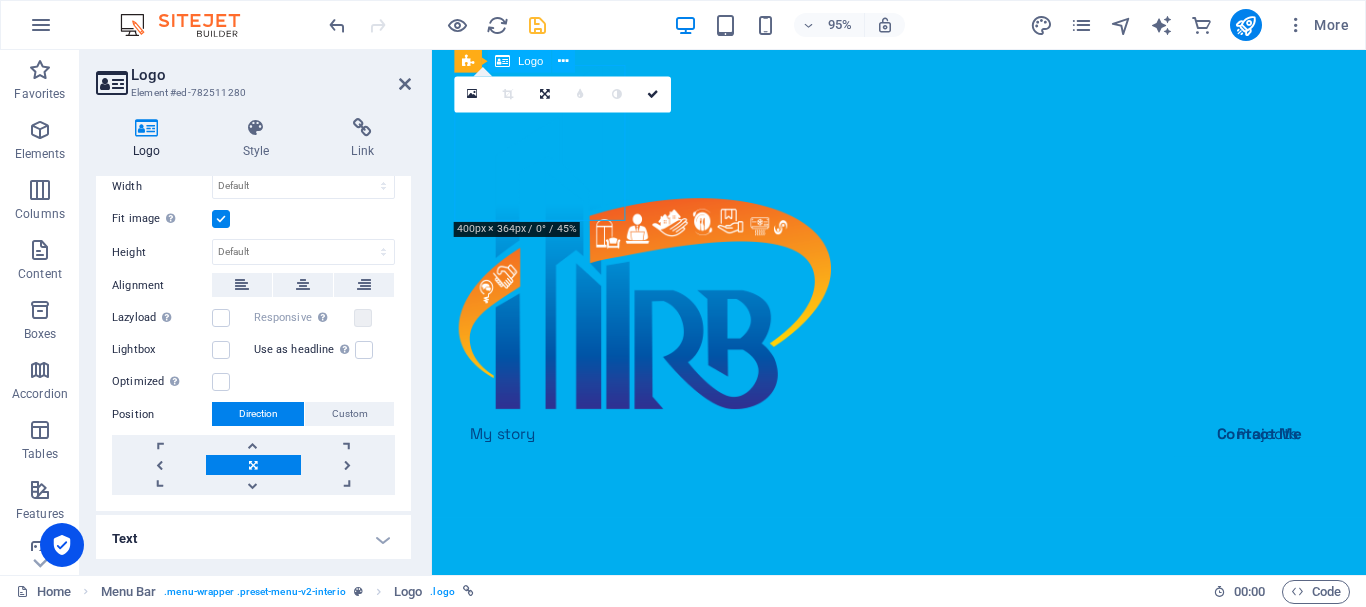 drag, startPoint x: 616, startPoint y: 218, endPoint x: 584, endPoint y: 183, distance: 47.423622 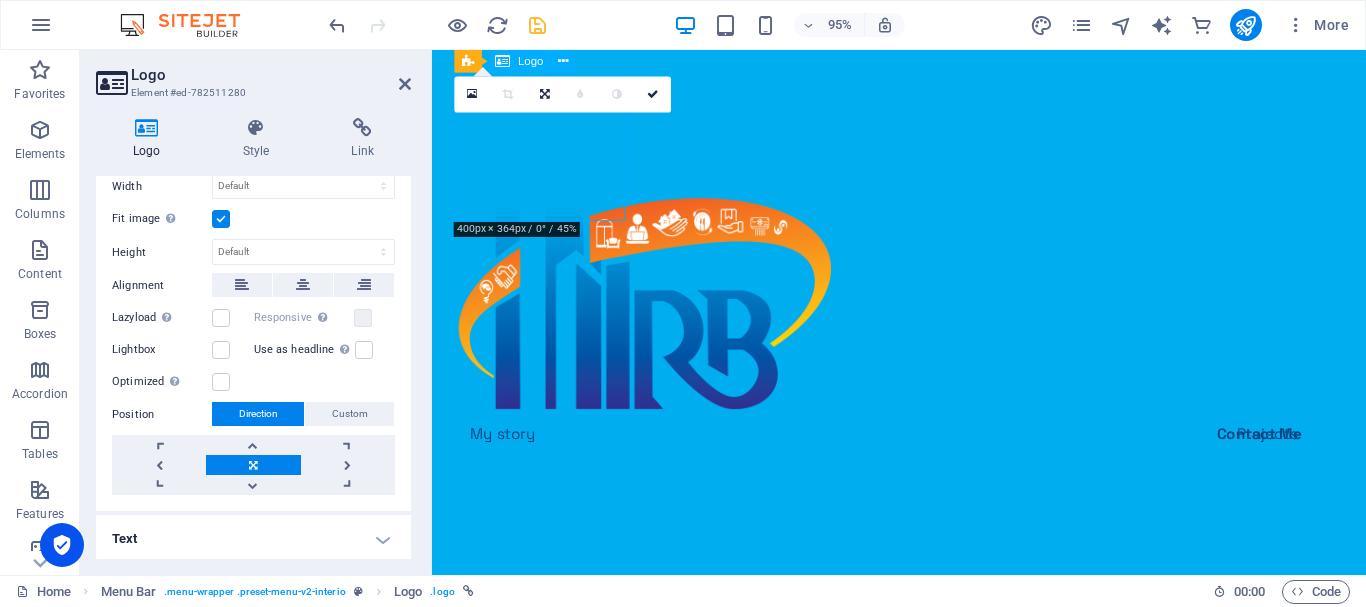 click at bounding box center [923, 248] 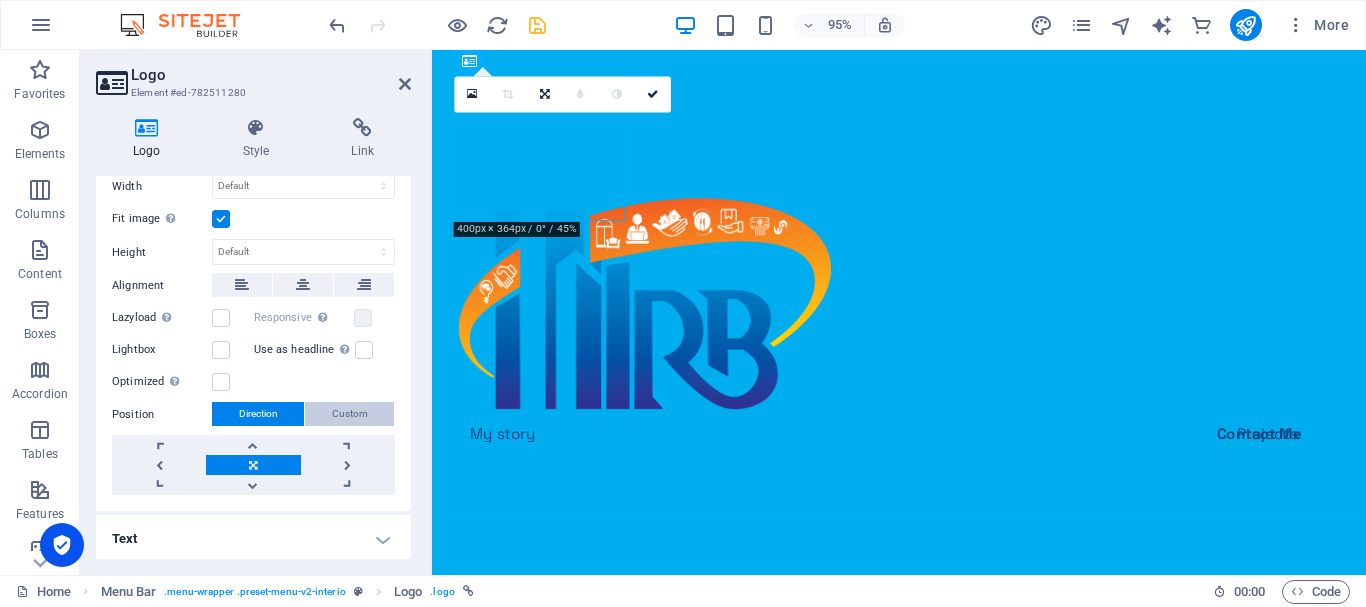 click on "Custom" at bounding box center (350, 414) 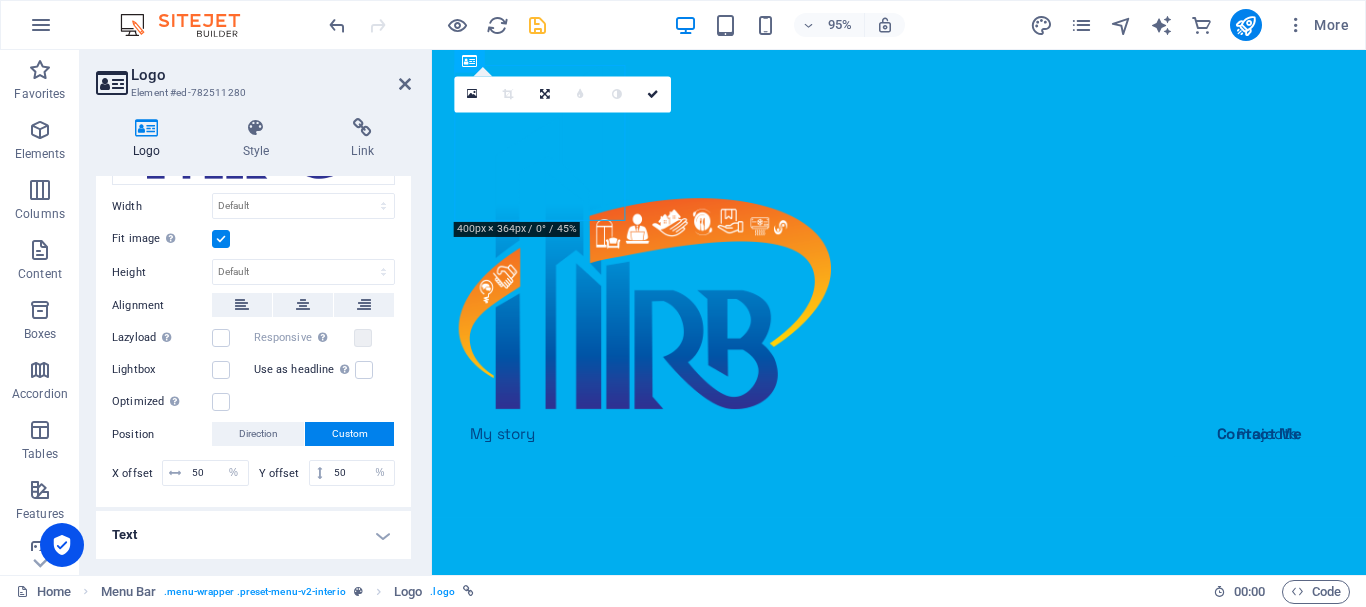 scroll, scrollTop: 331, scrollLeft: 0, axis: vertical 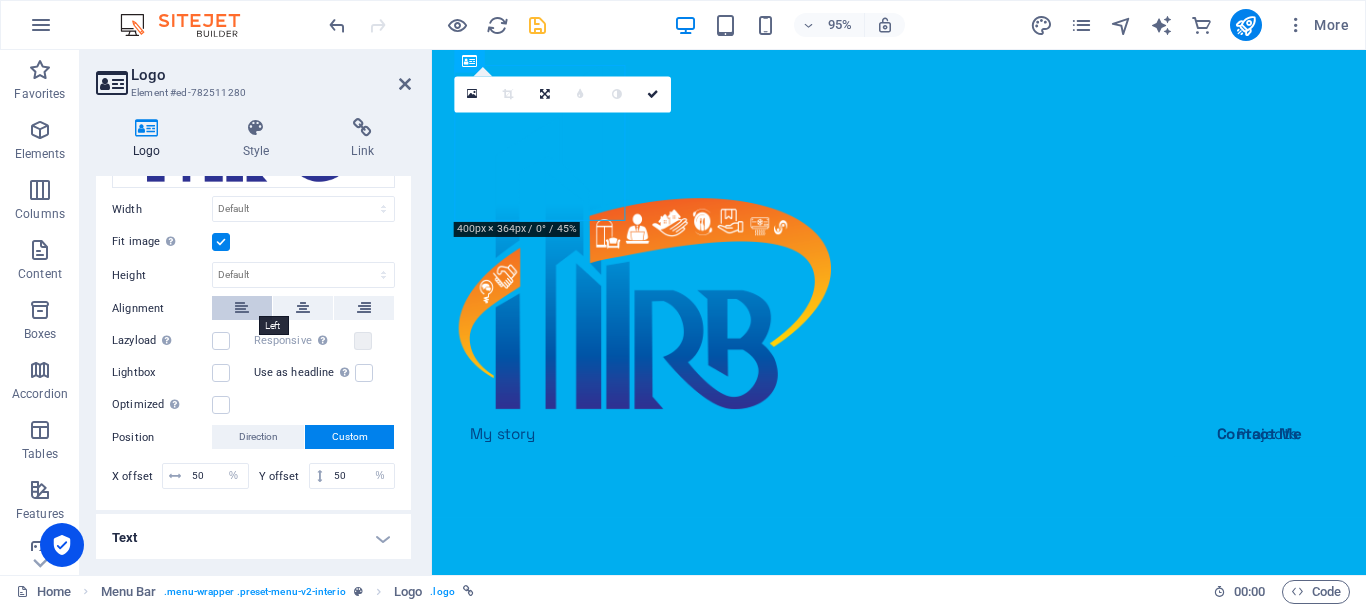 click at bounding box center (242, 308) 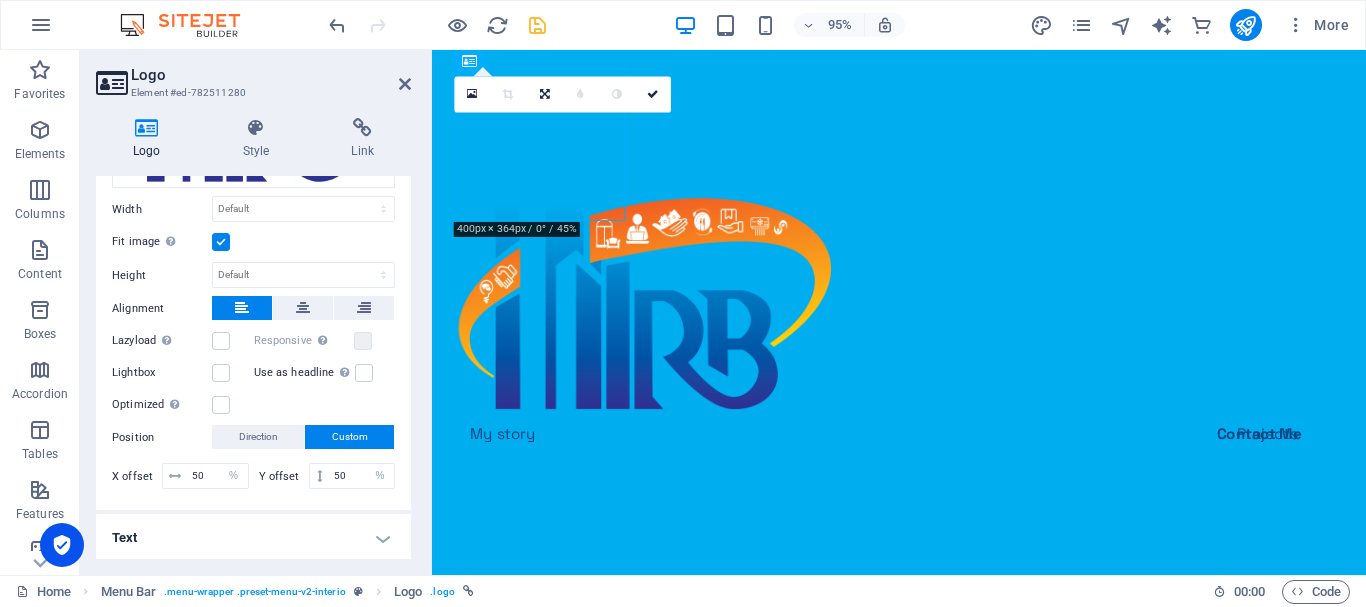 scroll, scrollTop: 330, scrollLeft: 0, axis: vertical 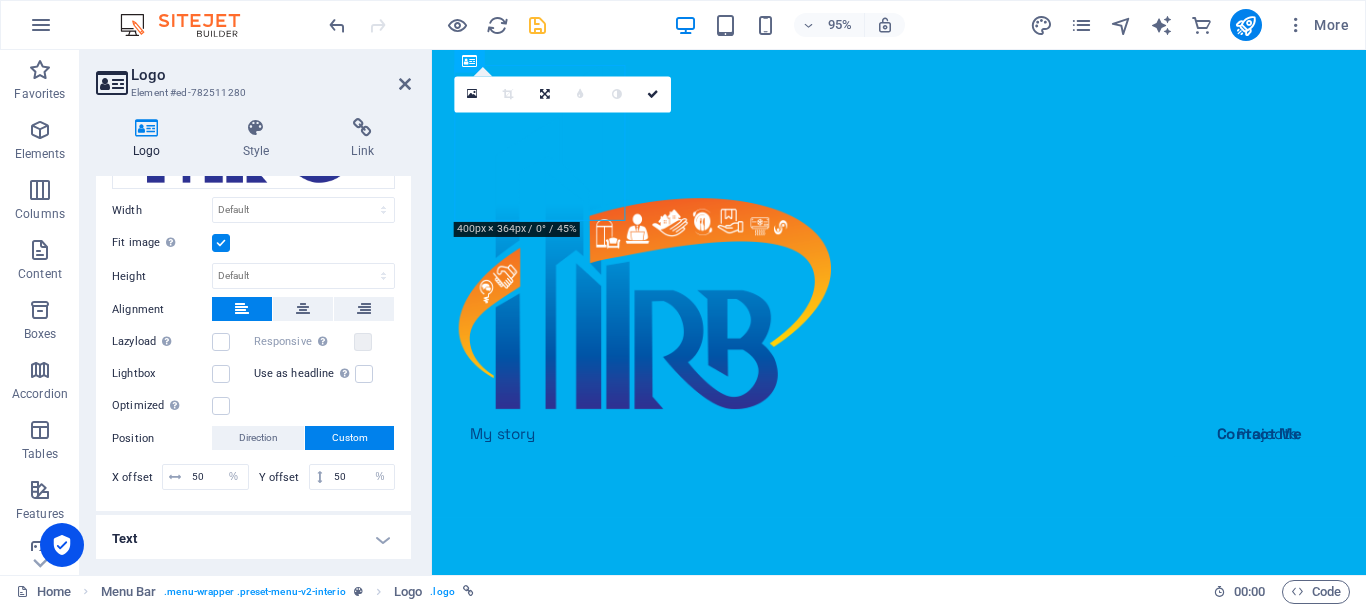 drag, startPoint x: 406, startPoint y: 404, endPoint x: 405, endPoint y: 378, distance: 26.019224 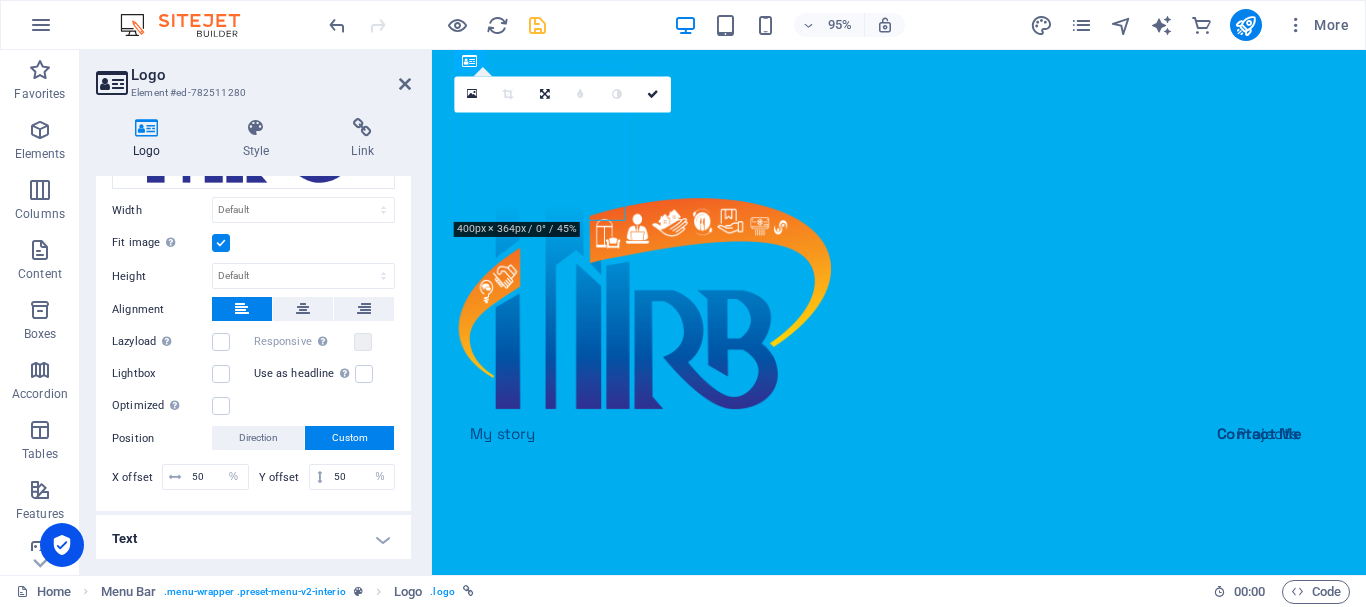 click on "Image Text Drag files here, click to choose files or select files from Files or our free stock photos & videos Select files from the file manager, stock photos, or upload file(s) Upload Width Default auto px rem % em vh vw Fit image Automatically fit image to a fixed width and height Height Default auto px Alignment Lazyload Loading images after the page loads improves page speed. Responsive Automatically load retina image and smartphone optimized sizes. Lightbox Use as headline The image will be wrapped in an H1 headline tag. Useful for giving alternative text the weight of an H1 headline, e.g. for the logo. Leave unchecked if uncertain. Optimized Images are compressed to improve page speed. Position Direction Custom X offset 50 px rem % vh vw Y offset 50 px rem % vh vw Edit design" at bounding box center (253, 196) 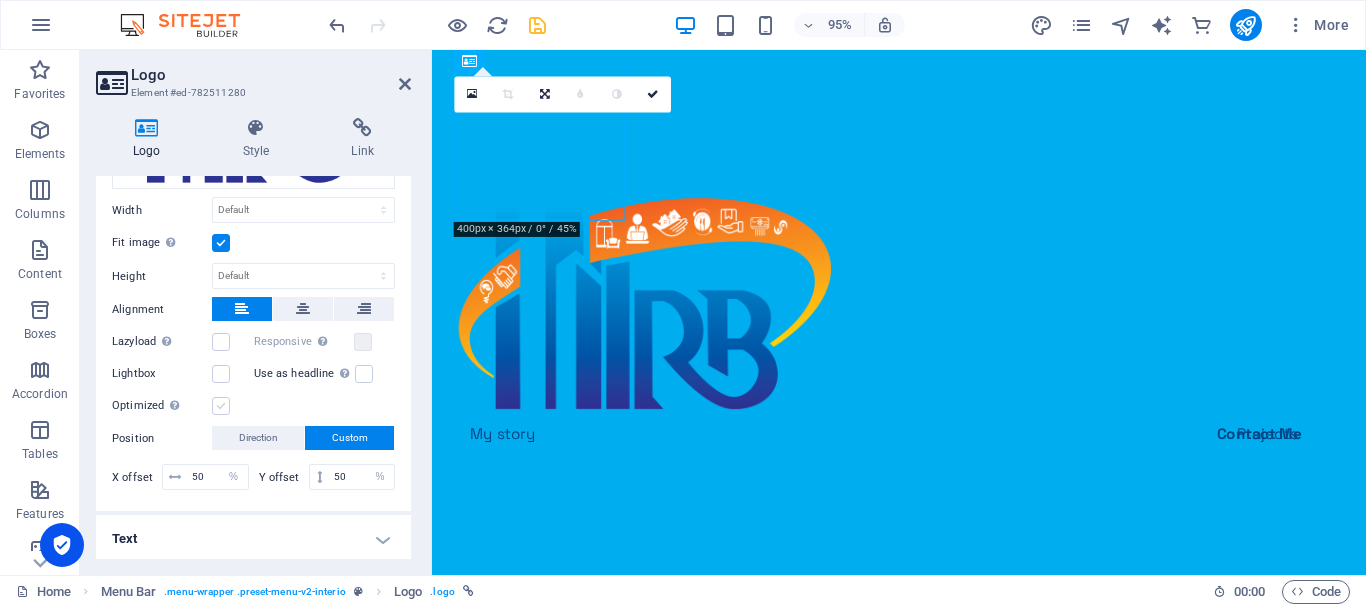 click at bounding box center [221, 406] 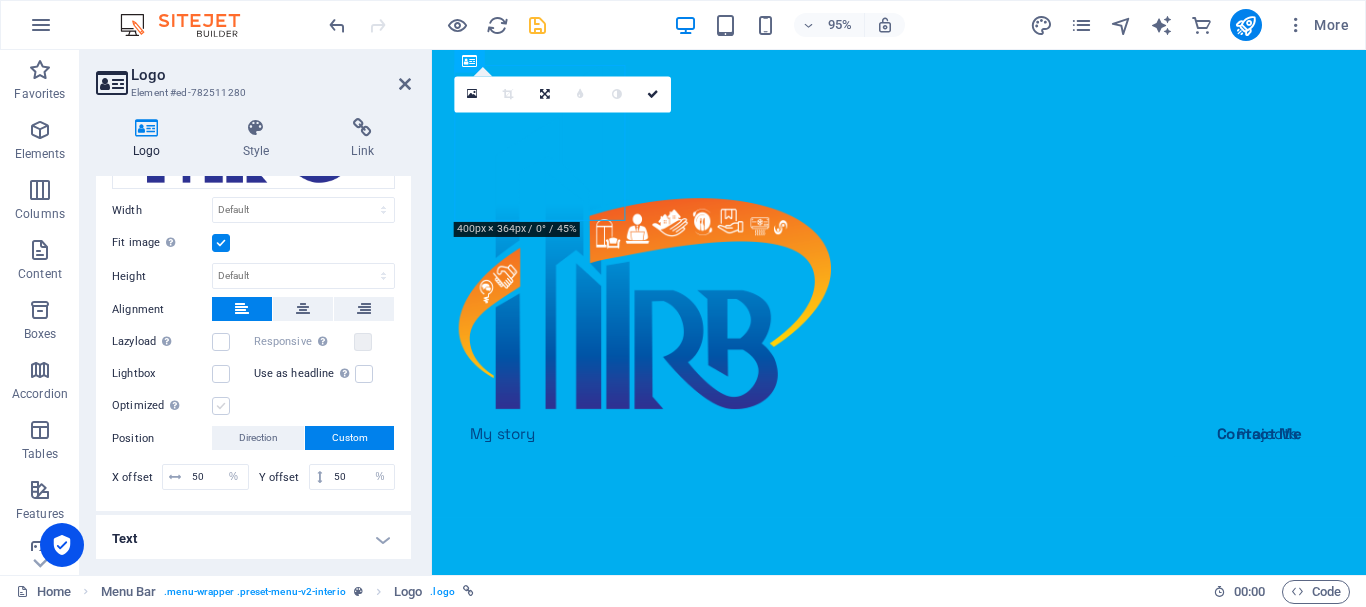click on "Optimized Images are compressed to improve page speed." at bounding box center [0, 0] 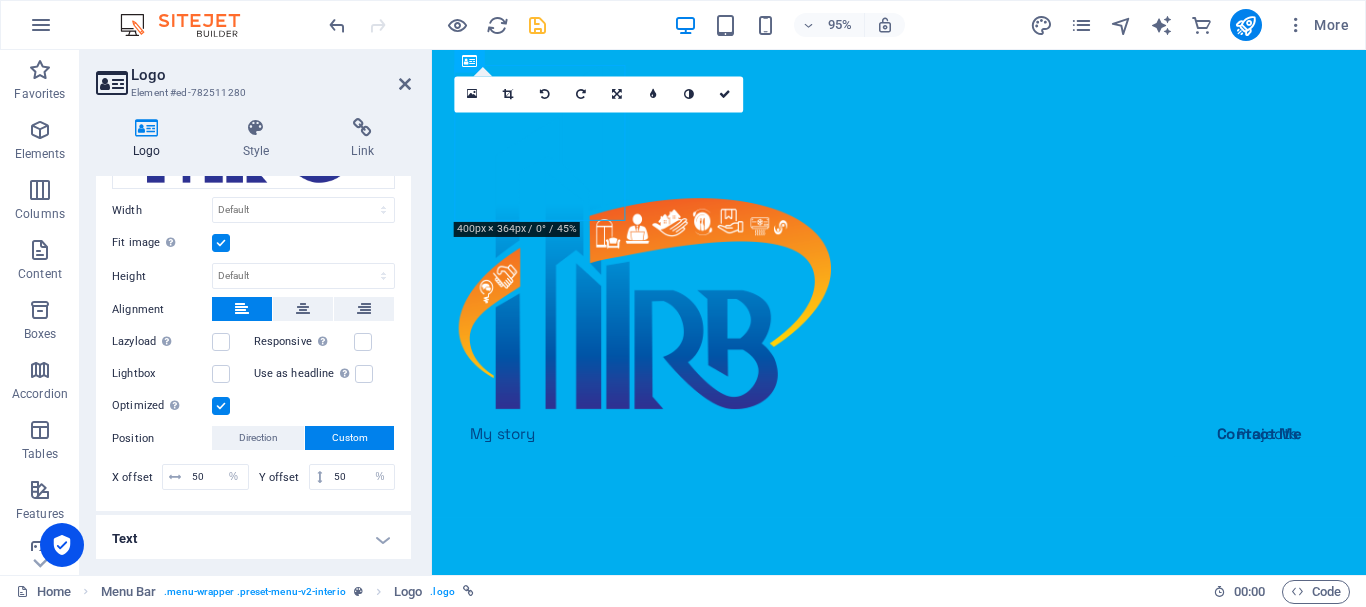 click at bounding box center (221, 406) 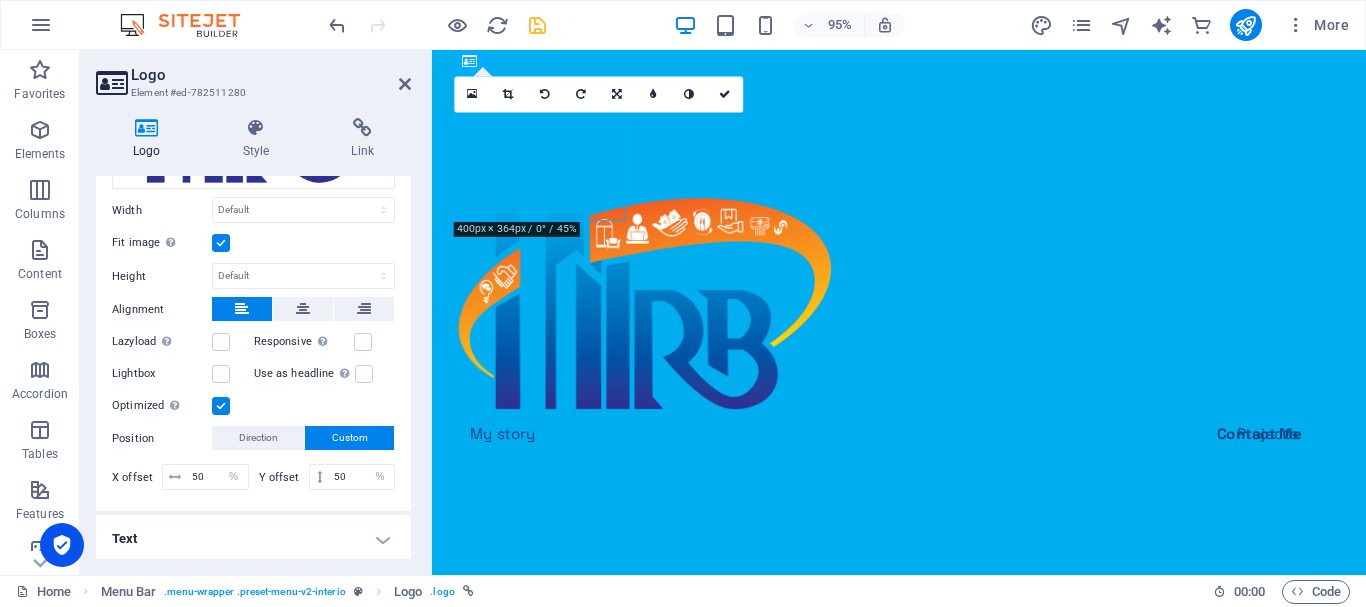 click on "Optimized Images are compressed to improve page speed." at bounding box center [0, 0] 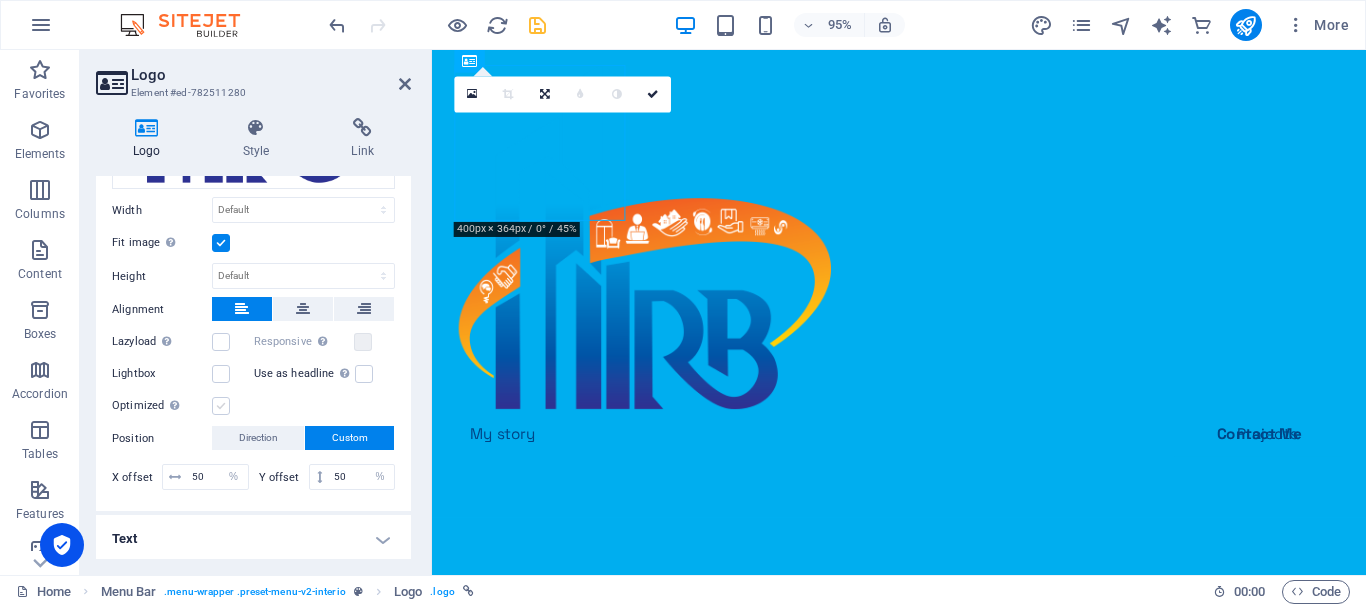 click at bounding box center [221, 406] 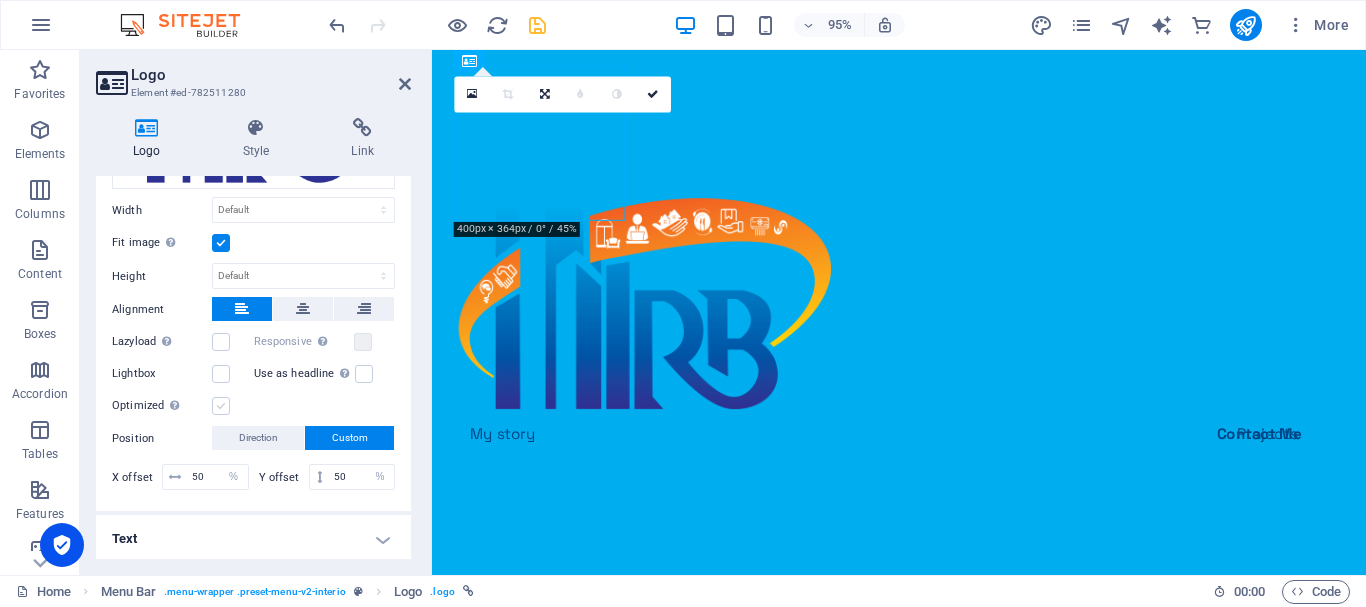 click on "Optimized Images are compressed to improve page speed." at bounding box center (0, 0) 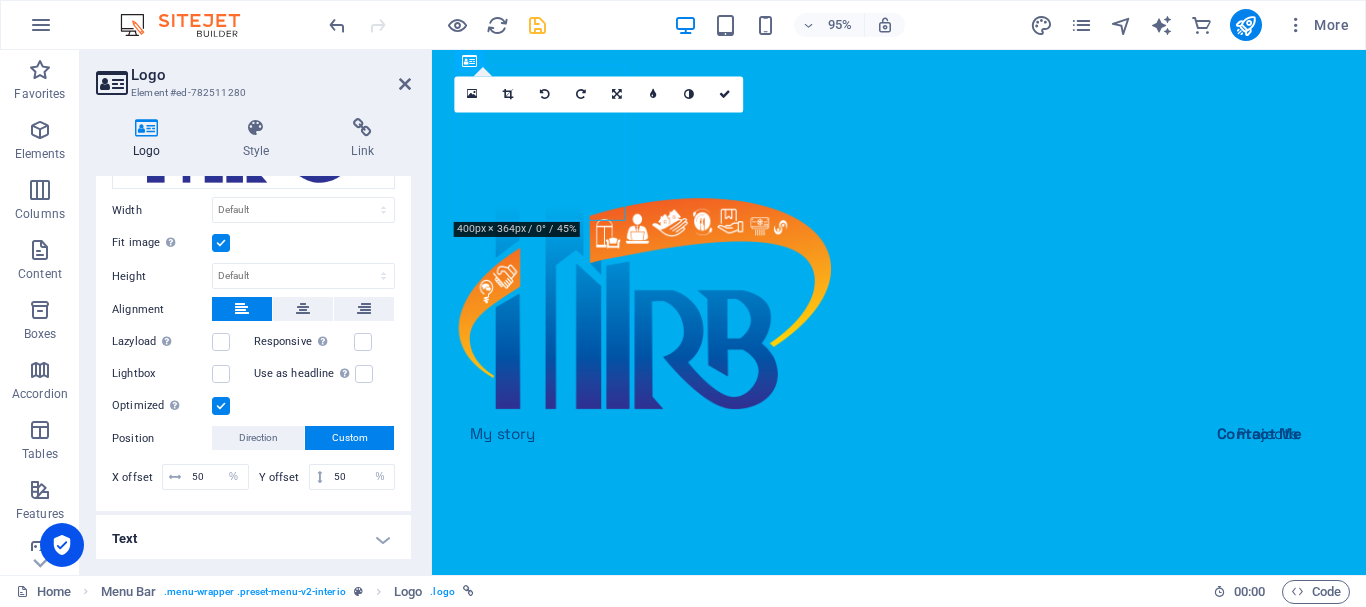 click at bounding box center (221, 406) 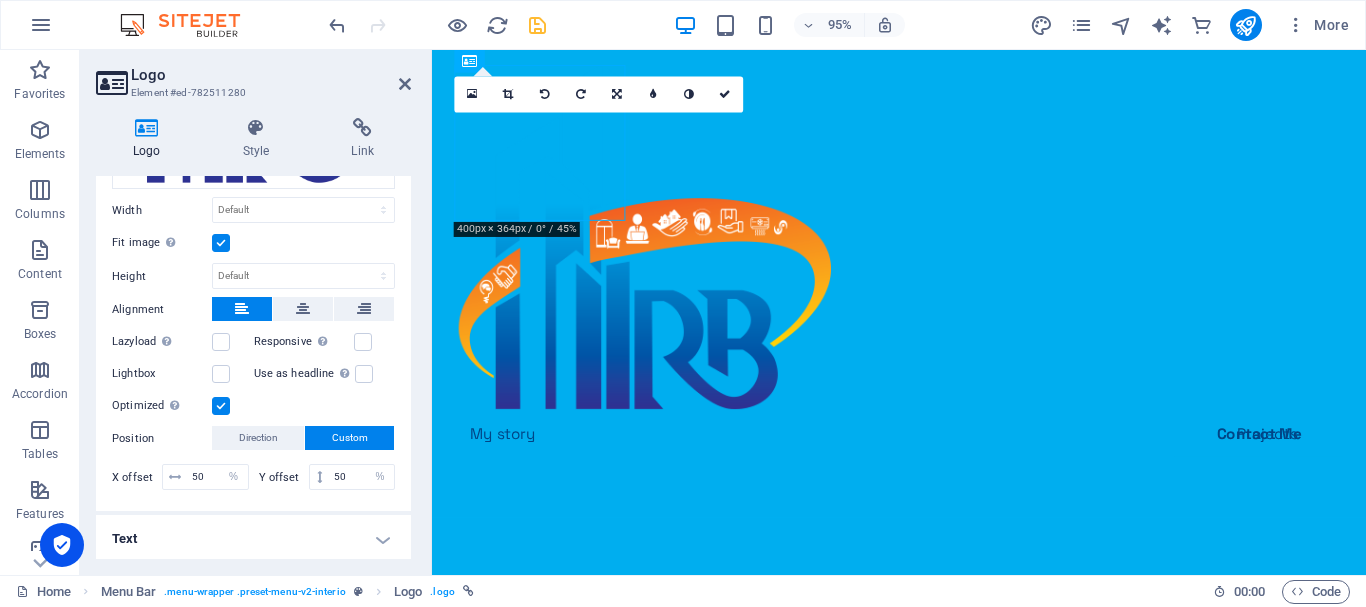 click on "Optimized Images are compressed to improve page speed." at bounding box center [0, 0] 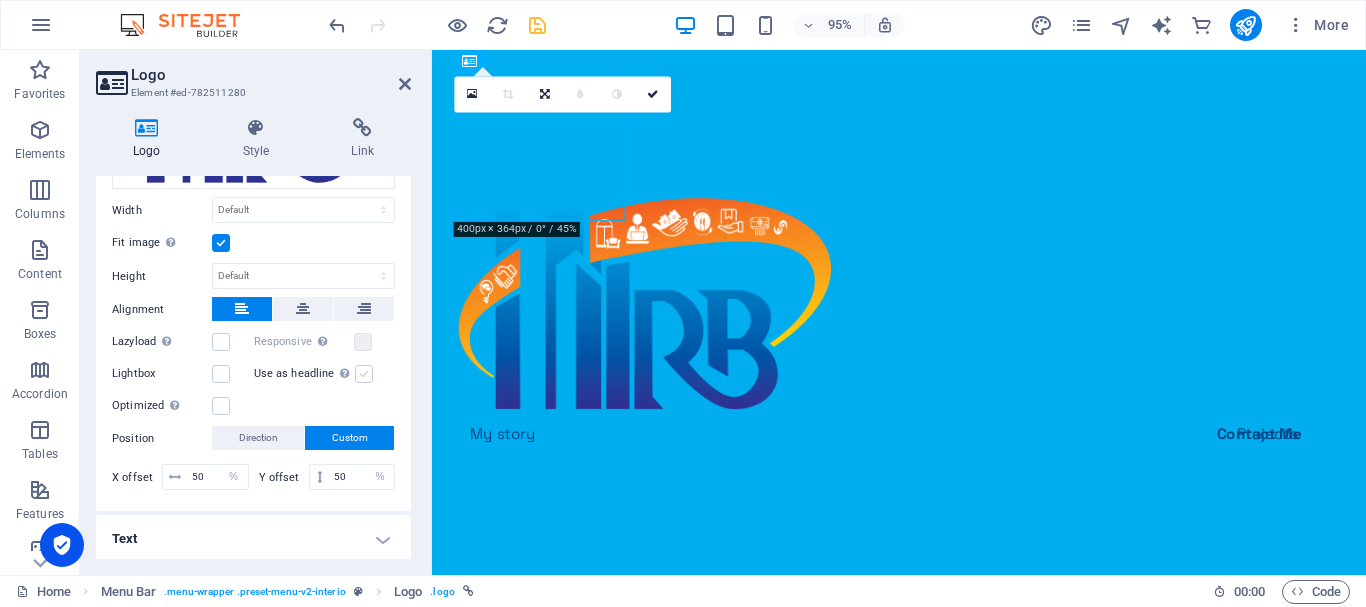 click at bounding box center [364, 374] 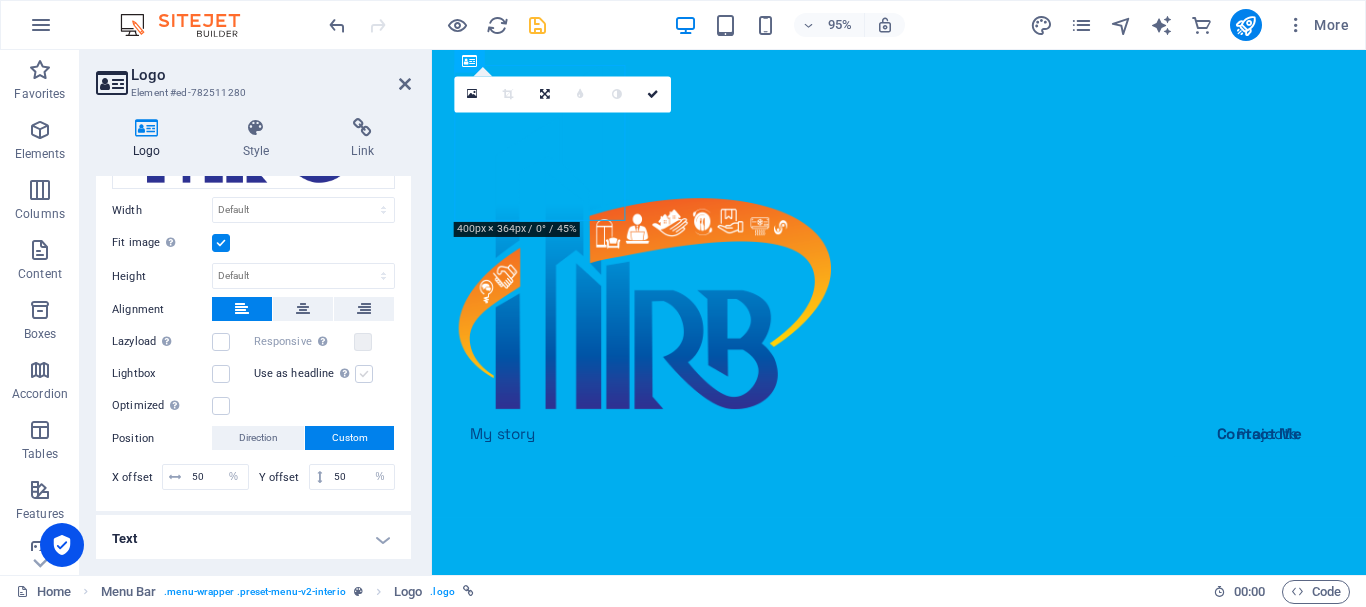 click on "Use as headline The image will be wrapped in an H1 headline tag. Useful for giving alternative text the weight of an H1 headline, e.g. for the logo. Leave unchecked if uncertain." at bounding box center [0, 0] 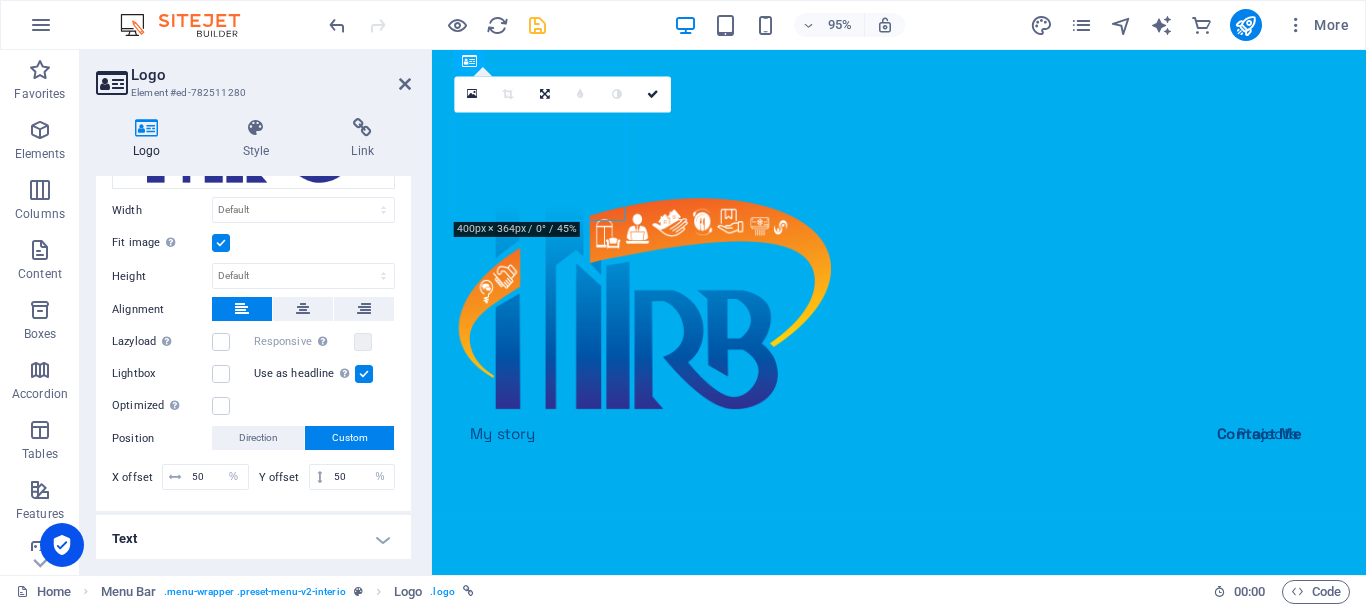 click at bounding box center [364, 374] 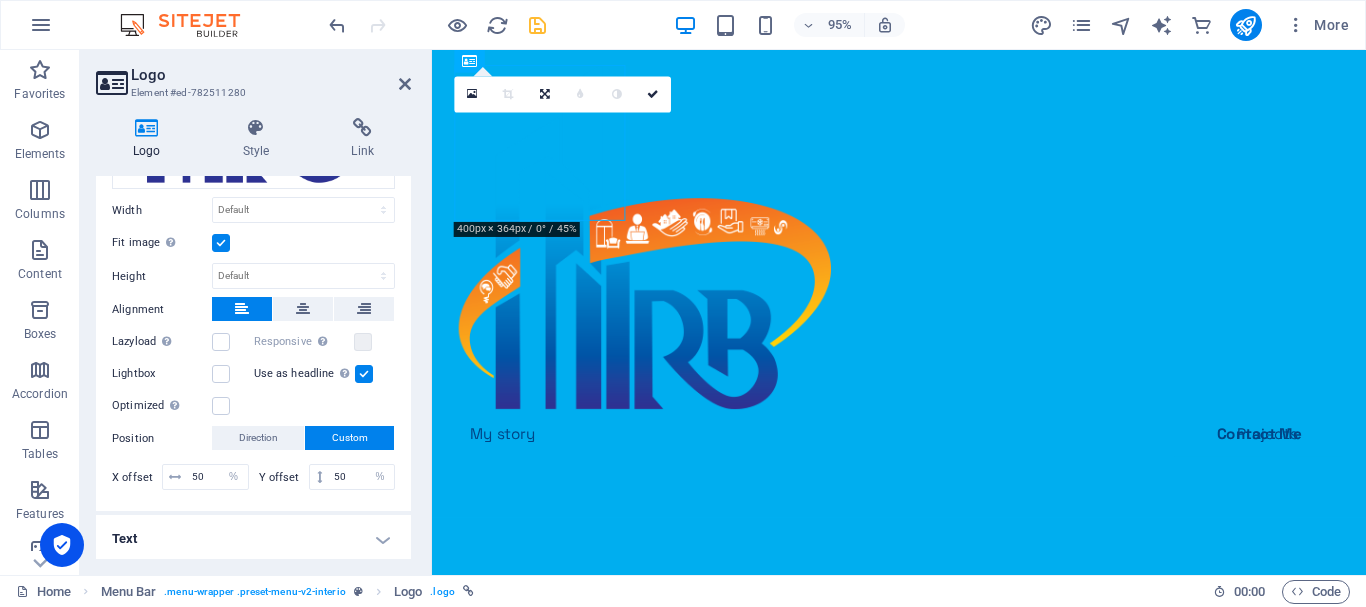 click on "Use as headline The image will be wrapped in an H1 headline tag. Useful for giving alternative text the weight of an H1 headline, e.g. for the logo. Leave unchecked if uncertain." at bounding box center [0, 0] 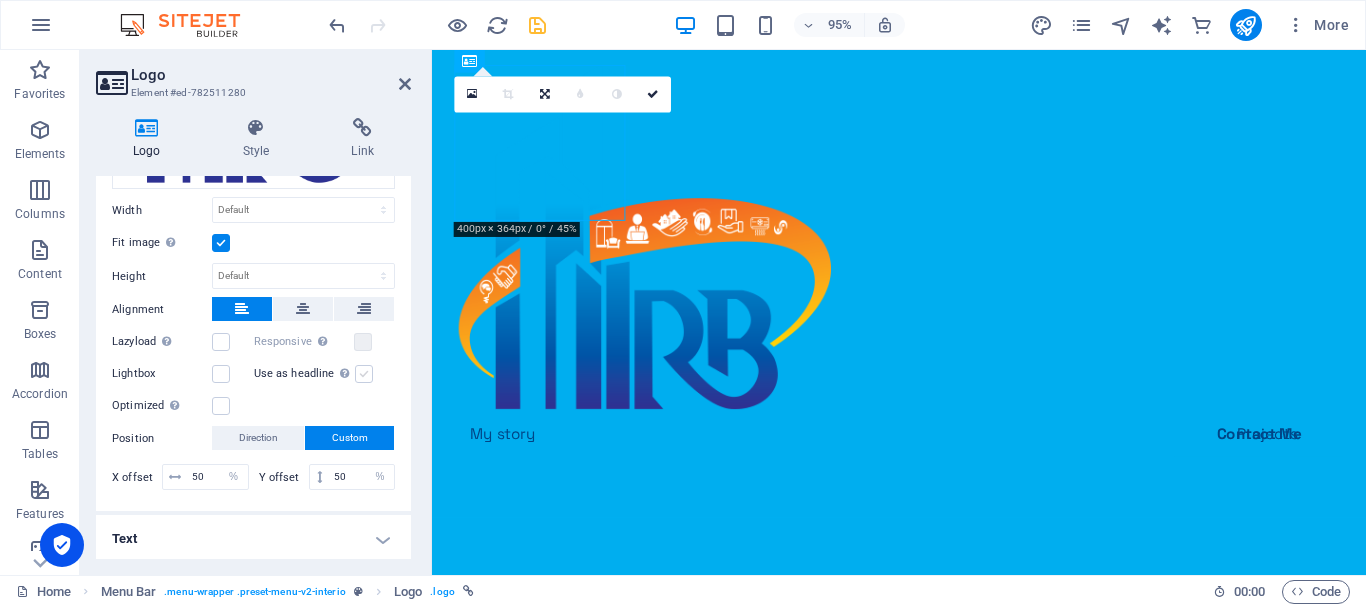 click at bounding box center [364, 374] 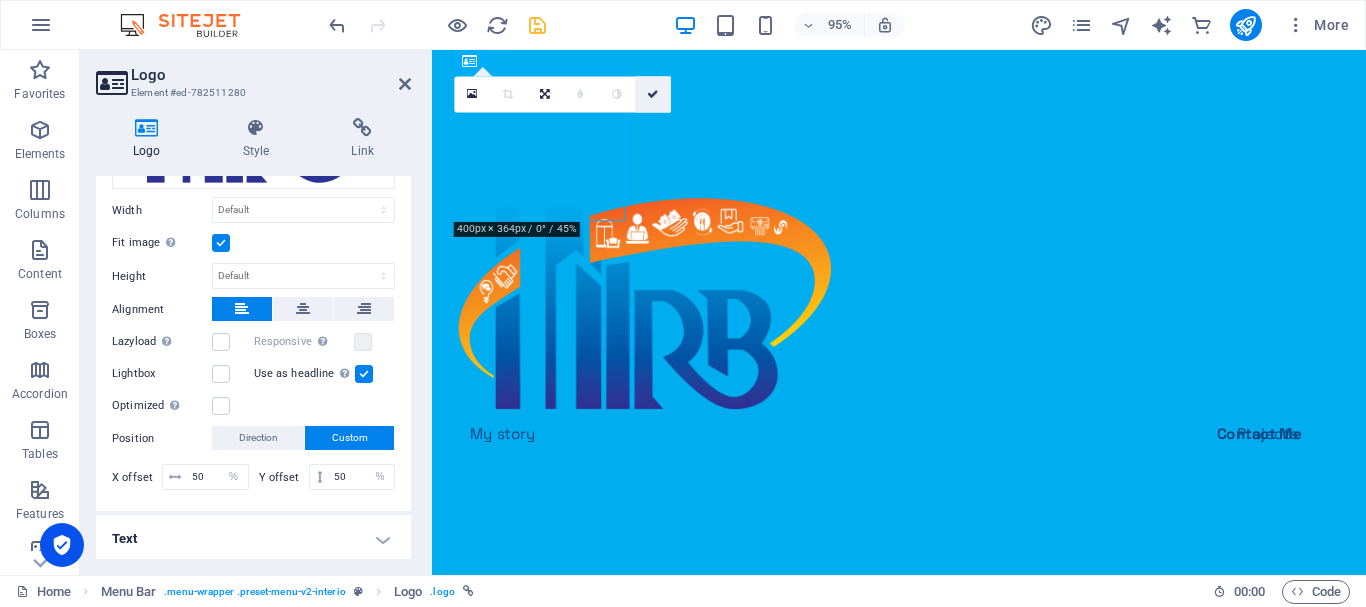 click at bounding box center (653, 95) 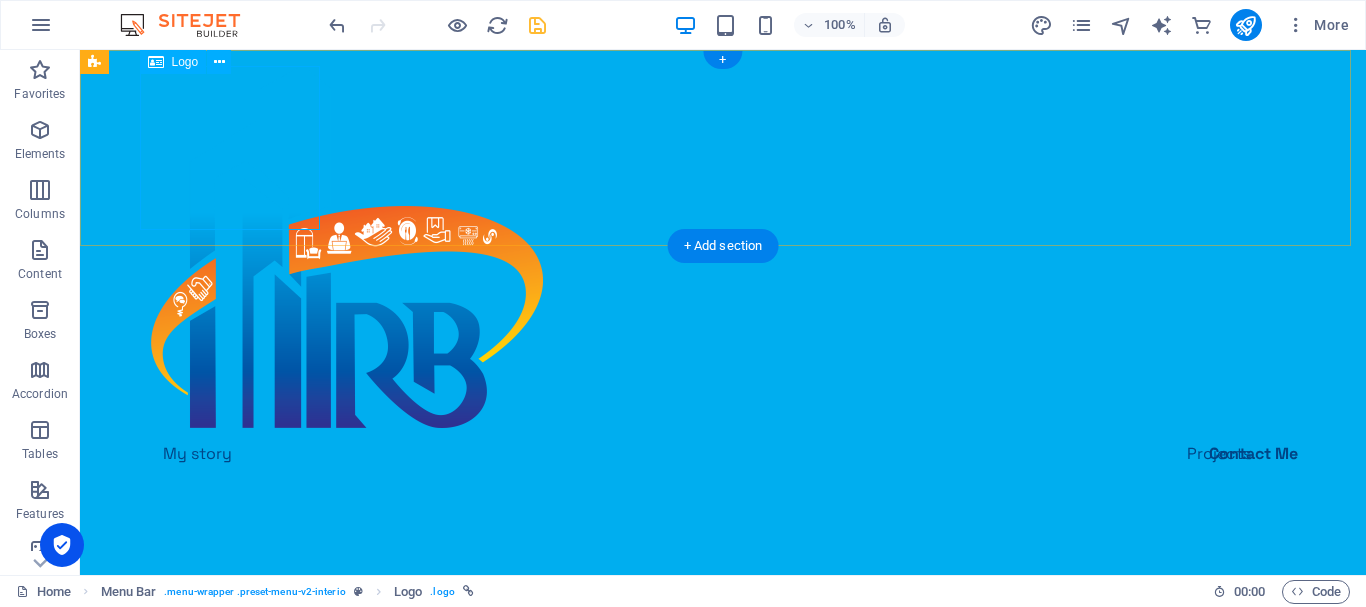 click at bounding box center [723, 248] 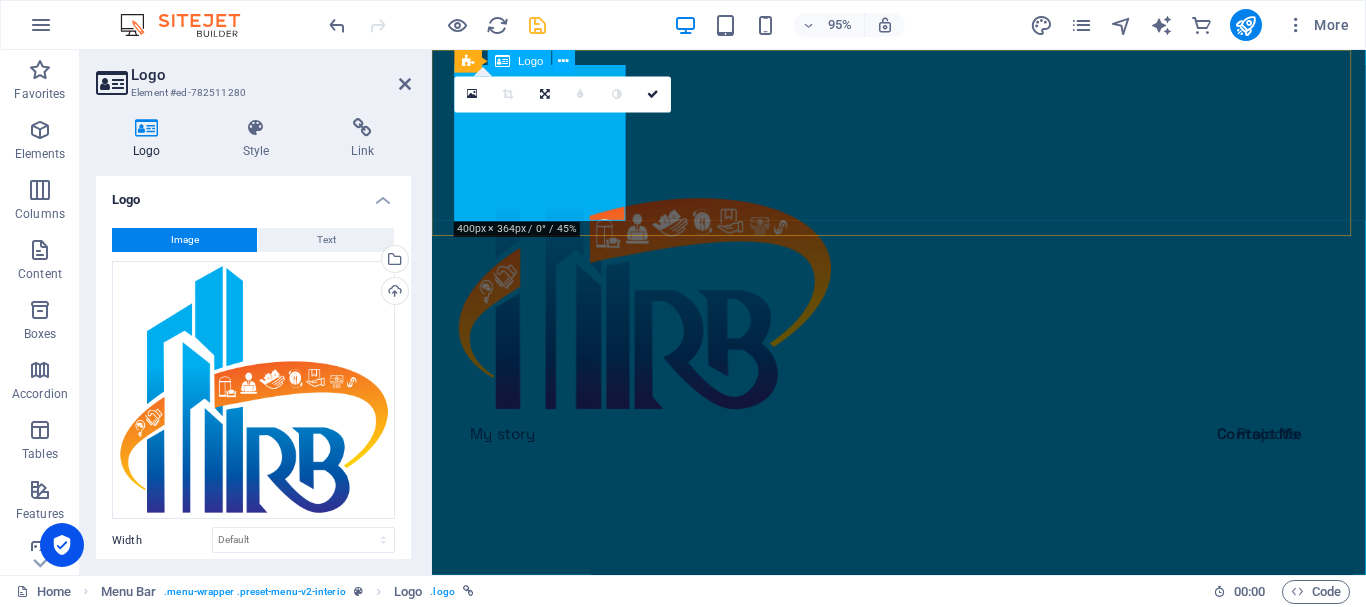 click at bounding box center [923, 248] 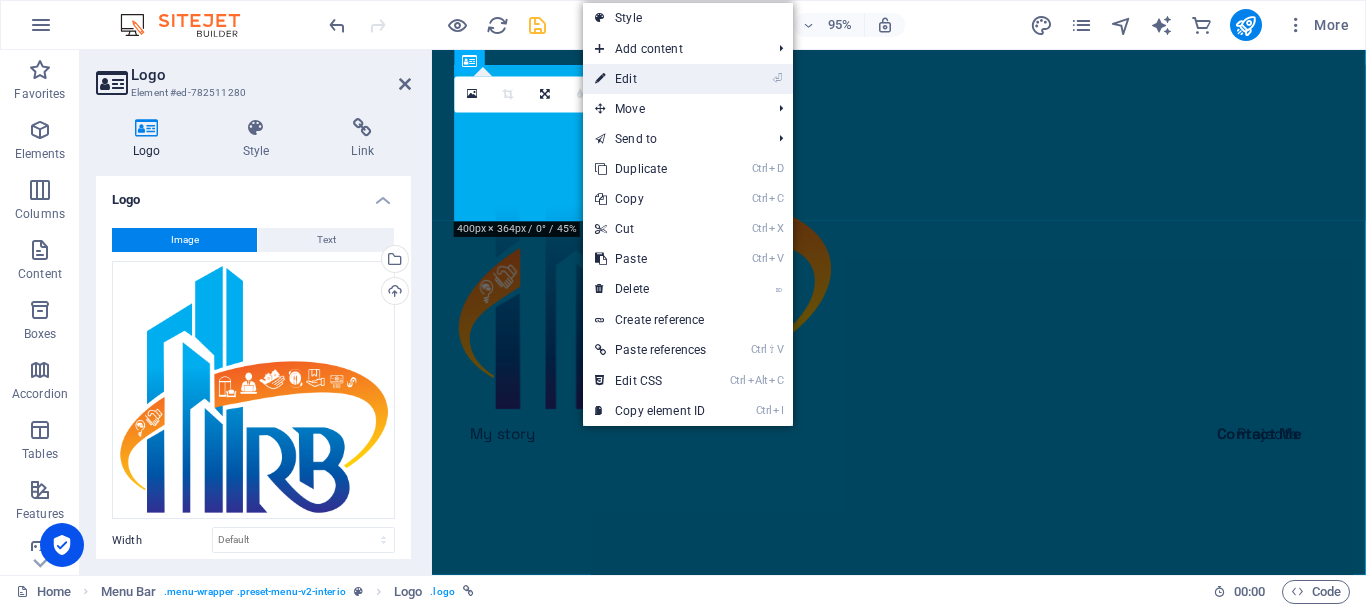 click on "⏎  Edit" at bounding box center (650, 79) 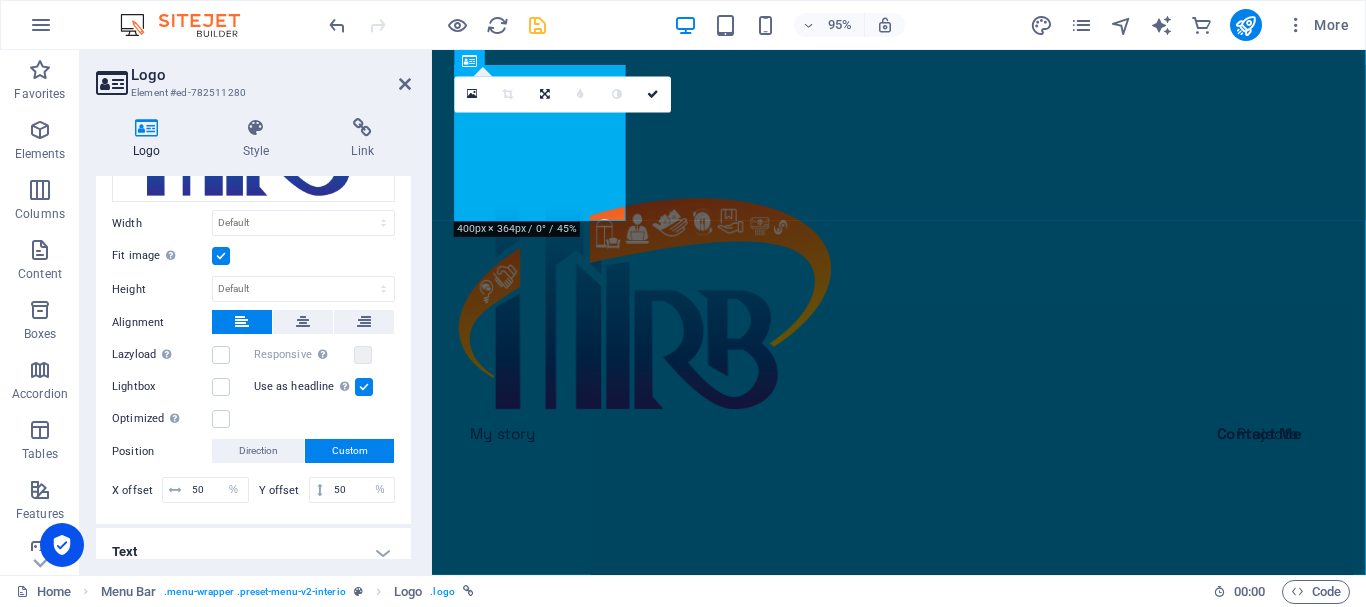 scroll, scrollTop: 330, scrollLeft: 0, axis: vertical 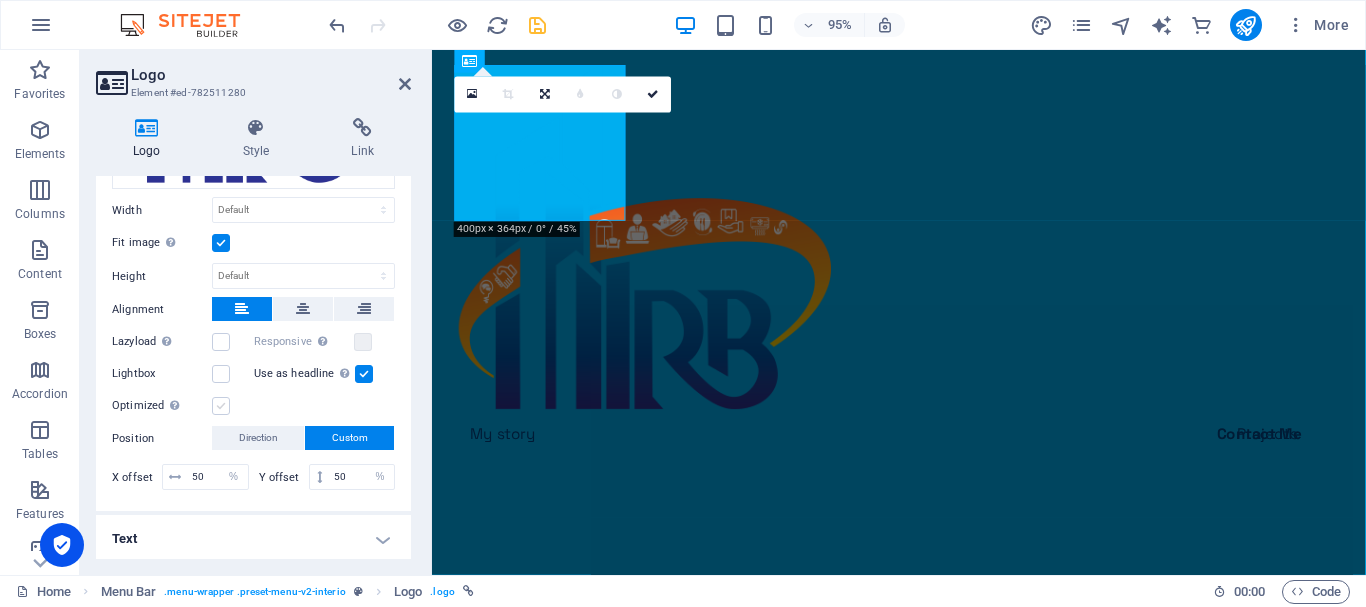 click at bounding box center [221, 406] 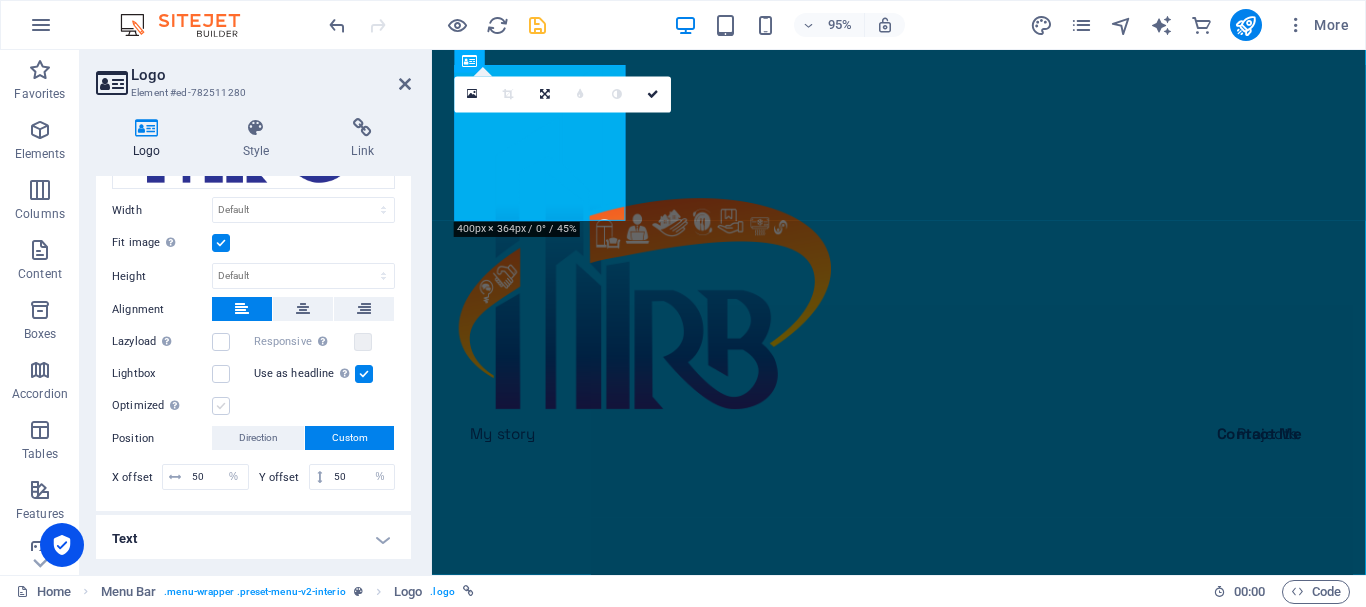 click on "Optimized Images are compressed to improve page speed." at bounding box center (0, 0) 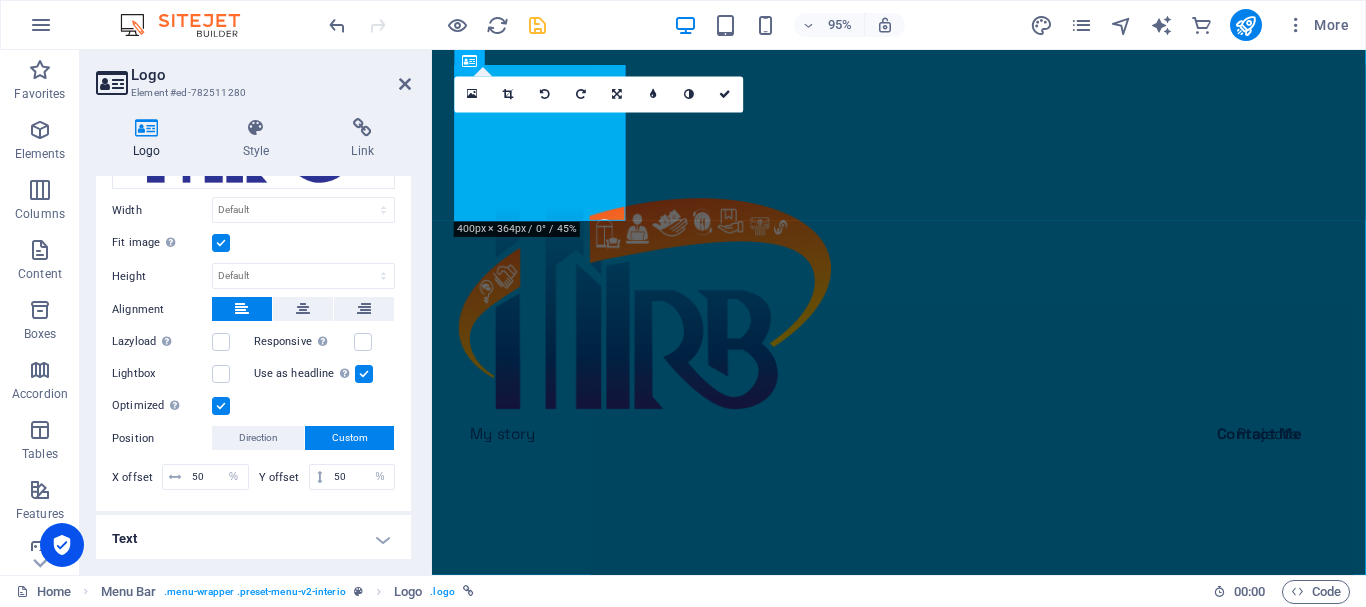 click at bounding box center (221, 406) 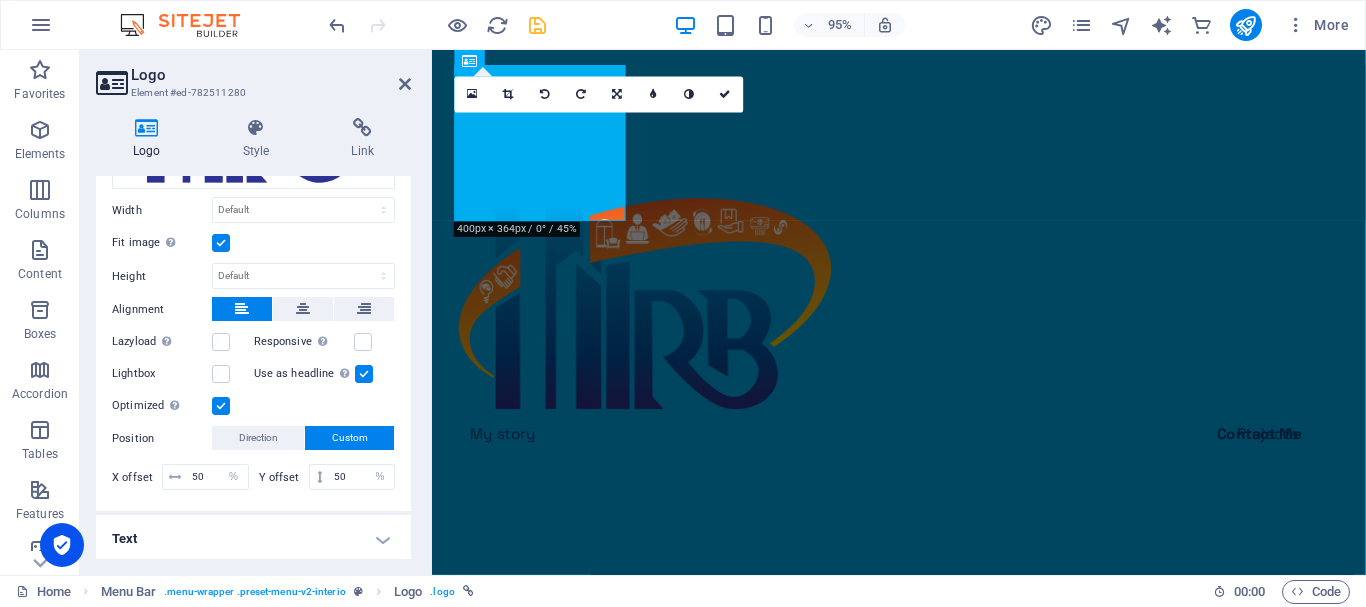 click on "Optimized Images are compressed to improve page speed." at bounding box center [0, 0] 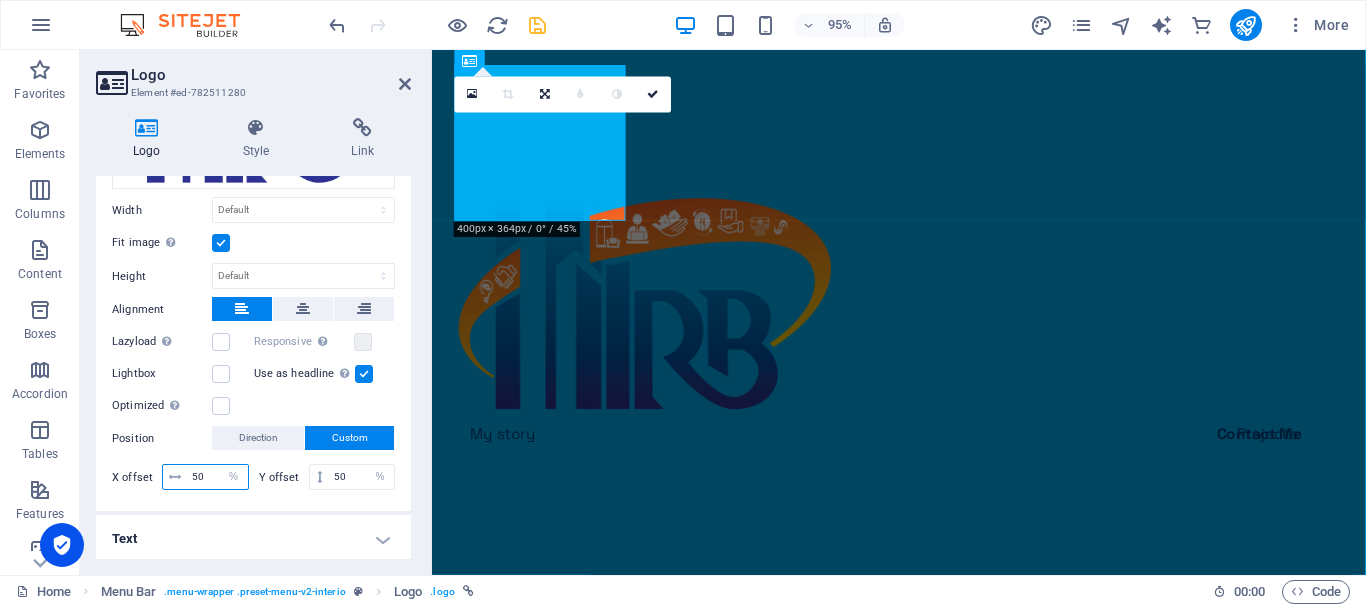 drag, startPoint x: 207, startPoint y: 476, endPoint x: 193, endPoint y: 474, distance: 14.142136 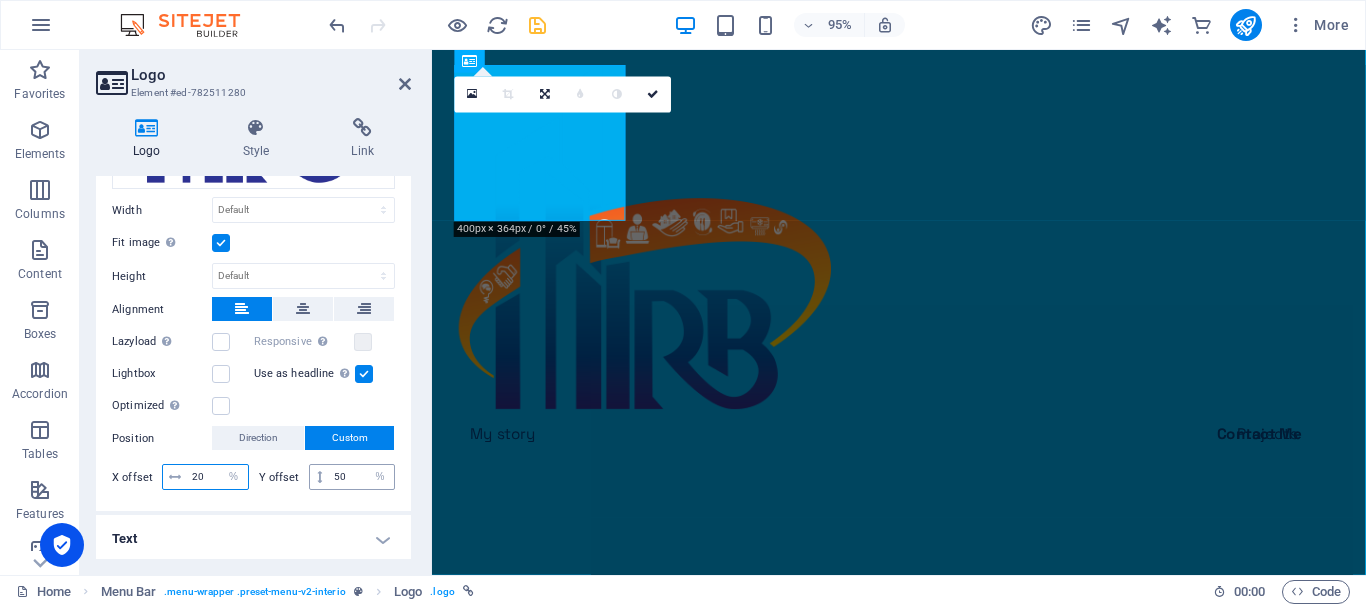 type on "20" 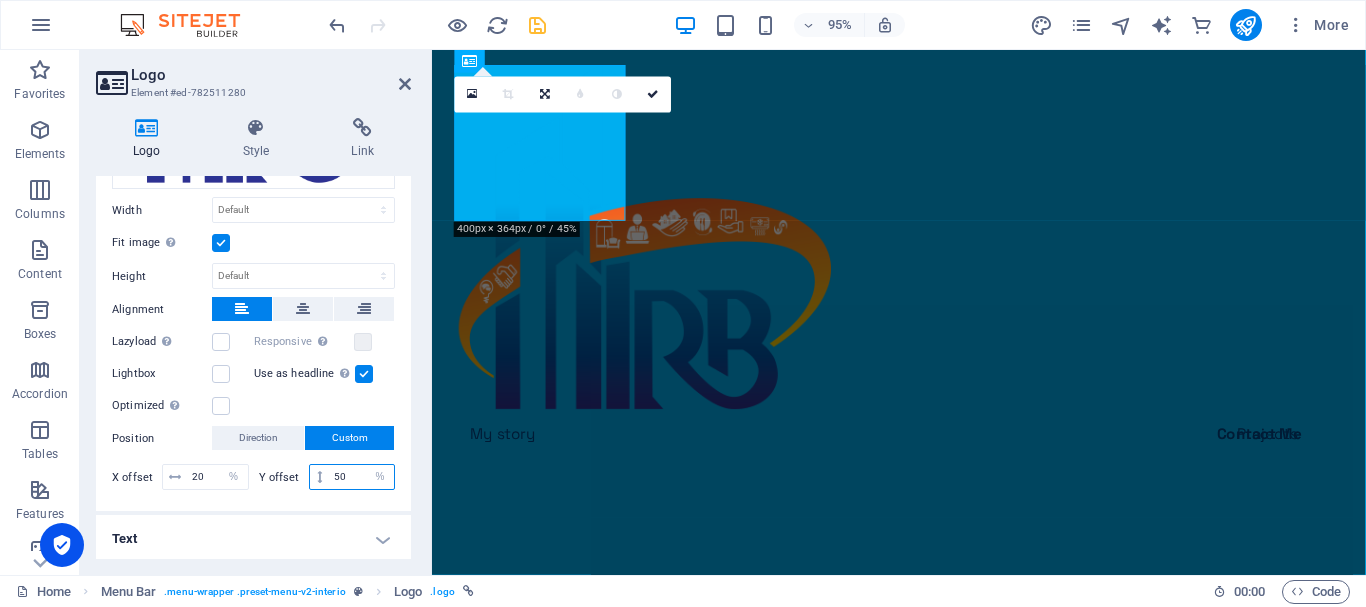 click on "50" at bounding box center (361, 477) 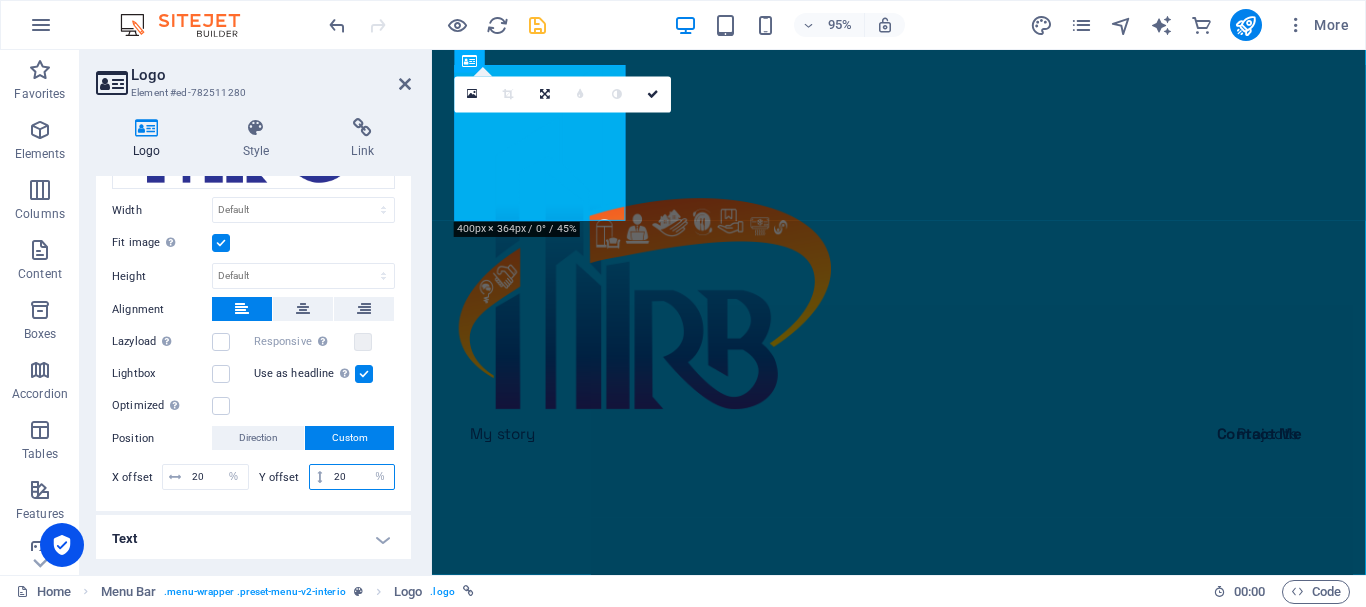 type on "20" 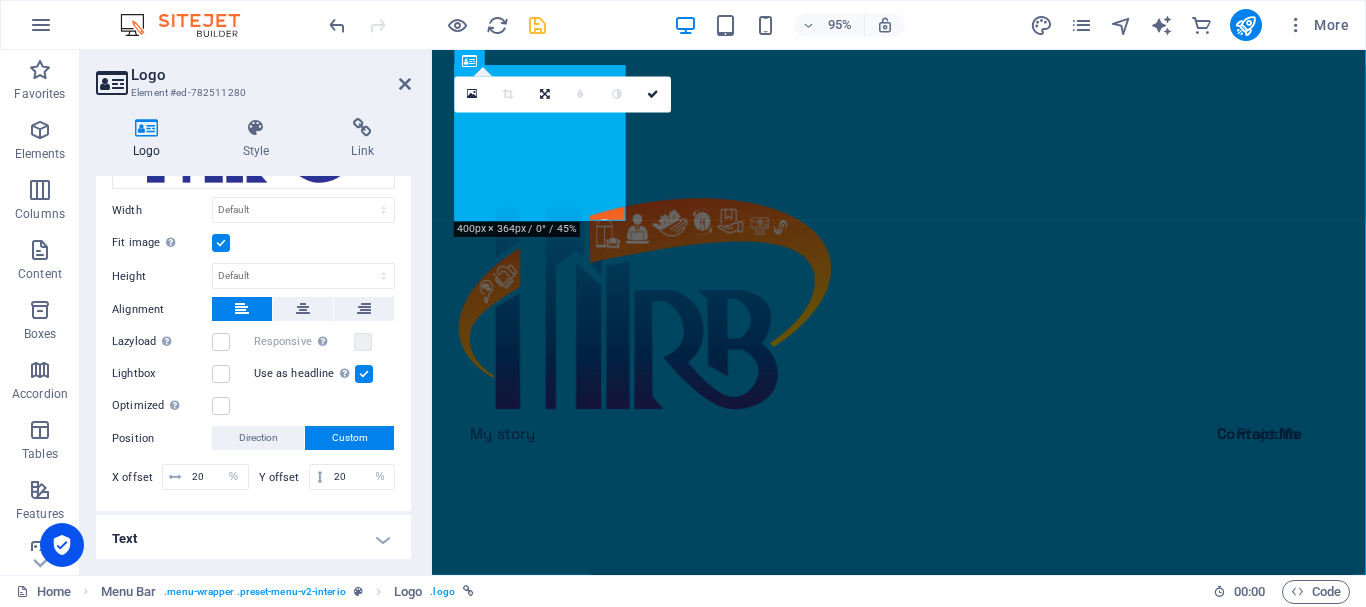 click on "X offset 20 px rem % vh vw Y offset 20 px rem % vh vw" at bounding box center [253, 477] 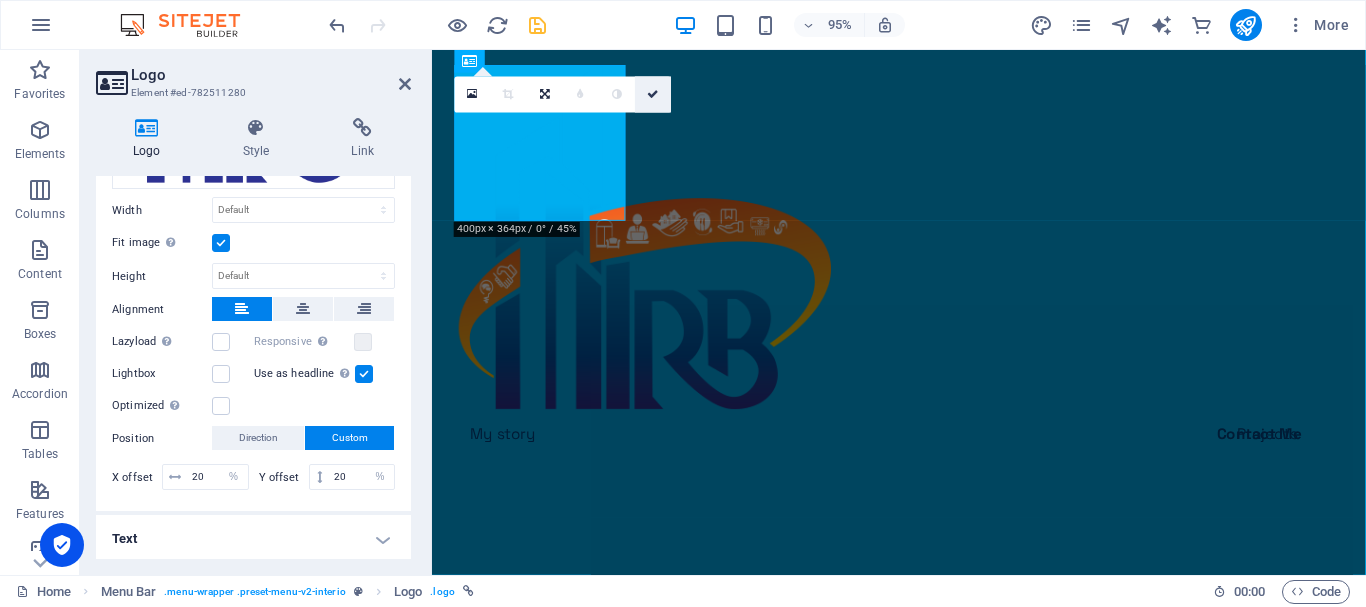click at bounding box center [654, 94] 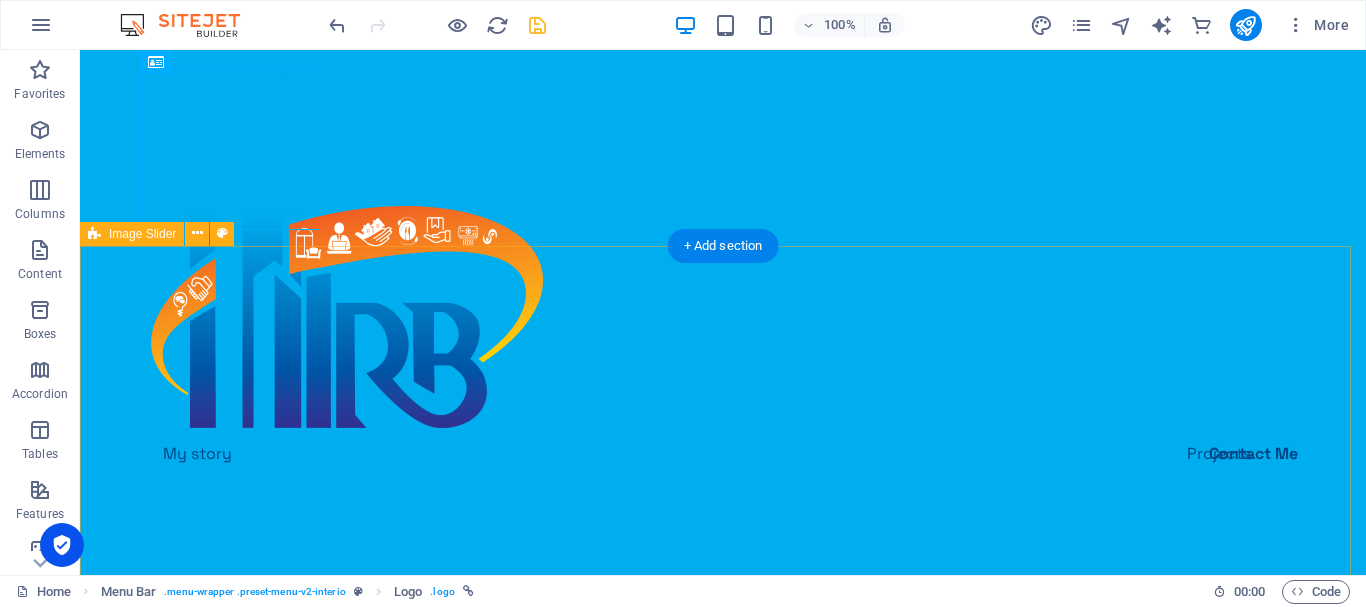 click at bounding box center (723, 6206) 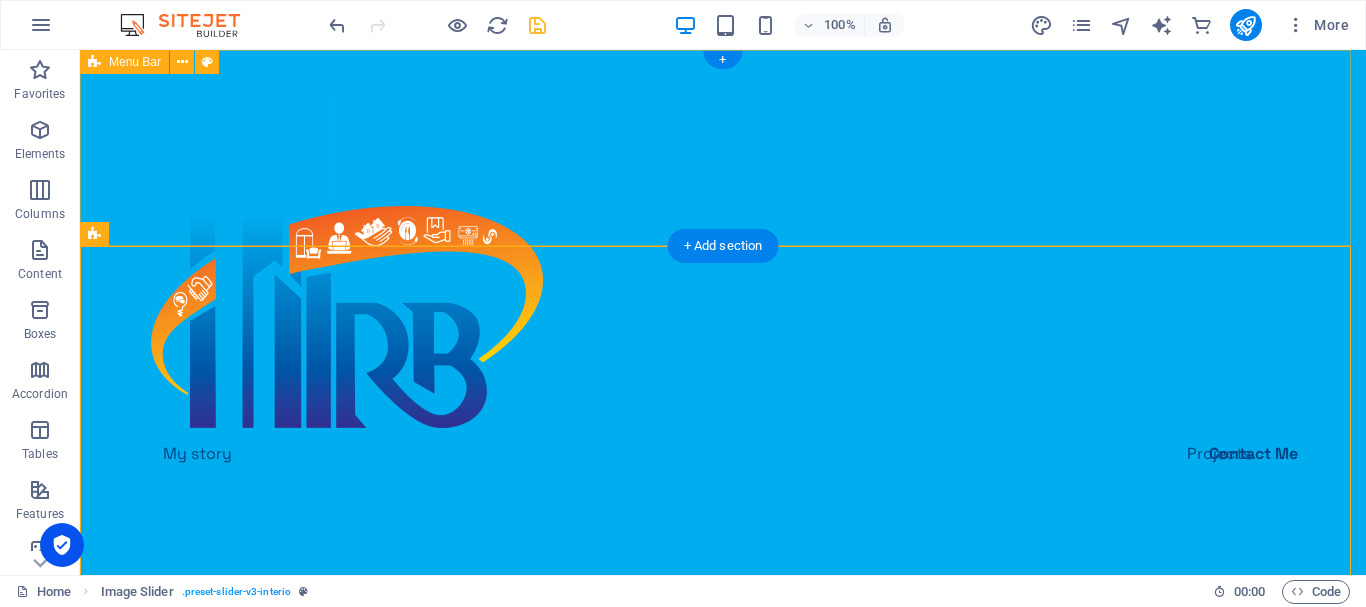 click on "My story Projects Contact Me Contact Me" at bounding box center (723, 296) 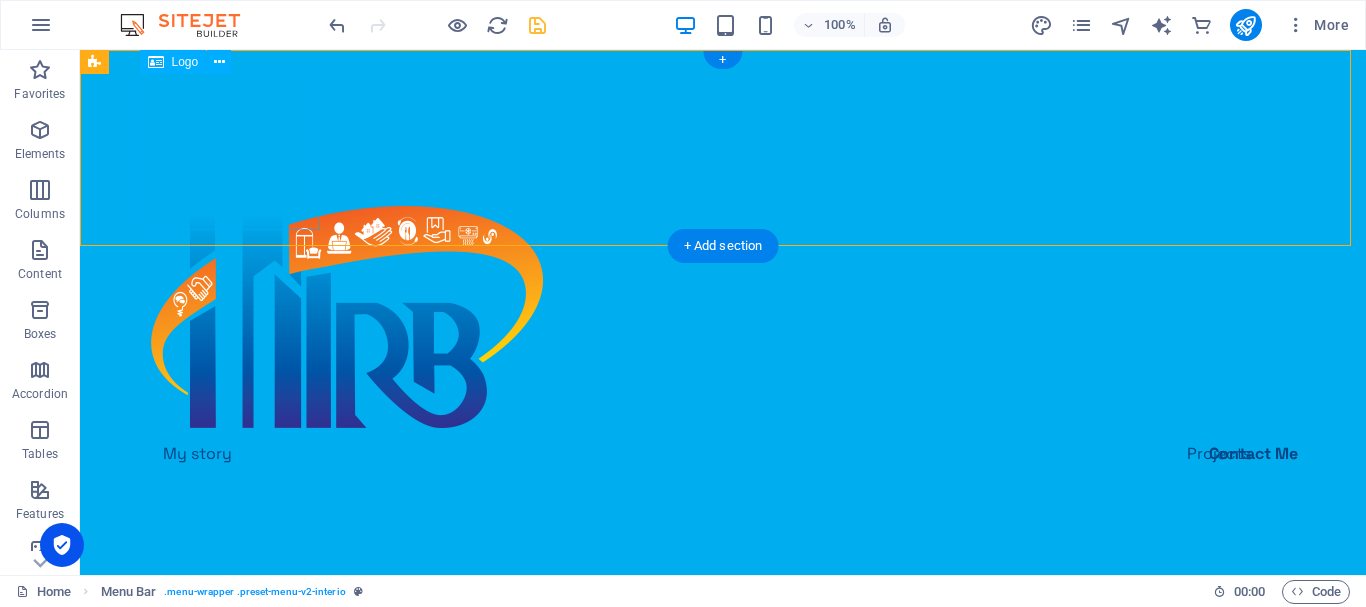 click at bounding box center [723, 248] 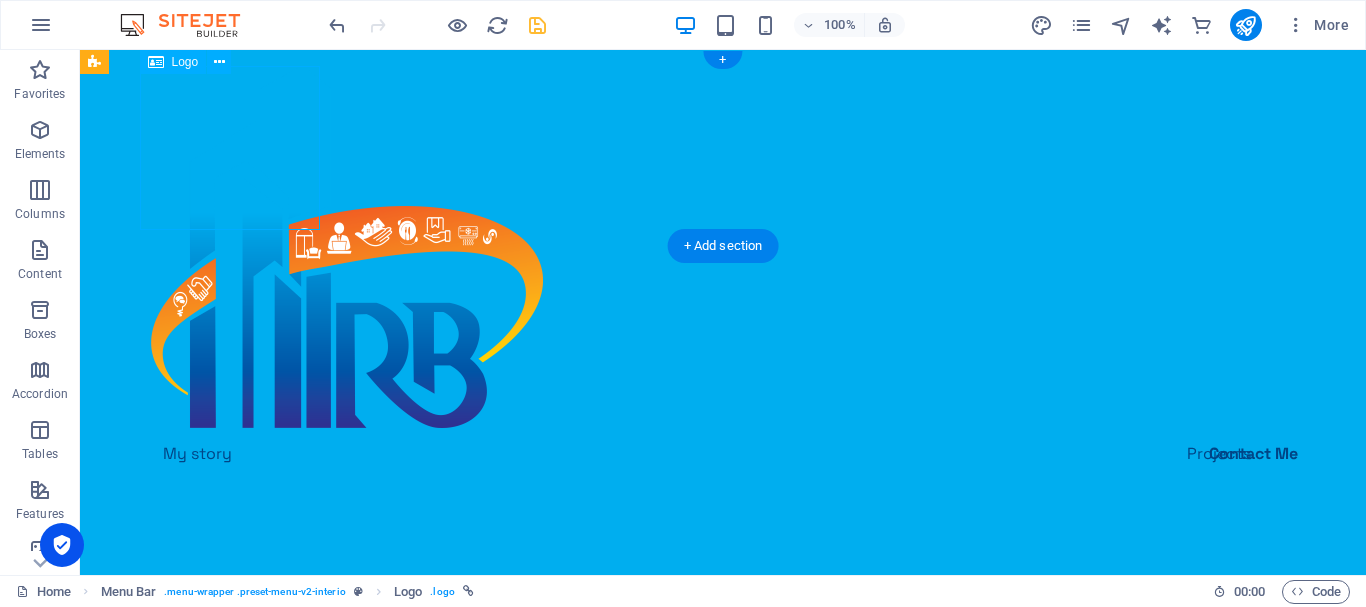 click at bounding box center (723, 248) 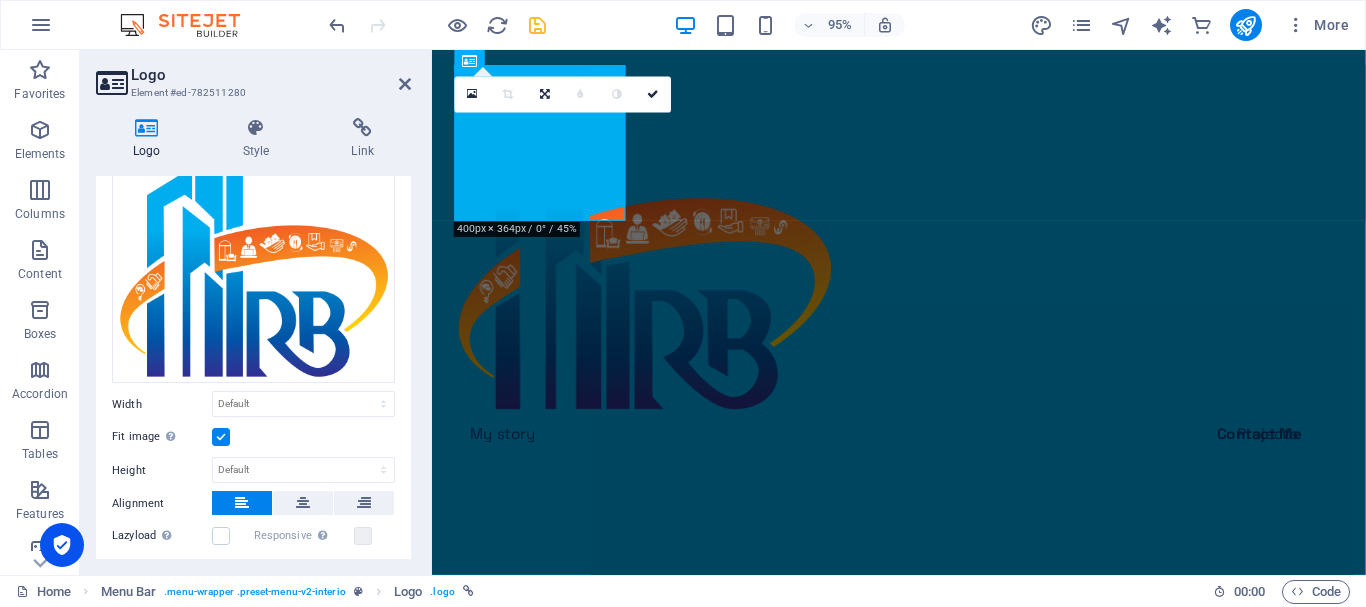 scroll, scrollTop: 330, scrollLeft: 0, axis: vertical 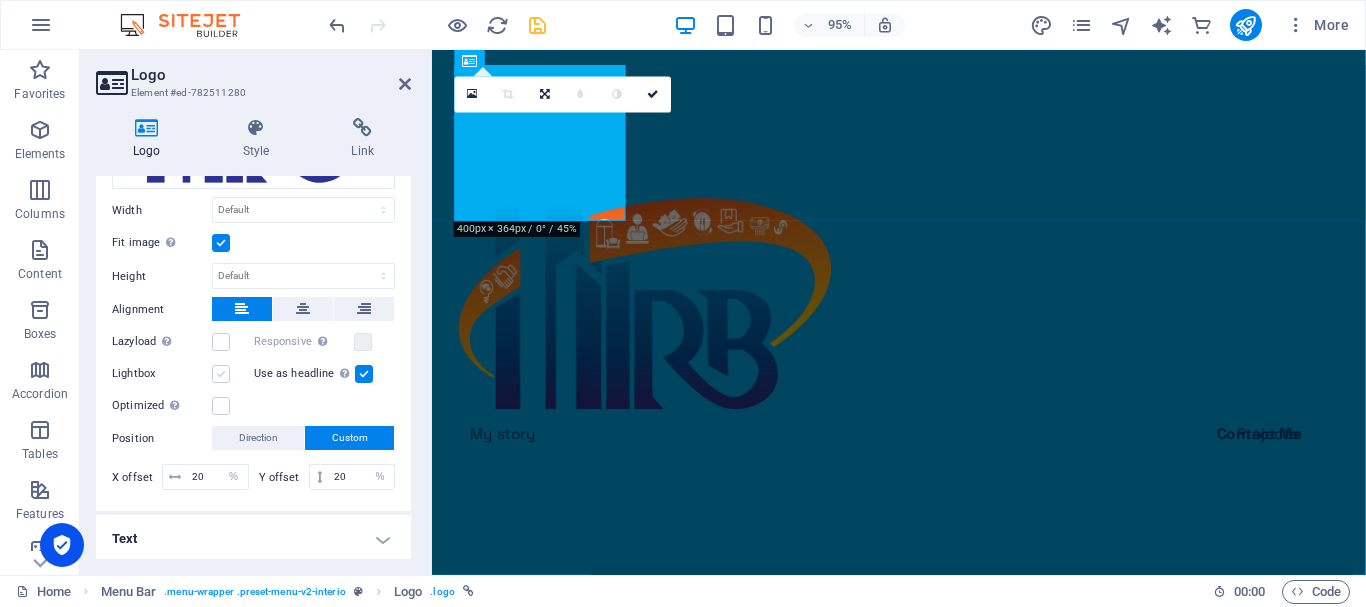 click at bounding box center (221, 374) 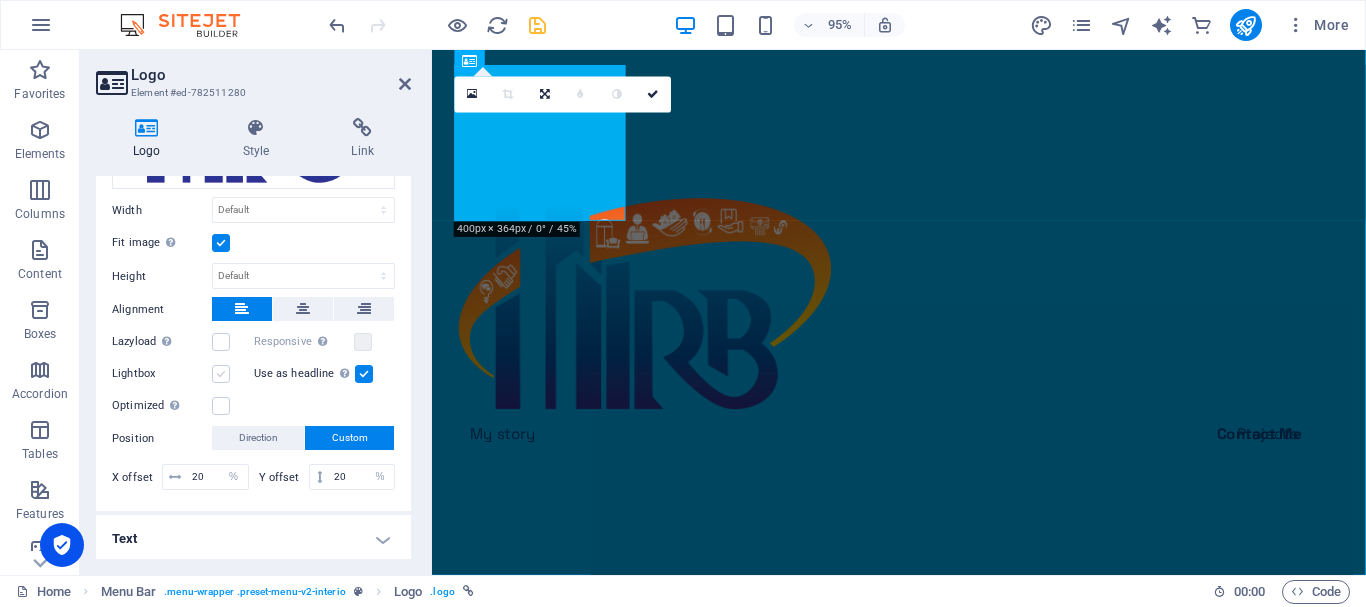 click on "Lightbox" at bounding box center (0, 0) 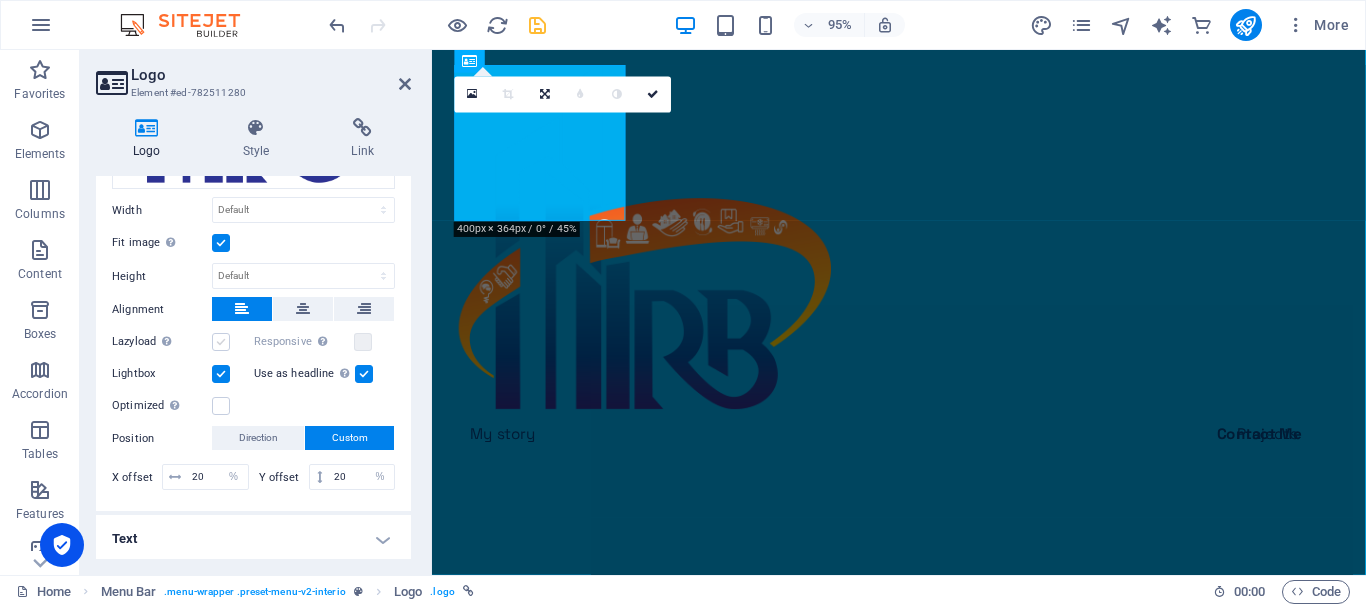 click at bounding box center (221, 342) 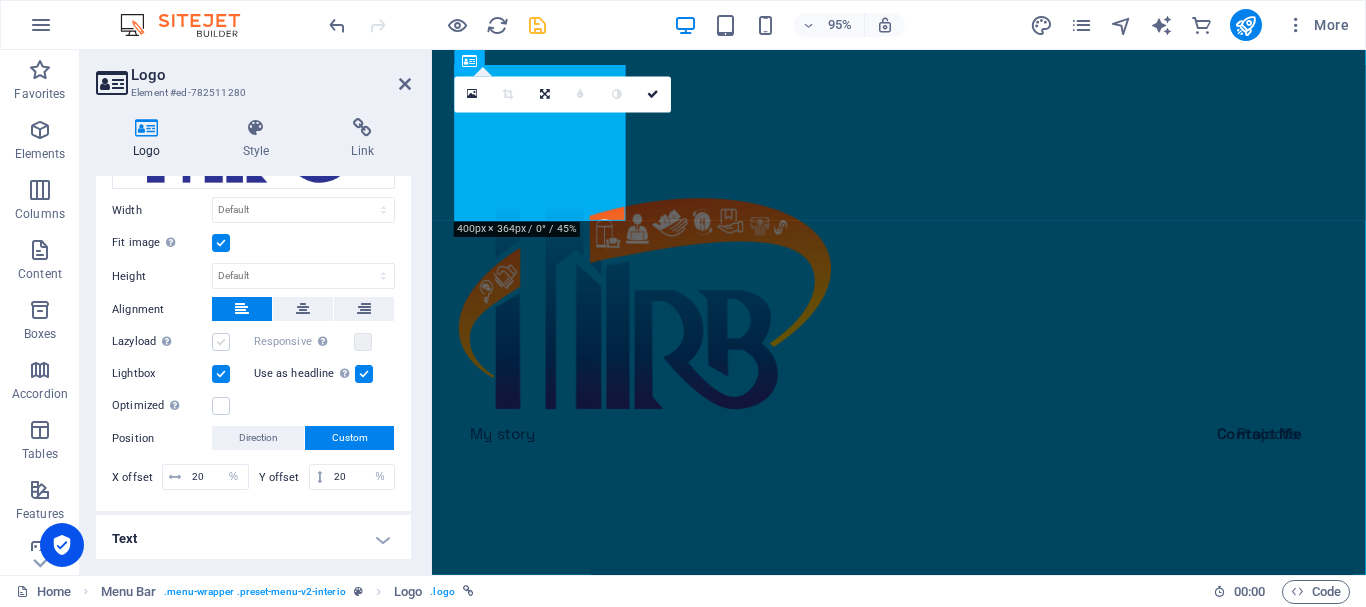 click on "Lazyload Loading images after the page loads improves page speed." at bounding box center (0, 0) 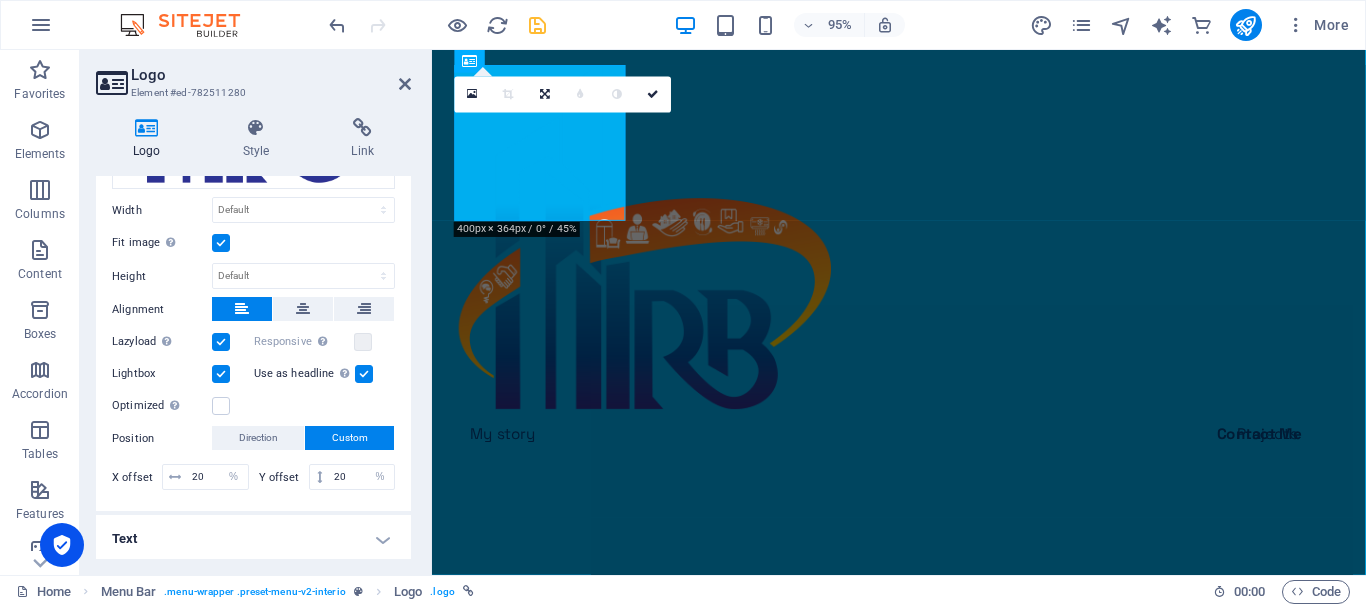 click at bounding box center (221, 374) 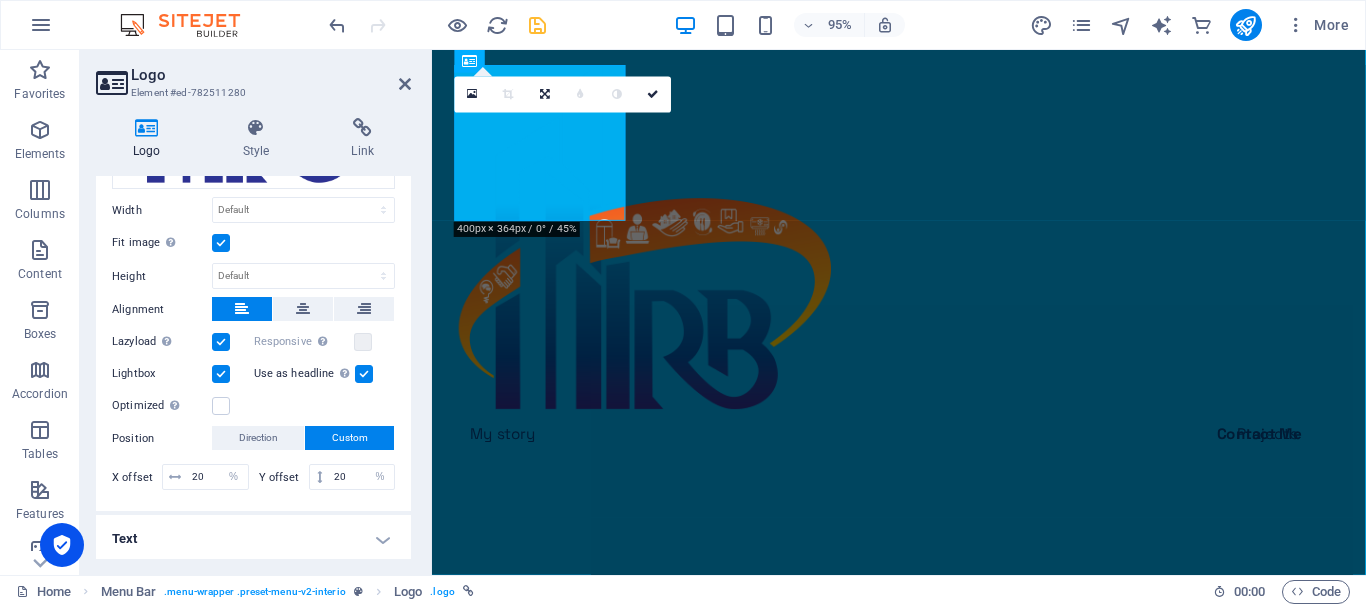 click on "Lightbox" at bounding box center (0, 0) 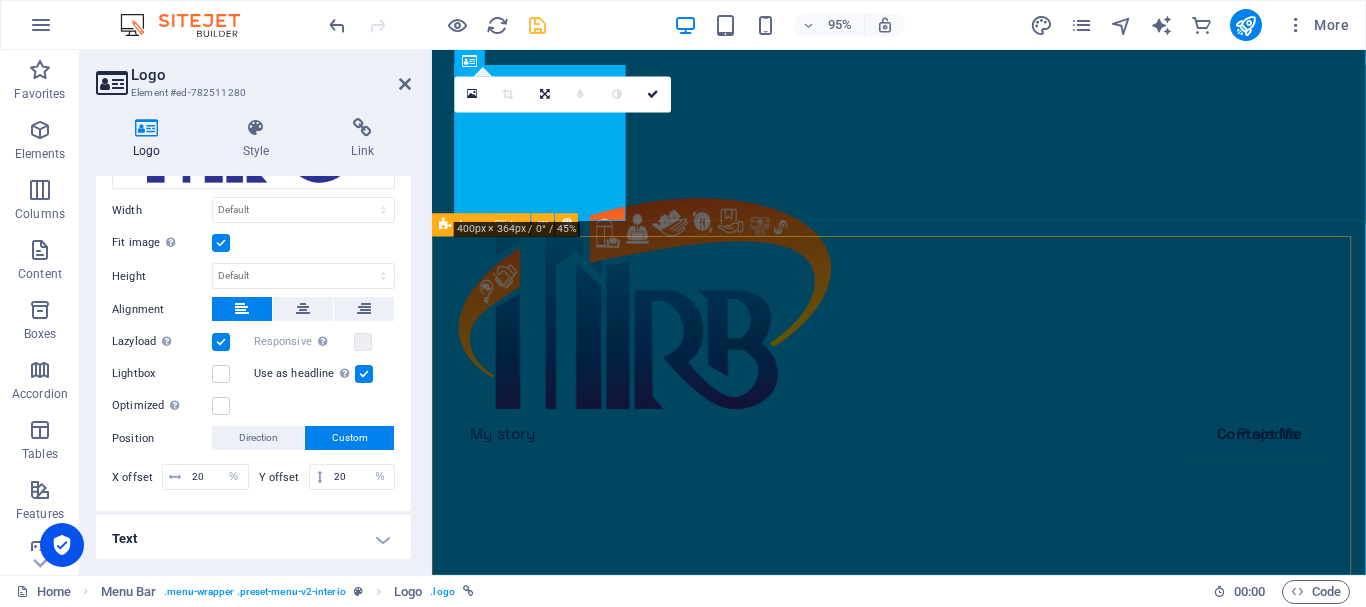 click at bounding box center [923, 4885] 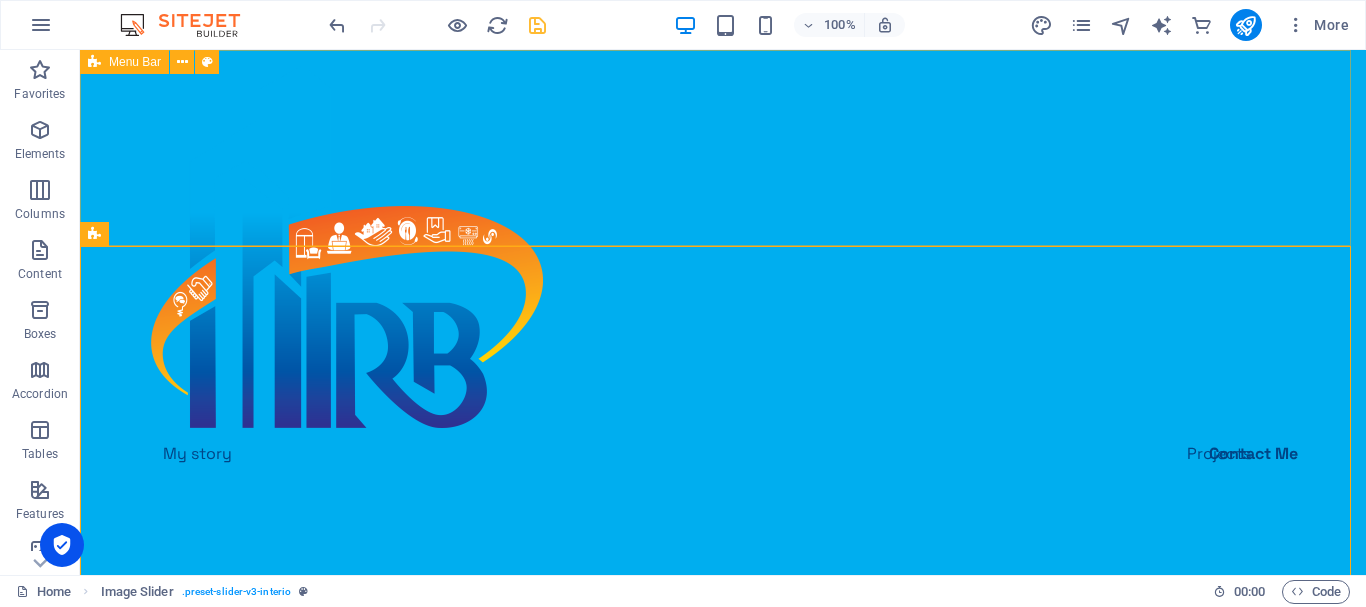 click on "Menu Bar" at bounding box center [135, 62] 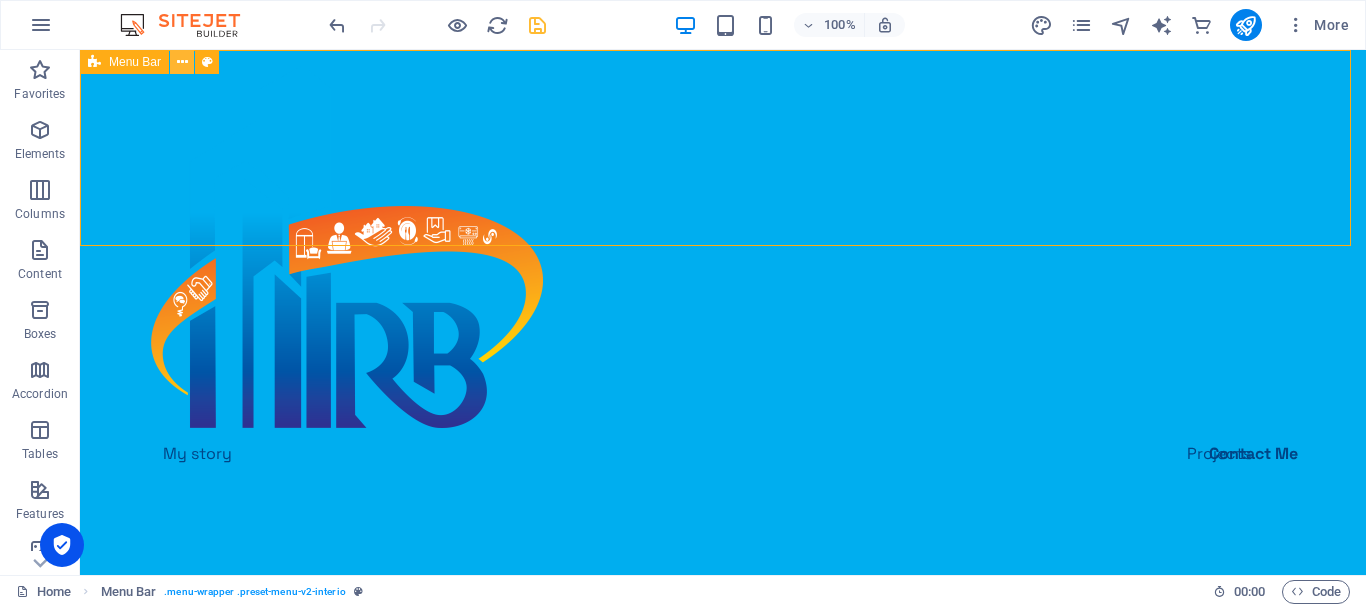 click at bounding box center (182, 62) 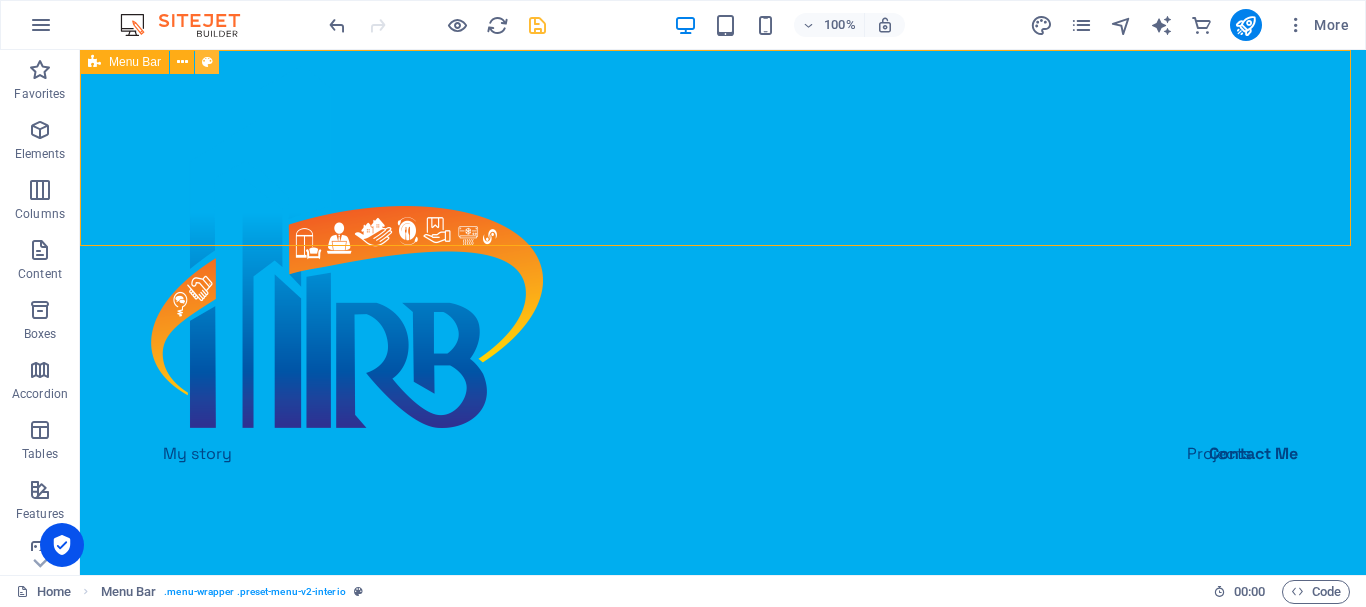 click at bounding box center (207, 62) 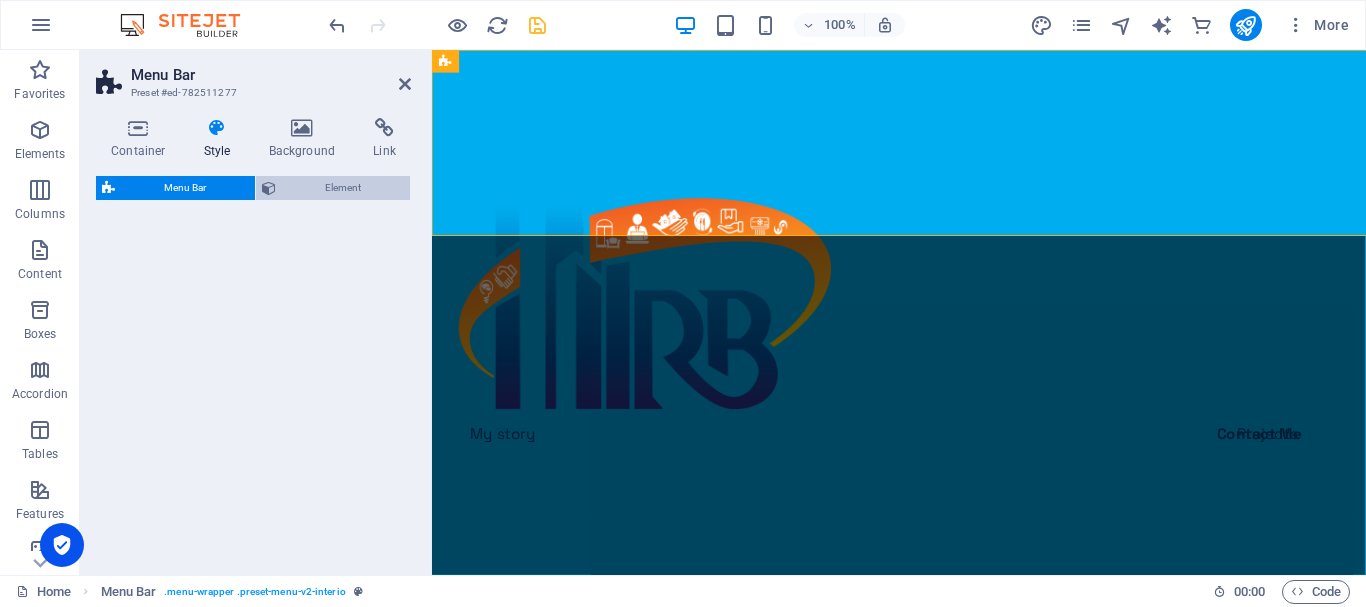 select on "rem" 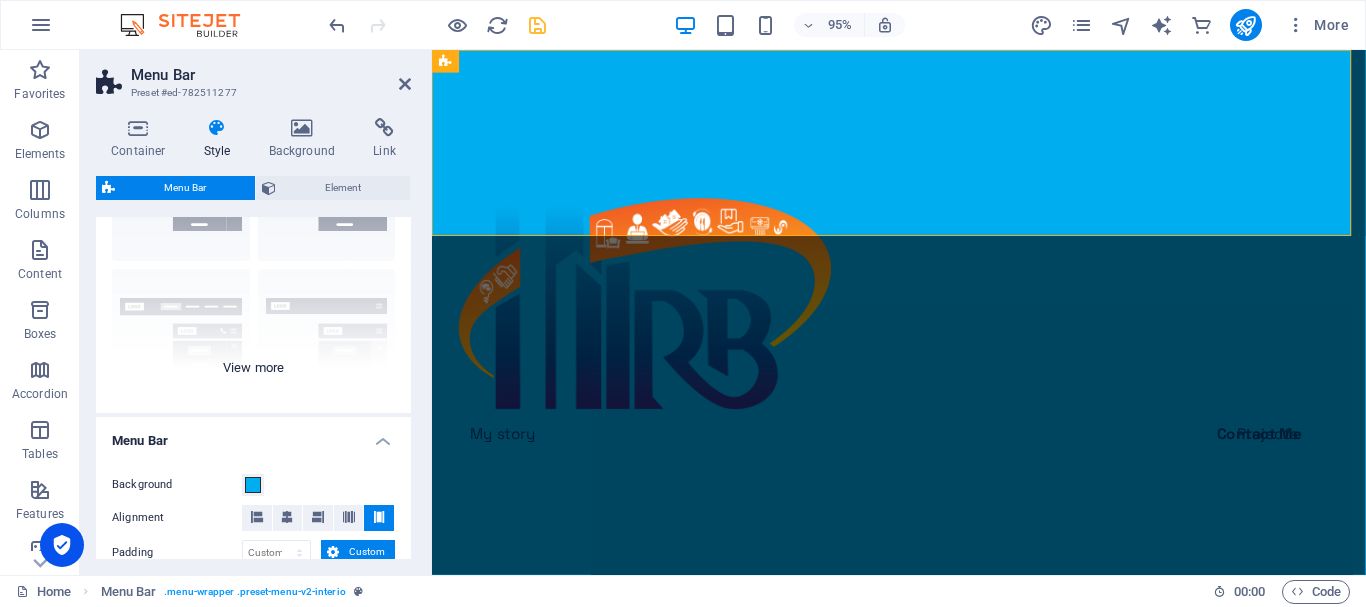 scroll, scrollTop: 200, scrollLeft: 0, axis: vertical 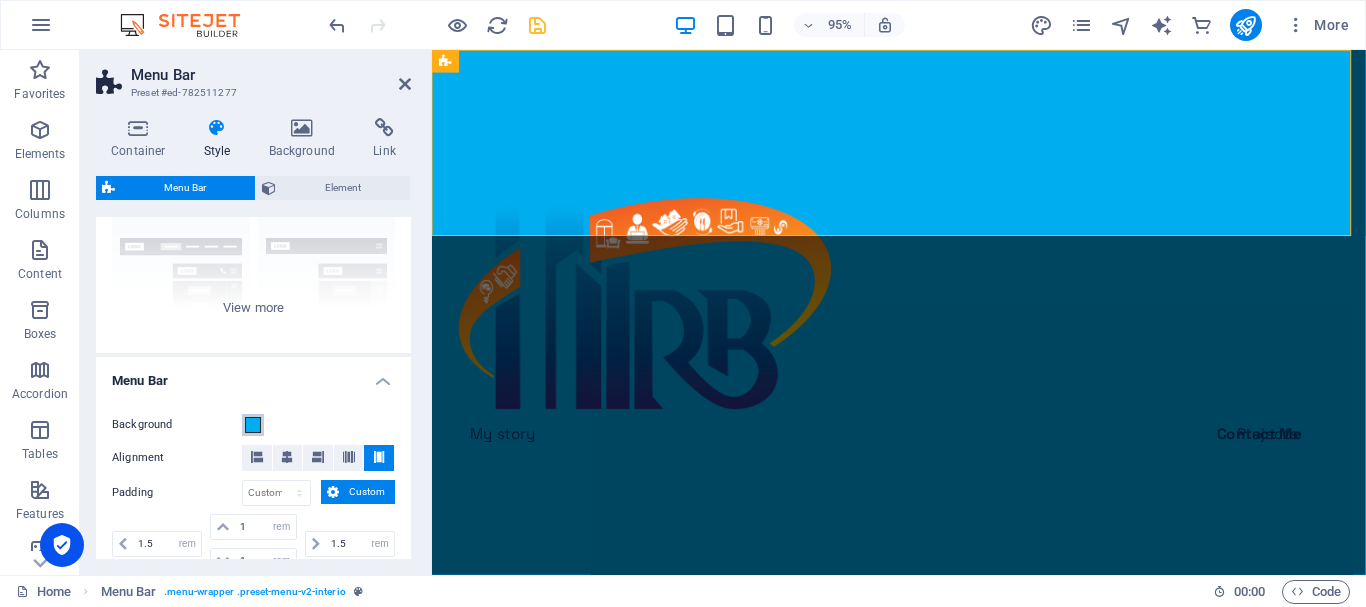 click at bounding box center [253, 425] 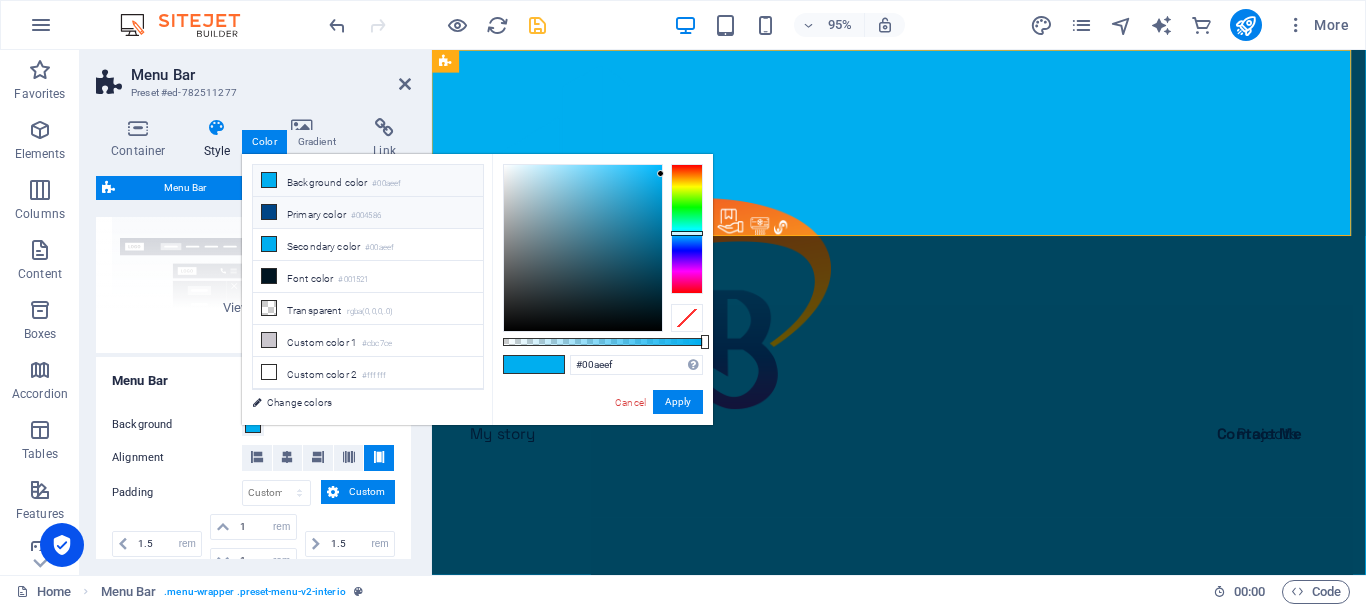 click at bounding box center (269, 212) 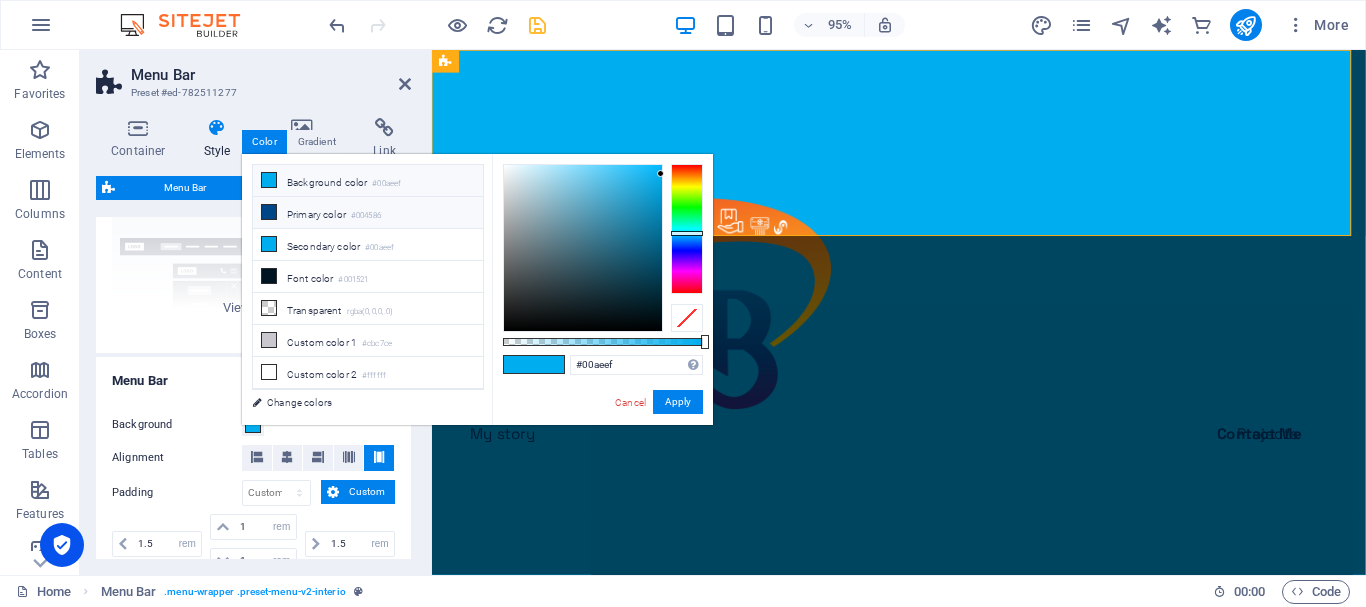 type on "#004586" 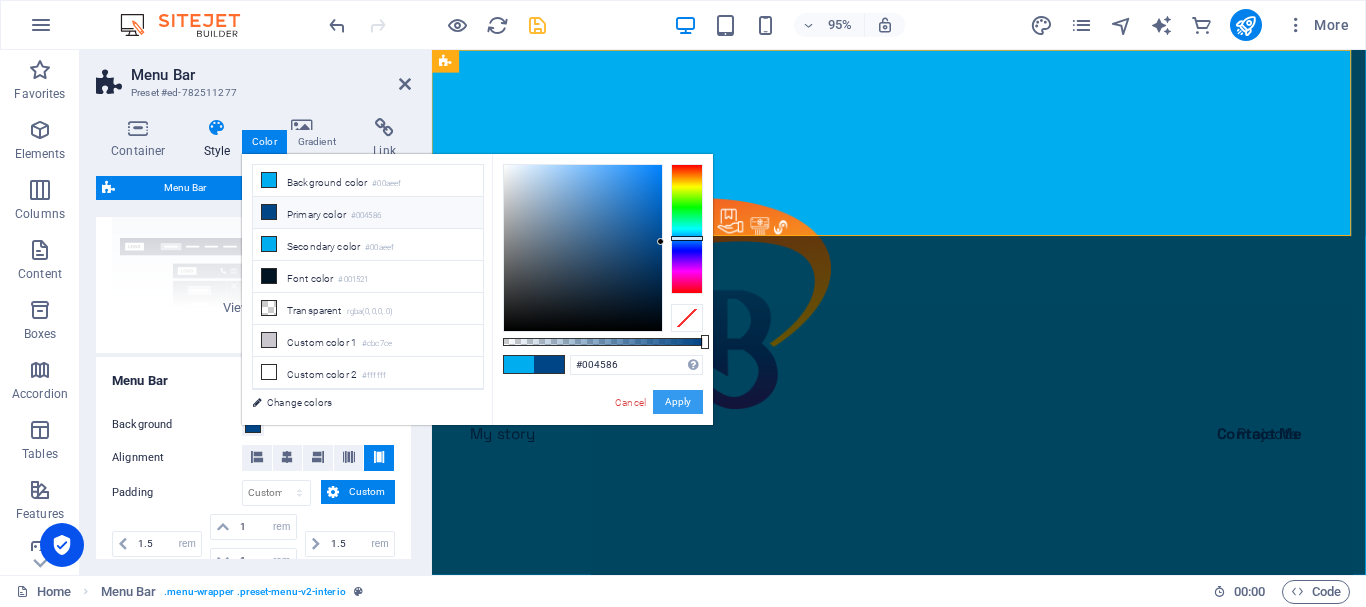 click on "Apply" at bounding box center (678, 402) 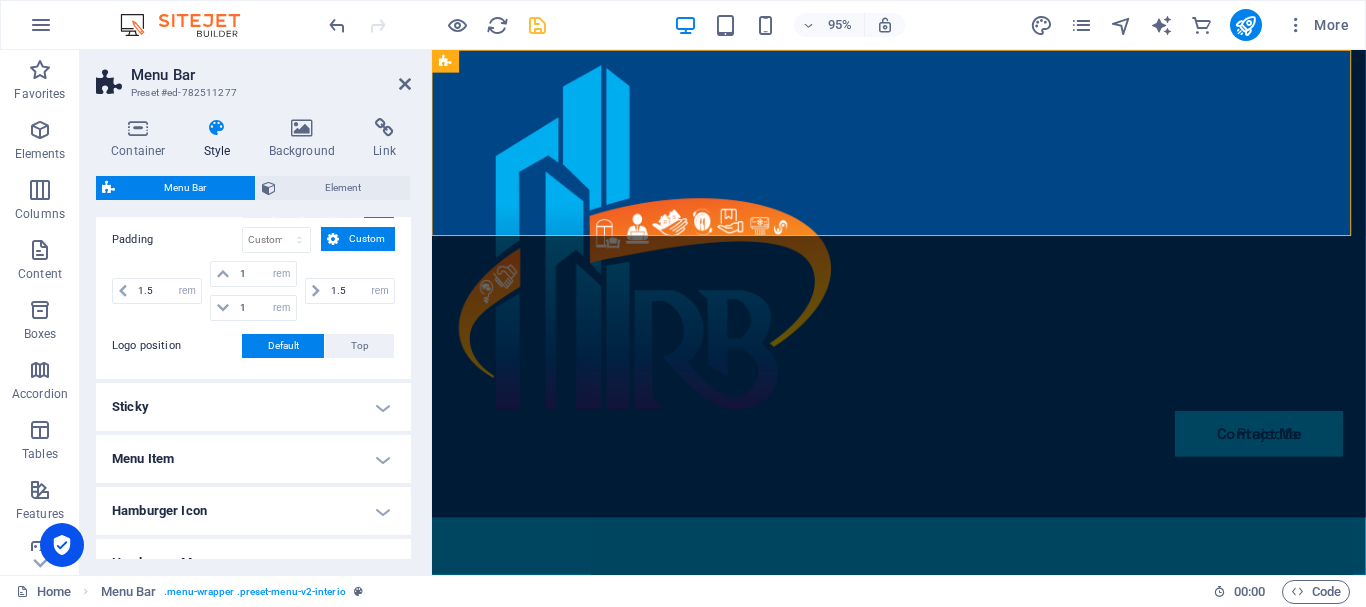 scroll, scrollTop: 500, scrollLeft: 0, axis: vertical 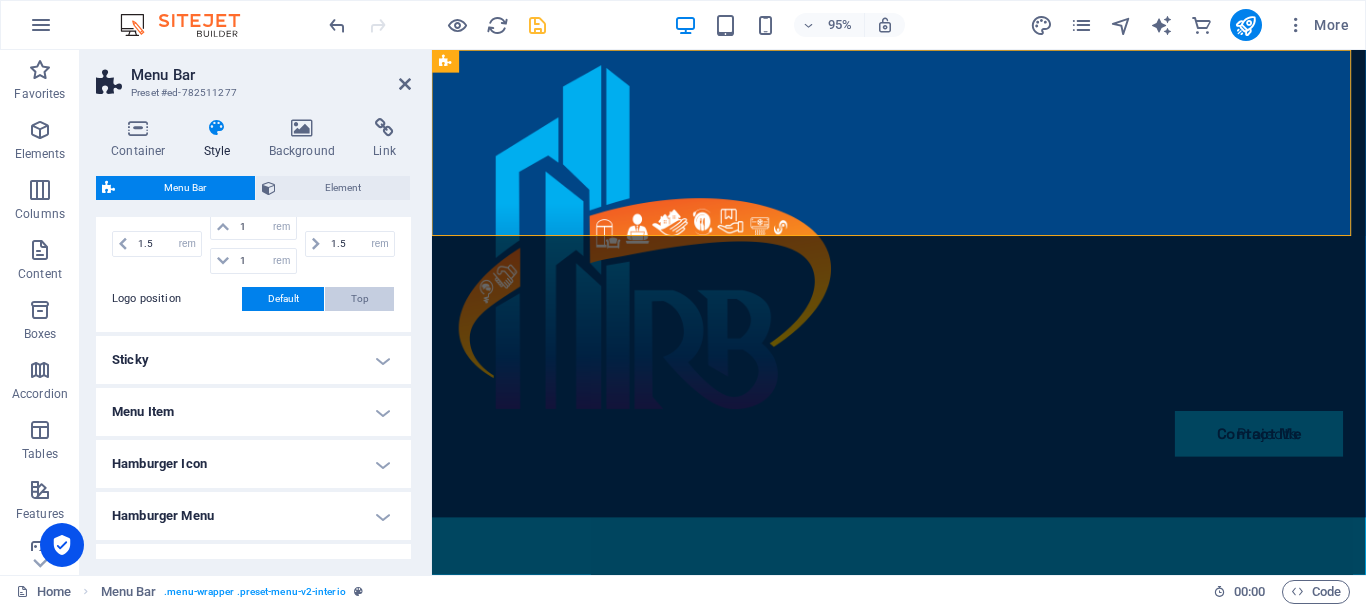 click on "Top" at bounding box center [360, 299] 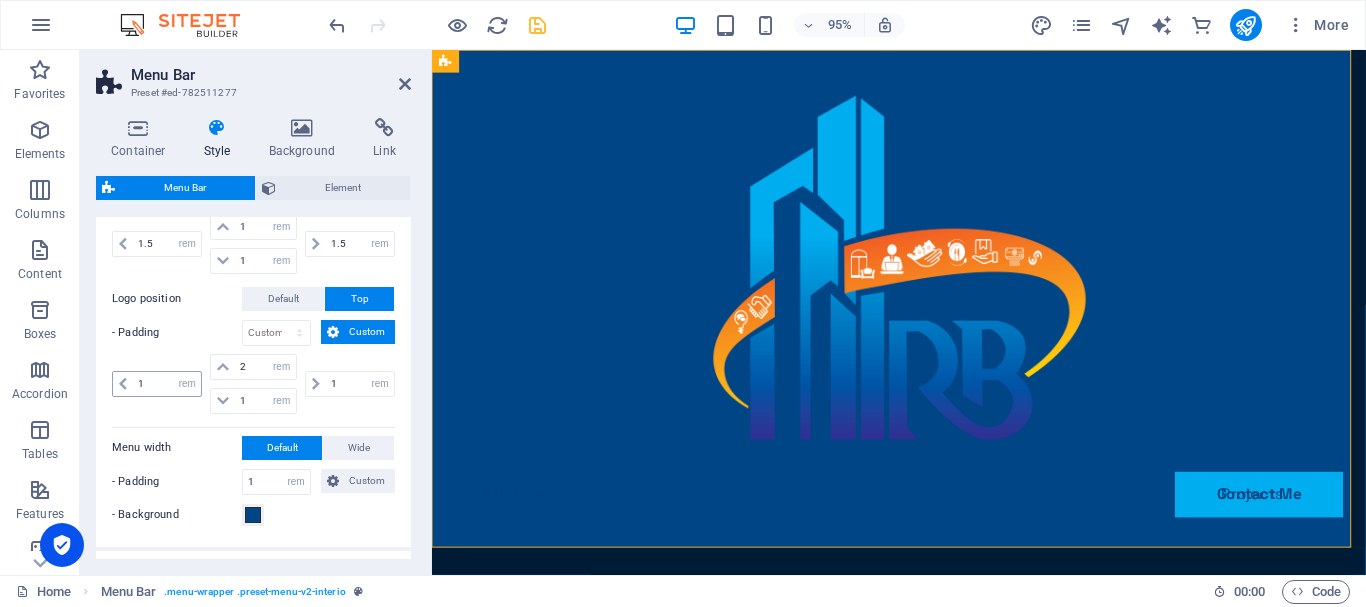 click at bounding box center (123, 384) 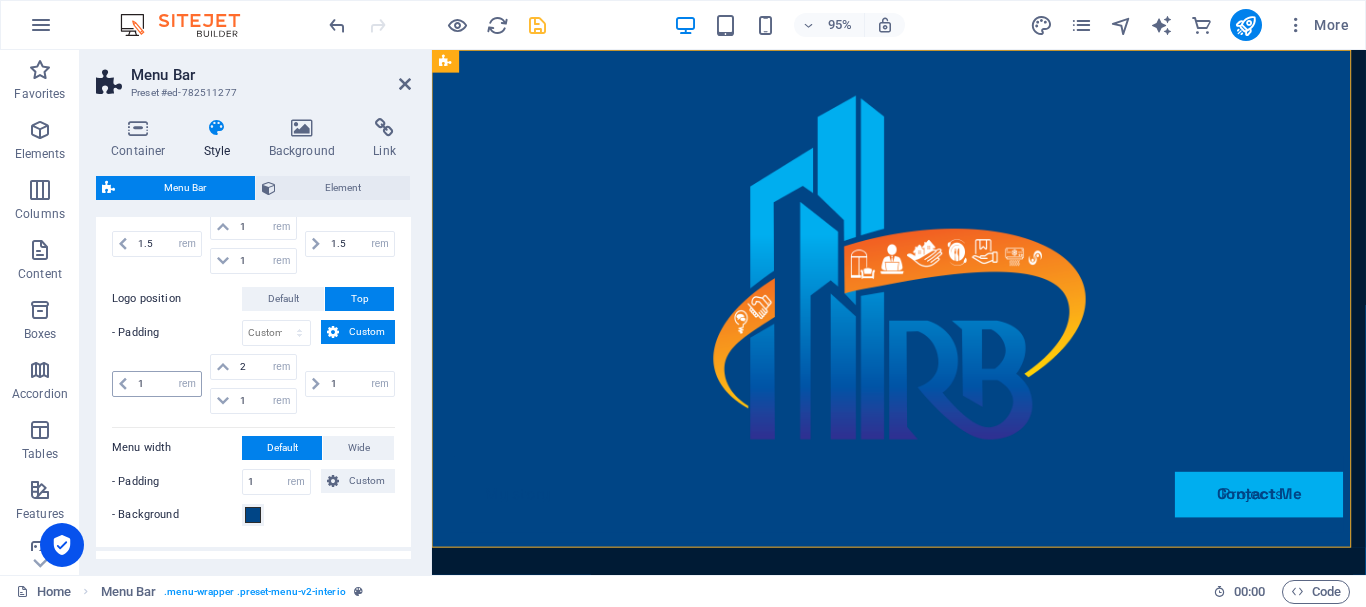 click at bounding box center [123, 384] 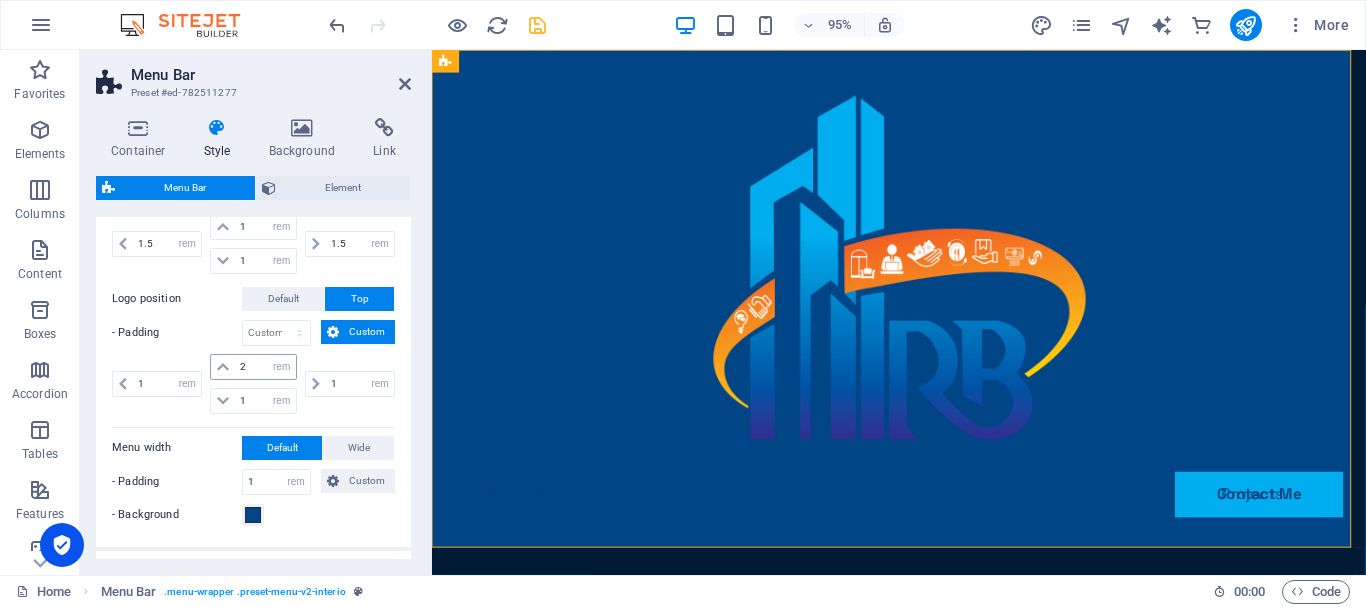 click at bounding box center (223, 367) 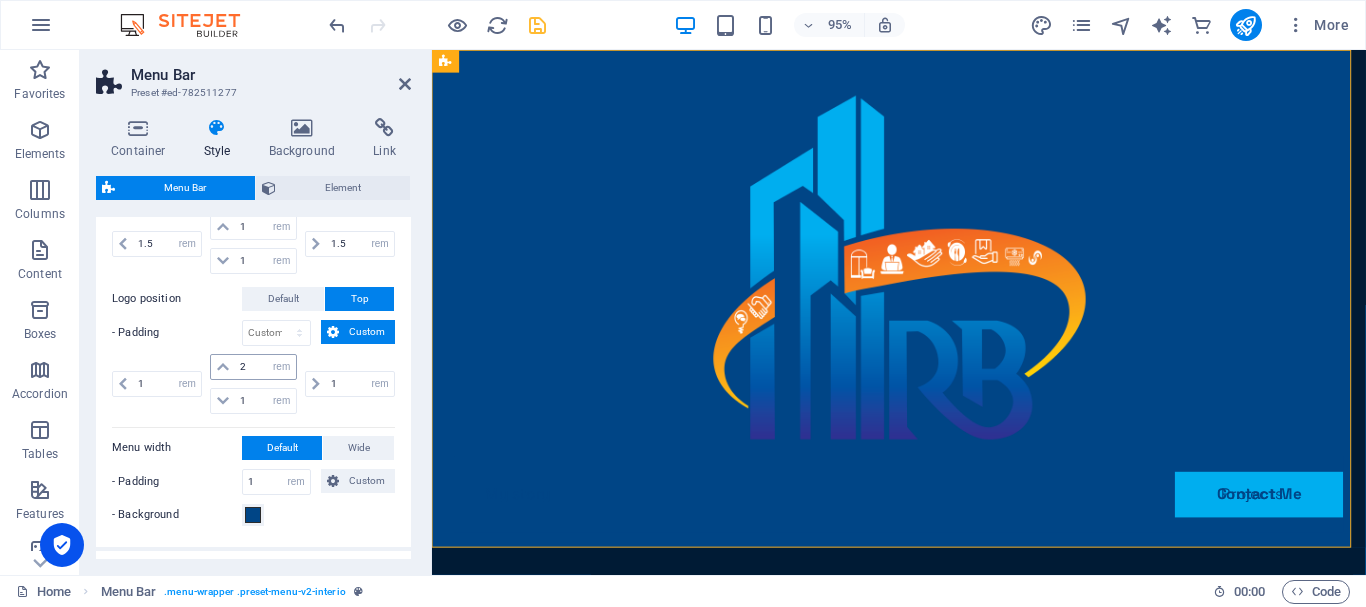click at bounding box center [223, 367] 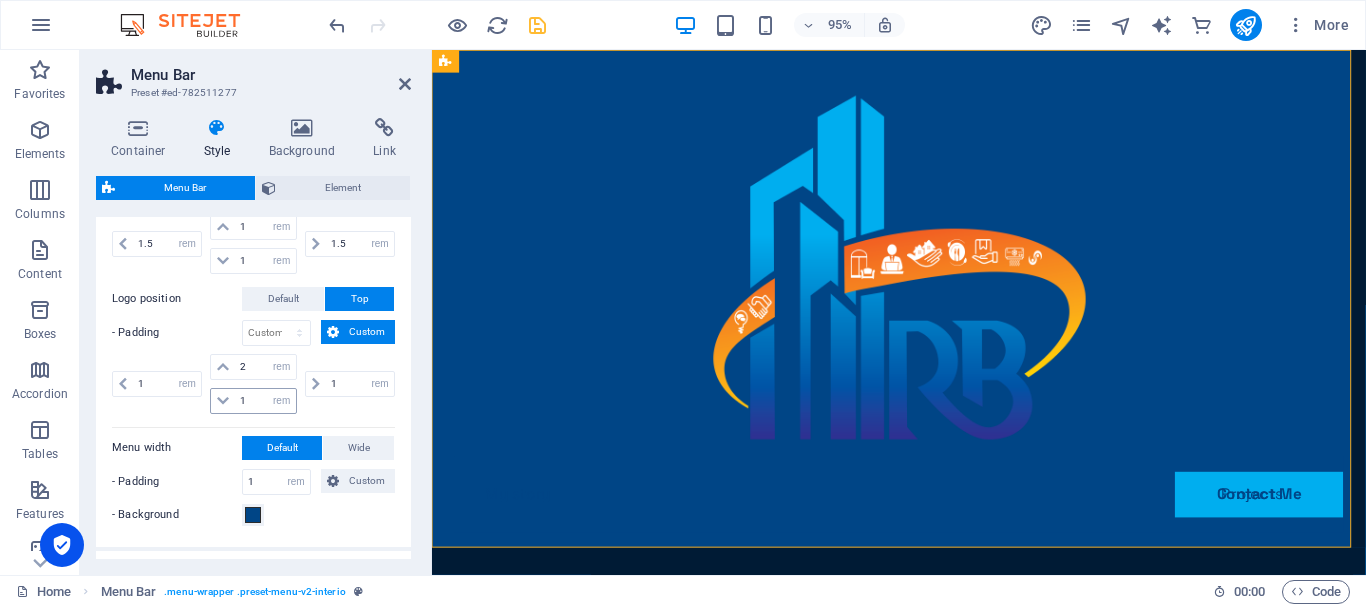 click at bounding box center (223, 401) 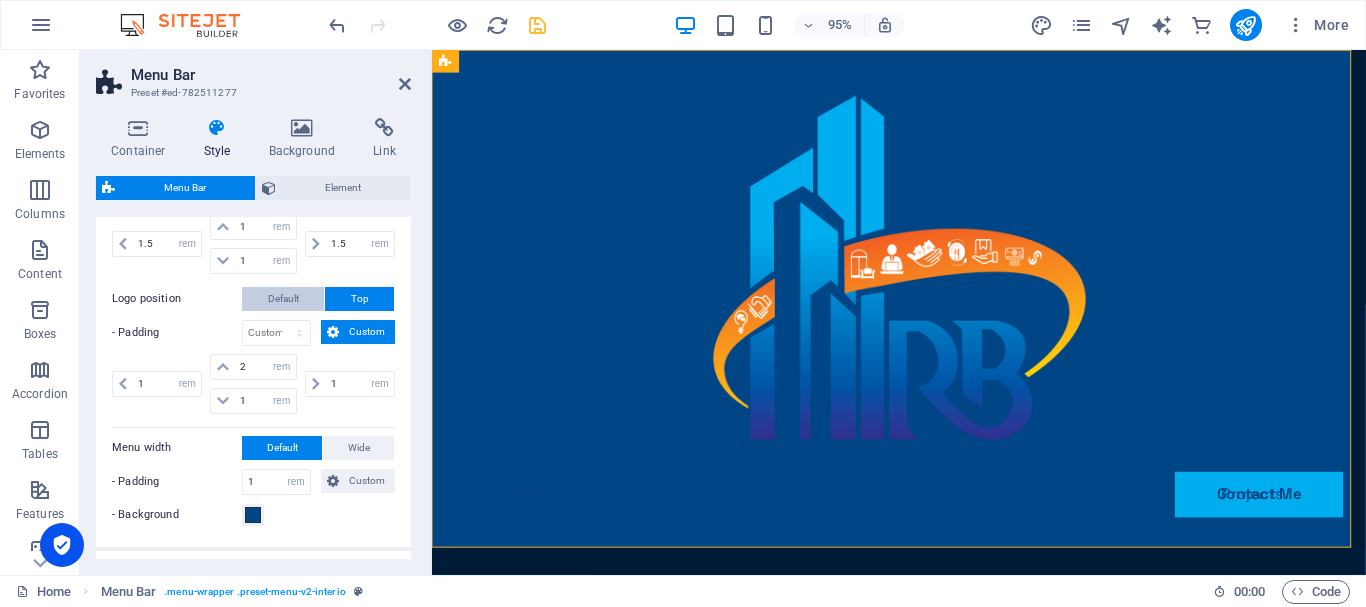 click on "Default" at bounding box center (283, 299) 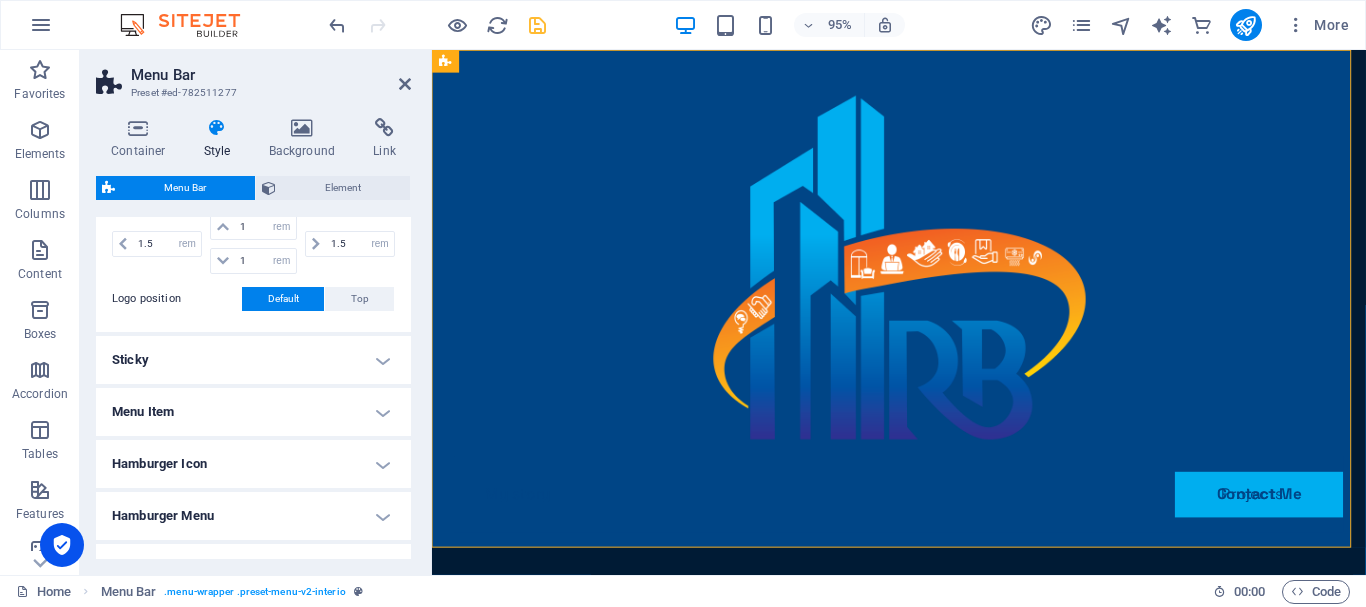 click on "Hamburger Icon" at bounding box center [253, 464] 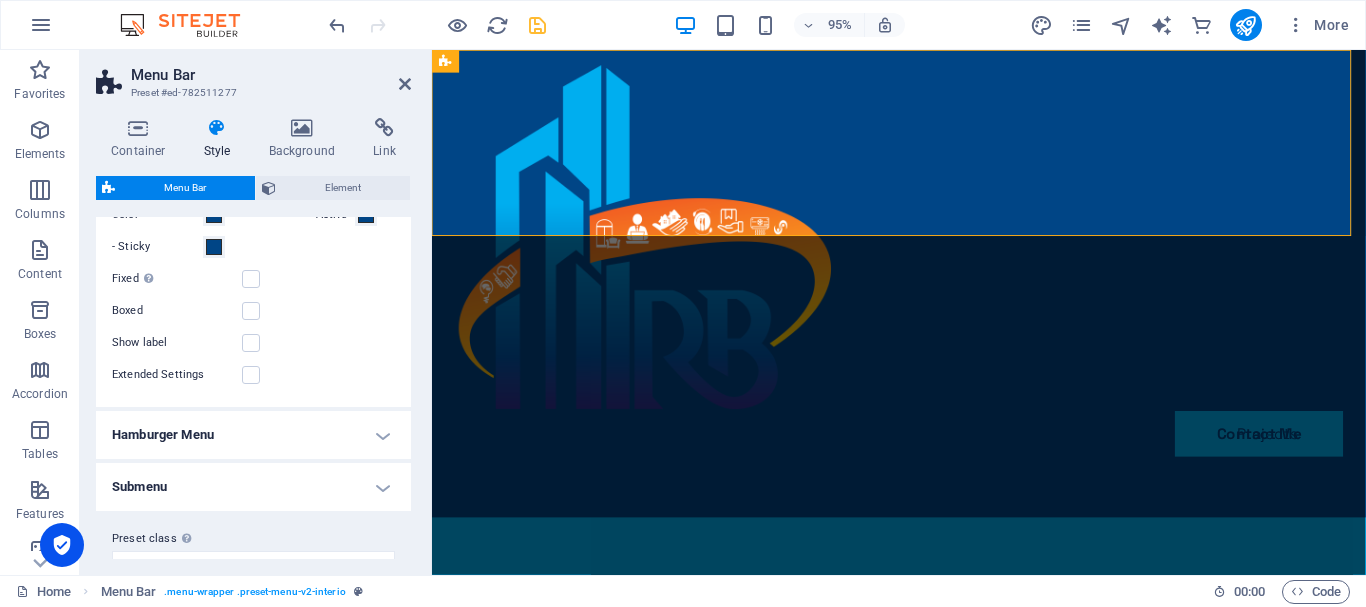 scroll, scrollTop: 932, scrollLeft: 0, axis: vertical 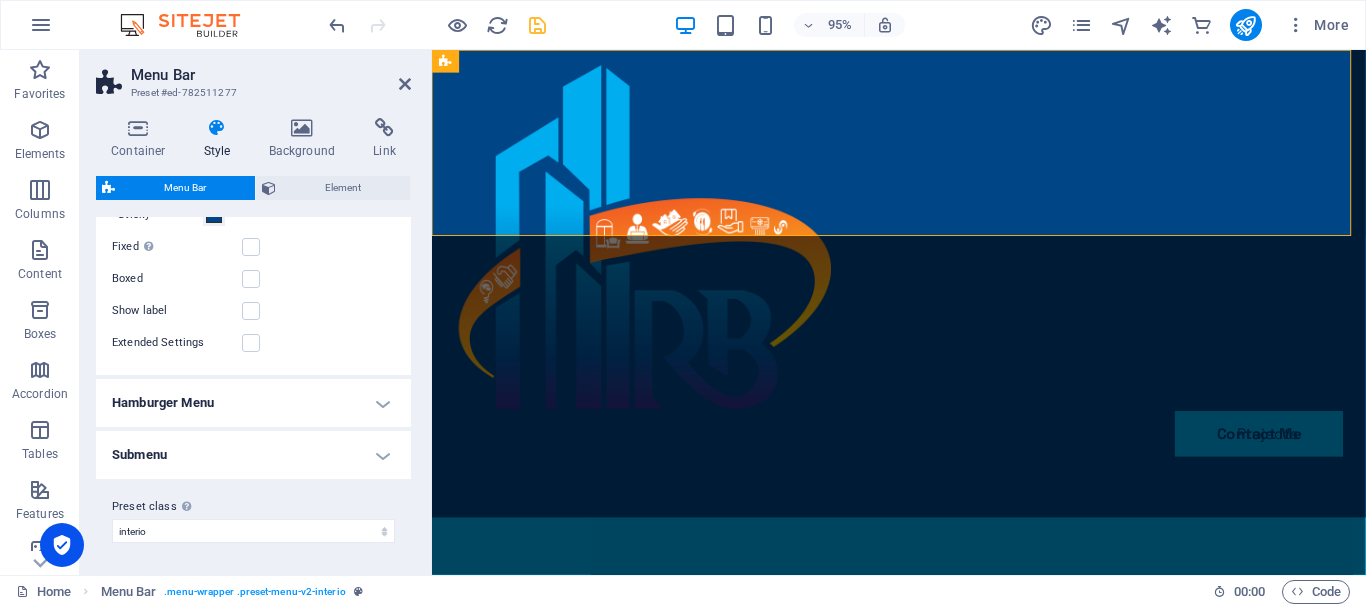 click on "Submenu" at bounding box center (253, 455) 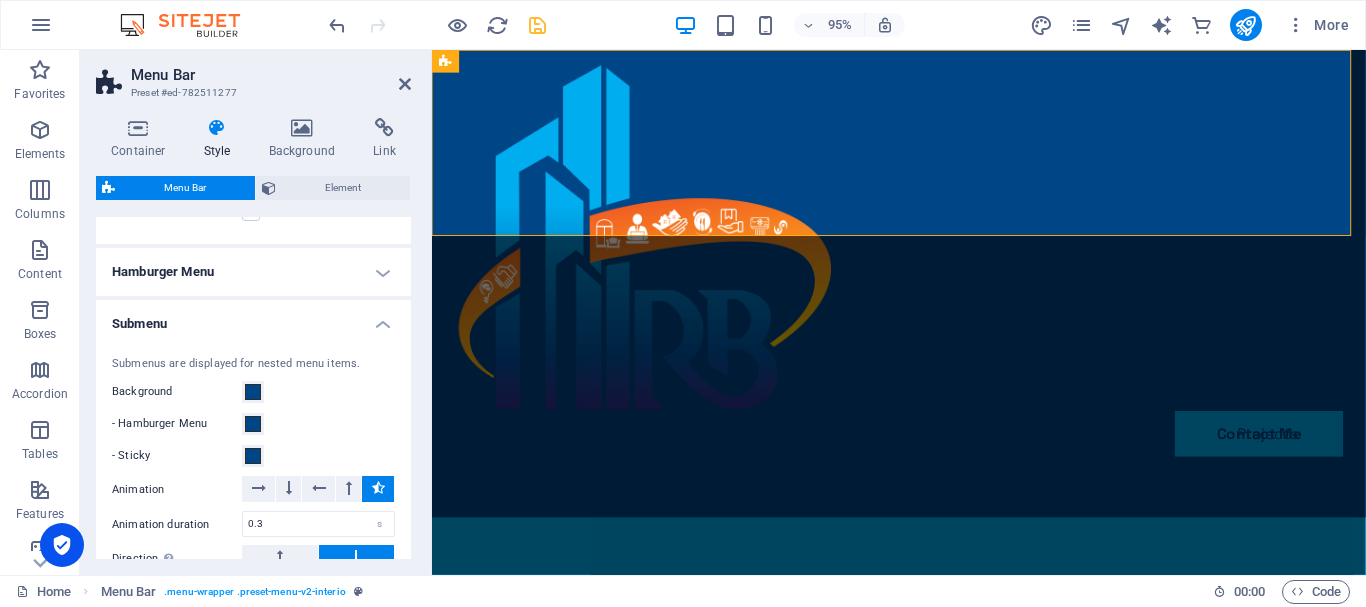 scroll, scrollTop: 1079, scrollLeft: 0, axis: vertical 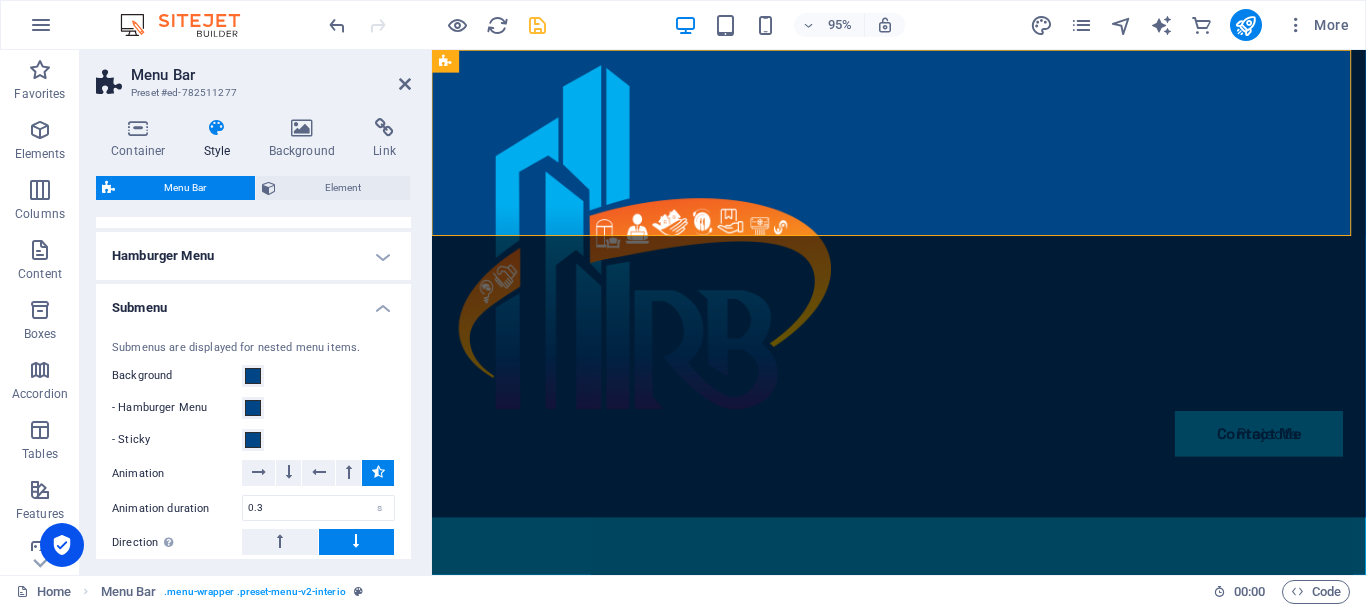 click at bounding box center (378, 473) 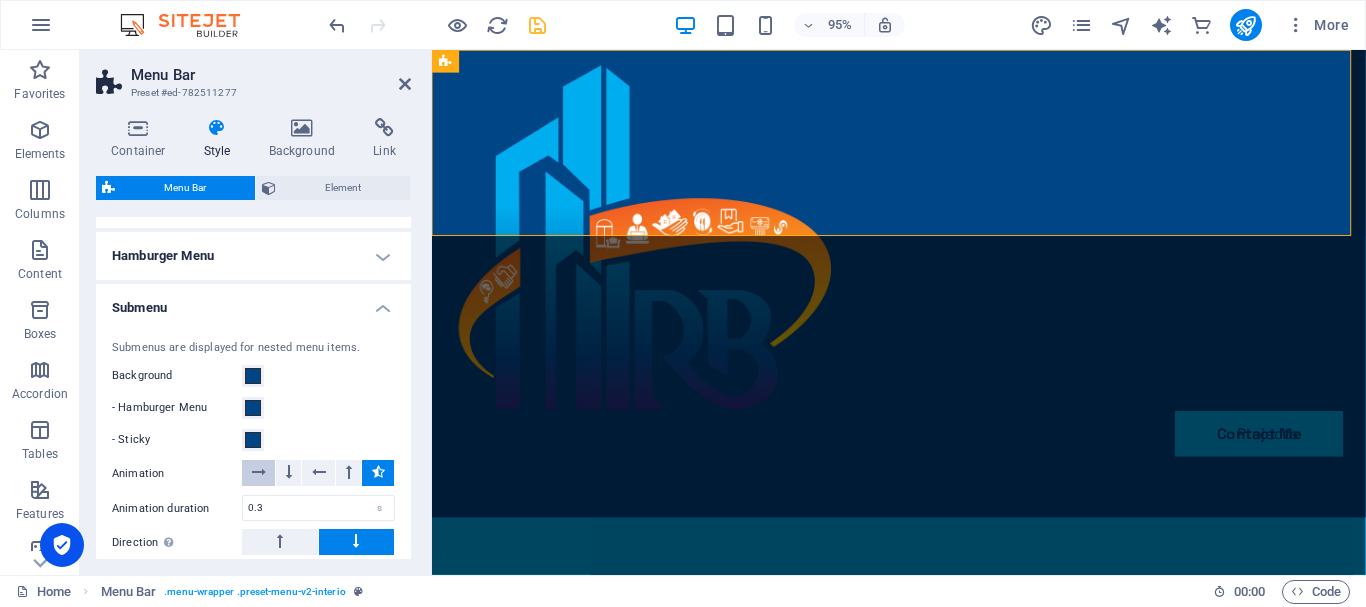 click at bounding box center (258, 473) 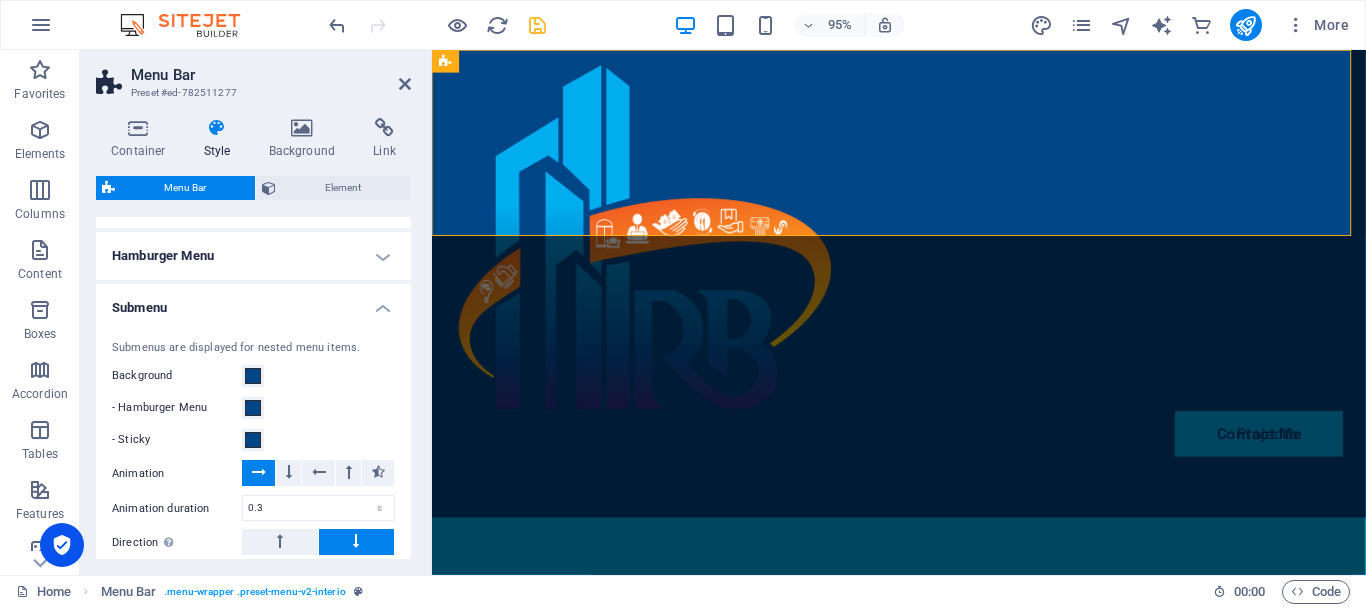 click at bounding box center (258, 473) 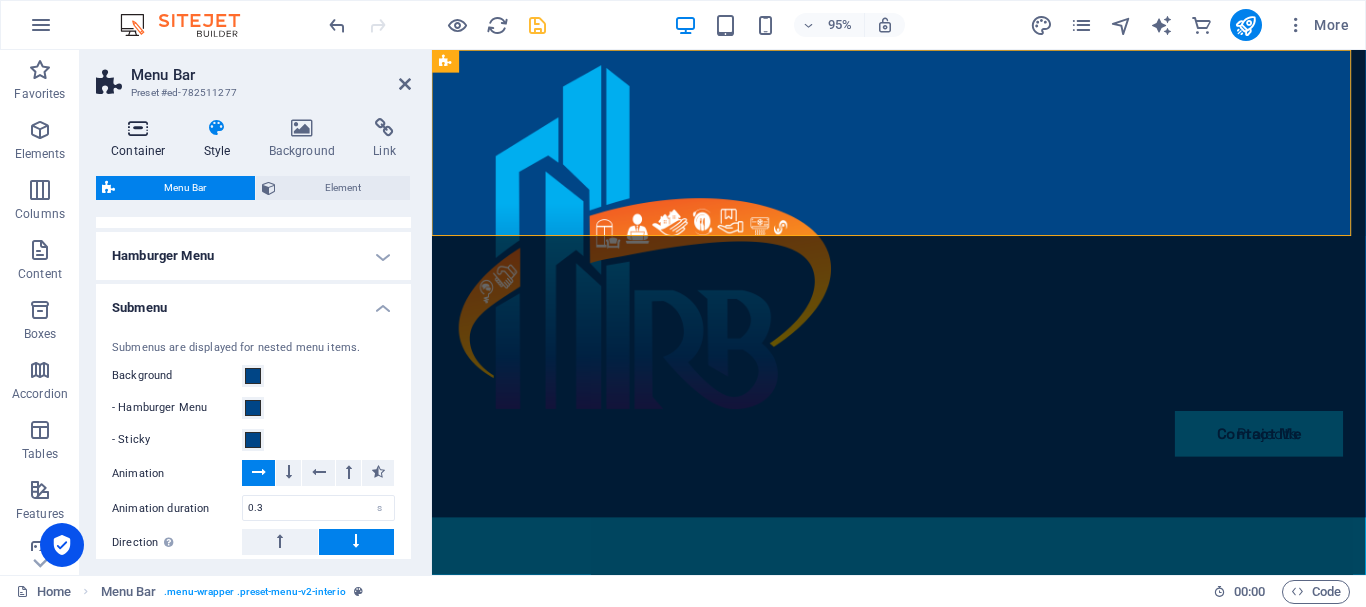 click on "Container" at bounding box center [142, 139] 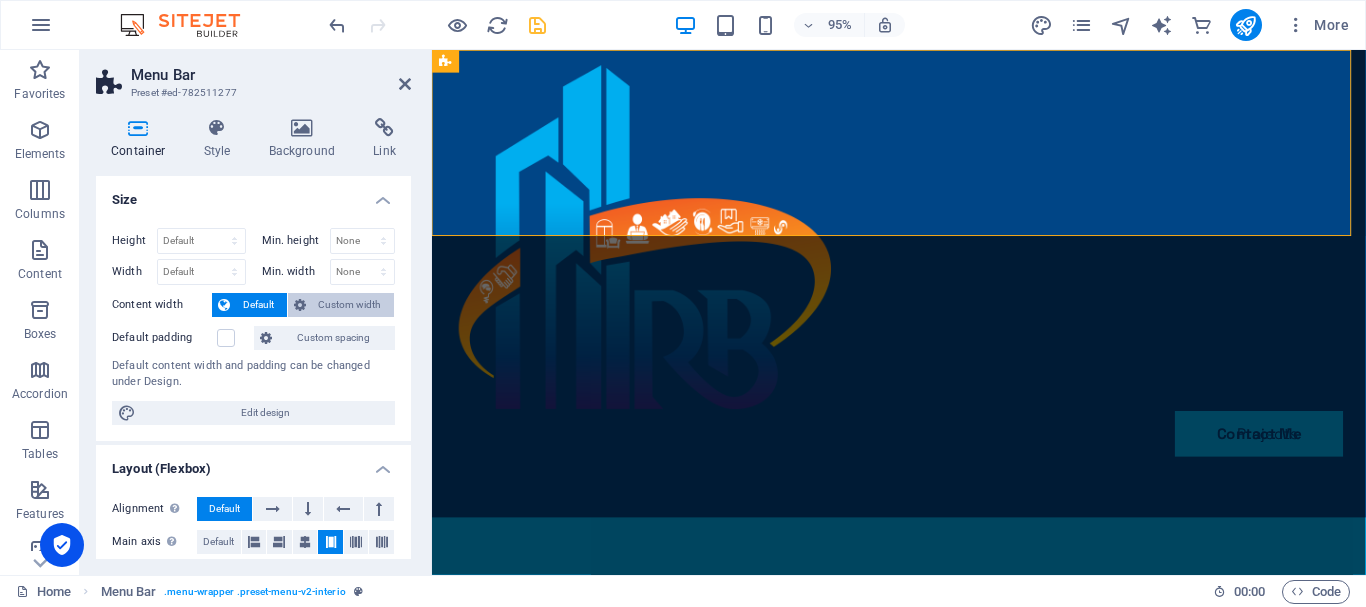 click on "Custom width" at bounding box center [350, 305] 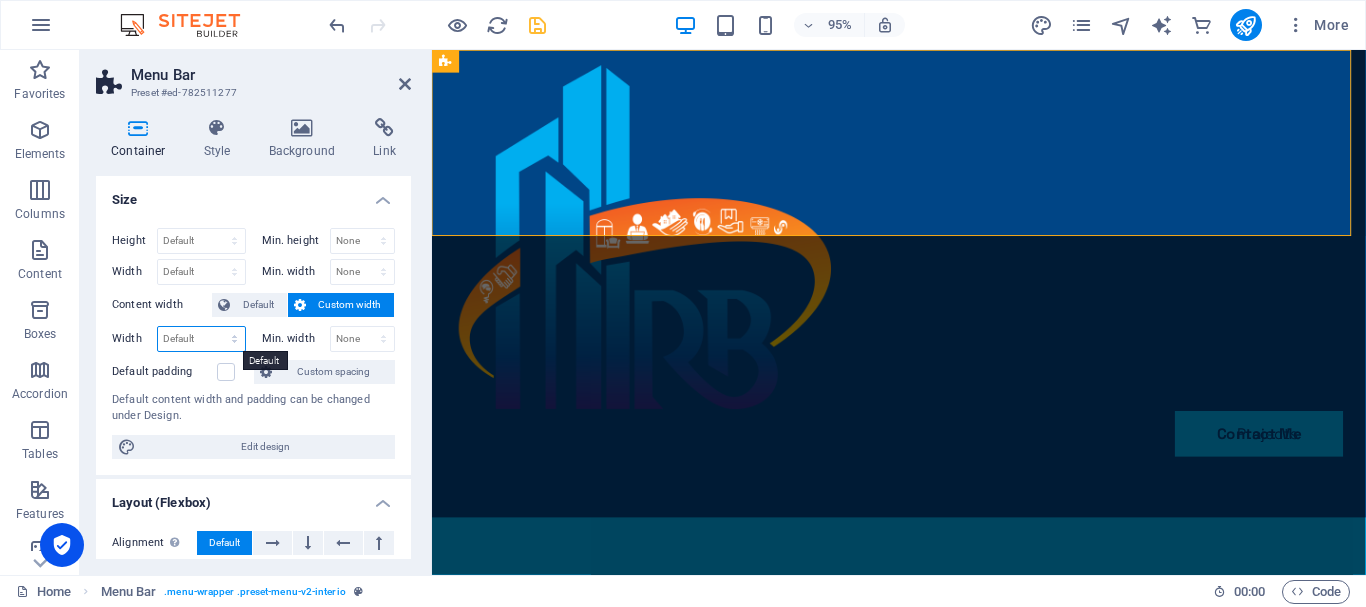 click on "Default px rem % em vh vw" at bounding box center [201, 339] 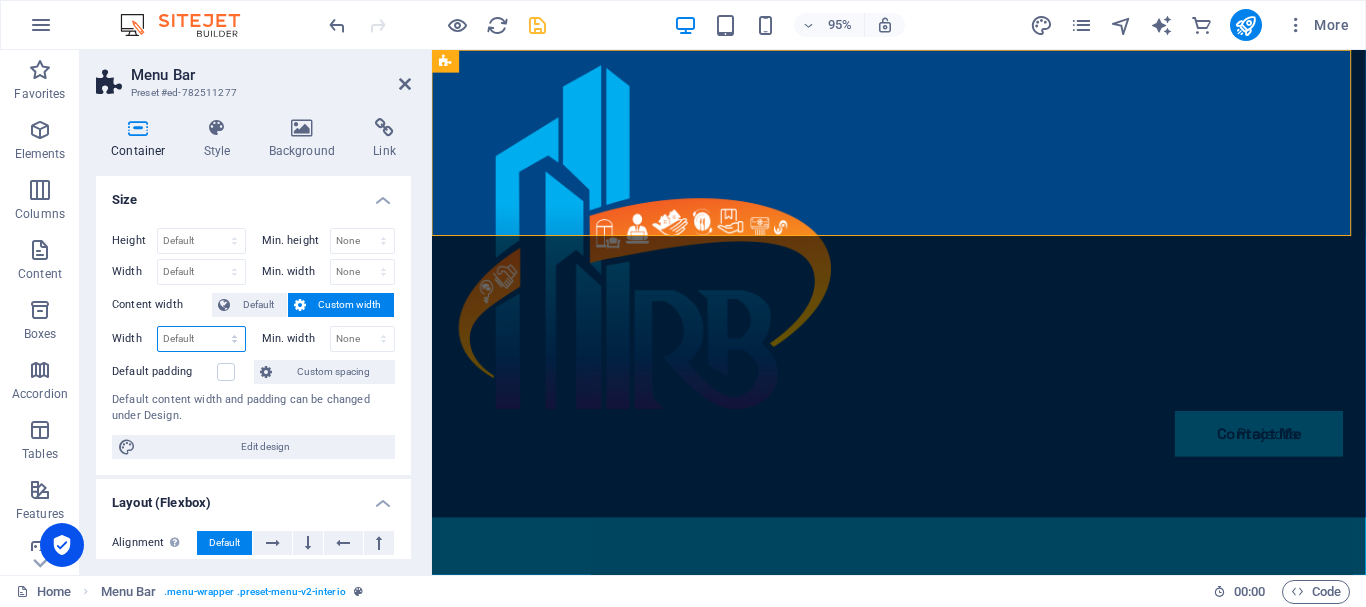 select on "px" 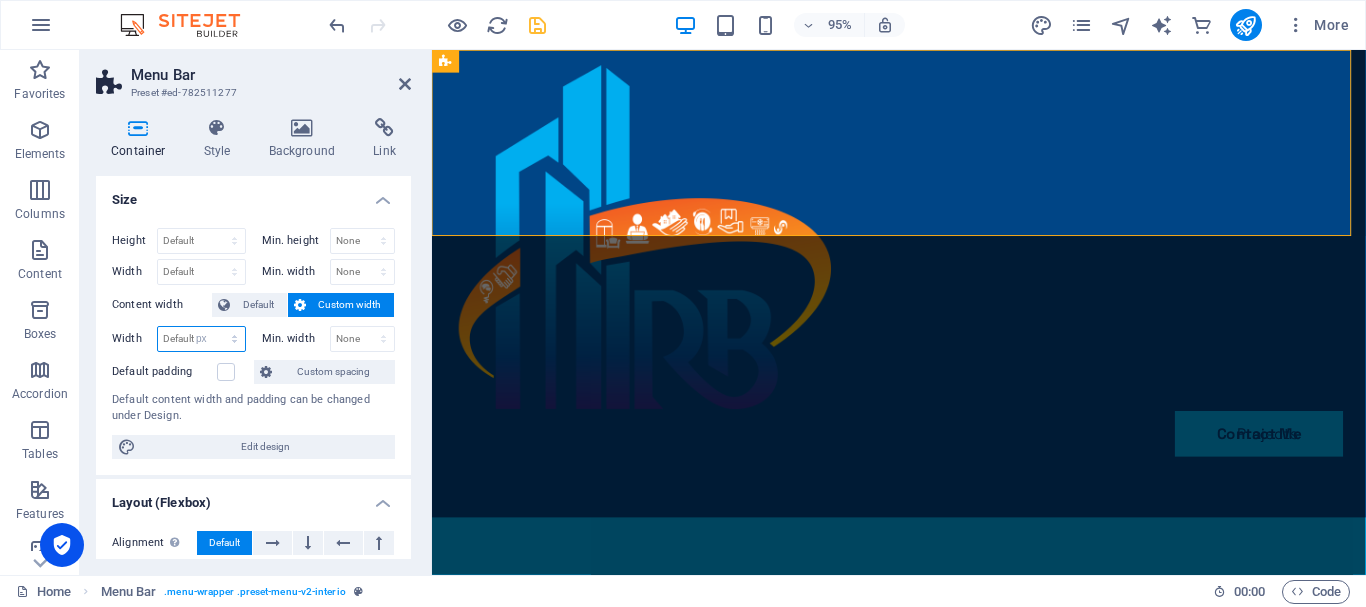 click on "Default px rem % em vh vw" at bounding box center [201, 339] 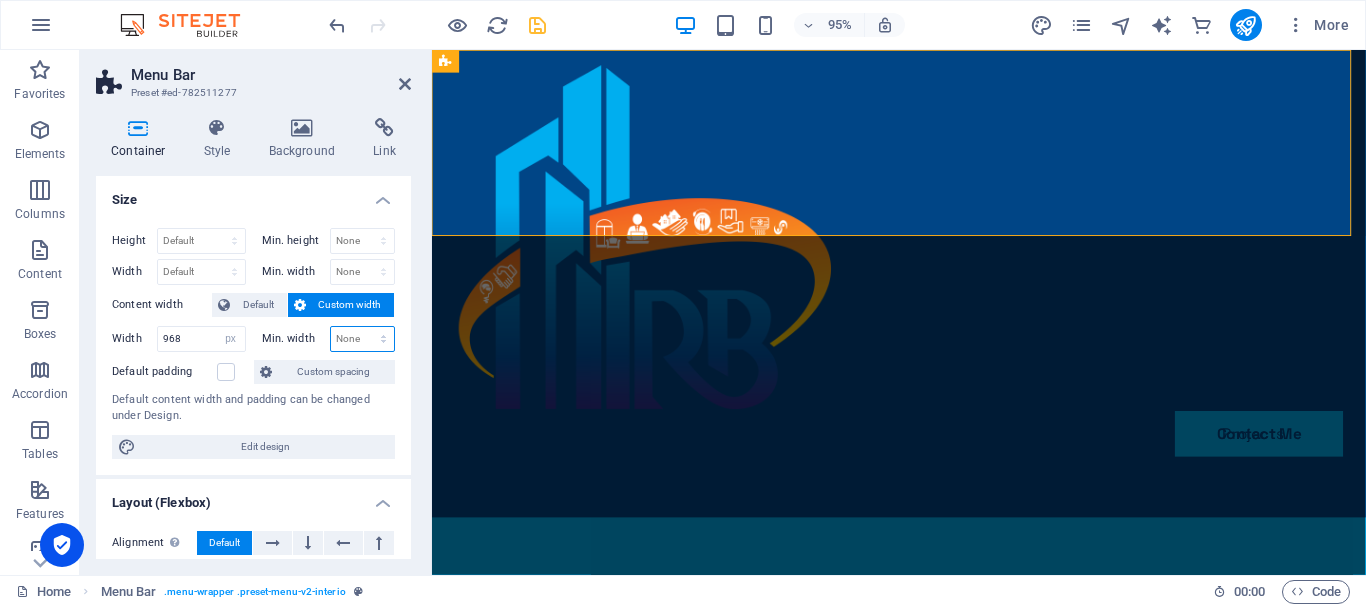 click on "None px rem % vh vw" at bounding box center [363, 339] 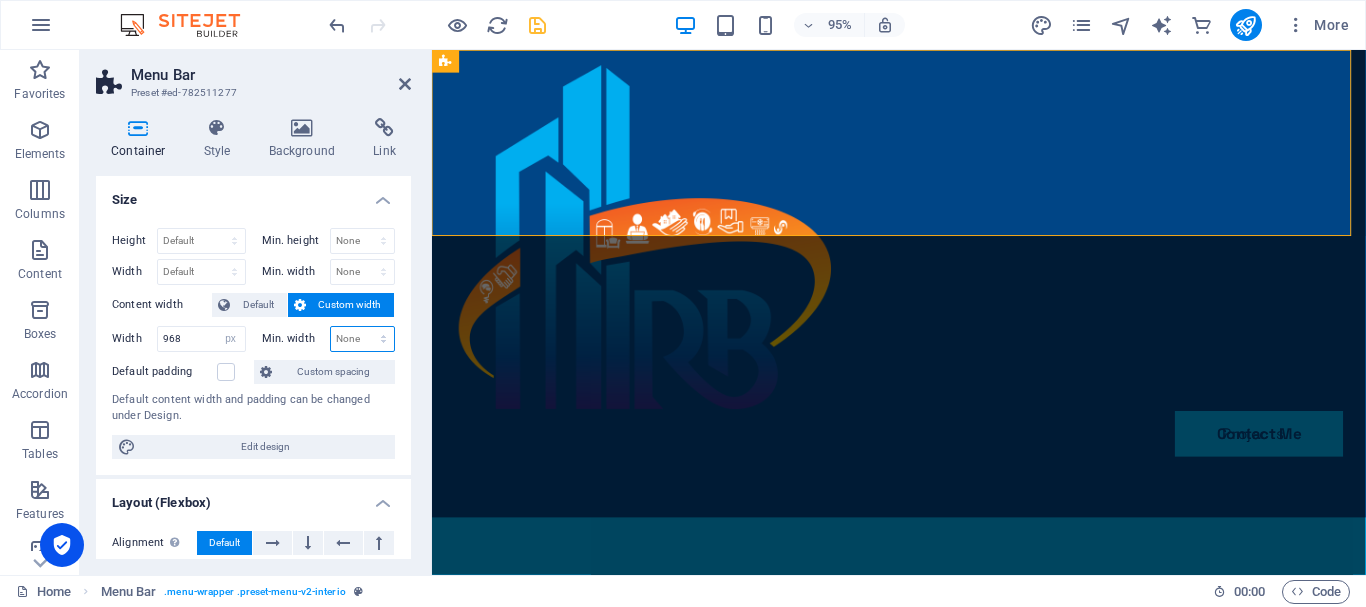 select on "px" 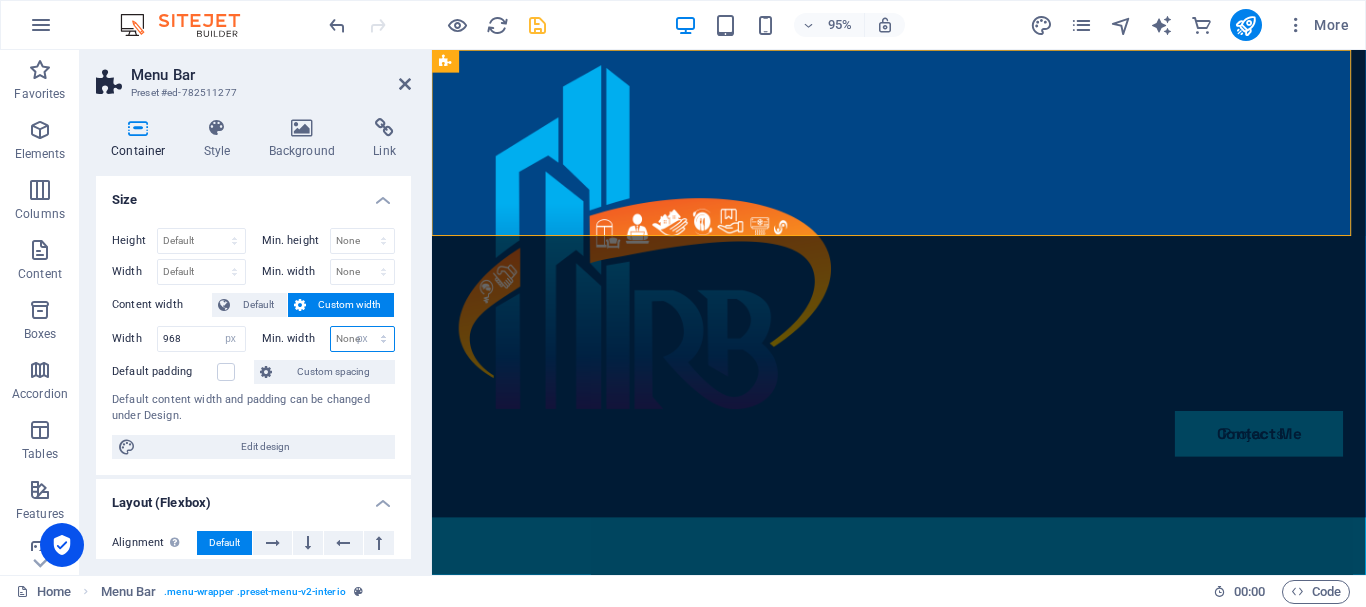 click on "None px rem % vh vw" at bounding box center [363, 339] 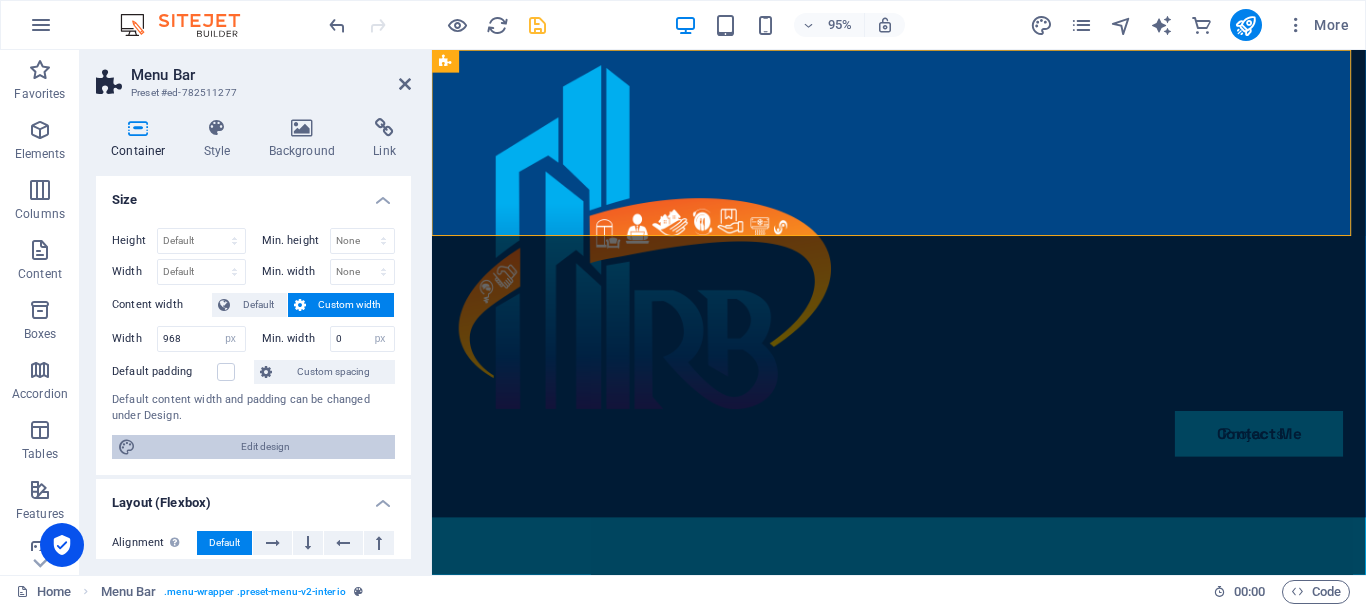 click on "Edit design" at bounding box center (265, 447) 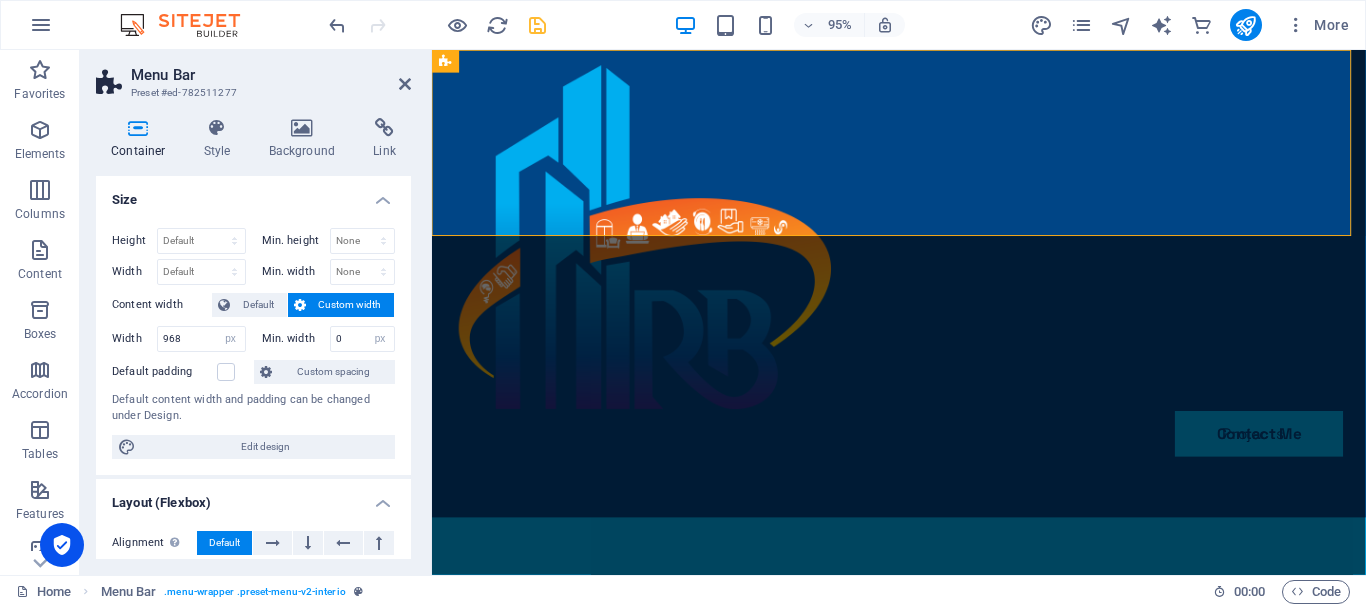 select on "rem" 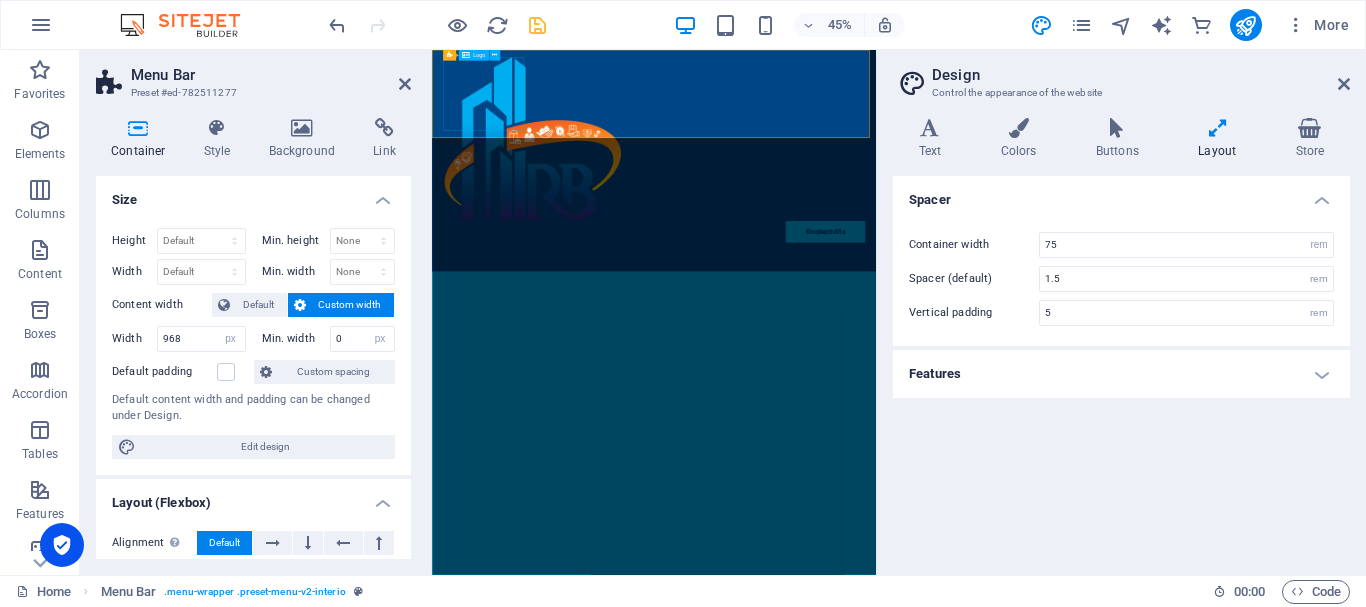 click at bounding box center [916, 248] 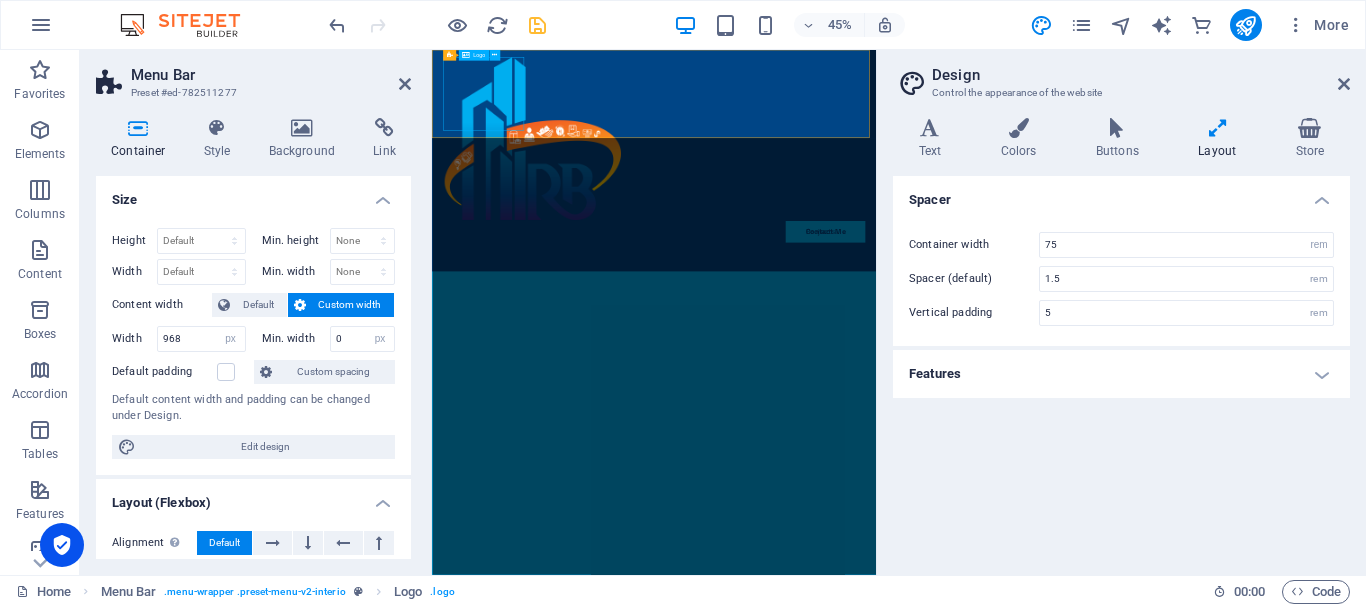 click at bounding box center (916, 248) 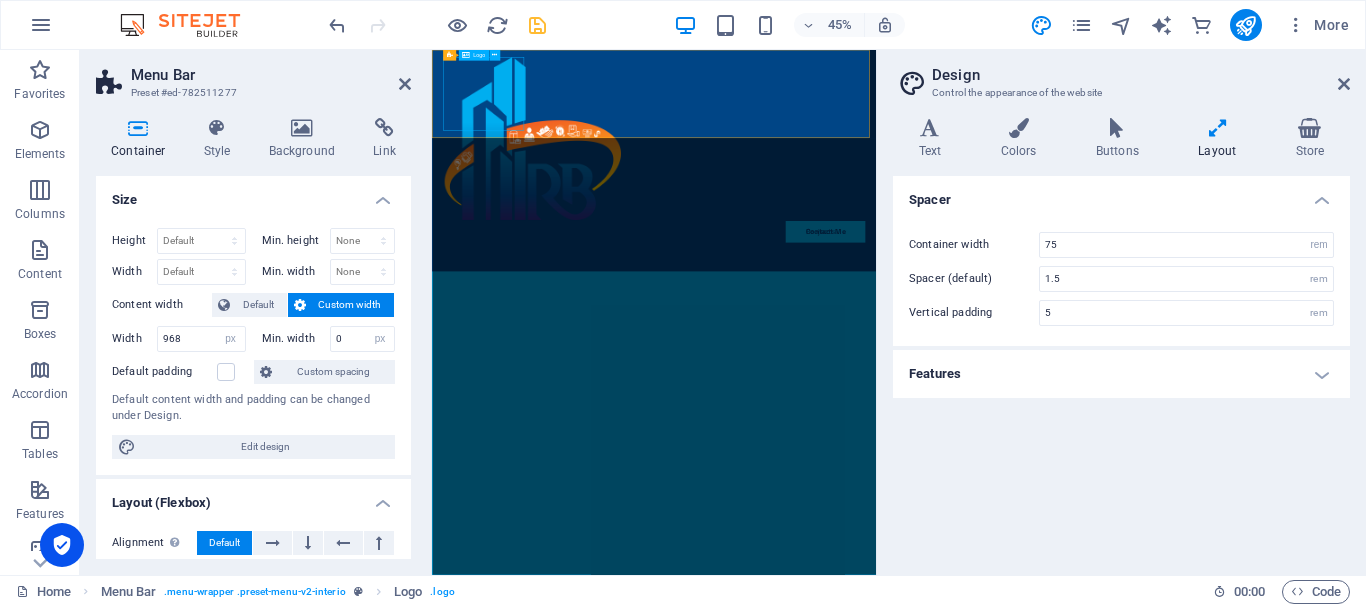 click at bounding box center (916, 248) 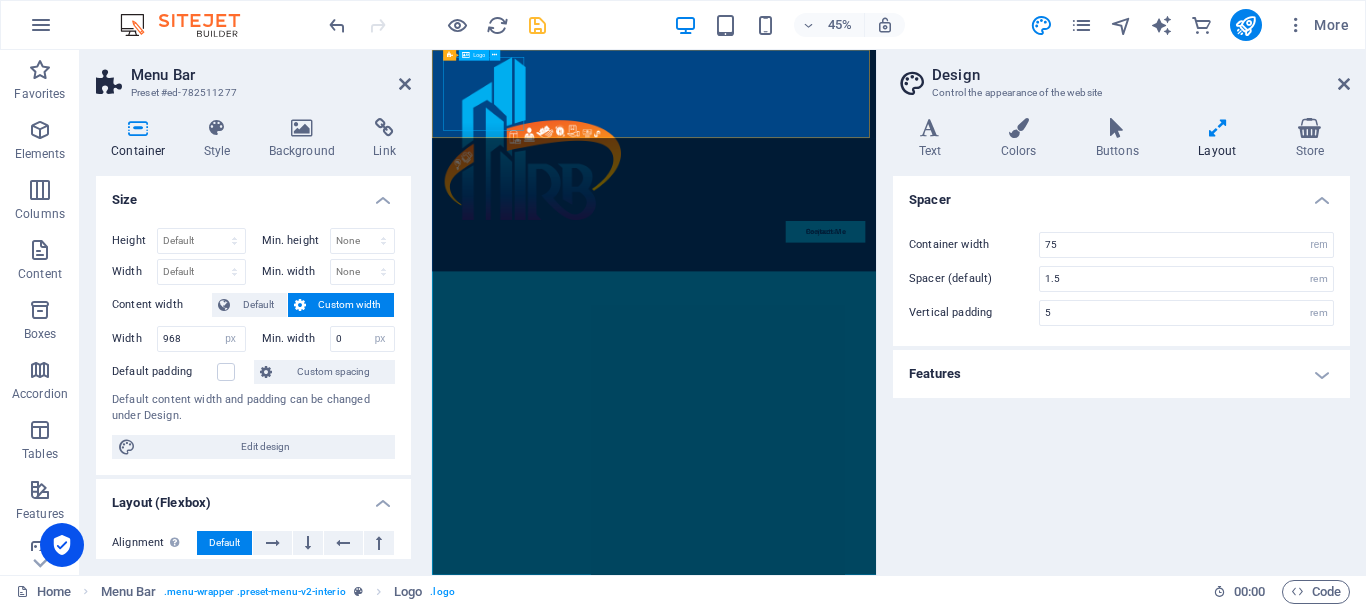 select on "%" 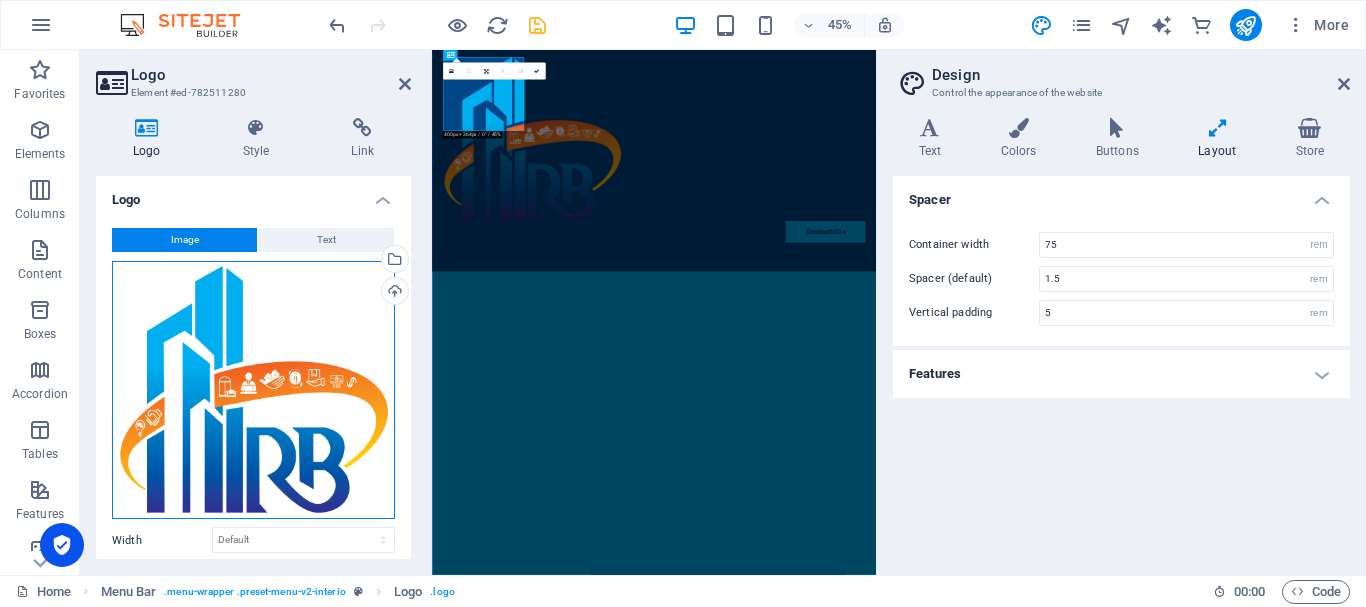 click on "Drag files here, click to choose files or select files from Files or our free stock photos & videos" at bounding box center [253, 390] 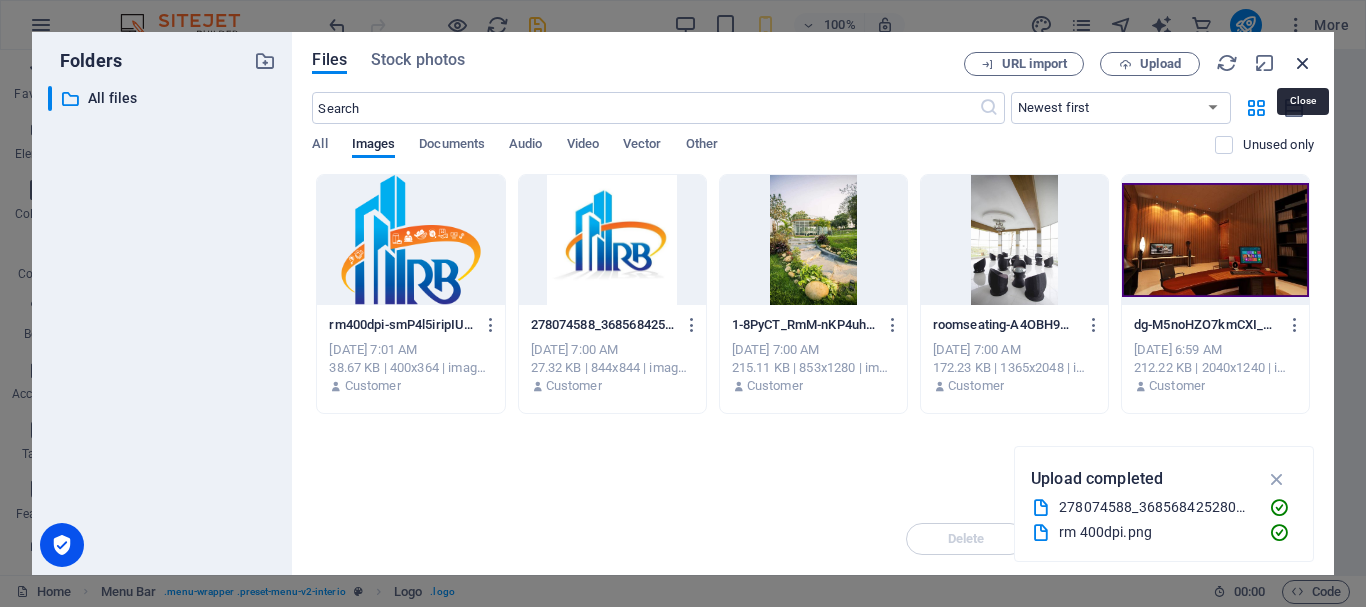 click at bounding box center [1303, 63] 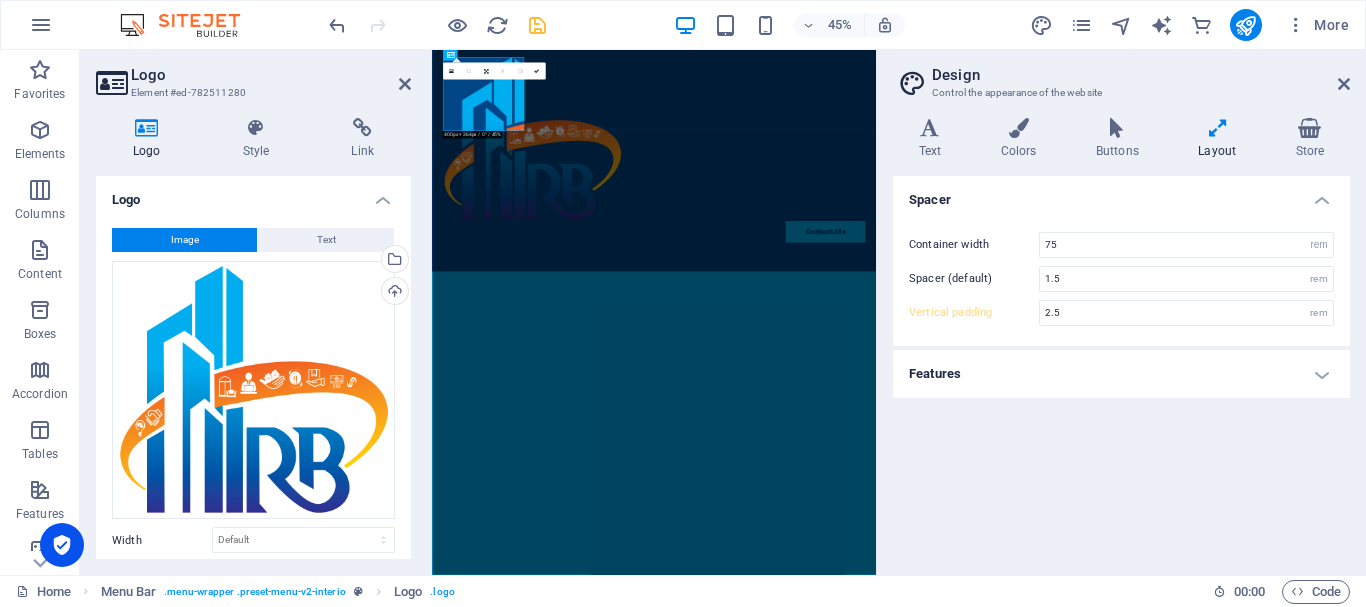 type on "5" 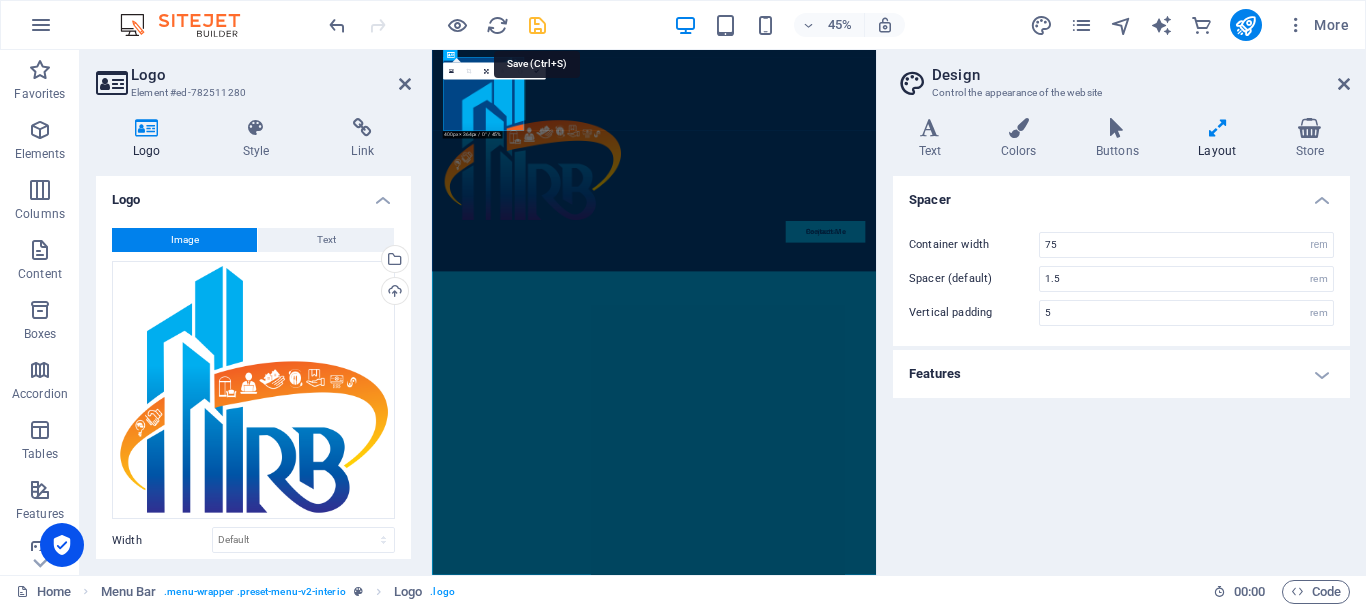click at bounding box center [537, 25] 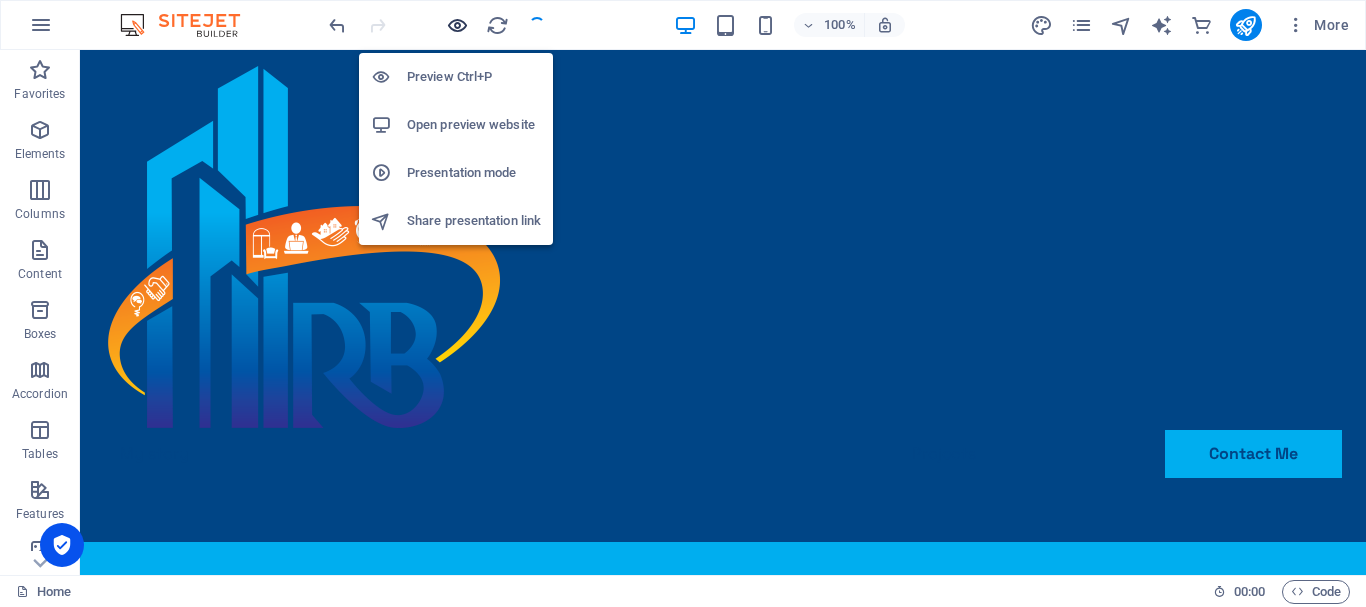 click at bounding box center [457, 25] 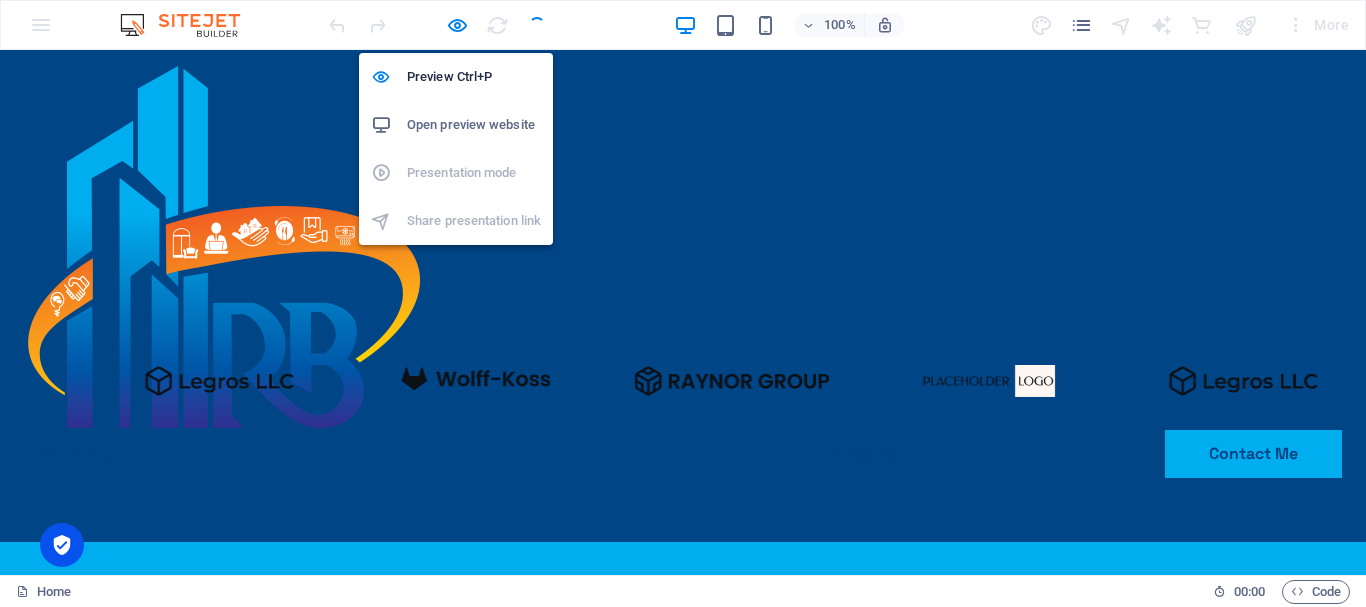 click on "Open preview website" at bounding box center (474, 125) 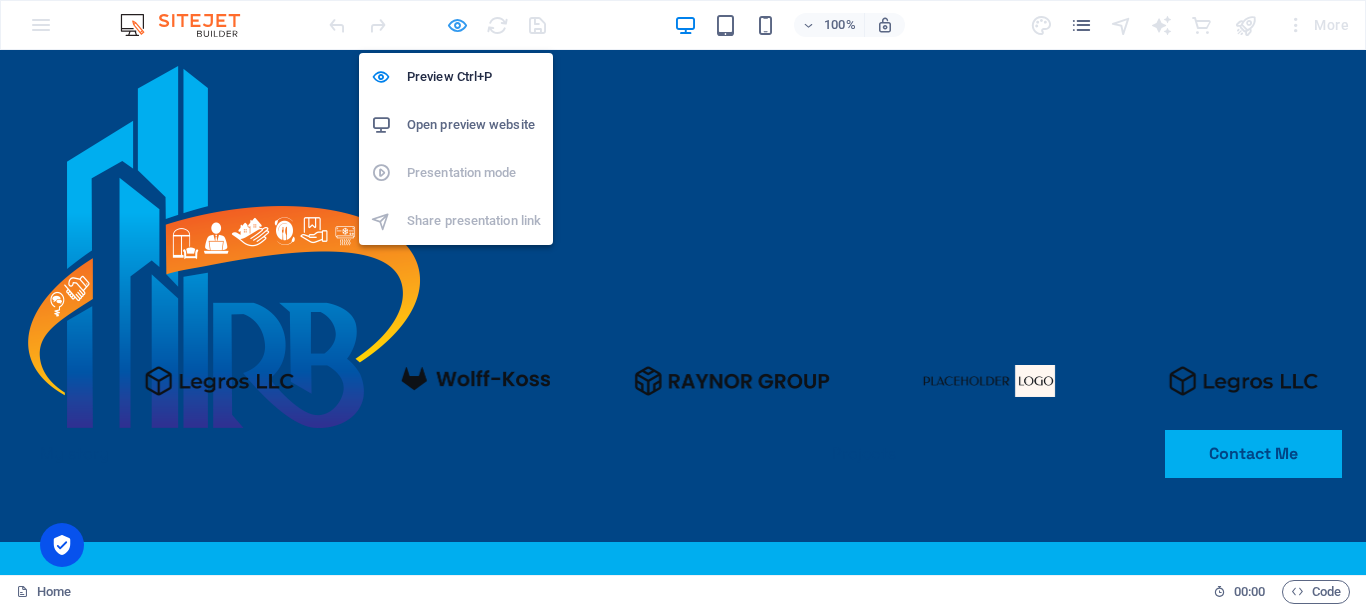 click at bounding box center [457, 25] 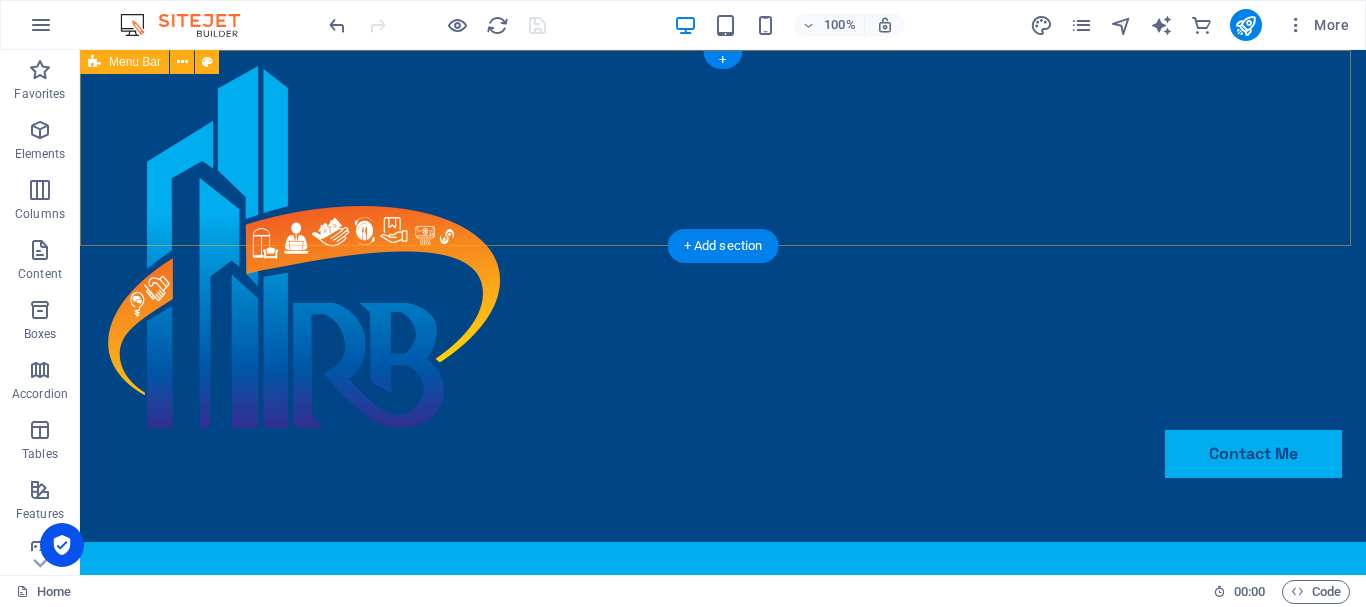 click on "My story Projects Contact Me Contact Me" at bounding box center [723, 296] 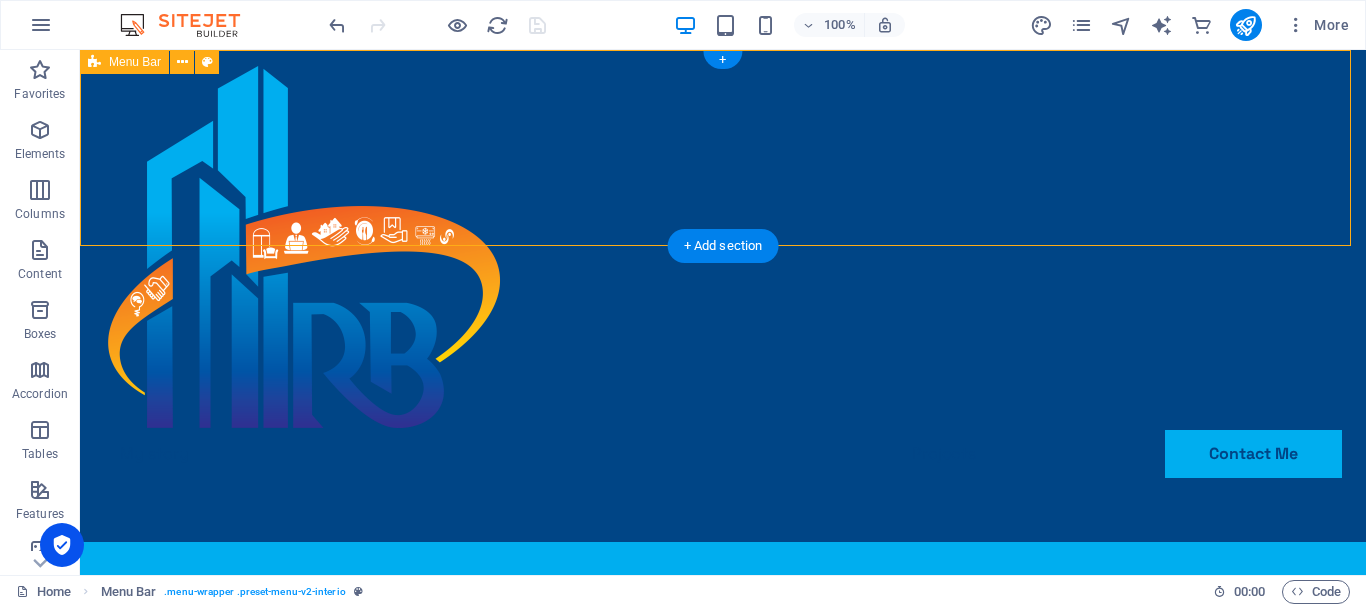 click on "My story Projects Contact Me Contact Me" at bounding box center [723, 296] 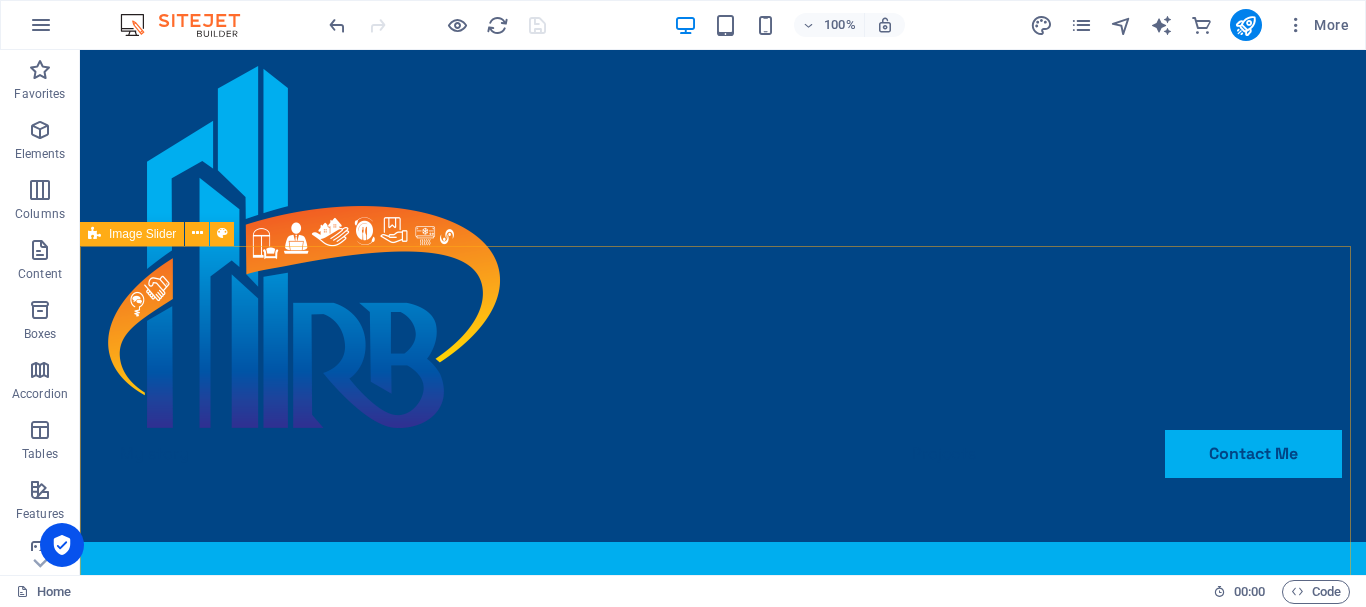 click on "Image Slider" at bounding box center (142, 234) 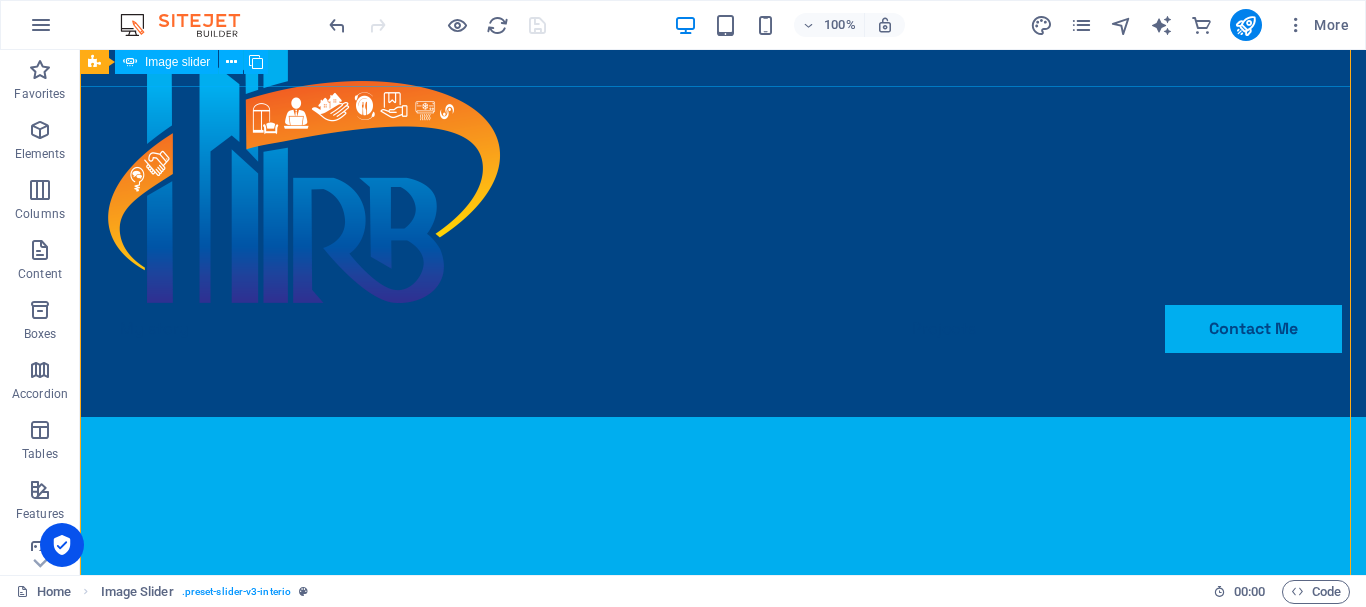 scroll, scrollTop: 0, scrollLeft: 0, axis: both 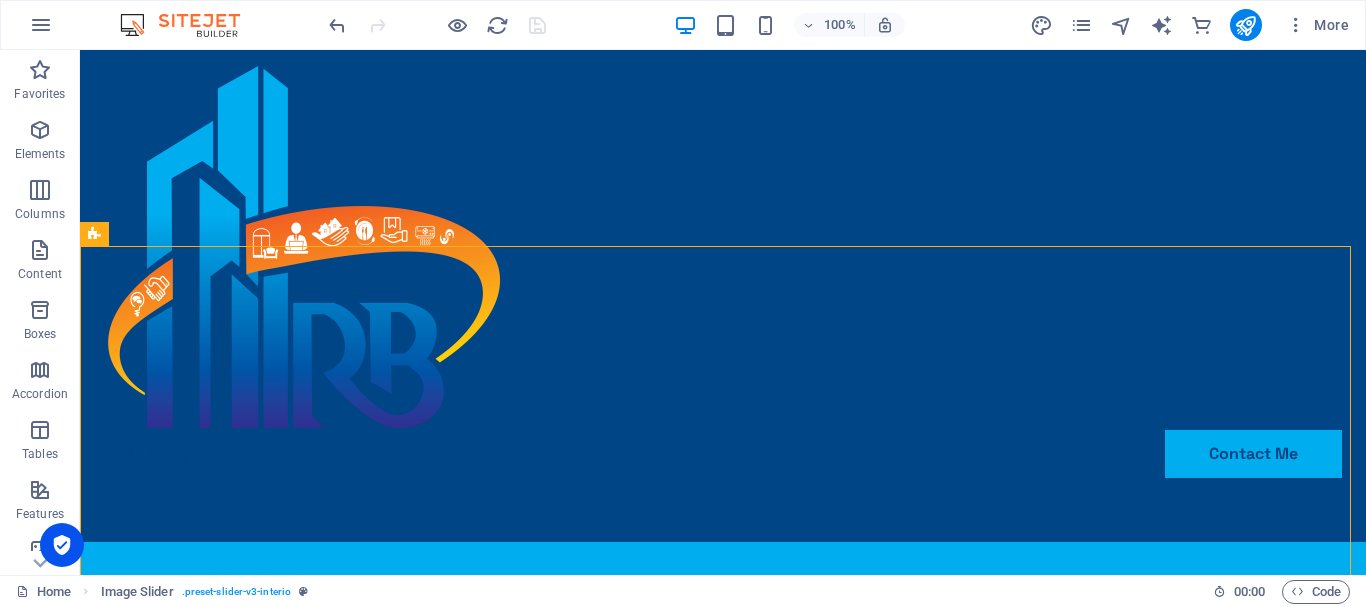 click at bounding box center [437, 25] 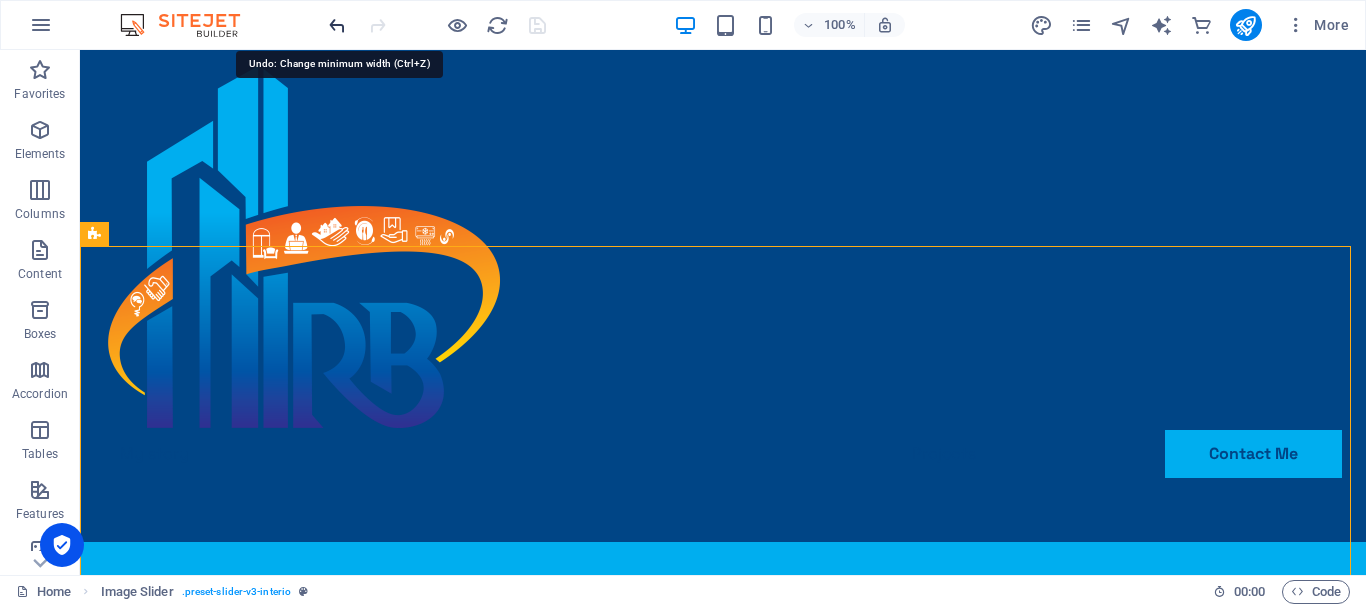 click at bounding box center (337, 25) 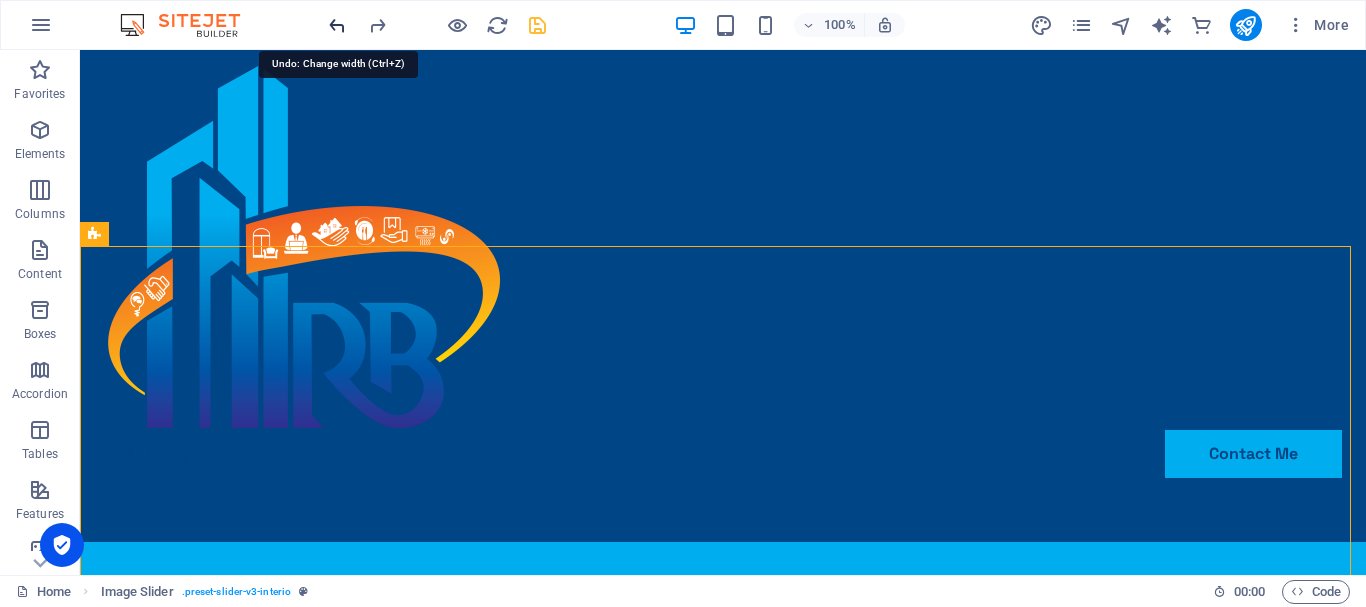 click at bounding box center (337, 25) 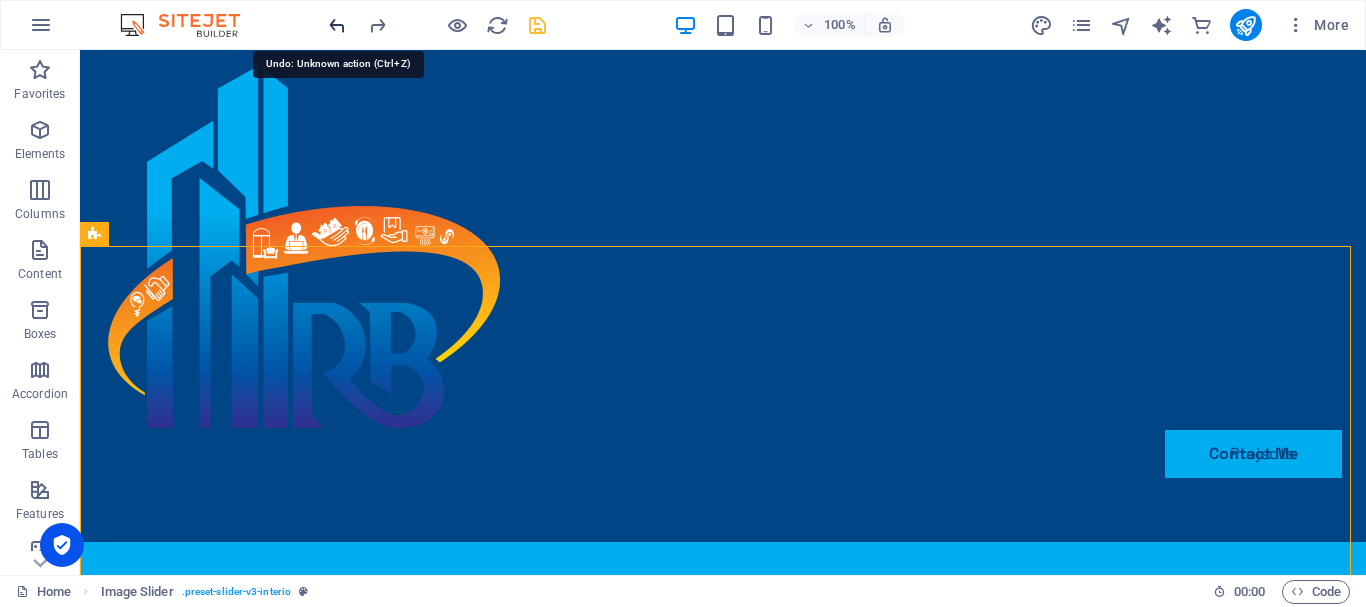 click at bounding box center [337, 25] 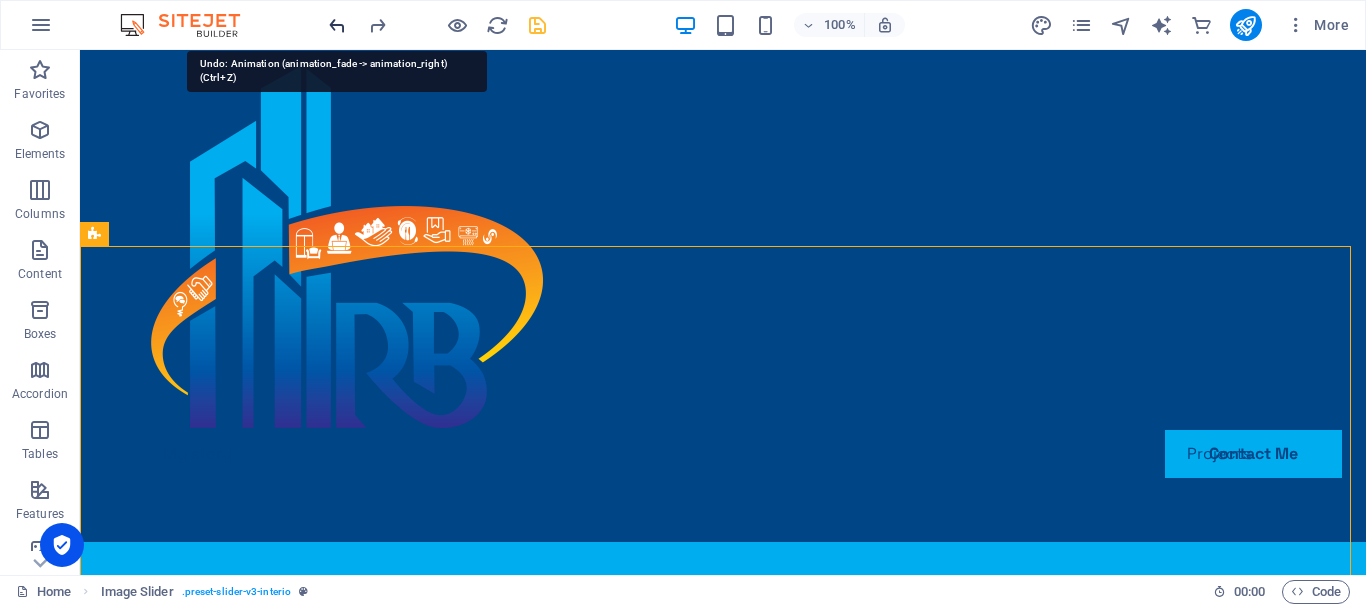 click at bounding box center [337, 25] 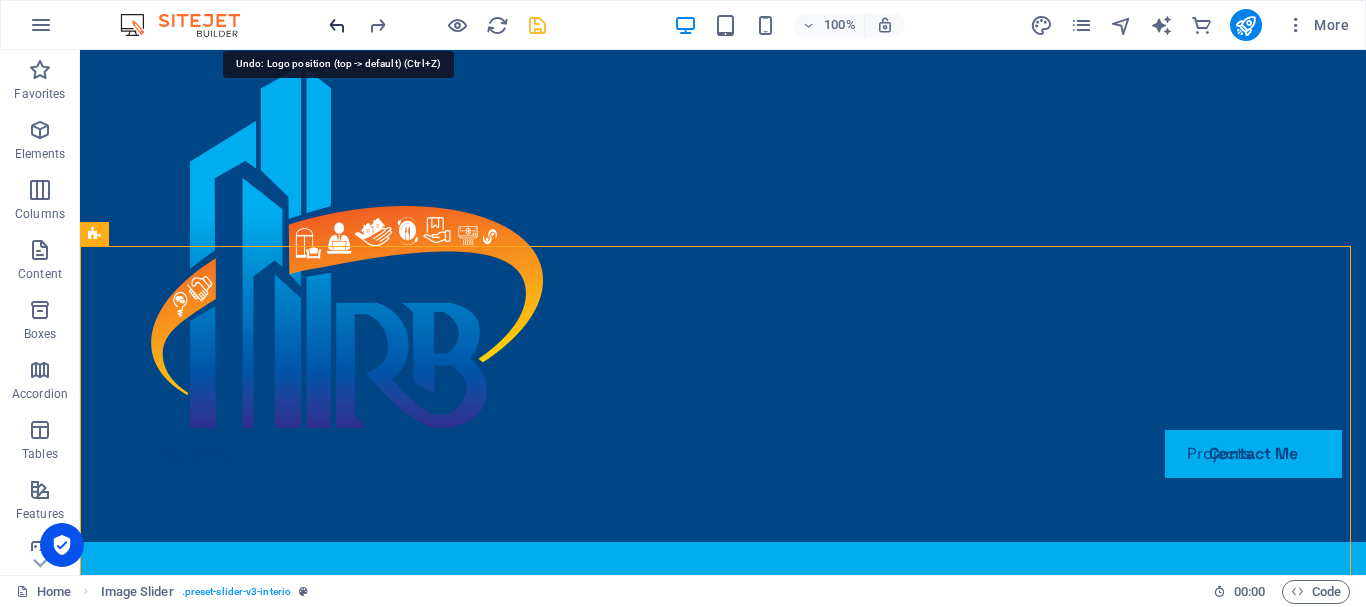 click at bounding box center [337, 25] 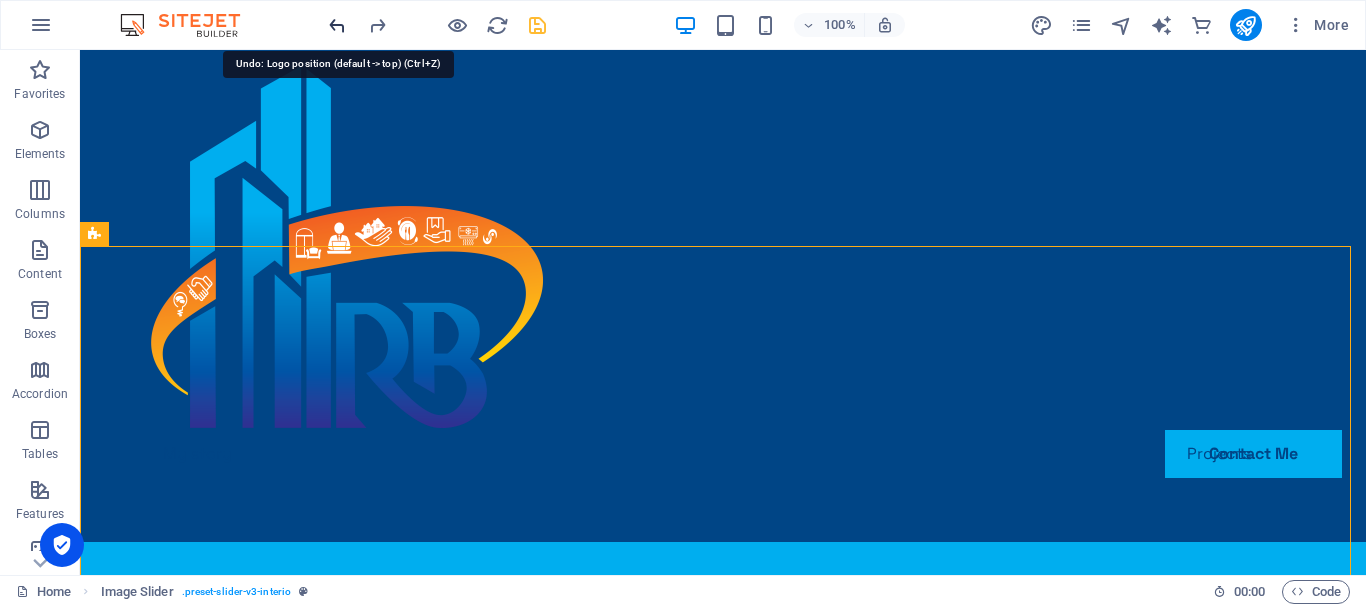 click at bounding box center (337, 25) 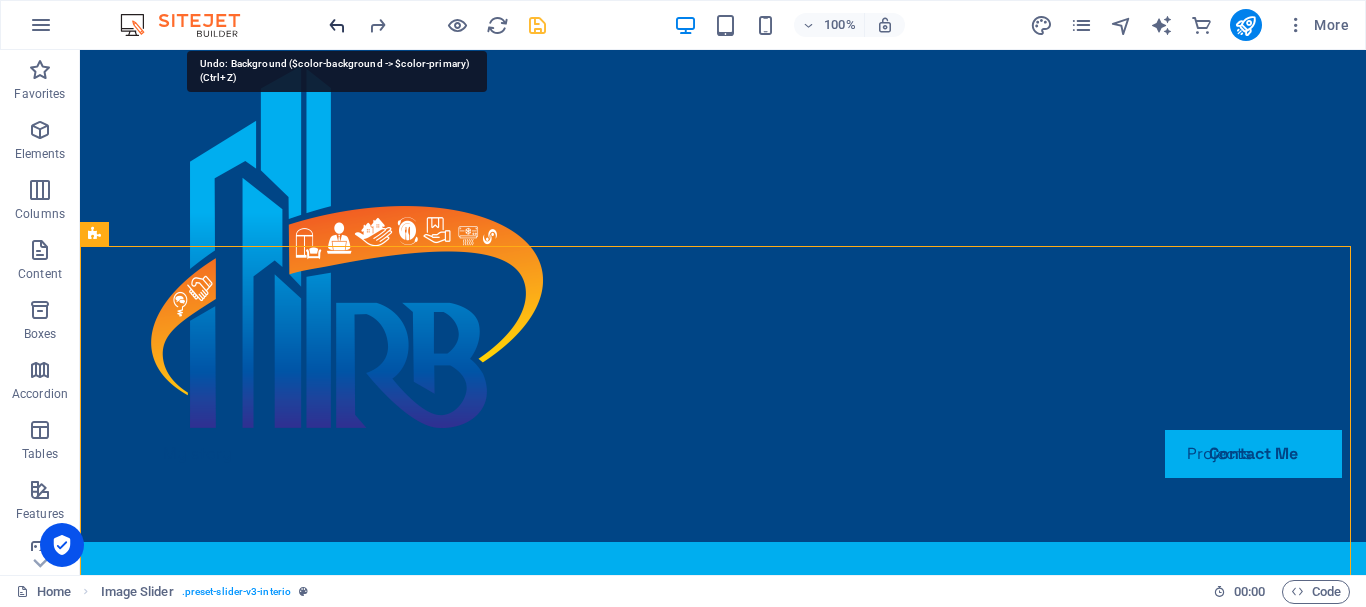 click at bounding box center [337, 25] 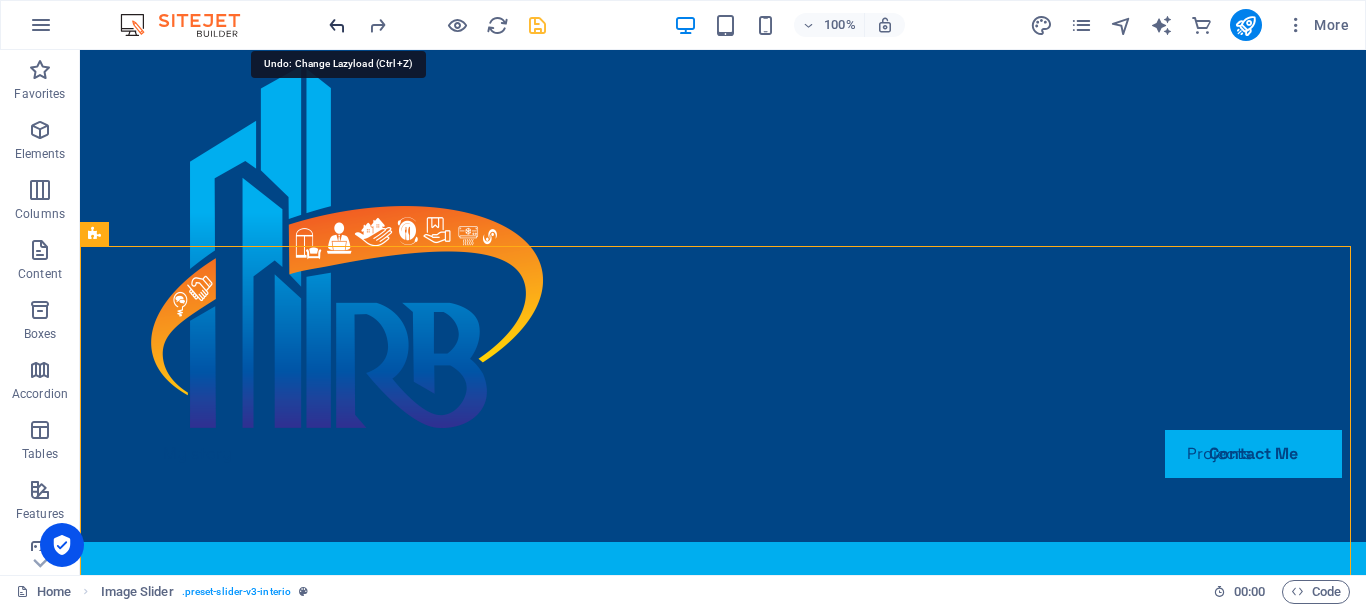 click at bounding box center [337, 25] 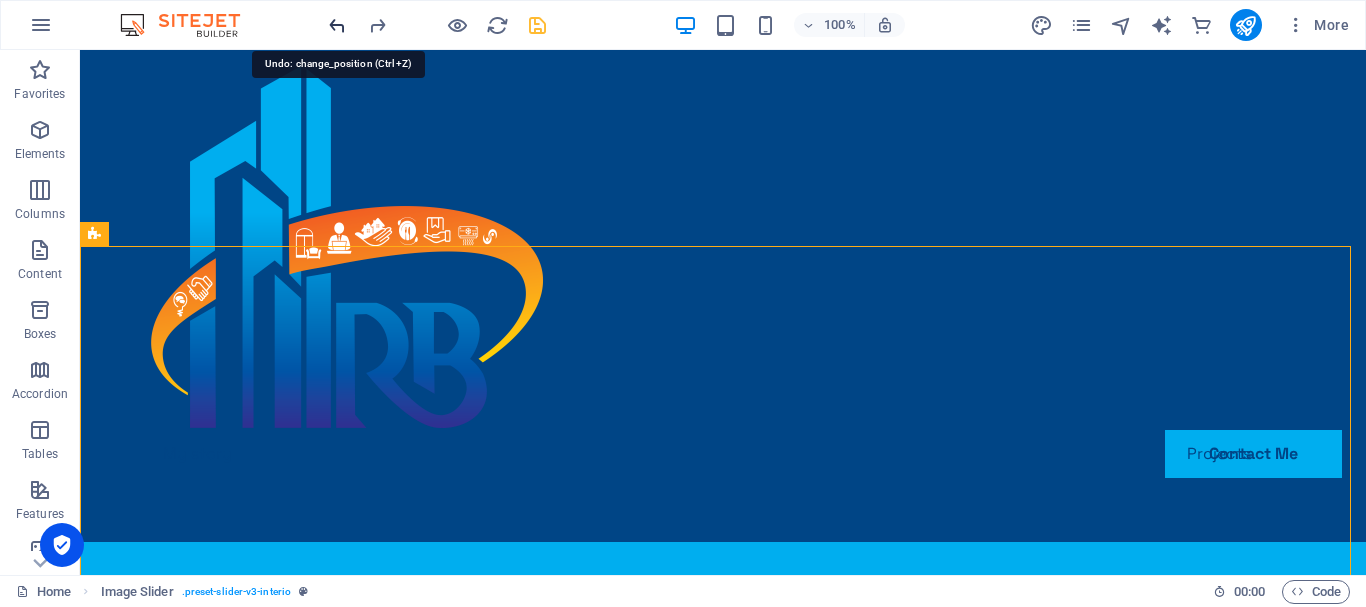 click at bounding box center (337, 25) 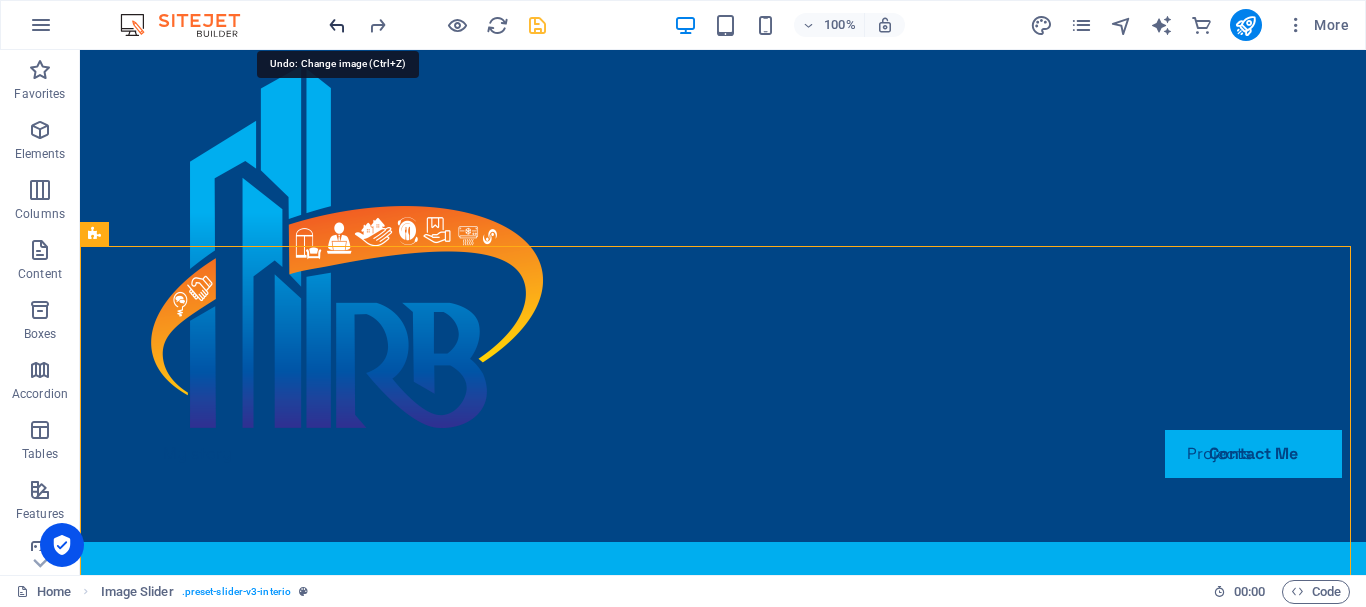 click at bounding box center [337, 25] 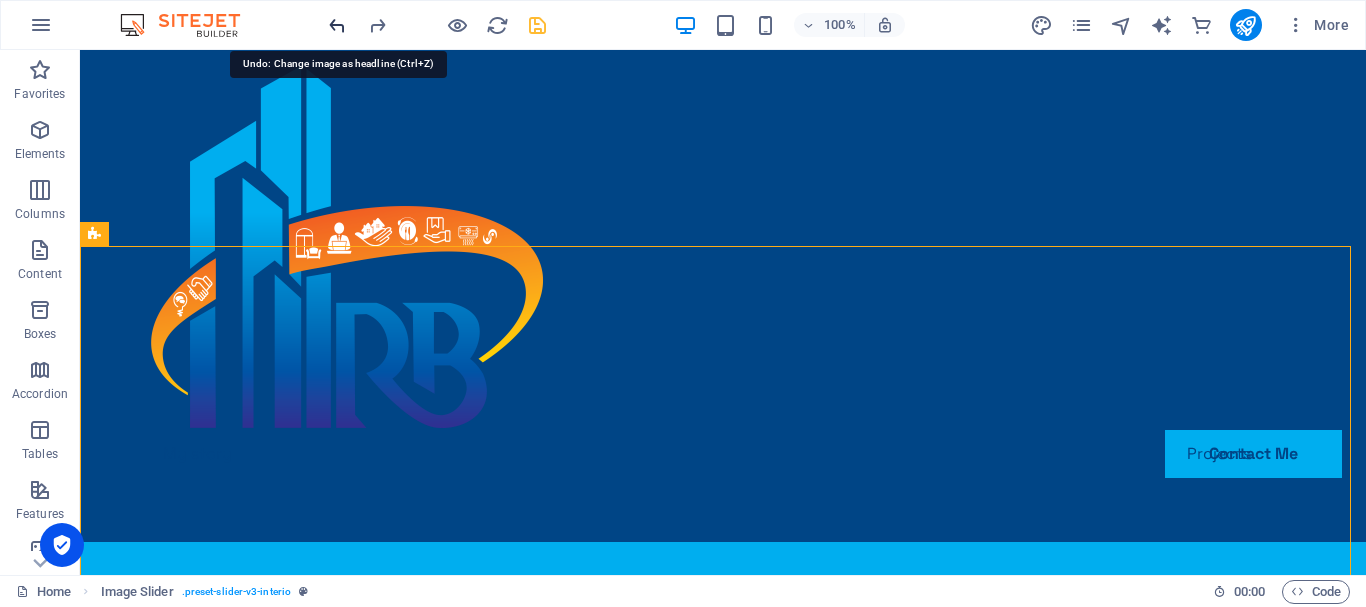 click at bounding box center (337, 25) 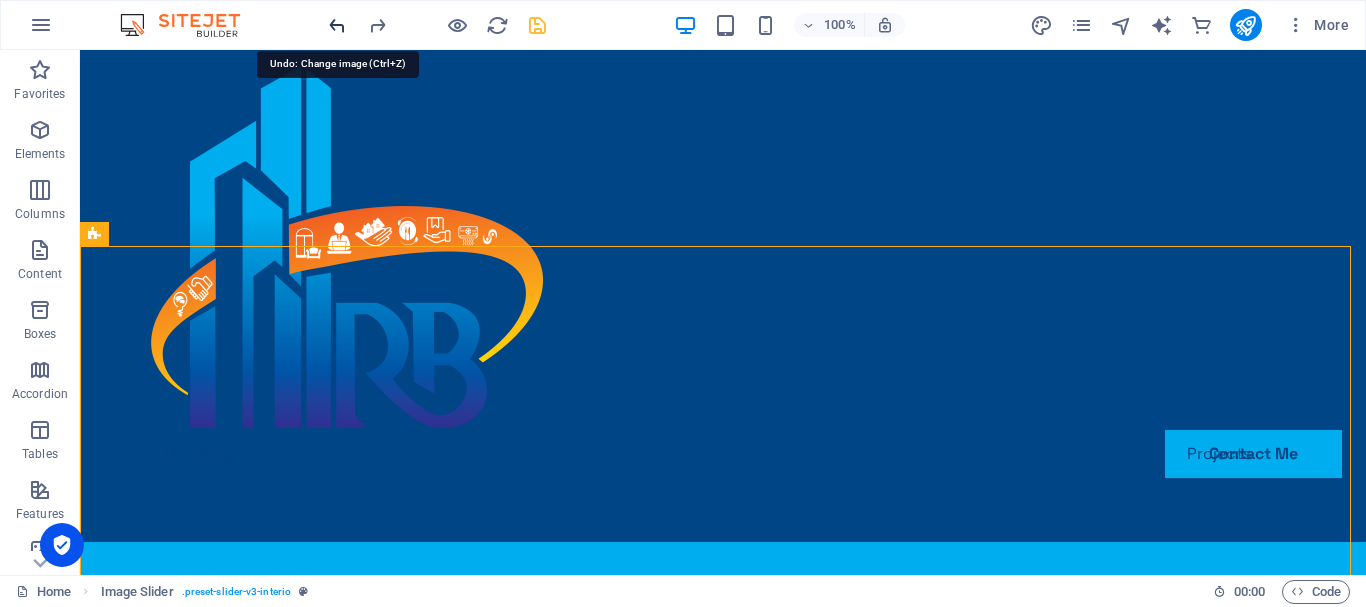 click at bounding box center [337, 25] 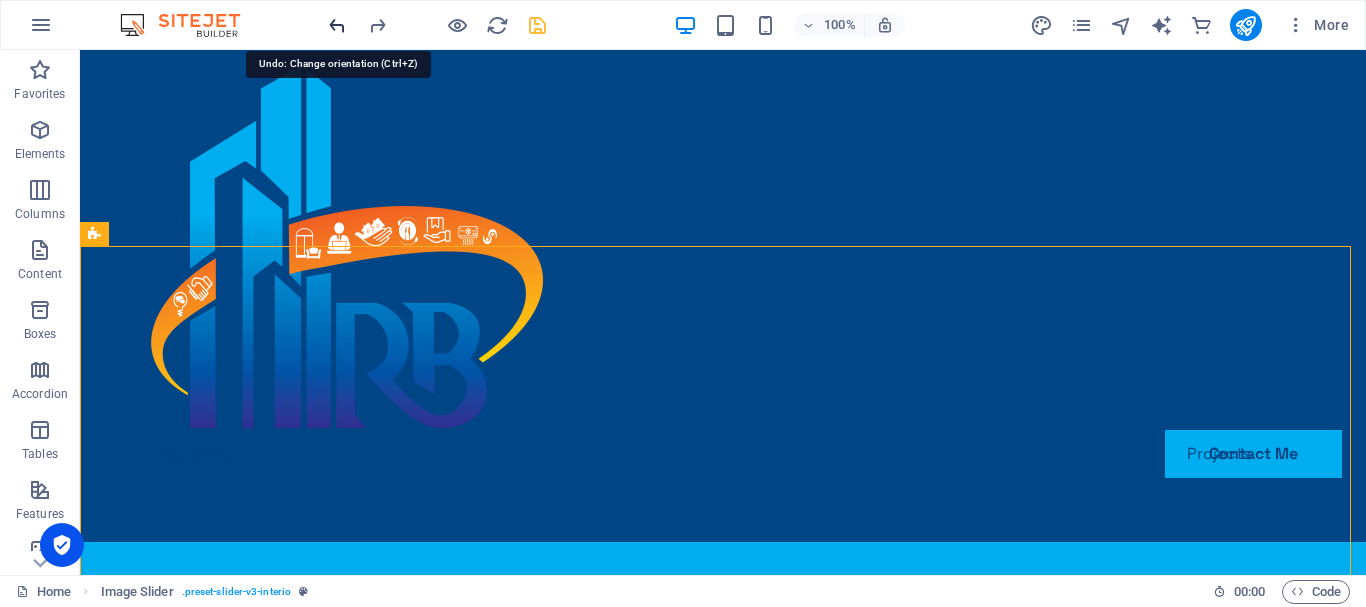 click at bounding box center (337, 25) 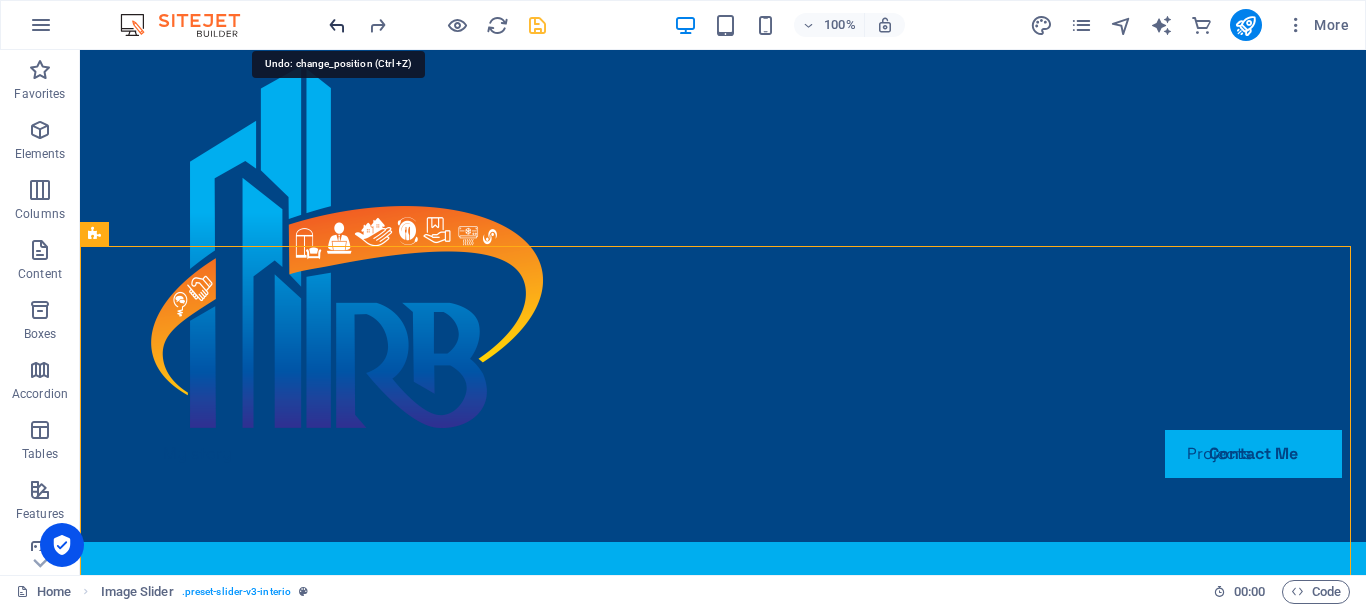 click at bounding box center (337, 25) 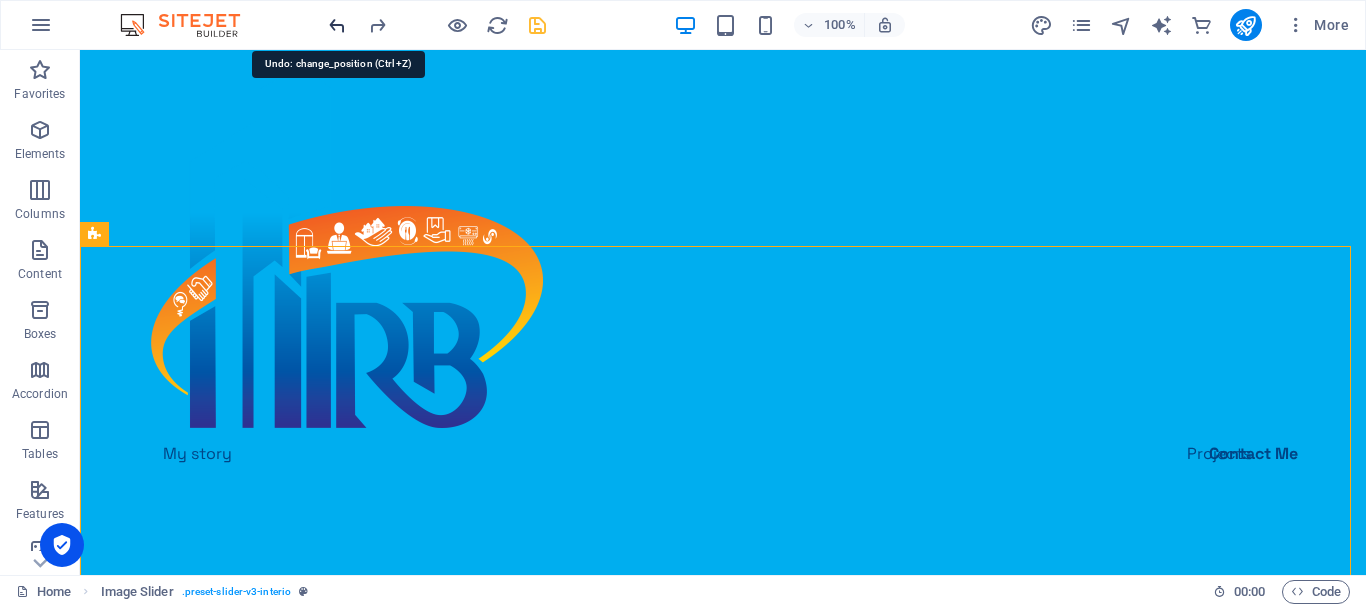 click at bounding box center [337, 25] 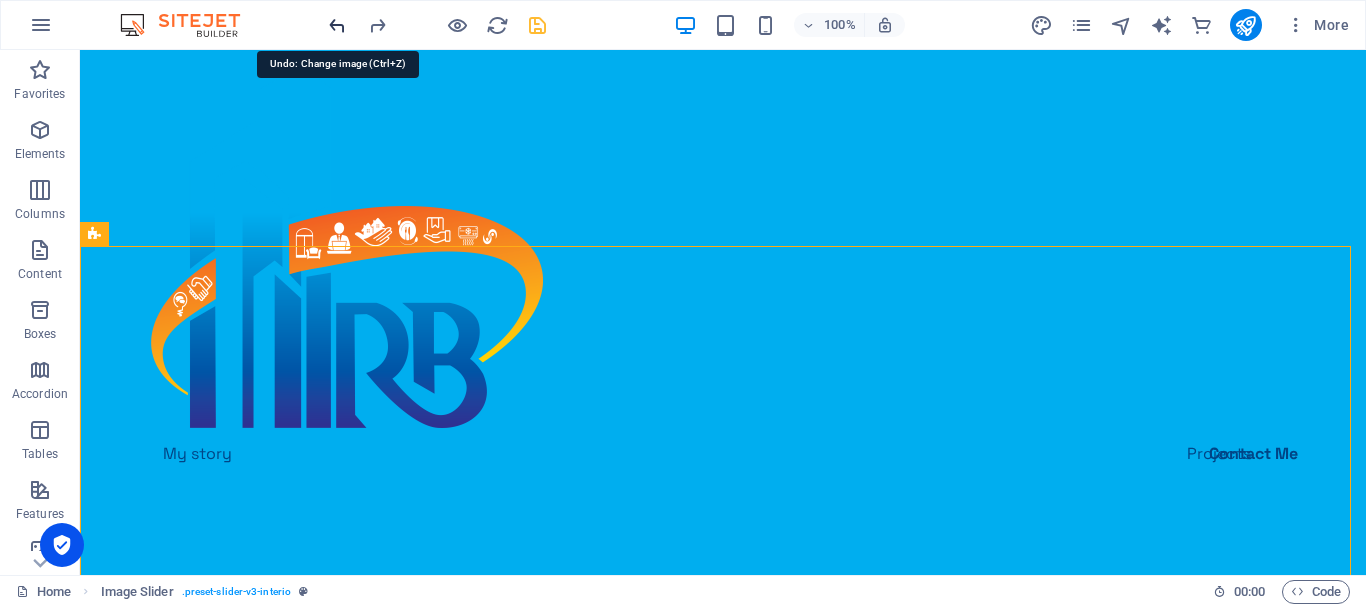 click at bounding box center [337, 25] 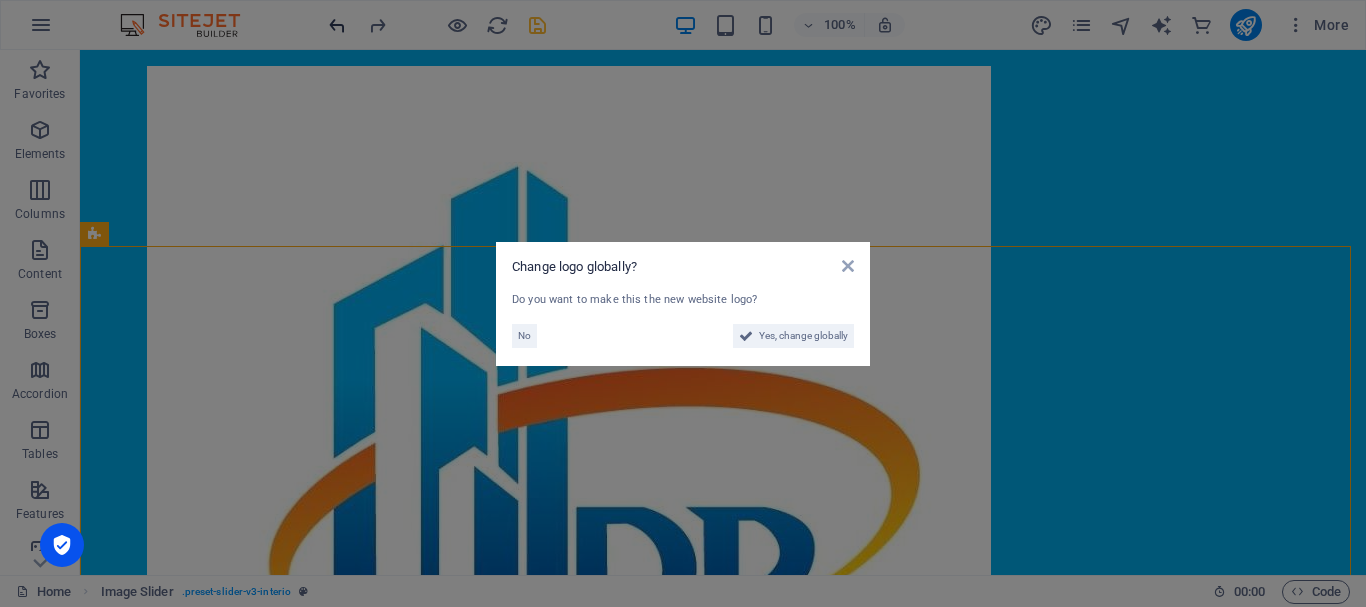 click on "Change logo globally? Do you want to make this the new website logo? No Yes, change globally" at bounding box center (683, 303) 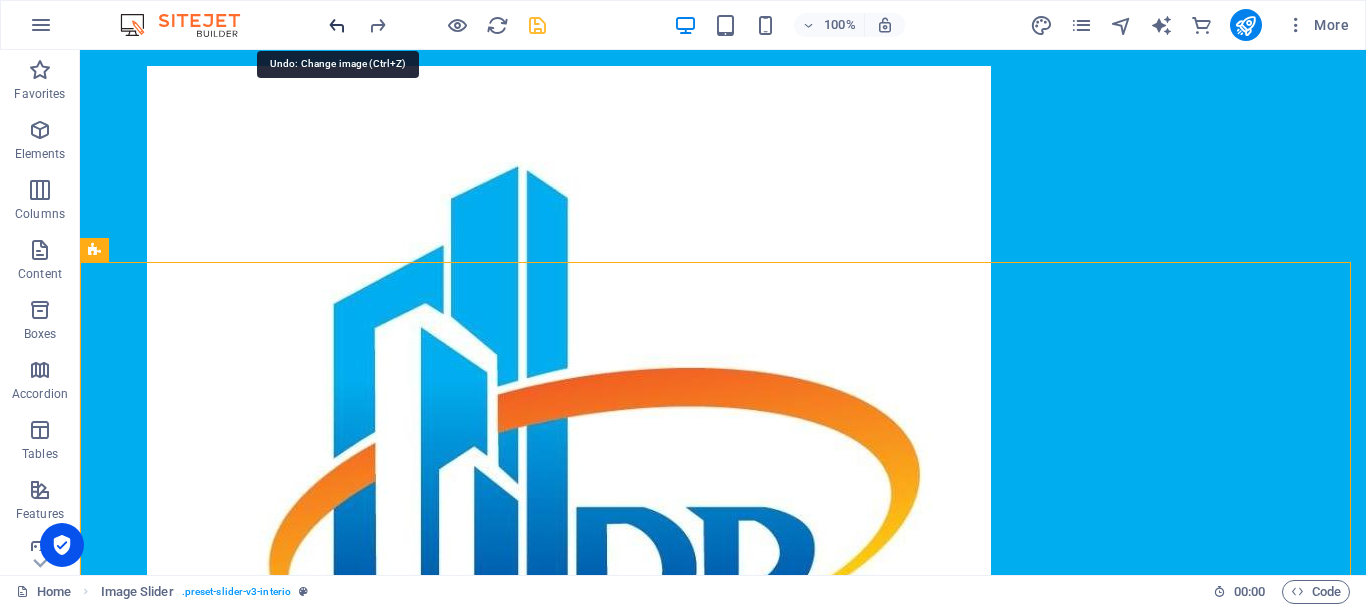 click at bounding box center (337, 25) 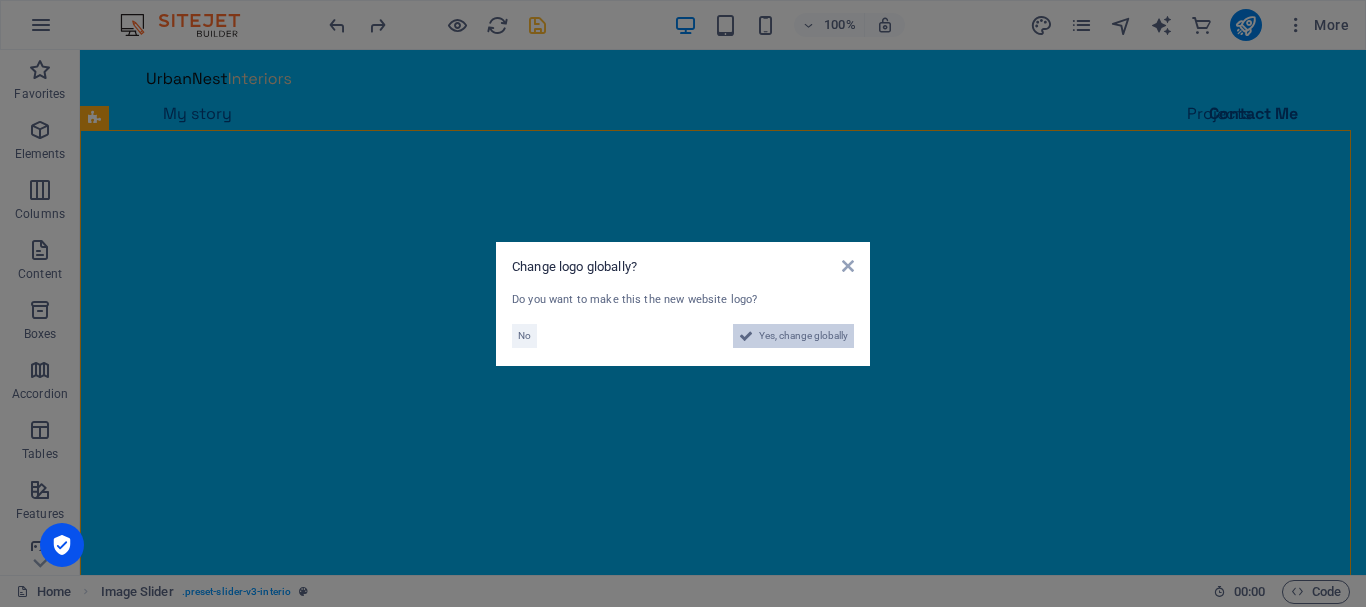 drag, startPoint x: 761, startPoint y: 344, endPoint x: 823, endPoint y: 361, distance: 64.288414 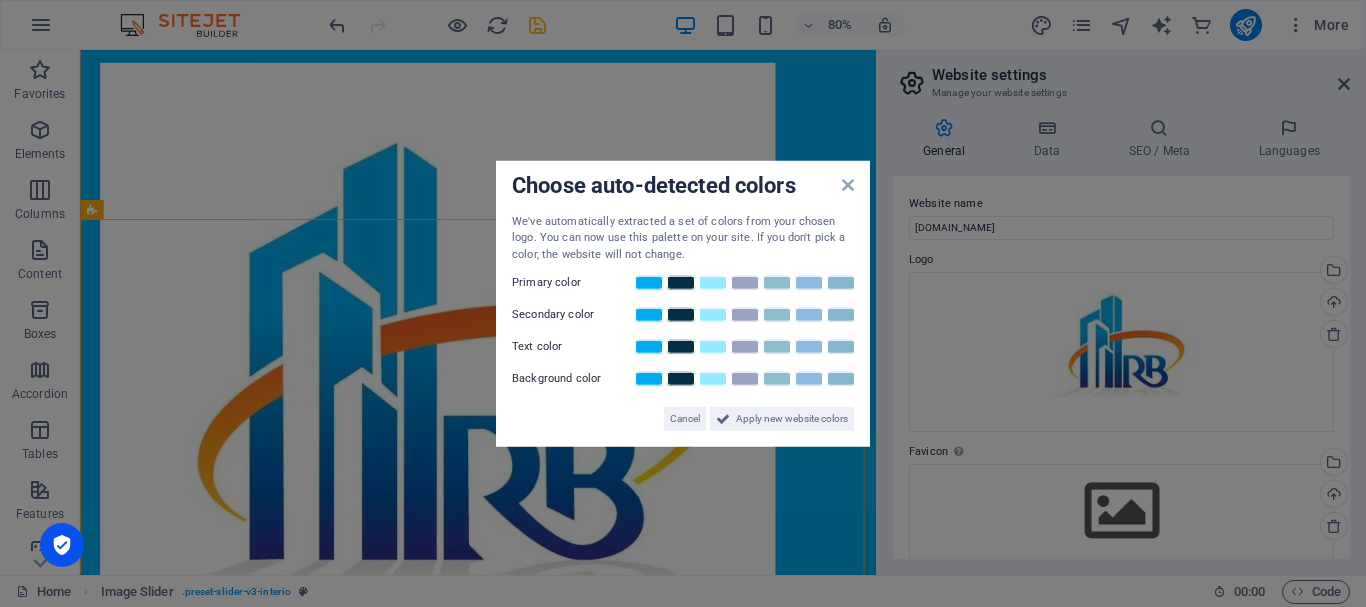 click on "Choose auto-detected colors We've automatically extracted a set of colors from your chosen logo. You can now use this palette on your site. If you don't pick a color, the website will not change.  Primary color Secondary color Text color Background color Cancel Apply new website colors" at bounding box center [683, 303] 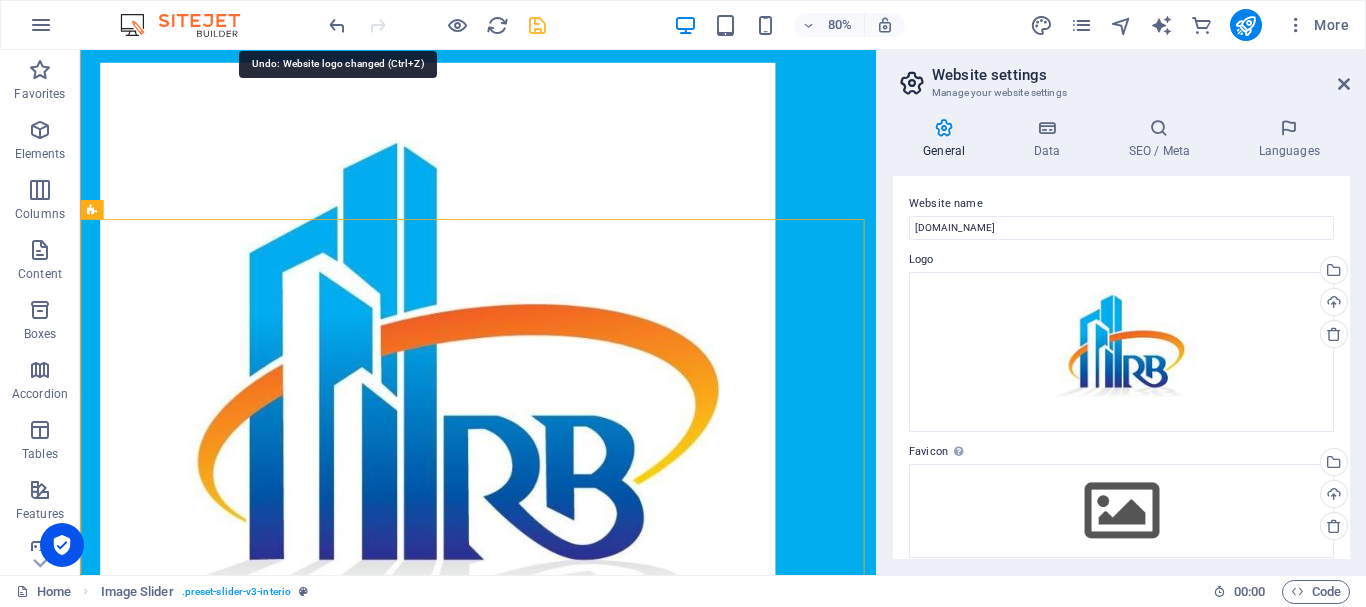 click at bounding box center (337, 25) 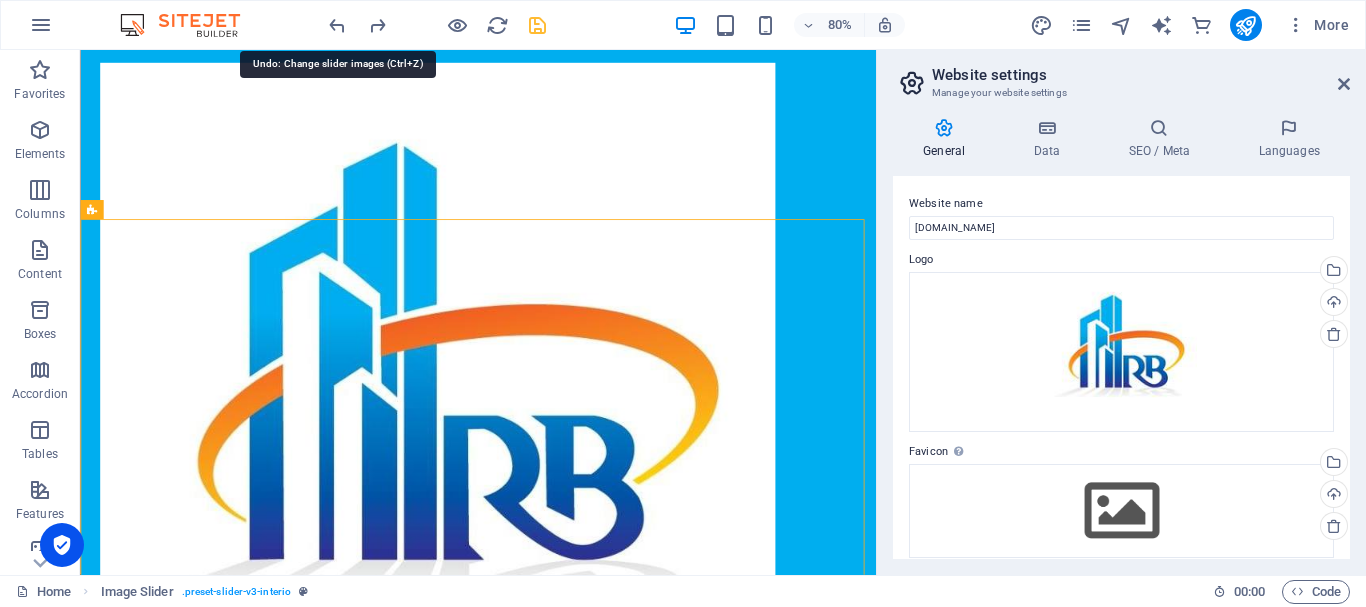 click at bounding box center (337, 25) 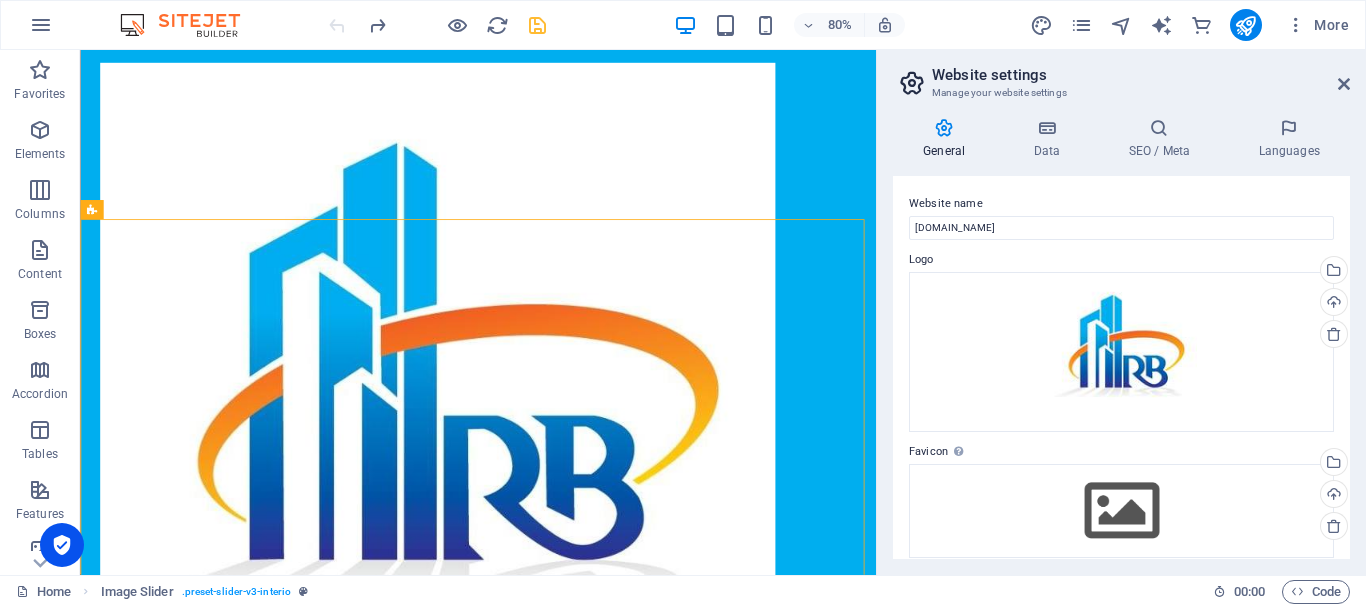 click at bounding box center [437, 25] 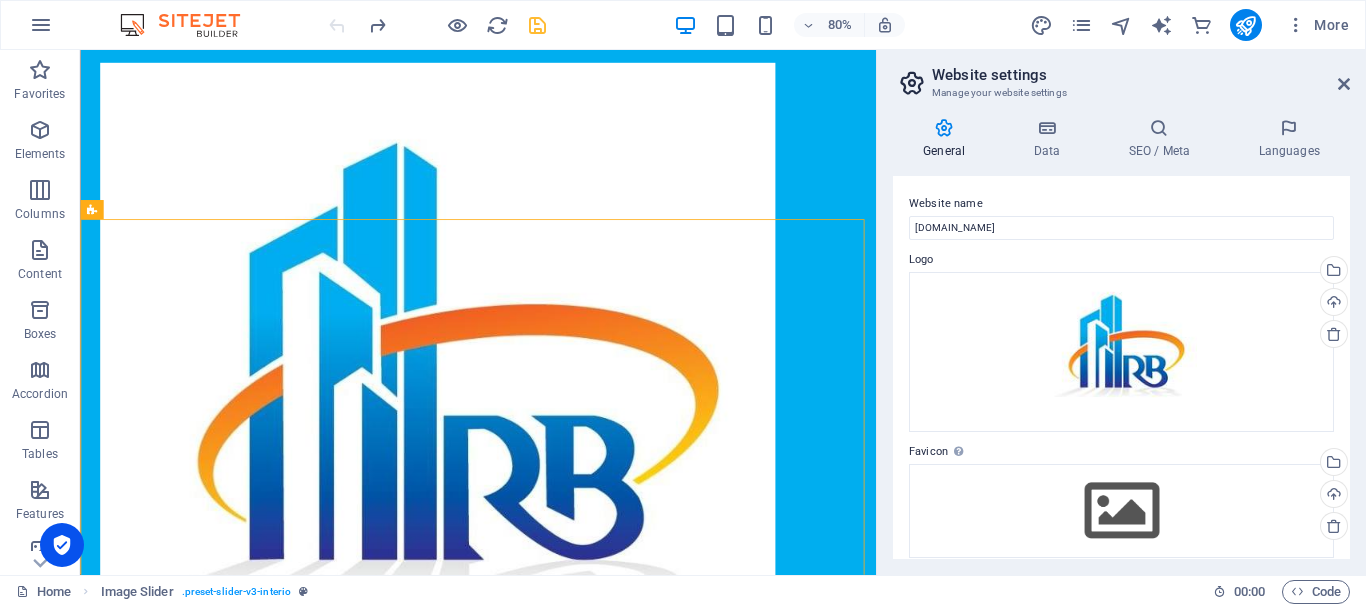 click at bounding box center [437, 25] 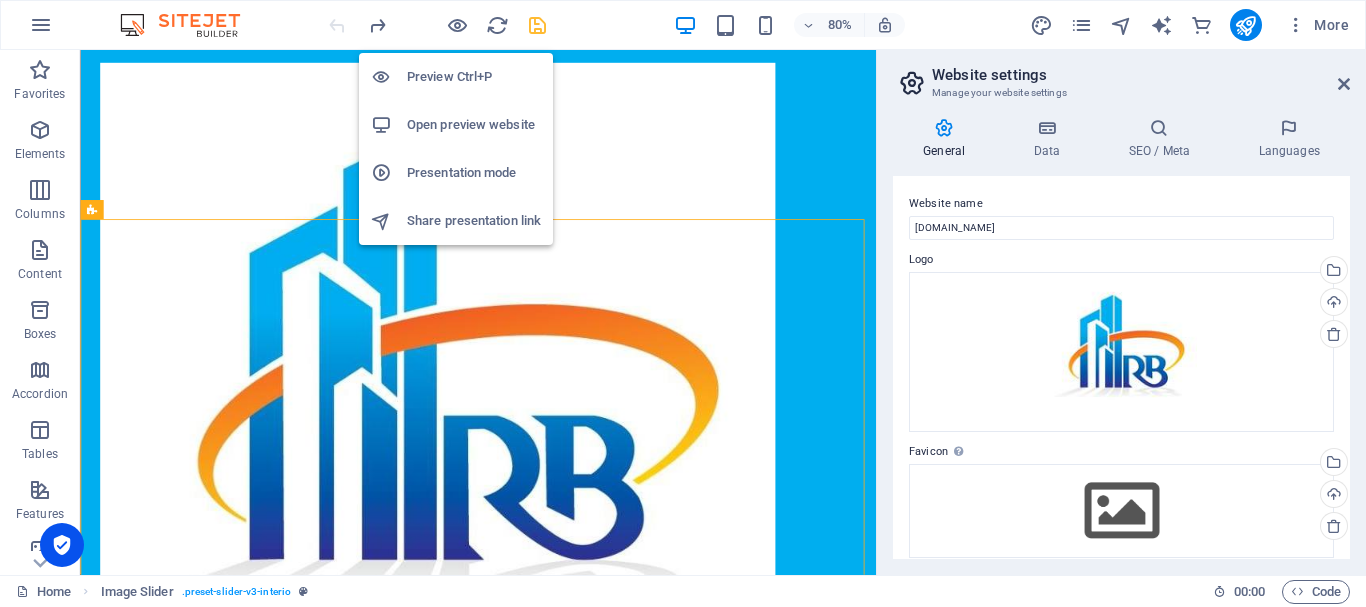 click on "Presentation mode" at bounding box center (456, 173) 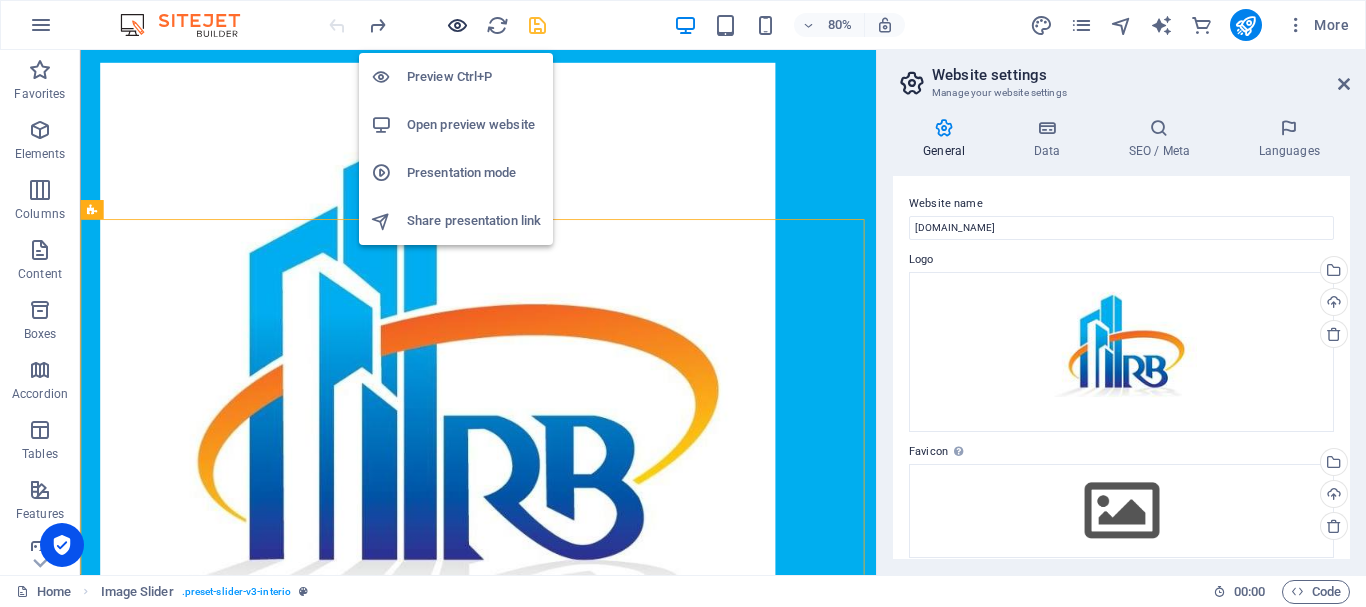 click at bounding box center [457, 25] 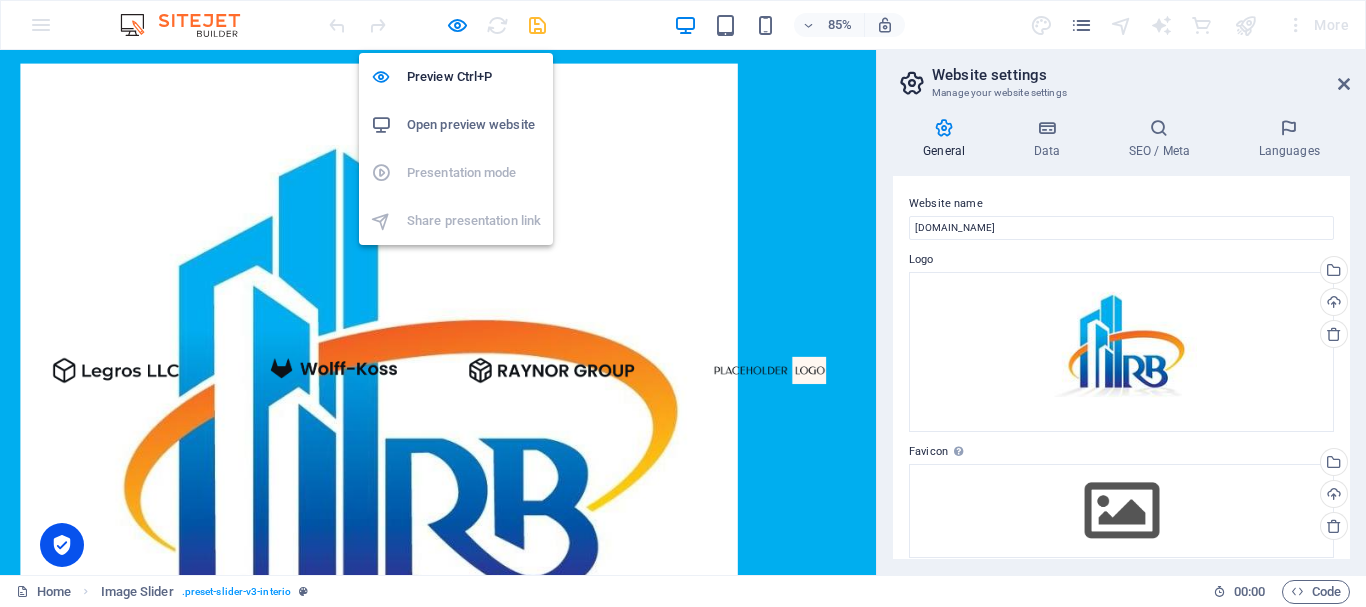 click on "Open preview website" at bounding box center [474, 125] 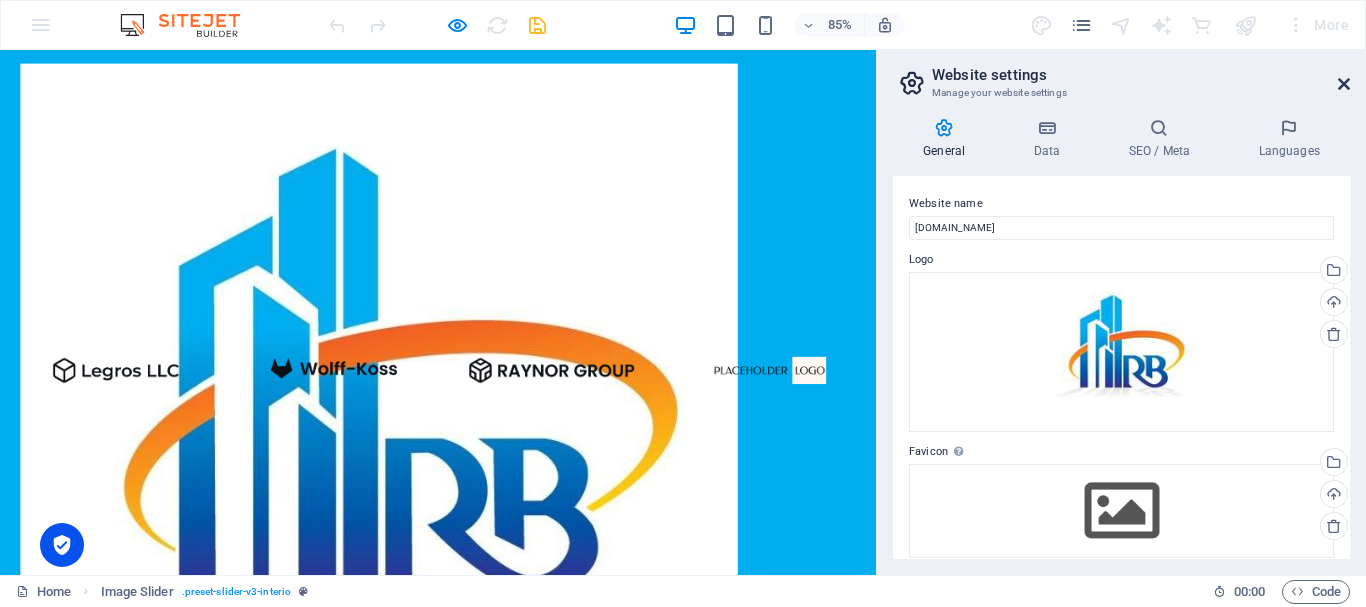 click at bounding box center [1344, 84] 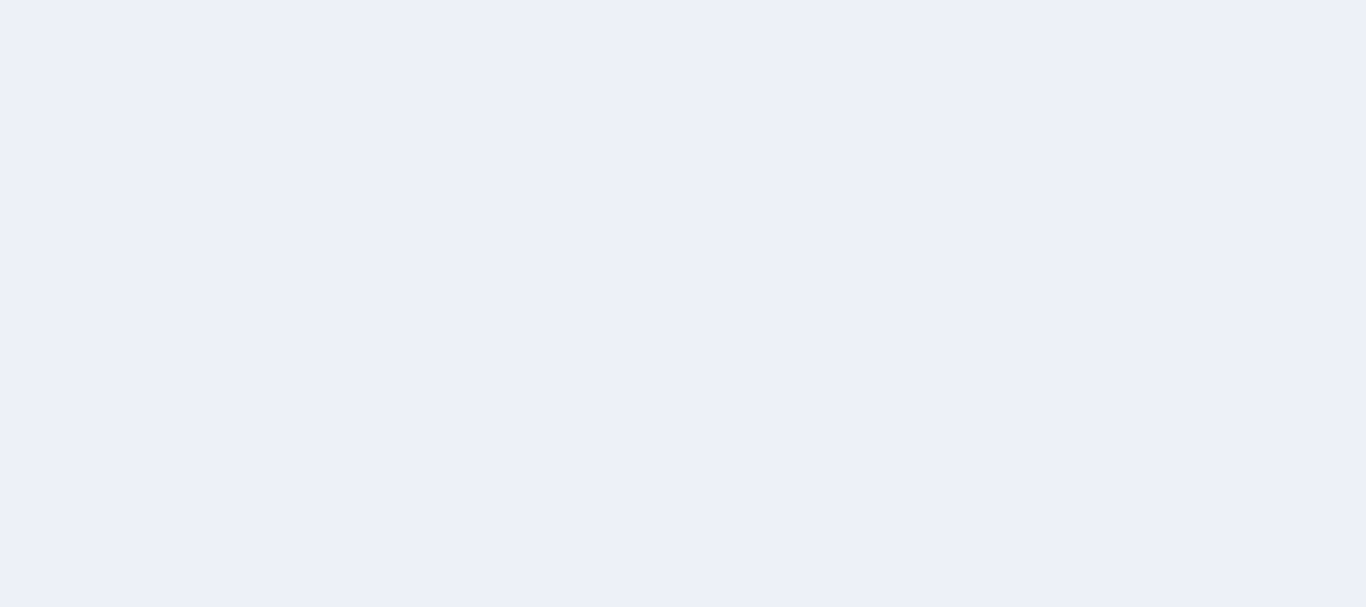 scroll, scrollTop: 0, scrollLeft: 0, axis: both 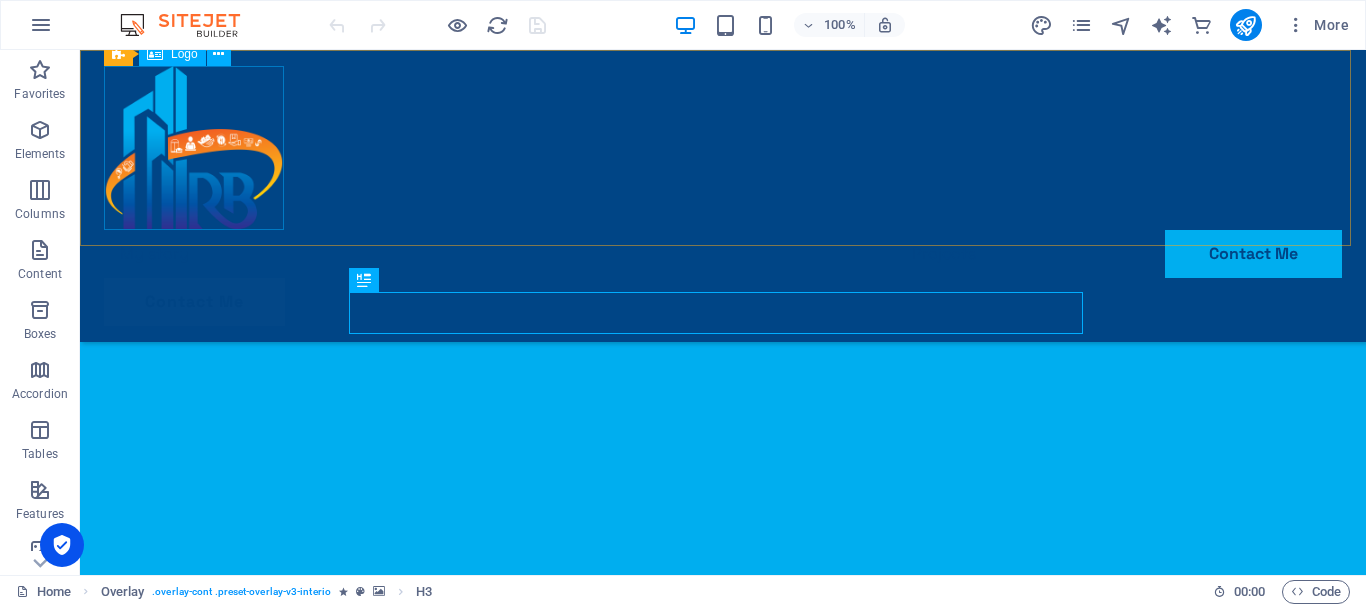 click at bounding box center (564, 148) 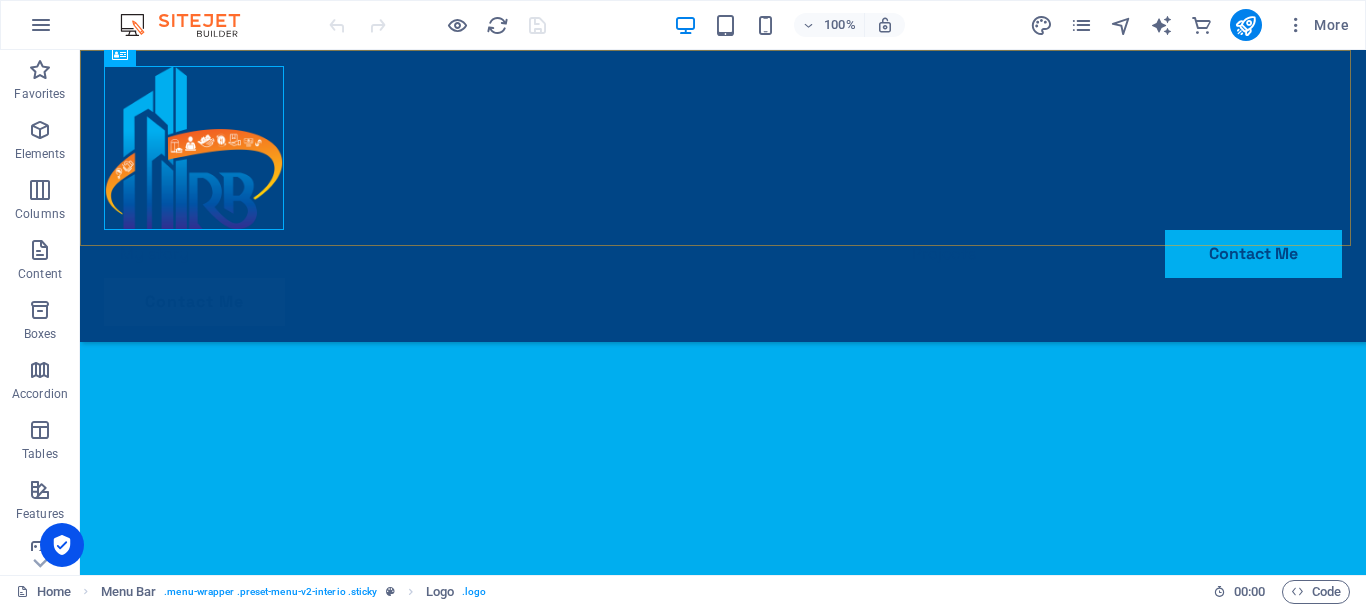 click on "My story Projects Contact Me Contact Me" at bounding box center (723, 196) 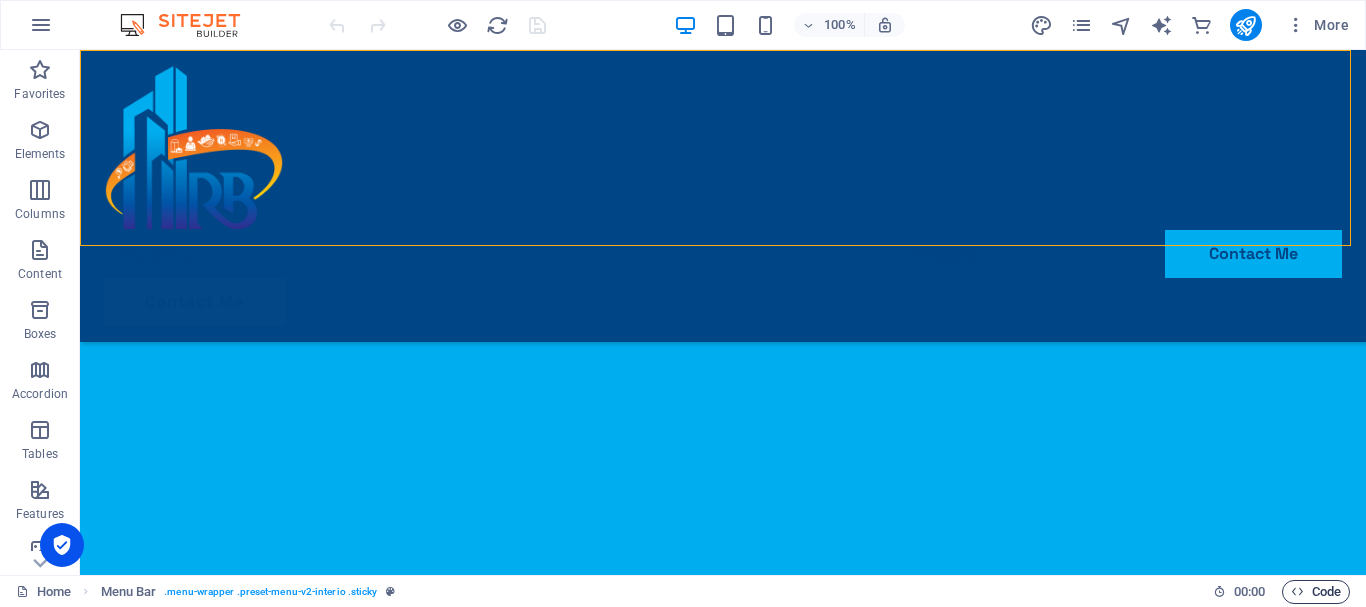 click on "Code" at bounding box center [1316, 592] 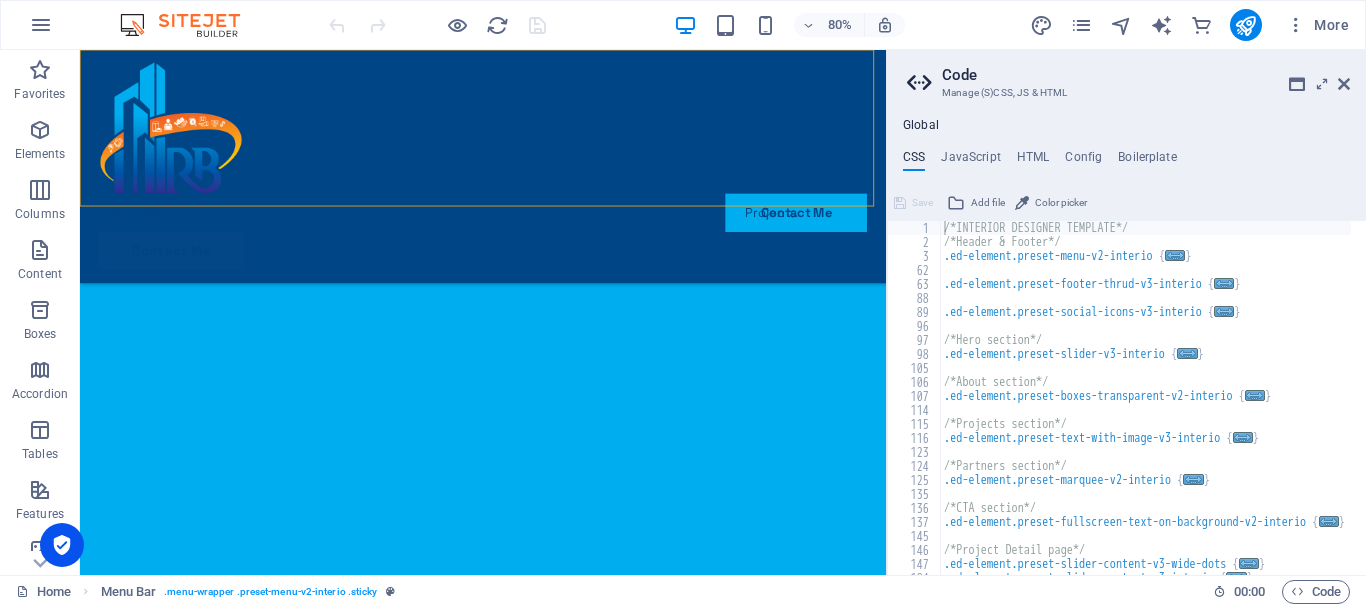 click on "My story Projects Contact Me Contact Me" at bounding box center (584, 196) 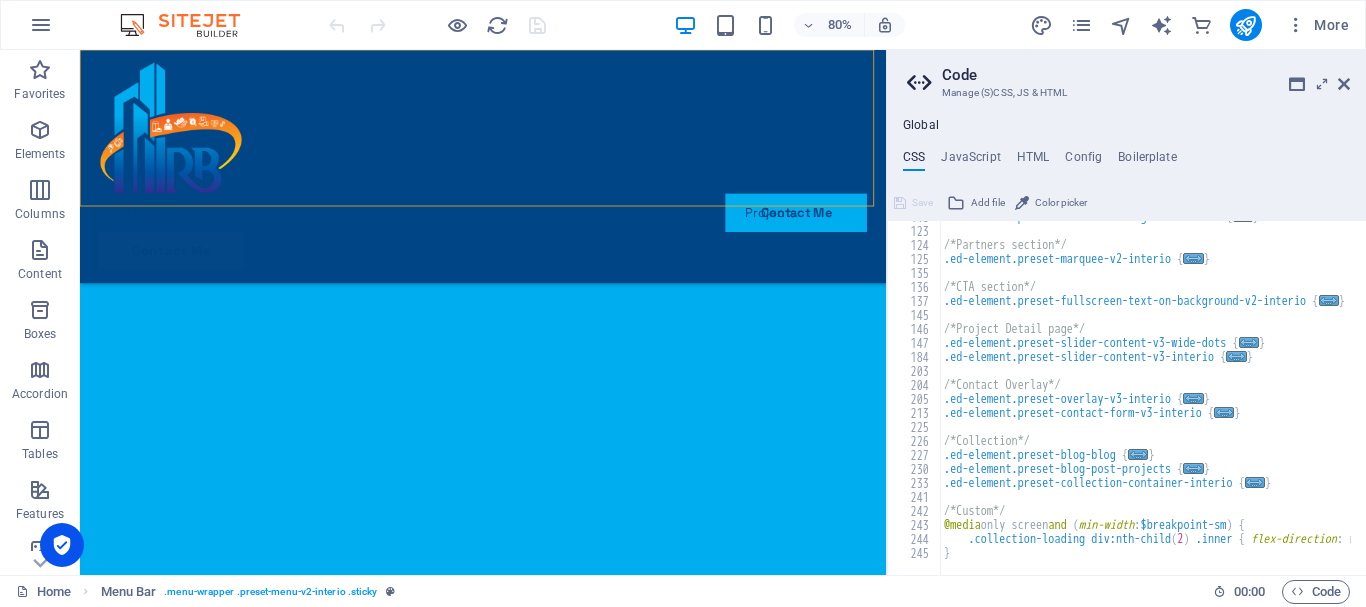 scroll, scrollTop: 221, scrollLeft: 0, axis: vertical 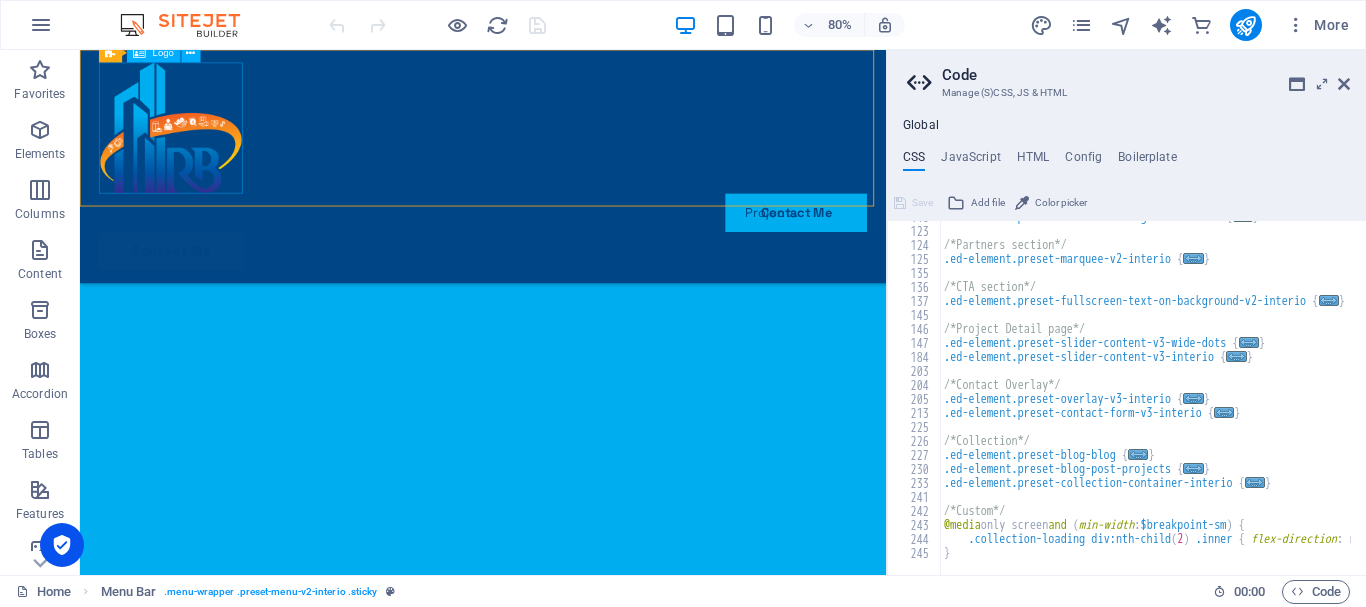 click at bounding box center [564, 148] 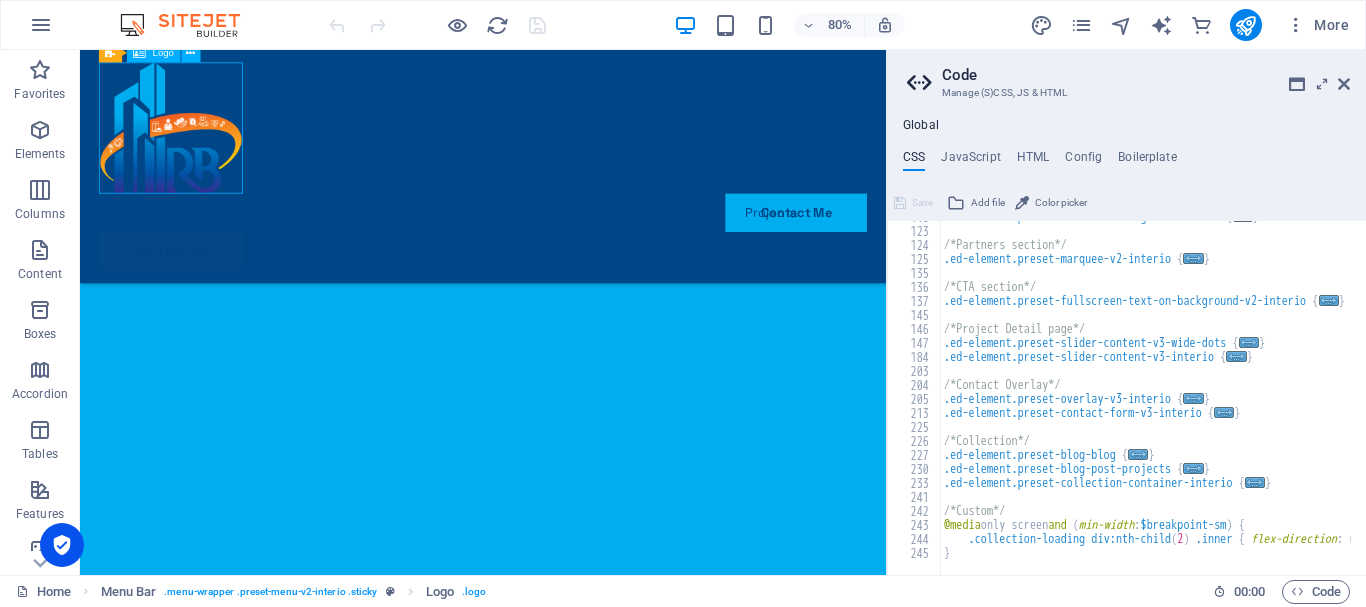 drag, startPoint x: 267, startPoint y: 221, endPoint x: 223, endPoint y: 162, distance: 73.60027 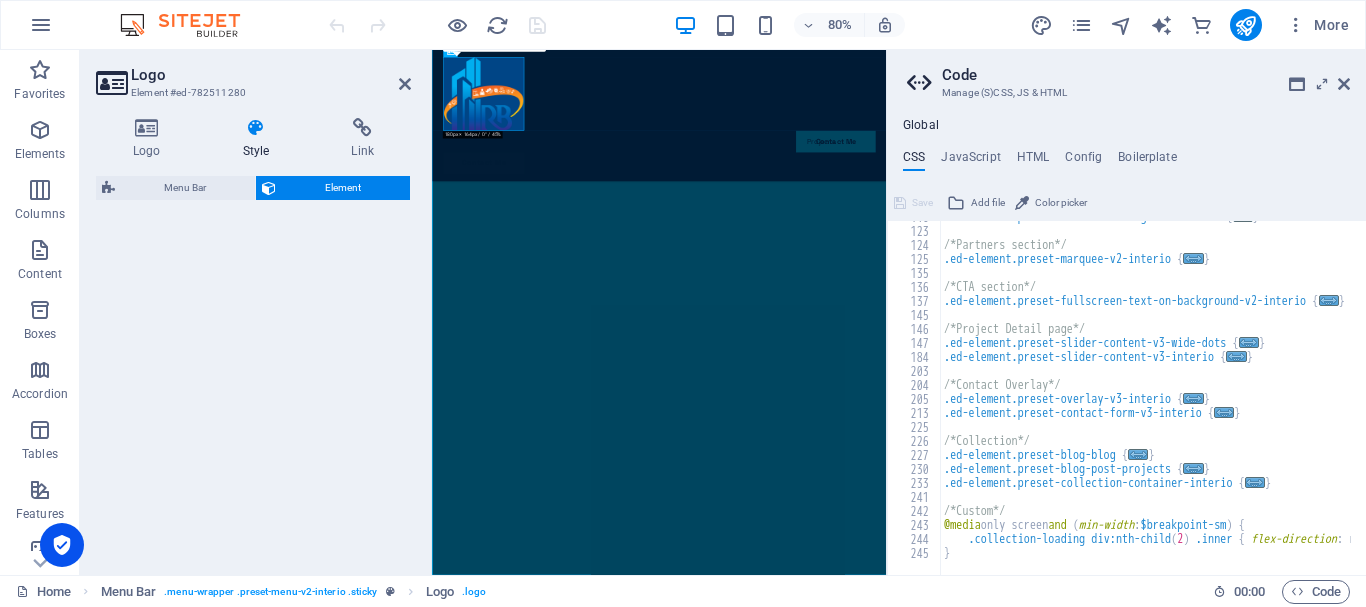 click on "Style" at bounding box center [260, 139] 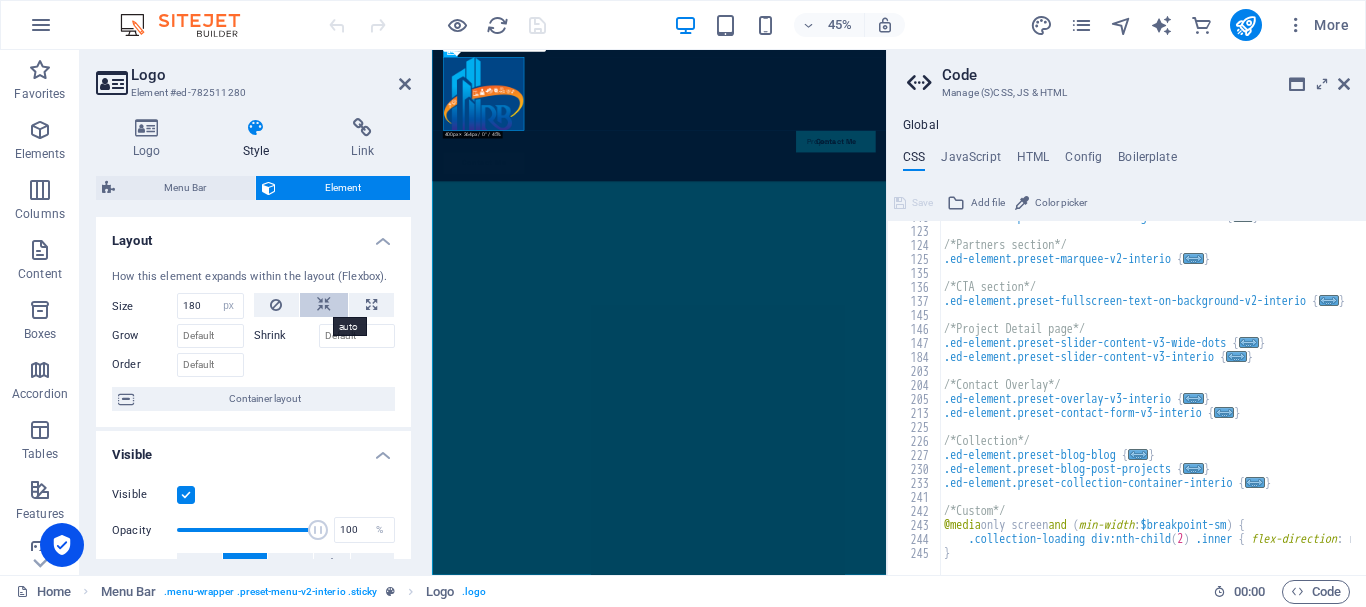click at bounding box center [324, 305] 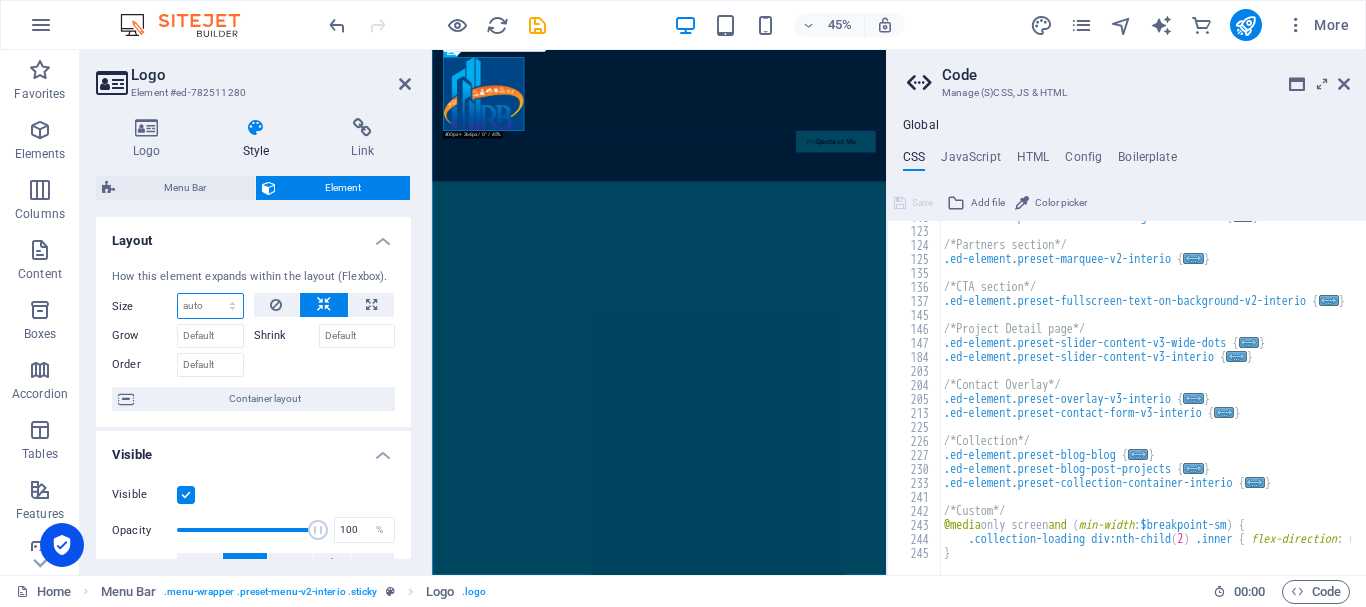 click on "Default auto px % 1/1 1/2 1/3 1/4 1/5 1/6 1/7 1/8 1/9 1/10" at bounding box center (210, 306) 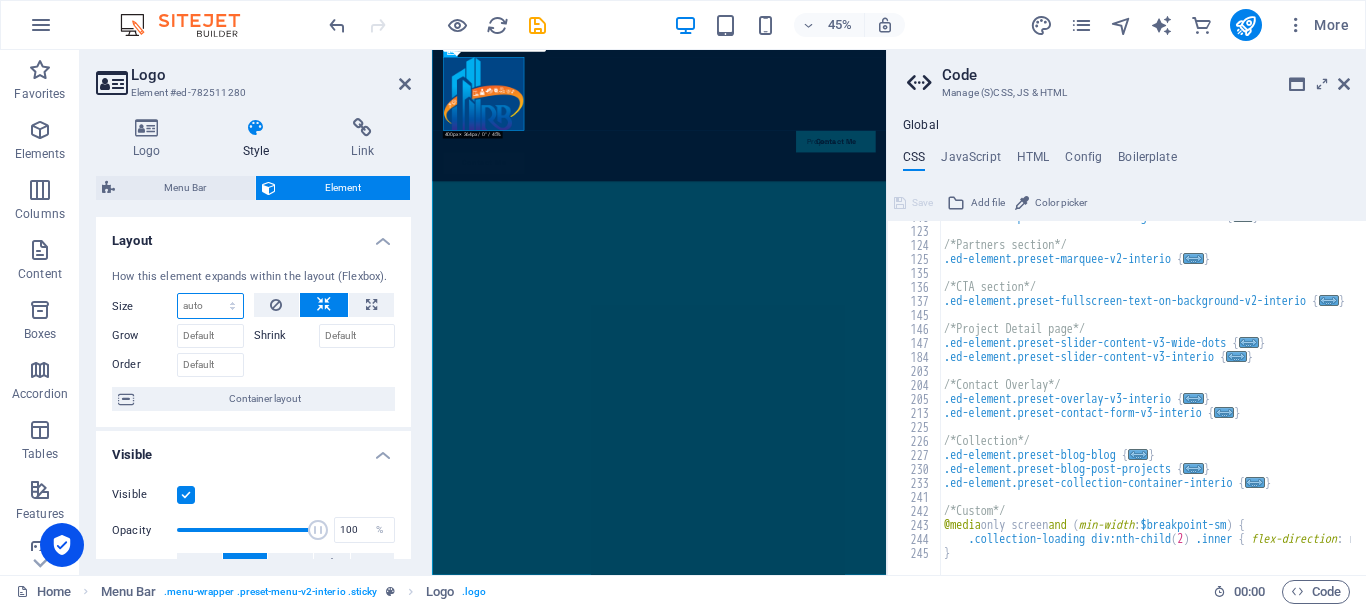 select on "1/9" 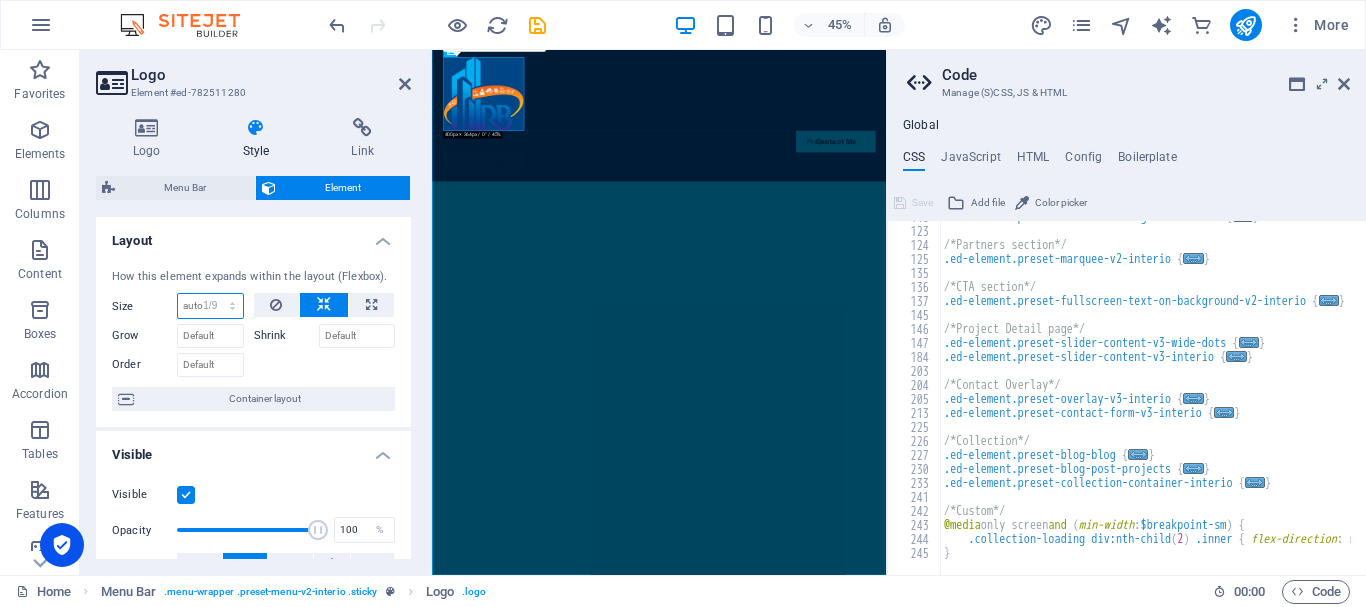 click on "Default auto px % 1/1 1/2 1/3 1/4 1/5 1/6 1/7 1/8 1/9 1/10" at bounding box center (210, 306) 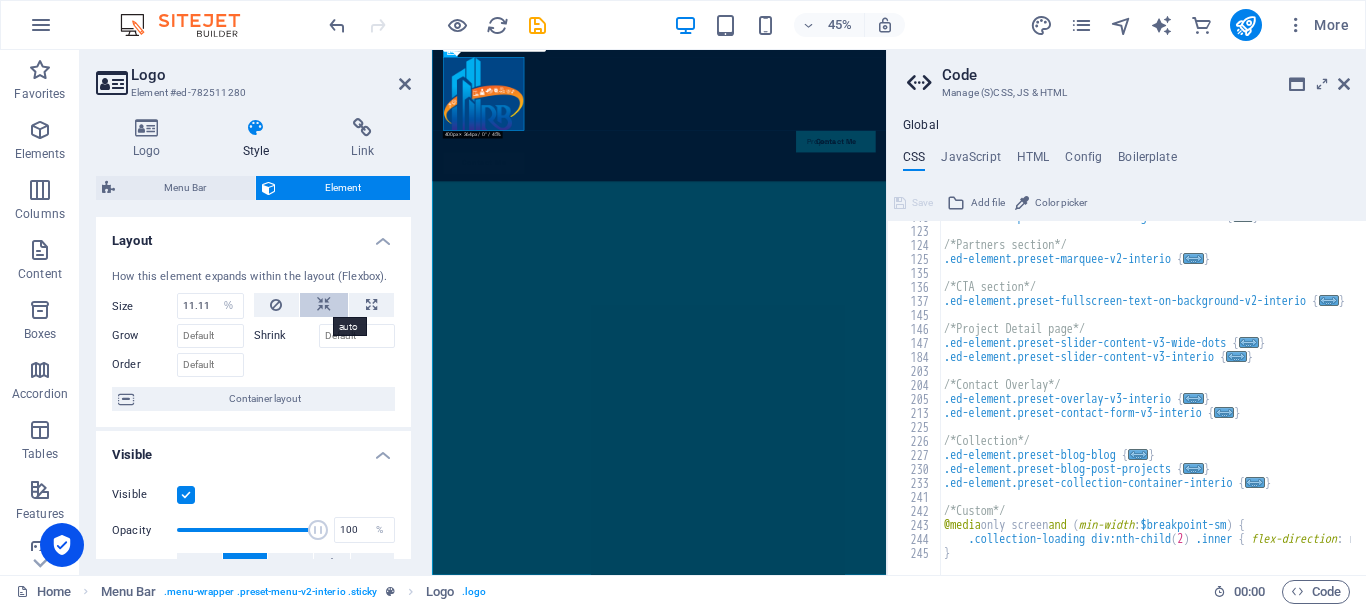 click at bounding box center [324, 305] 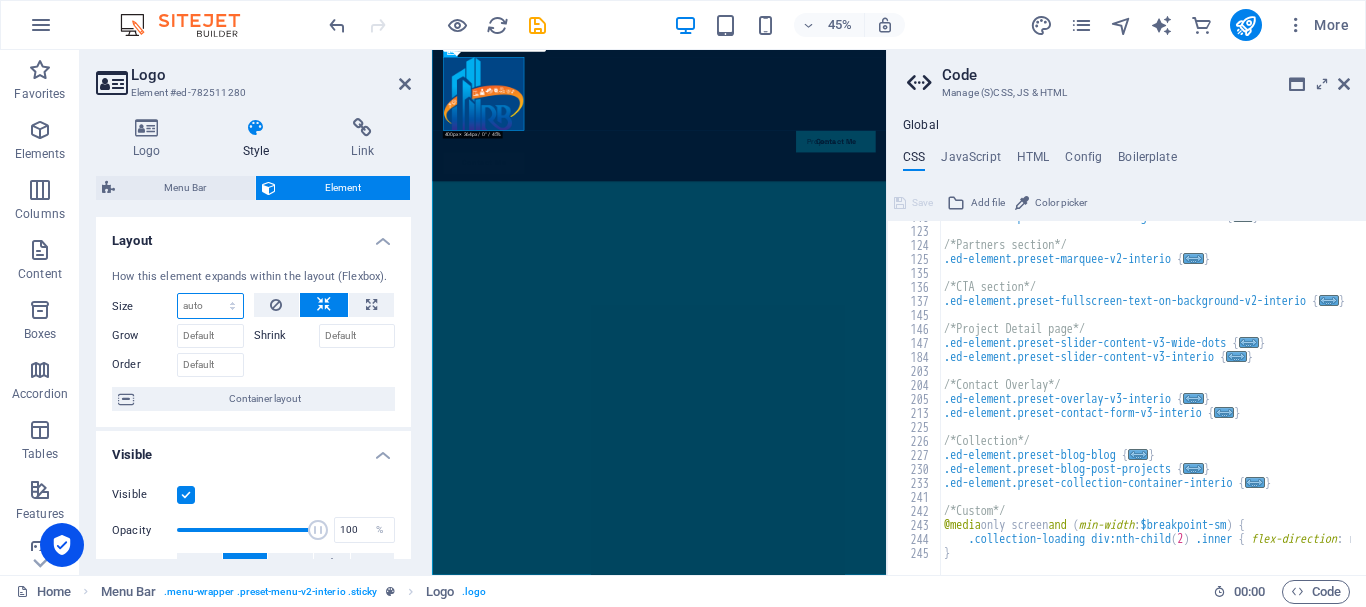 click on "Default auto px % 1/1 1/2 1/3 1/4 1/5 1/6 1/7 1/8 1/9 1/10" at bounding box center [210, 306] 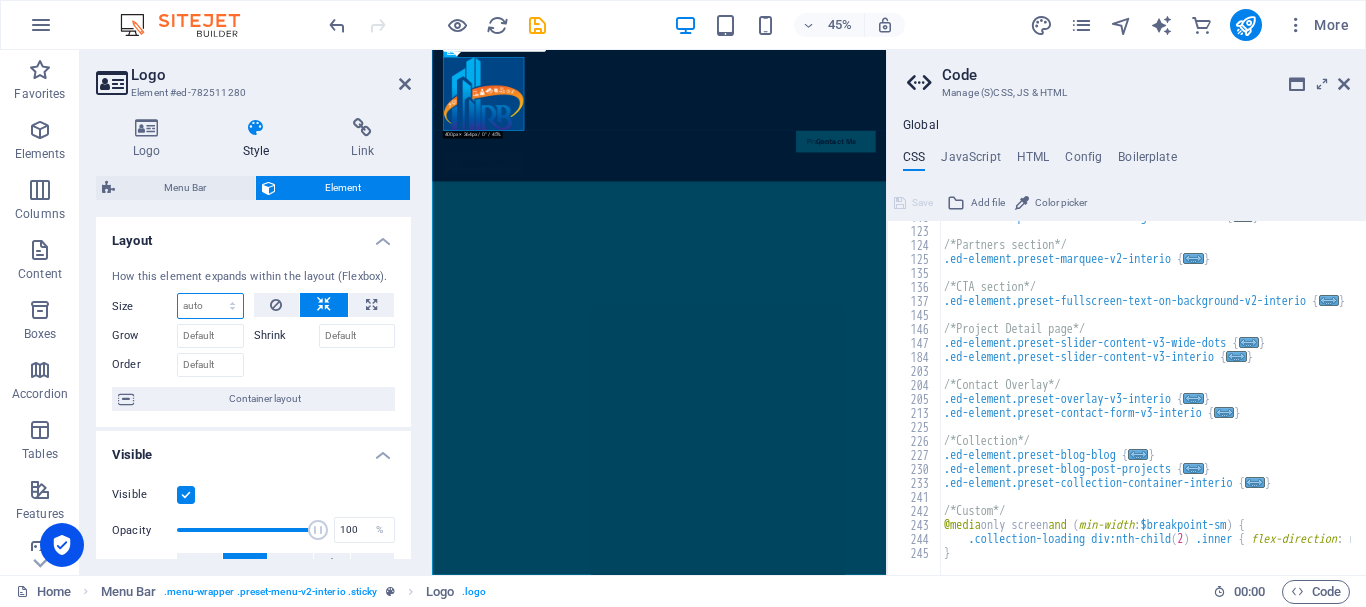 select on "1/4" 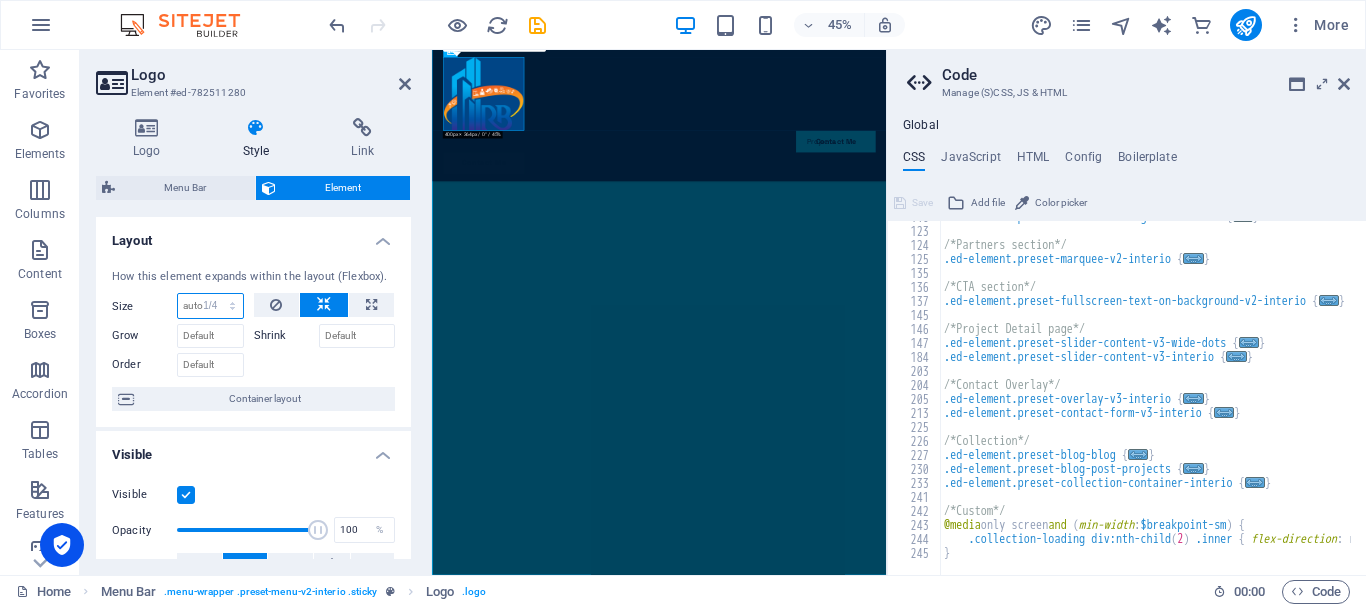 click on "Default auto px % 1/1 1/2 1/3 1/4 1/5 1/6 1/7 1/8 1/9 1/10" at bounding box center (210, 306) 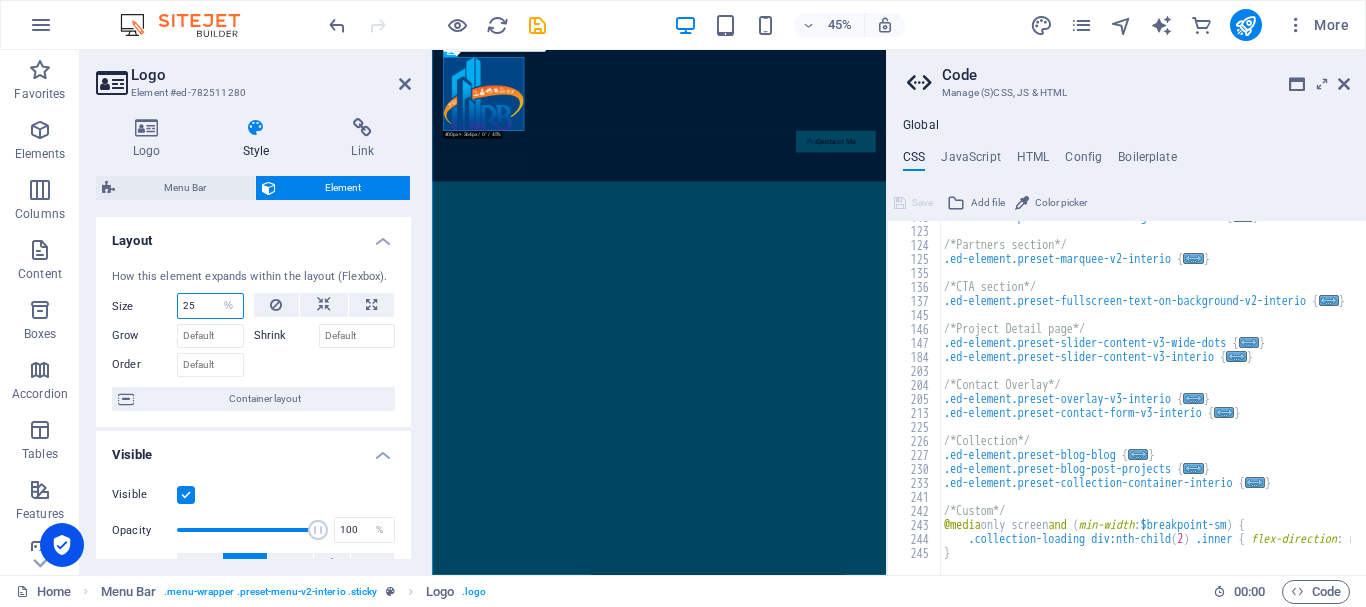 click on "25" at bounding box center (210, 306) 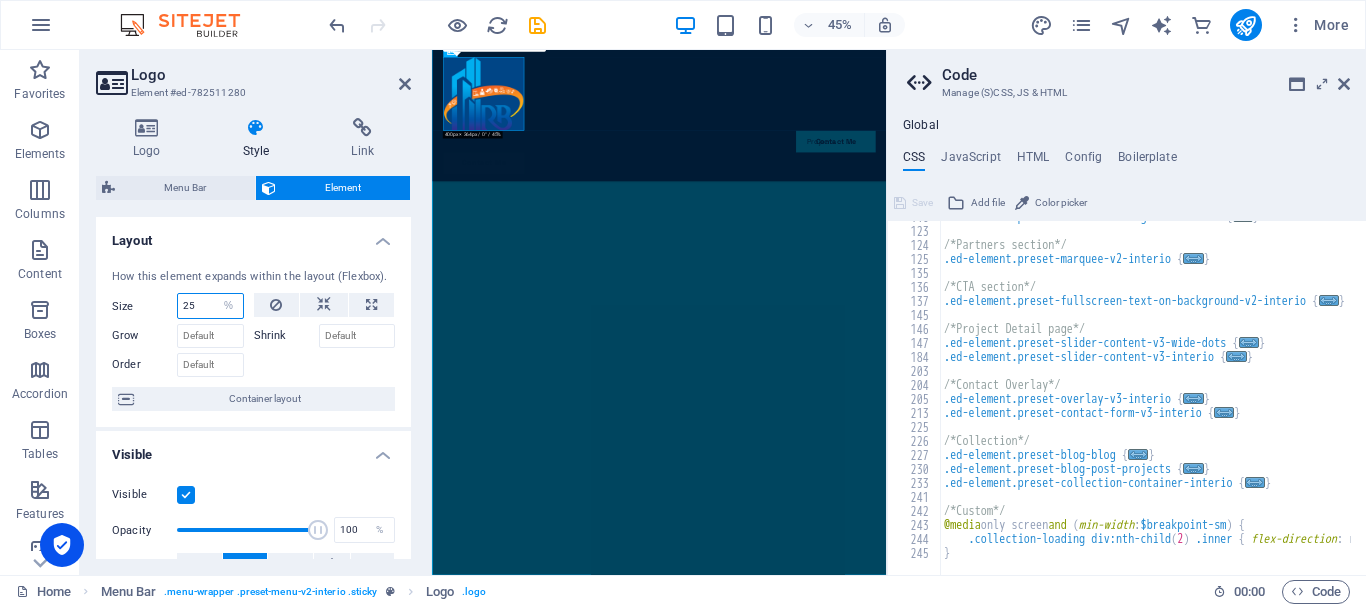 drag, startPoint x: 206, startPoint y: 302, endPoint x: 169, endPoint y: 304, distance: 37.054016 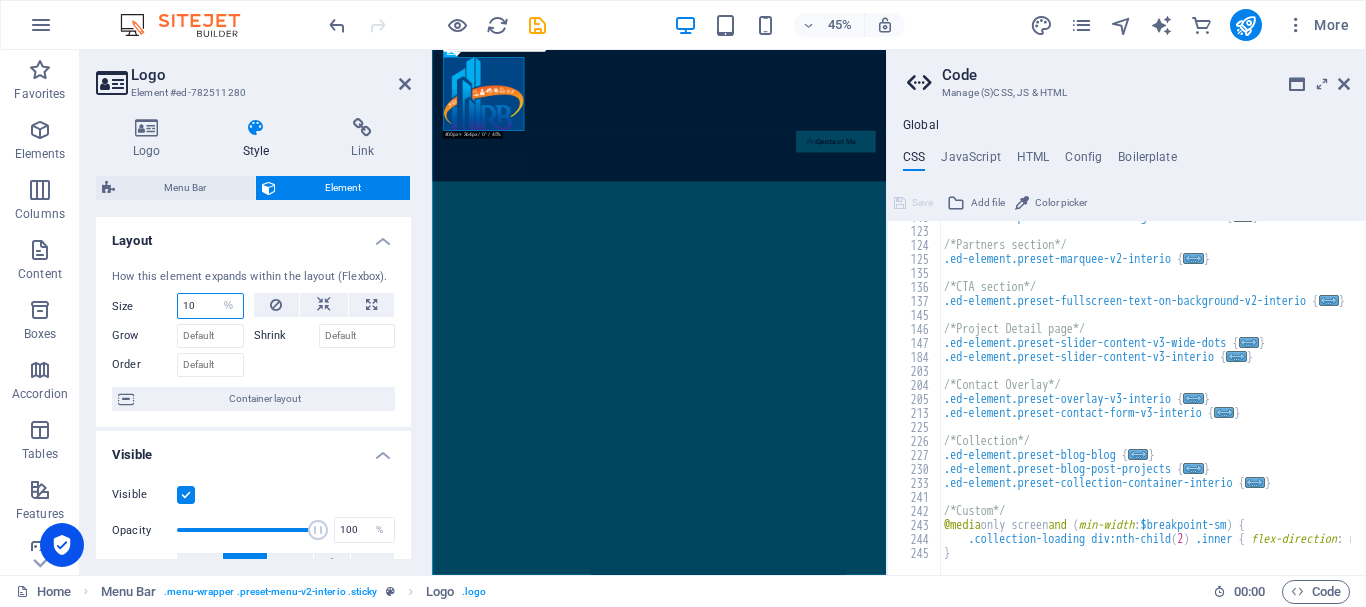 type on "10" 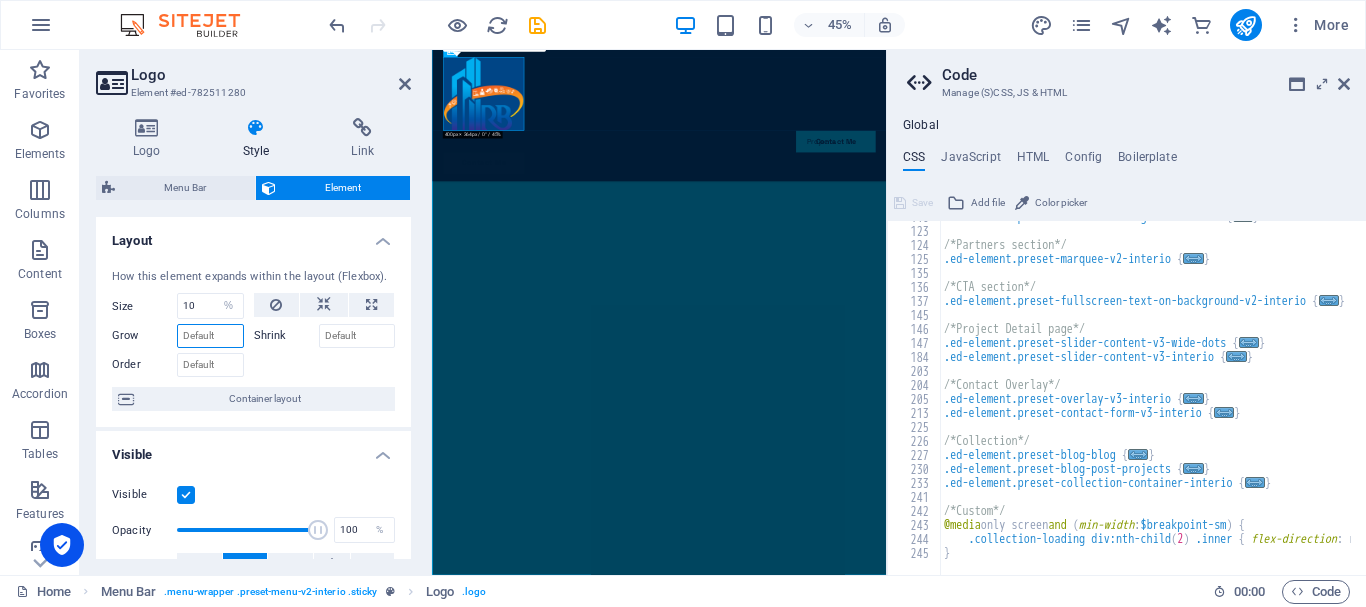 click on "Grow" at bounding box center [210, 336] 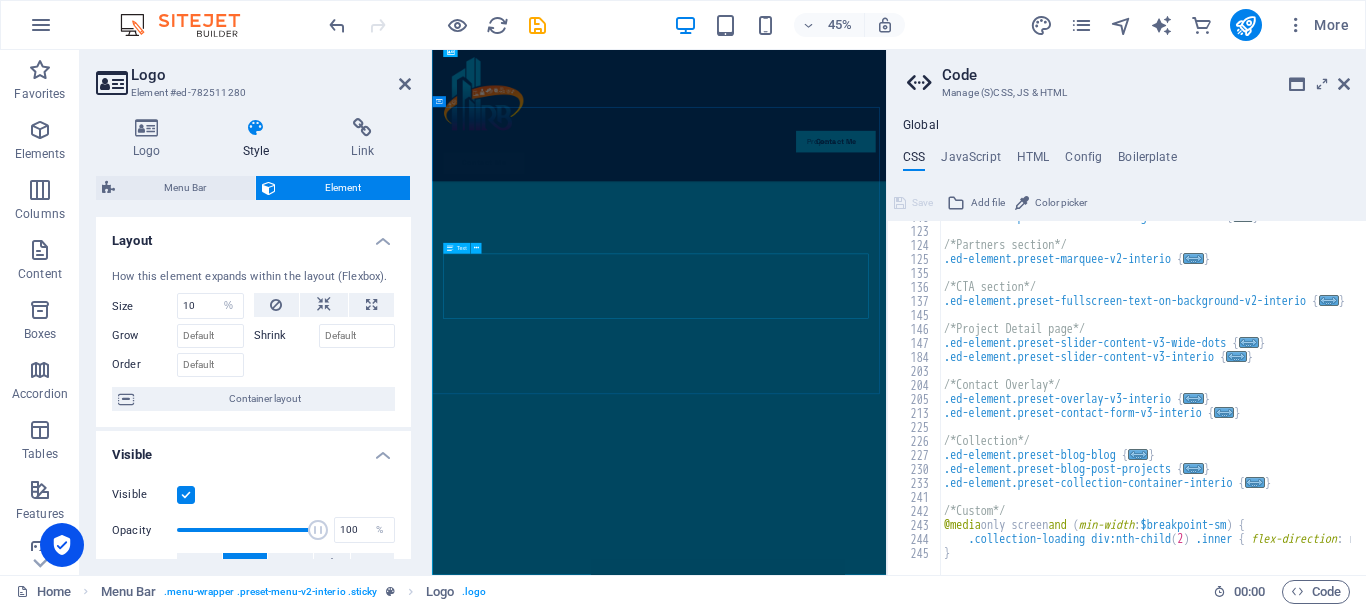 scroll, scrollTop: 2091, scrollLeft: 0, axis: vertical 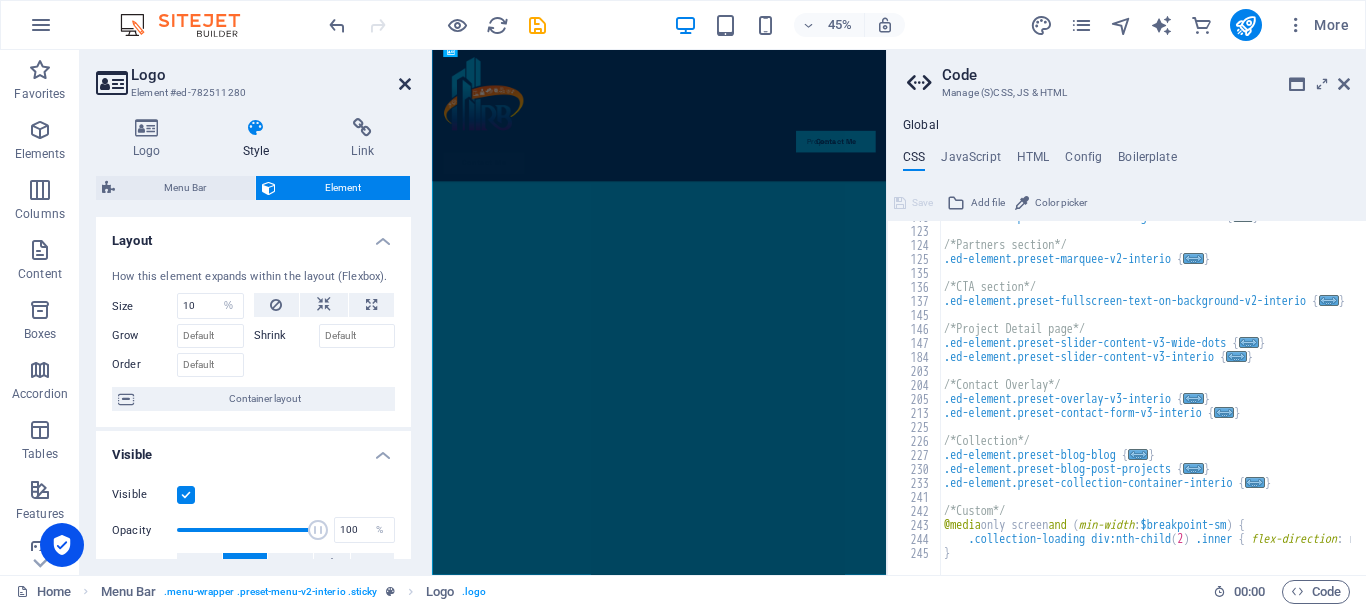 click at bounding box center (405, 84) 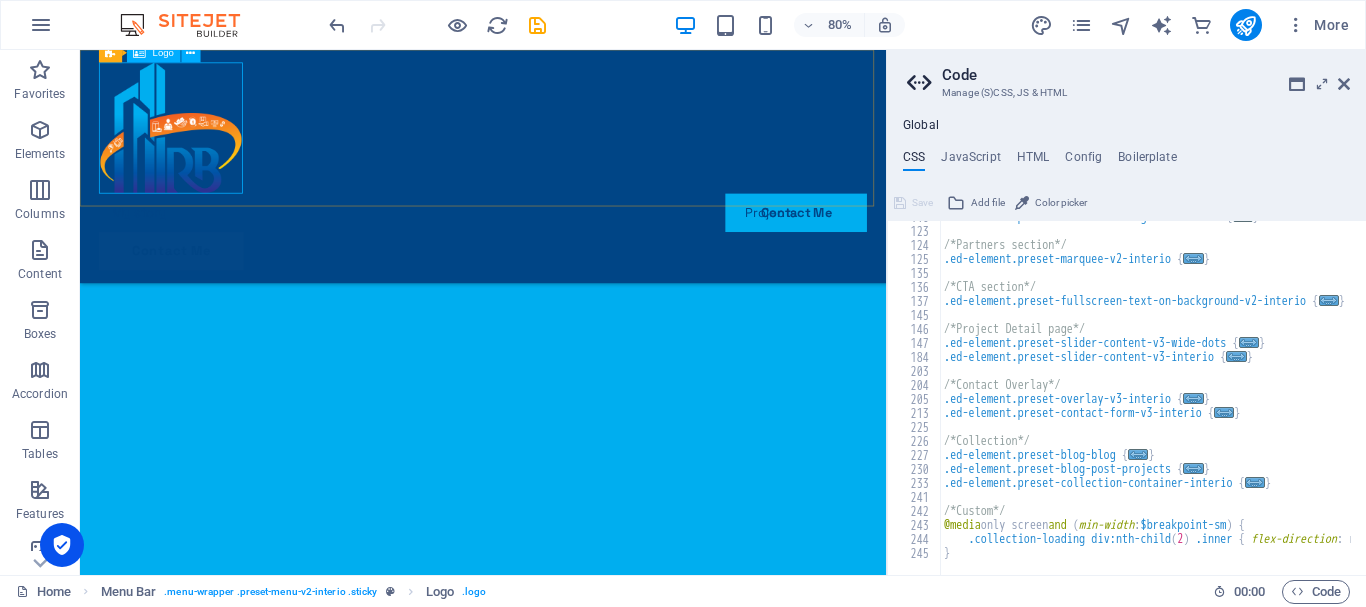 click at bounding box center [564, 148] 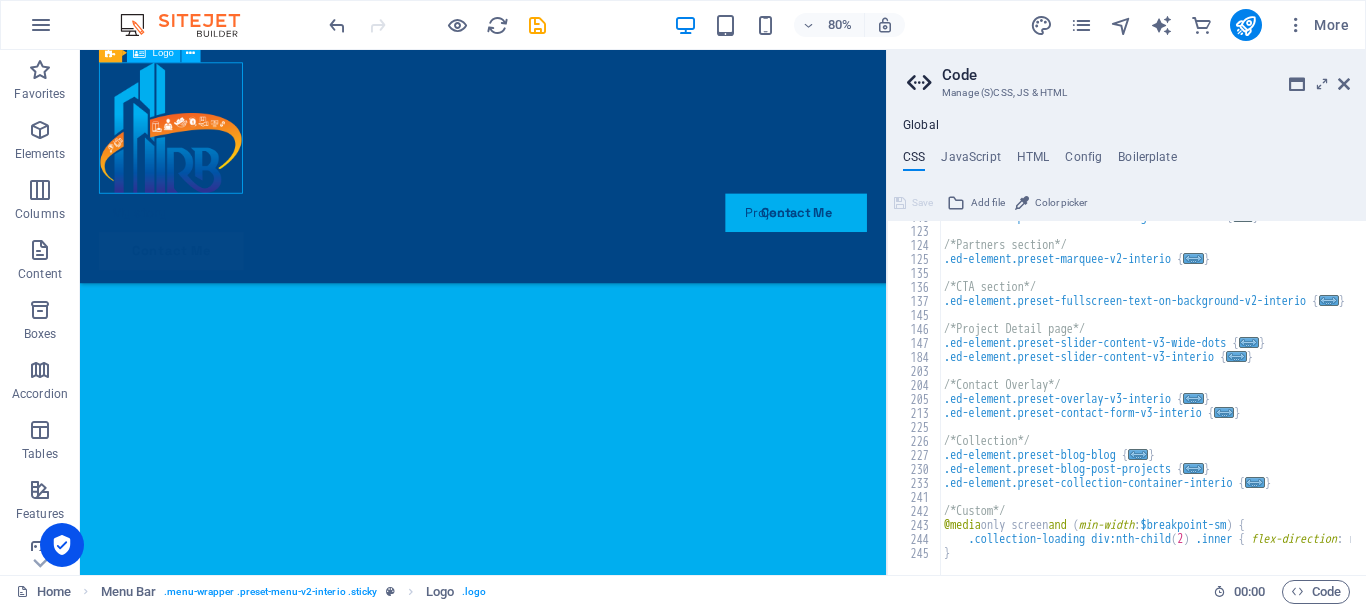click at bounding box center [564, 148] 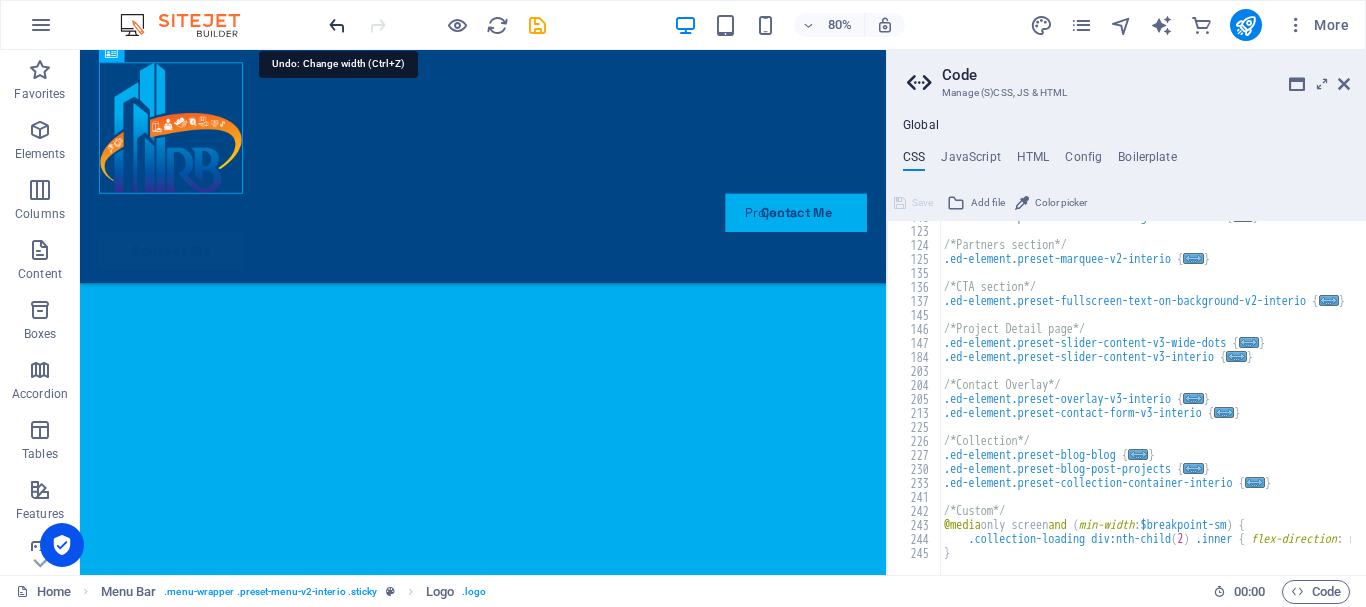 click at bounding box center (337, 25) 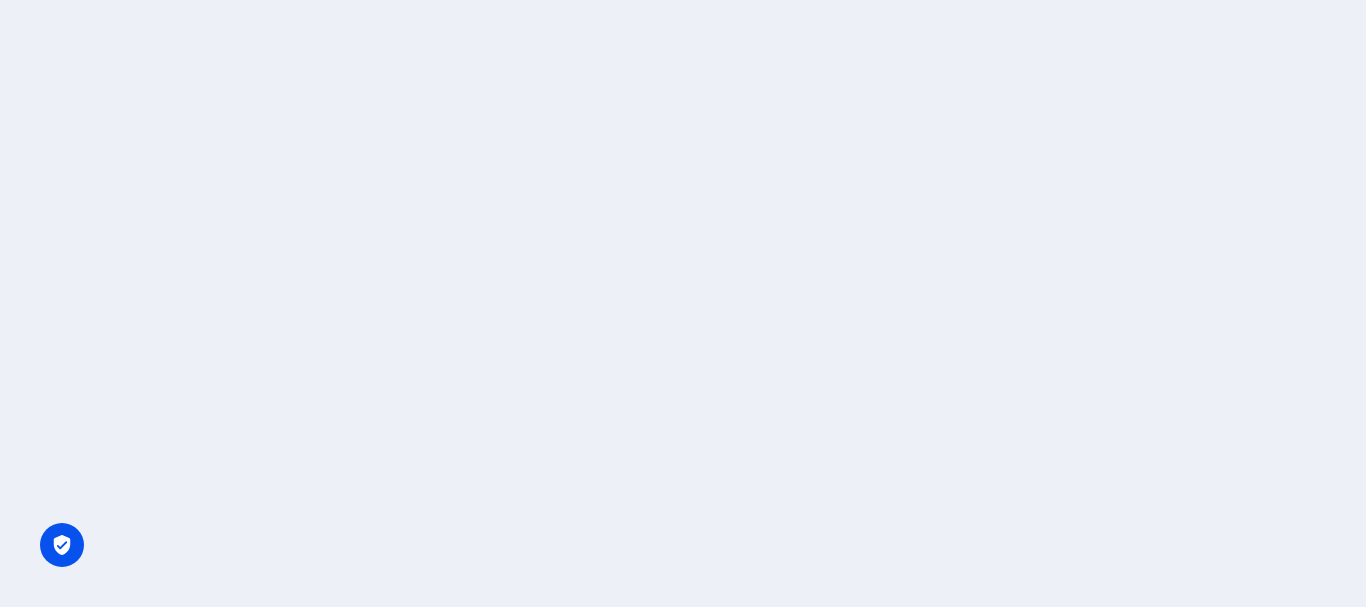scroll, scrollTop: 0, scrollLeft: 0, axis: both 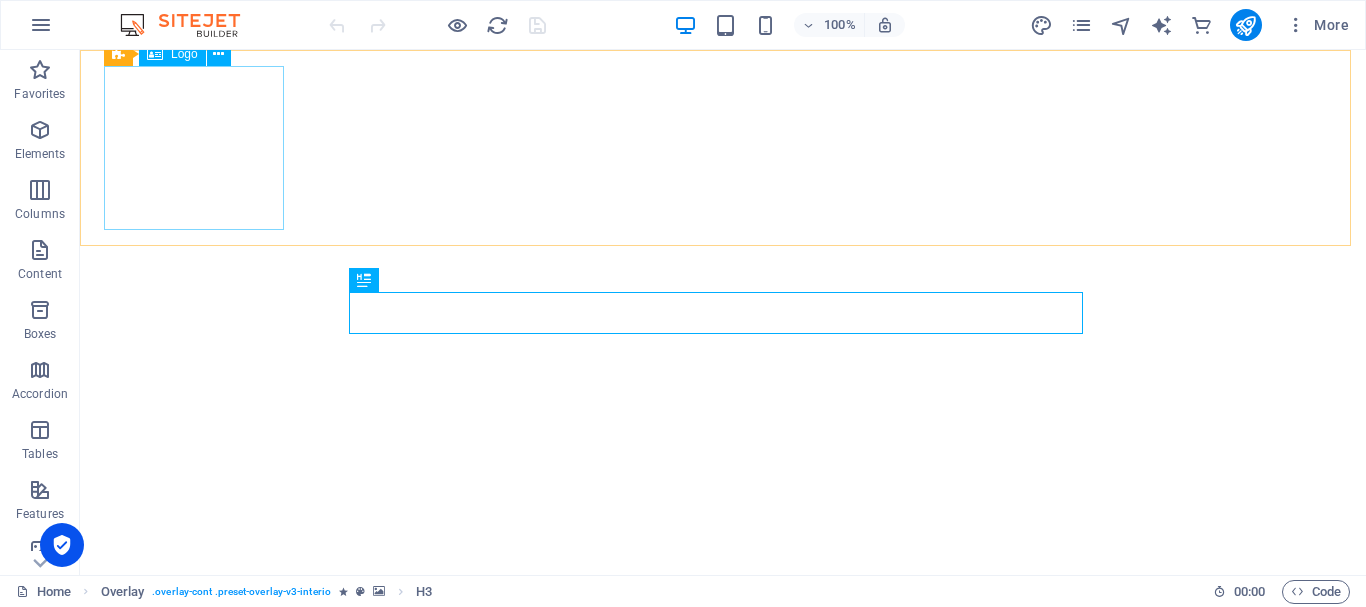 click at bounding box center [572, -1508] 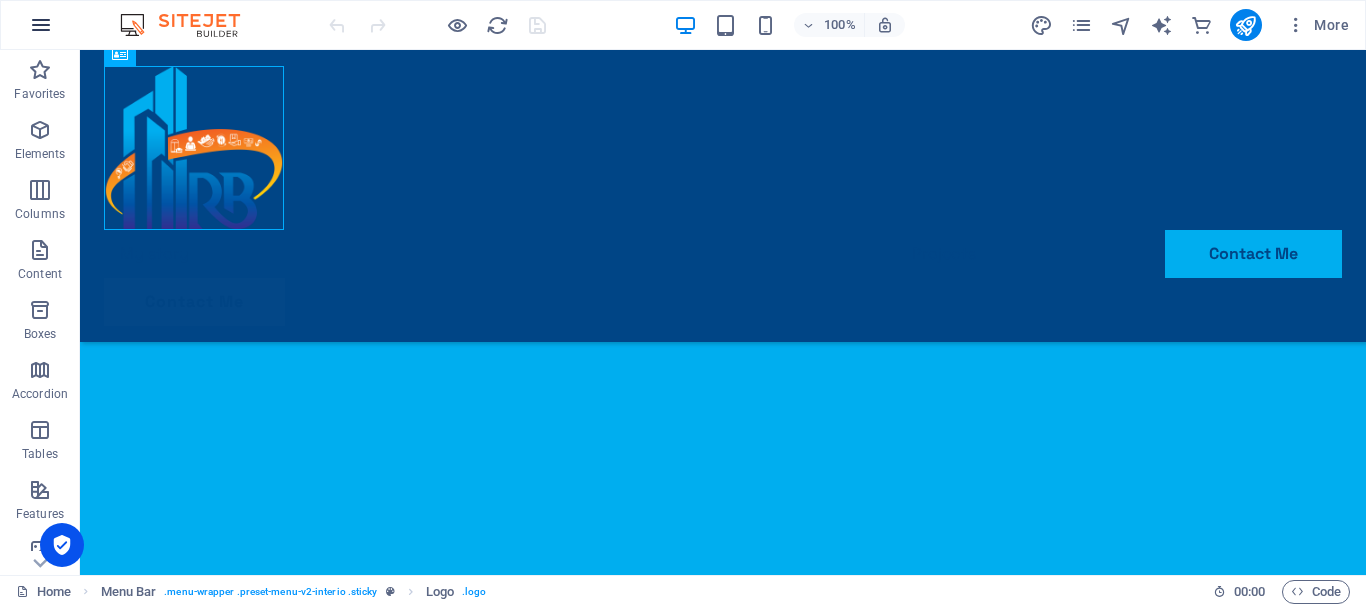 click at bounding box center [41, 25] 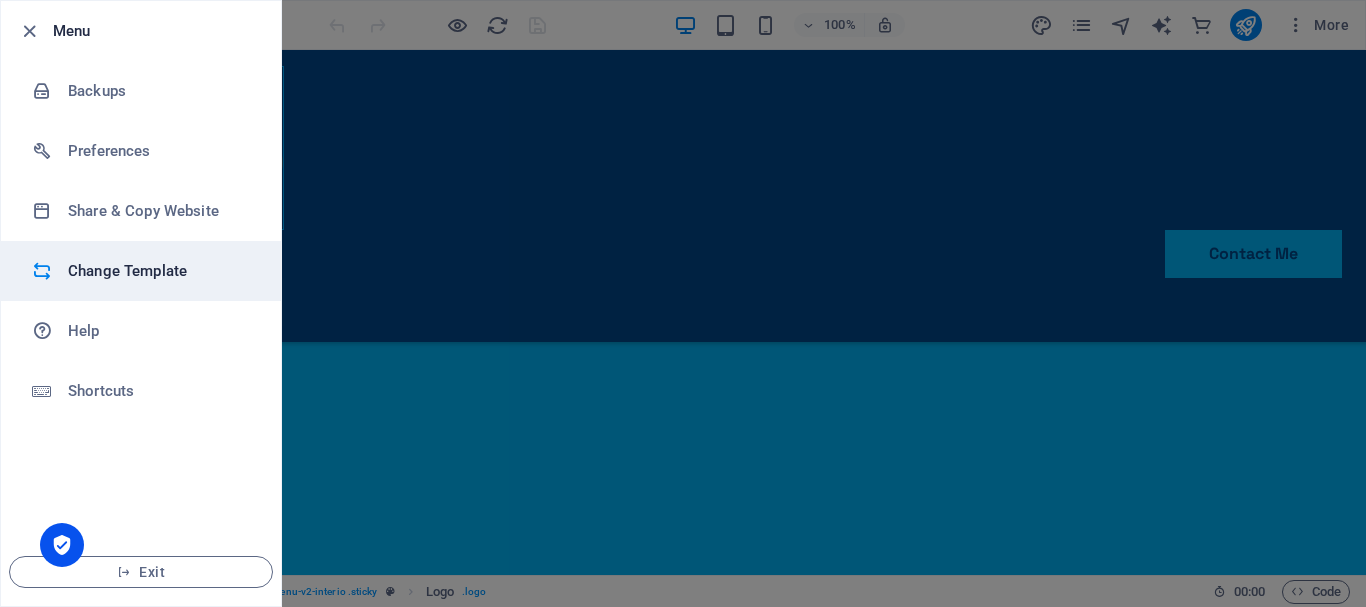 click on "Change Template" at bounding box center (160, 271) 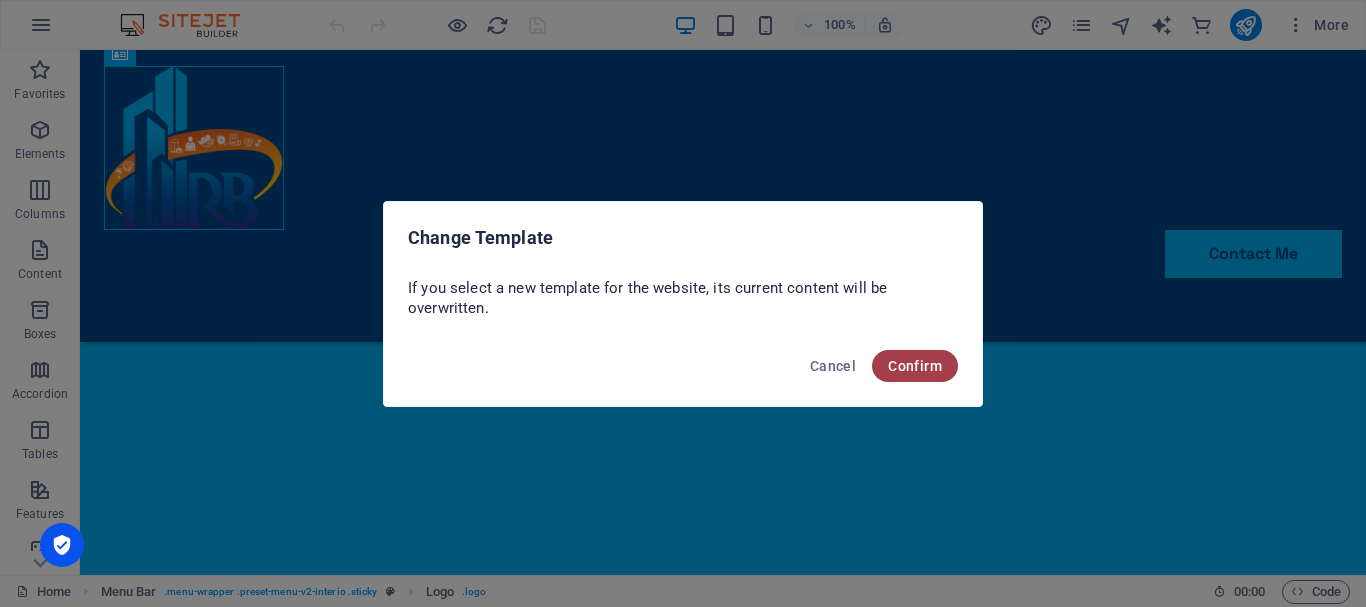 click on "Confirm" at bounding box center (915, 366) 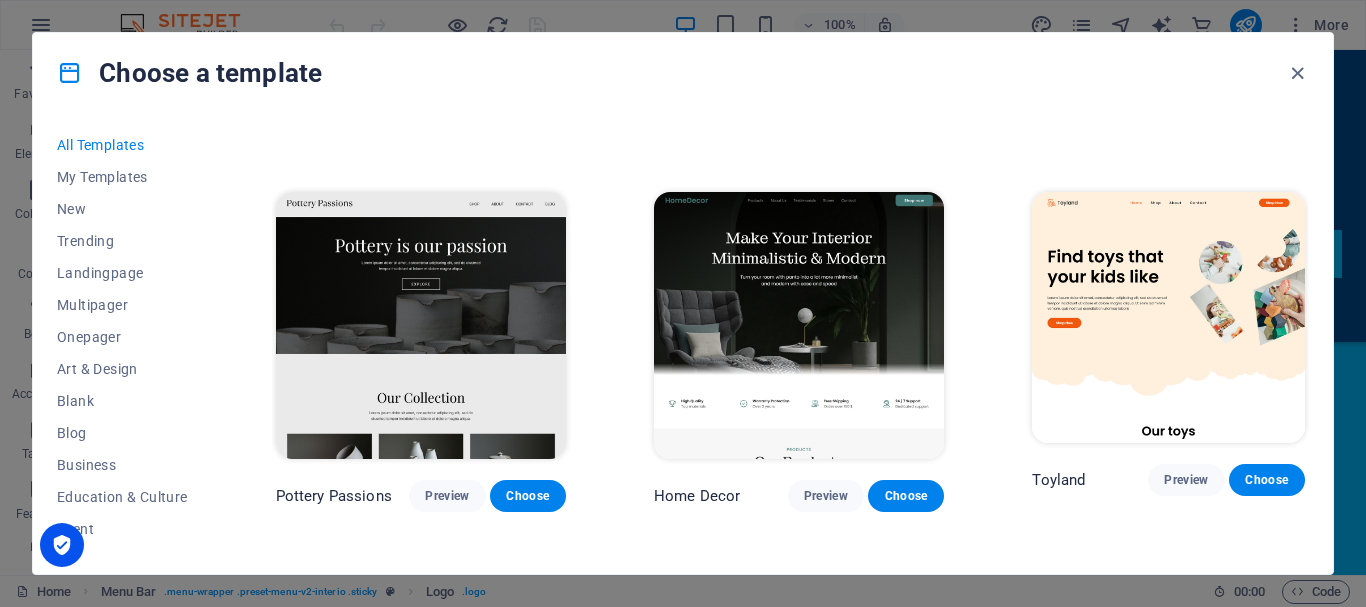 scroll, scrollTop: 300, scrollLeft: 0, axis: vertical 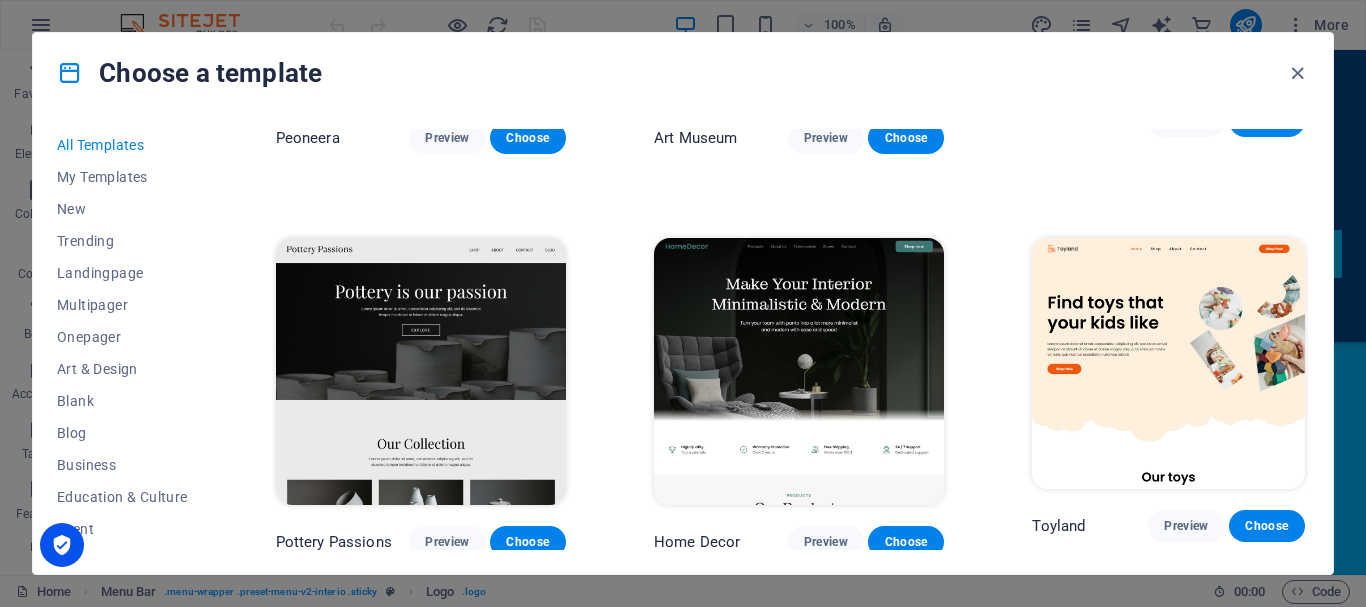click at bounding box center [799, 372] 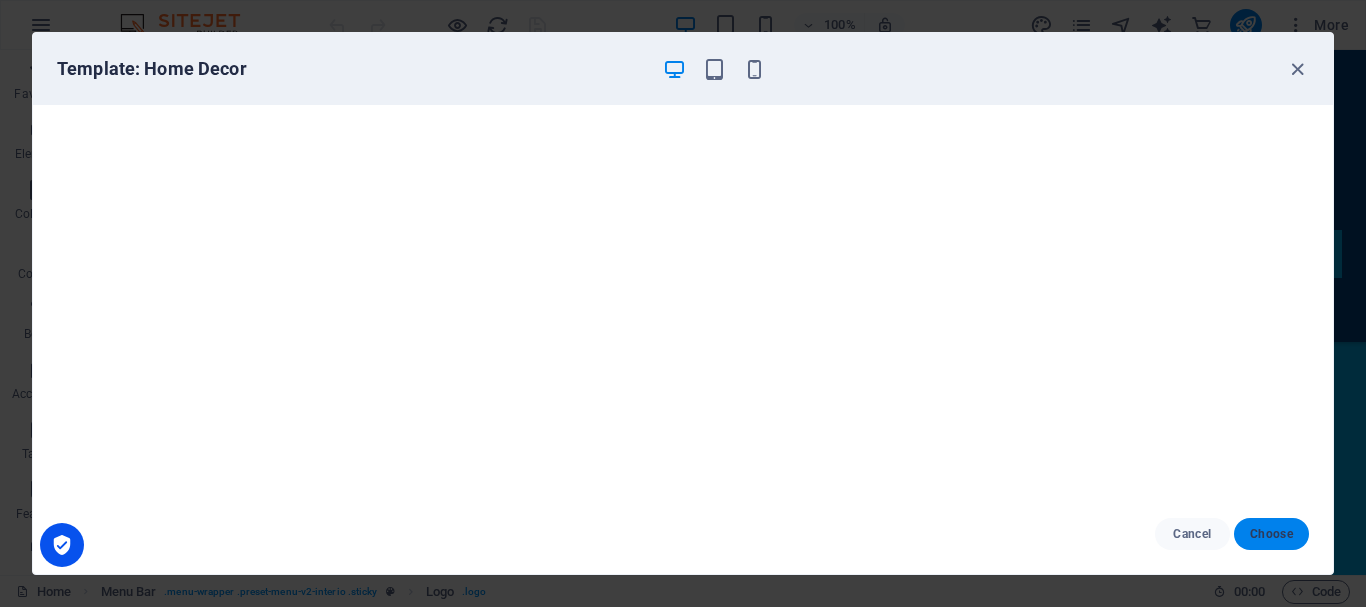 click on "Choose" at bounding box center [1271, 534] 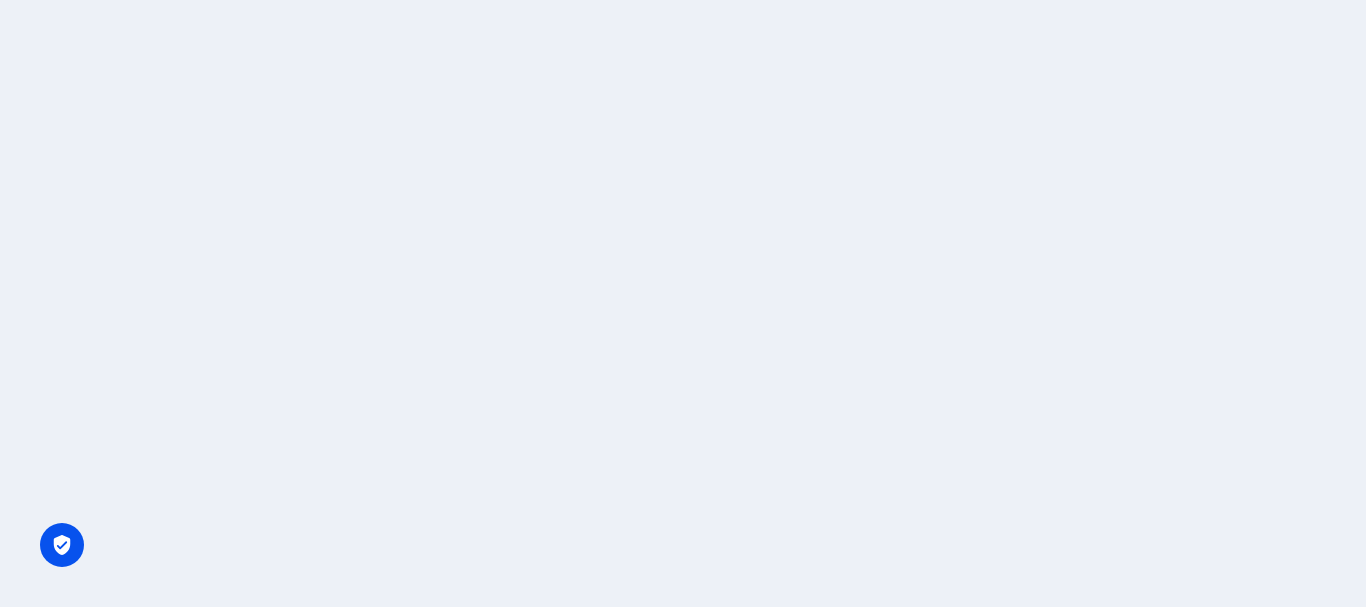 scroll, scrollTop: 0, scrollLeft: 0, axis: both 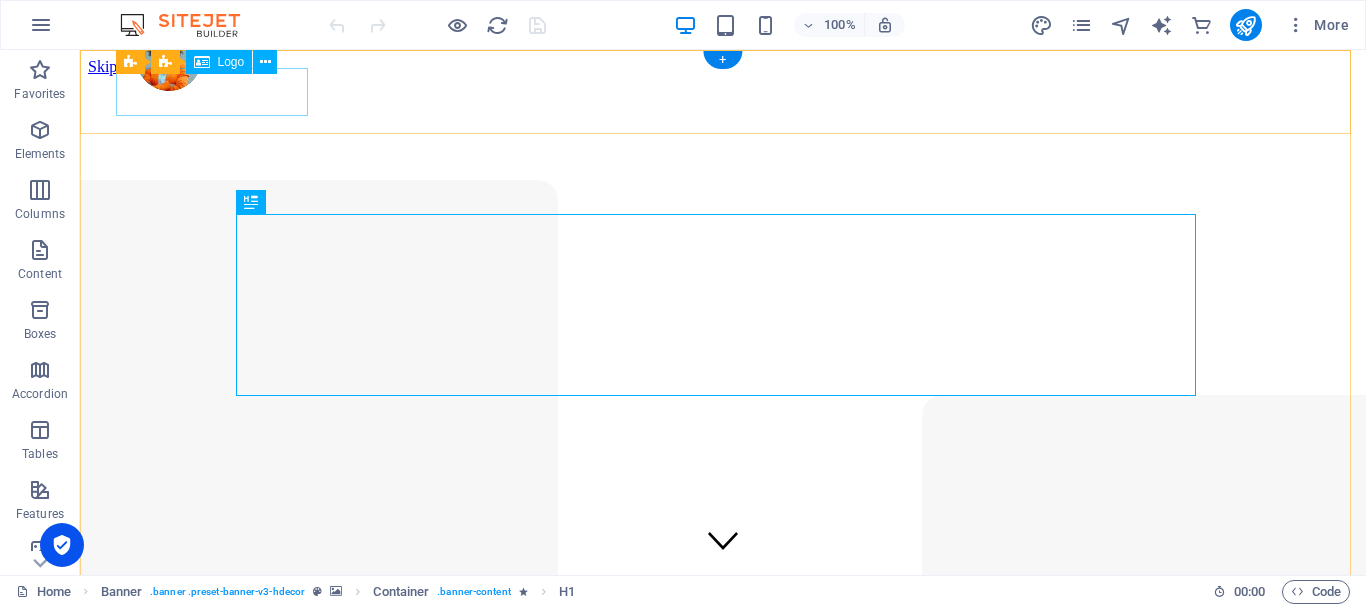 click at bounding box center [723, 732] 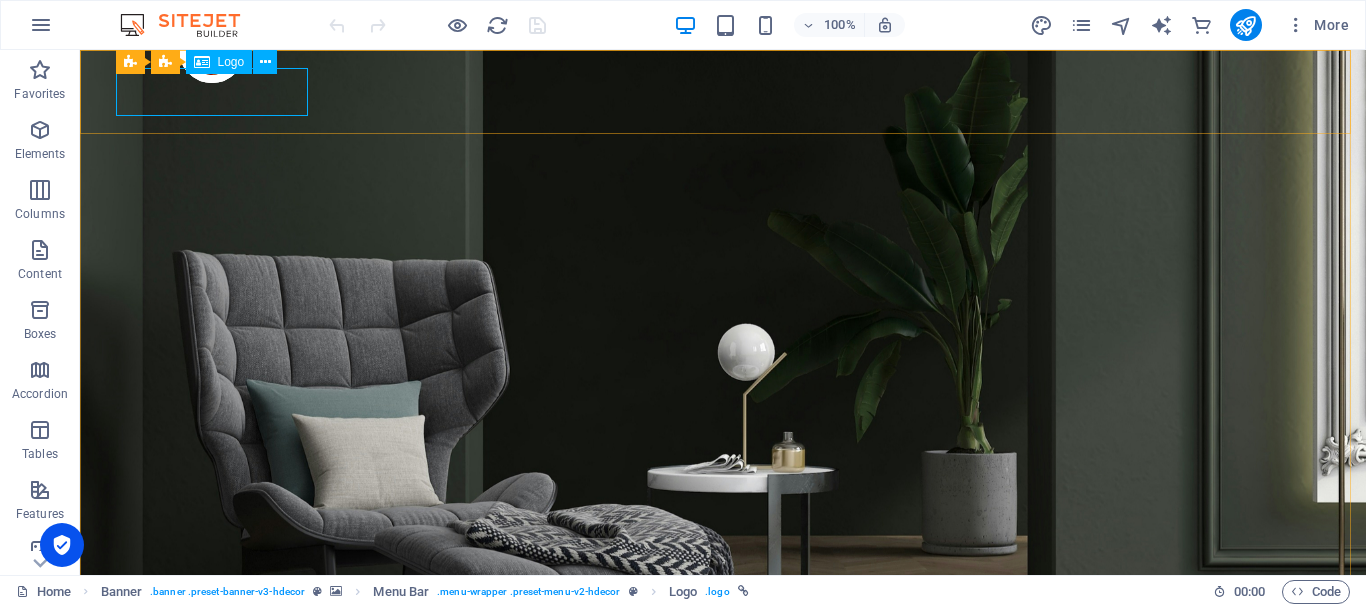click on "Logo" at bounding box center (219, 62) 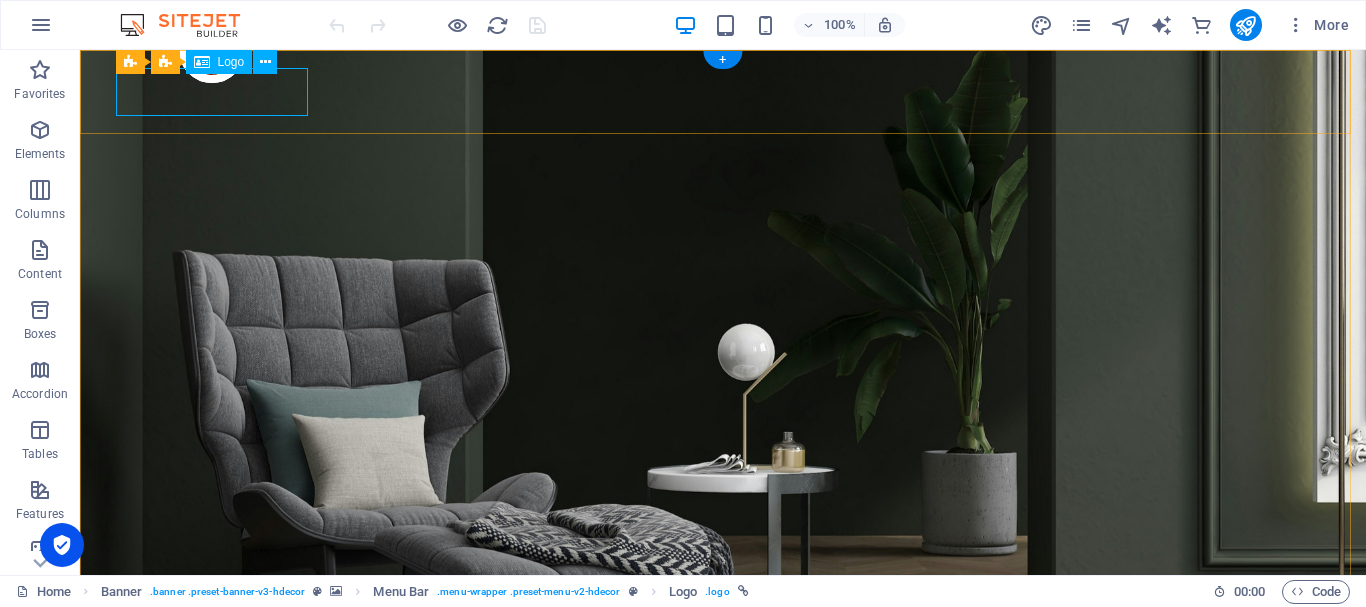 click at bounding box center (723, 720) 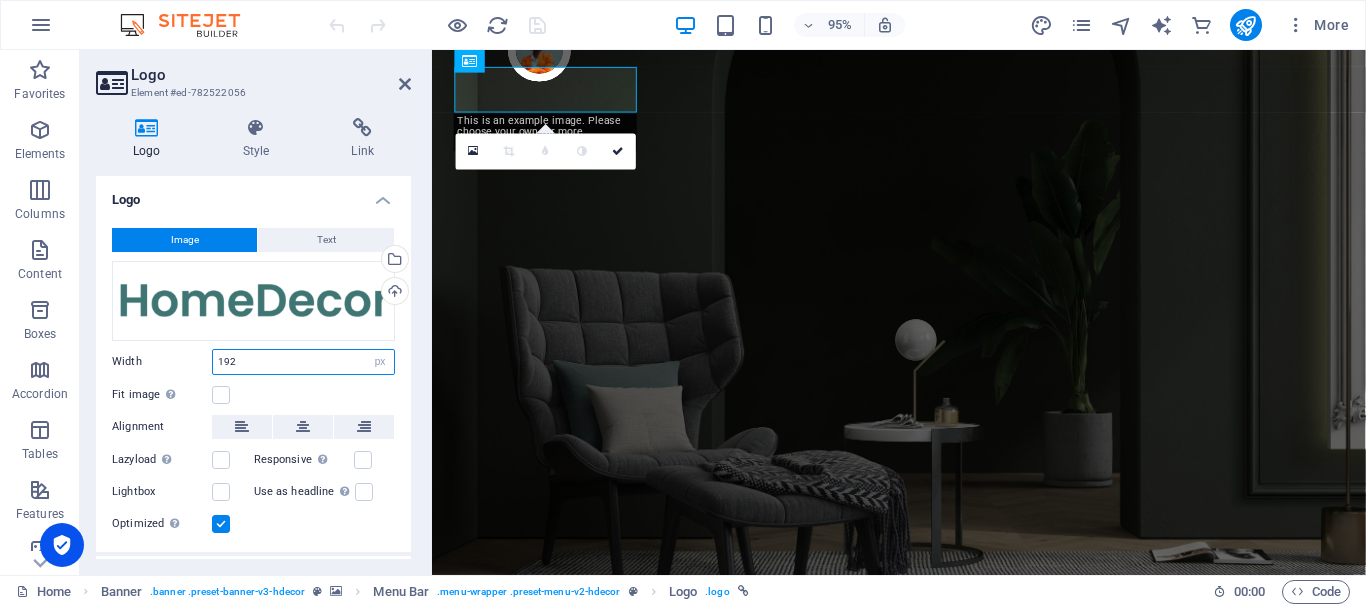 click on "192" at bounding box center [303, 362] 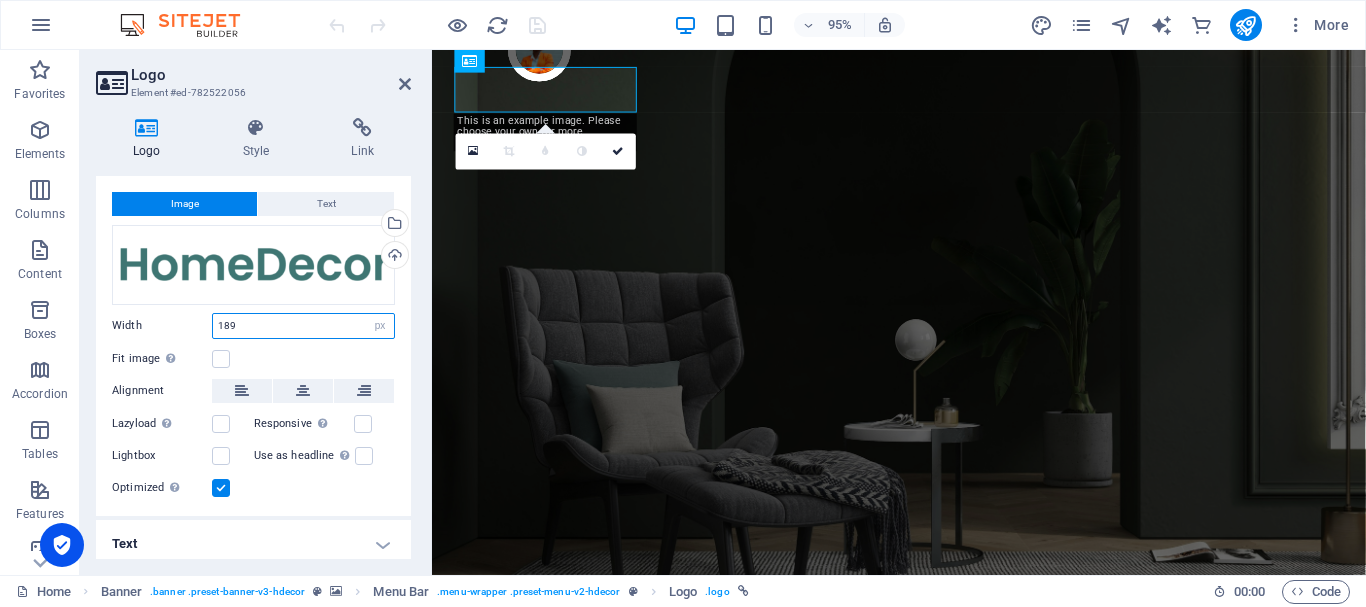 scroll, scrollTop: 45, scrollLeft: 0, axis: vertical 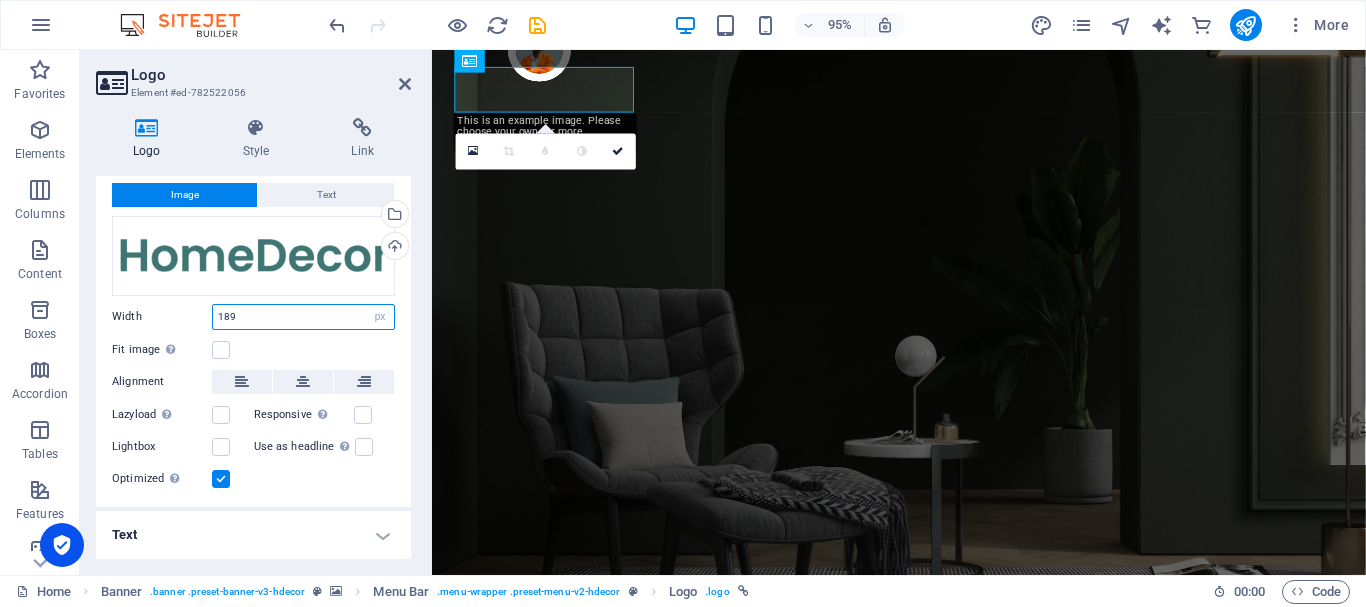 drag, startPoint x: 254, startPoint y: 316, endPoint x: 193, endPoint y: 315, distance: 61.008198 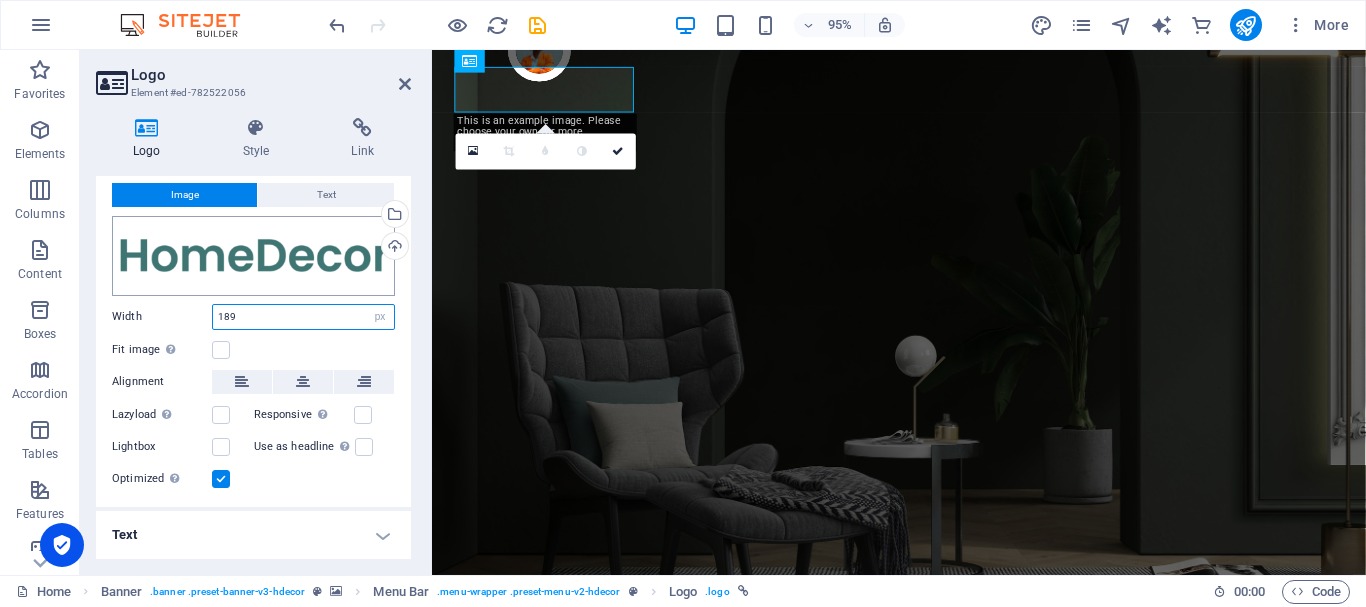scroll, scrollTop: 0, scrollLeft: 0, axis: both 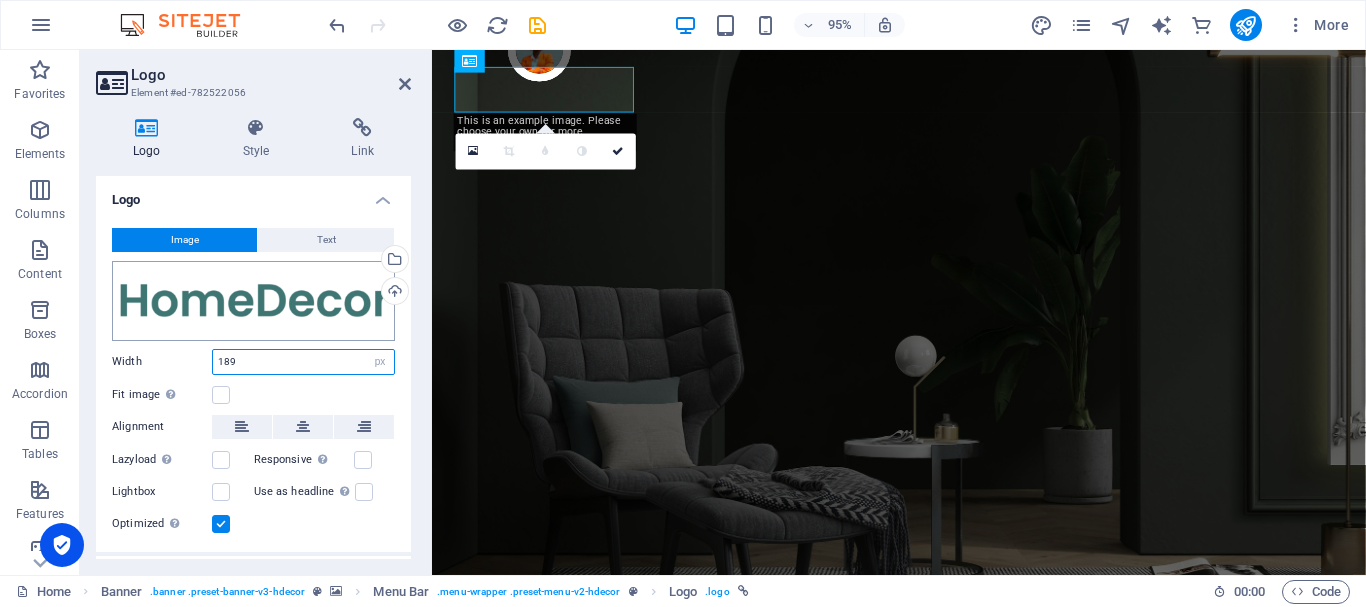 type on "189" 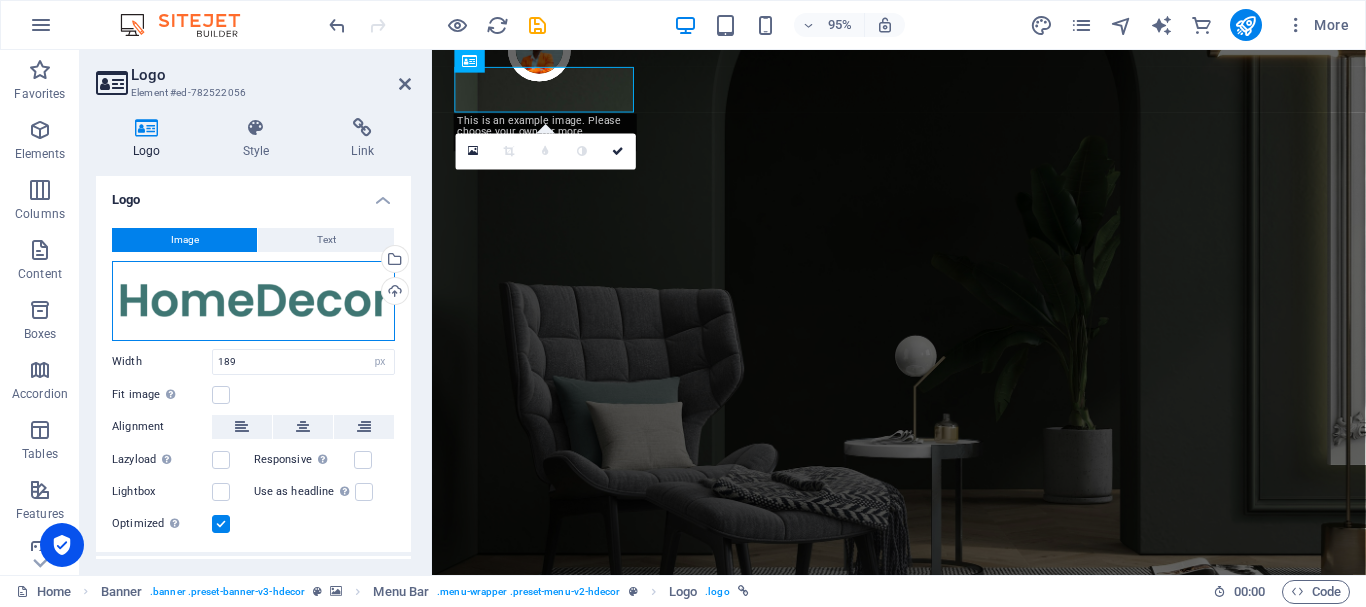 click on "Drag files here, click to choose files or select files from Files or our free stock photos & videos" at bounding box center (253, 301) 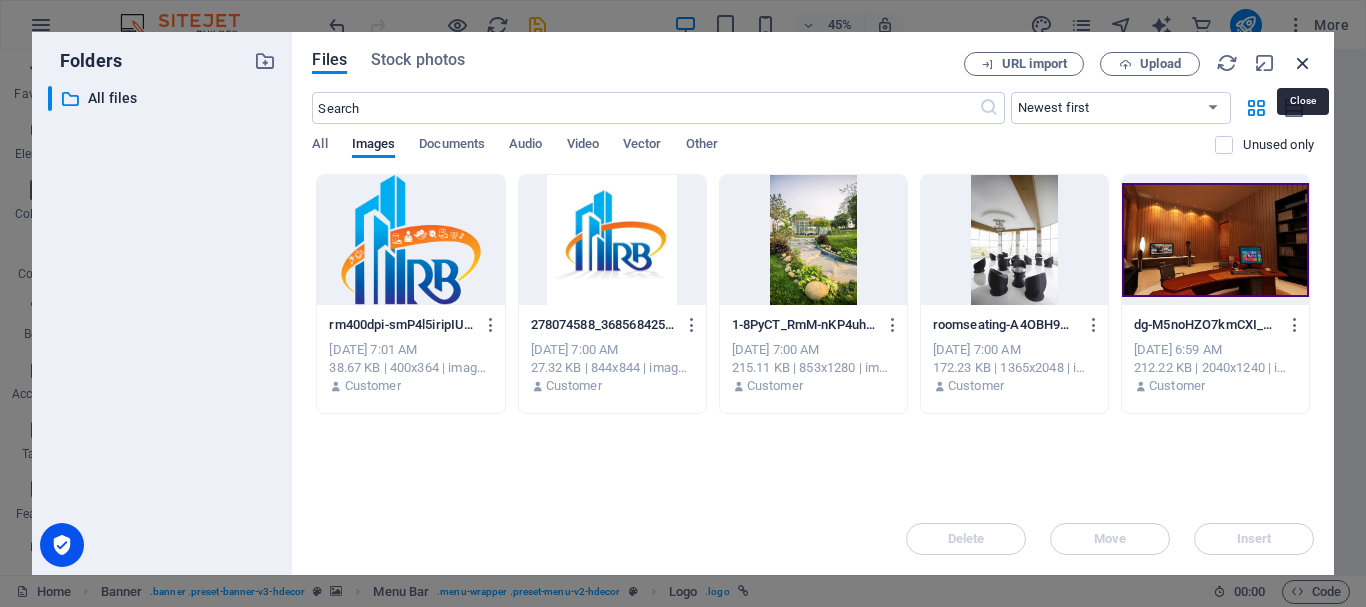 click at bounding box center (1303, 63) 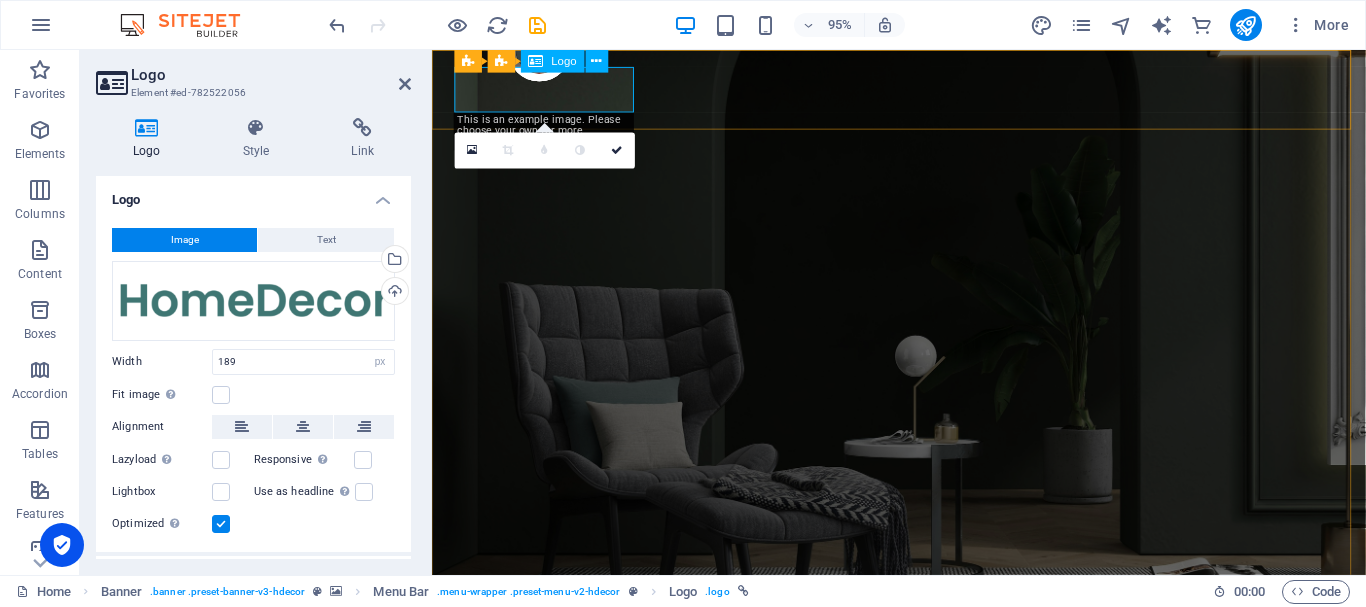 click at bounding box center [923, 753] 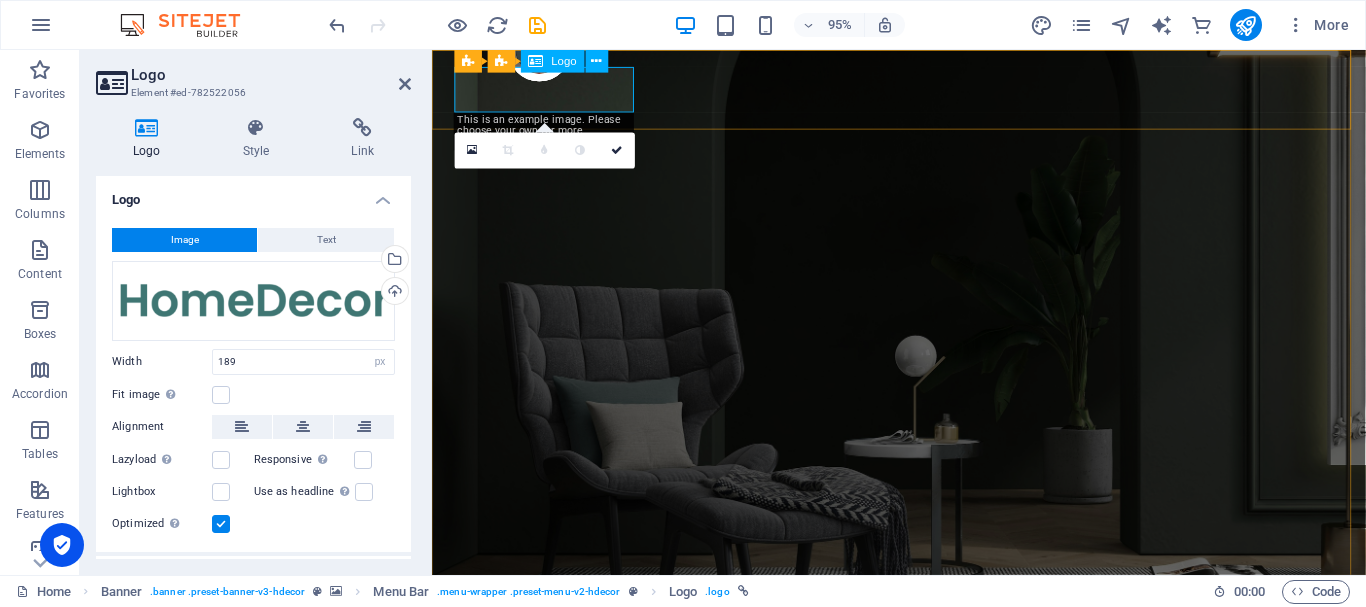 click at bounding box center [923, 753] 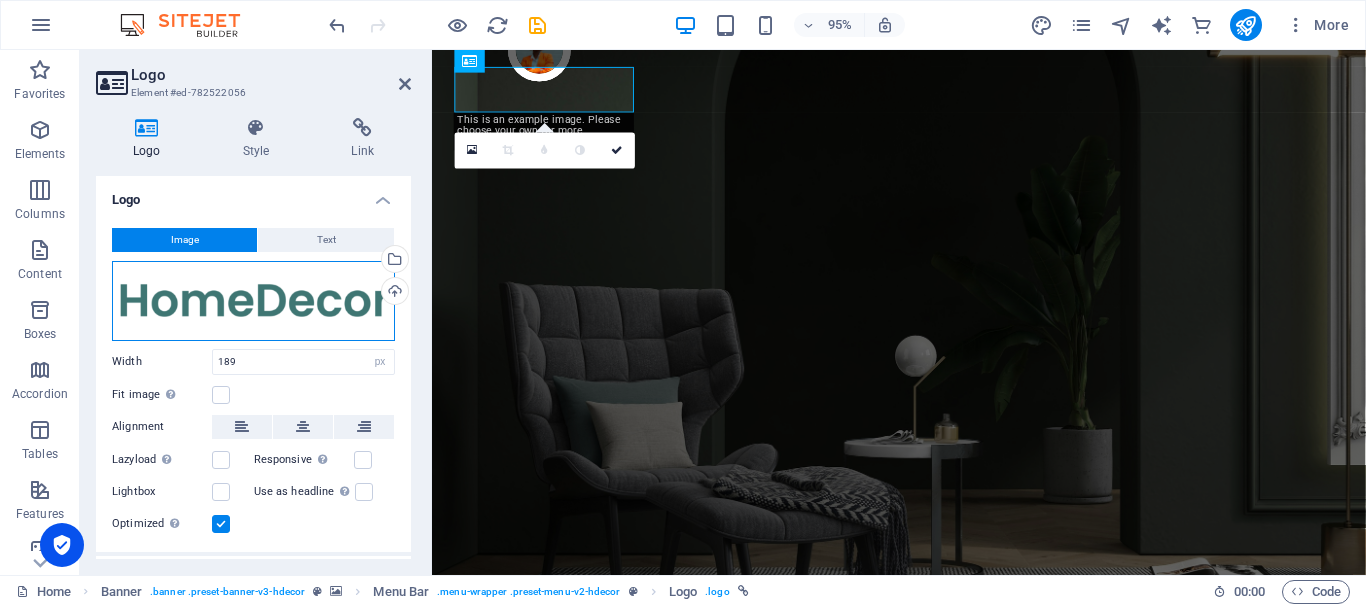 click on "Drag files here, click to choose files or select files from Files or our free stock photos & videos" at bounding box center [253, 301] 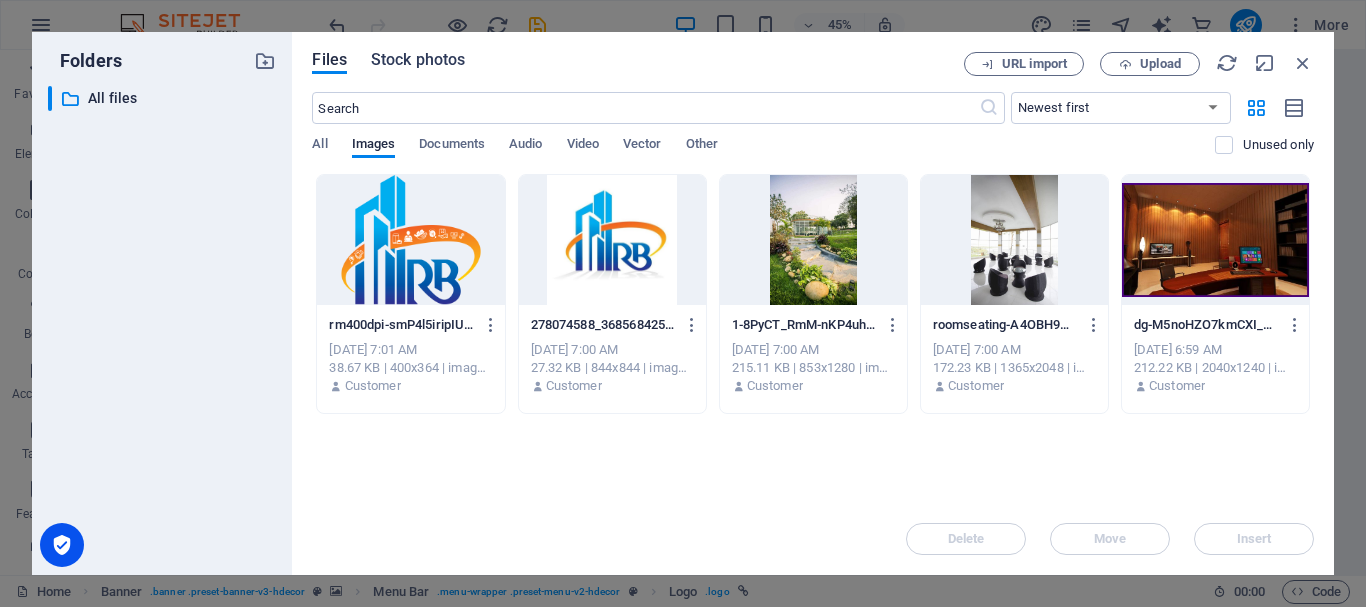 click on "Stock photos" at bounding box center [418, 60] 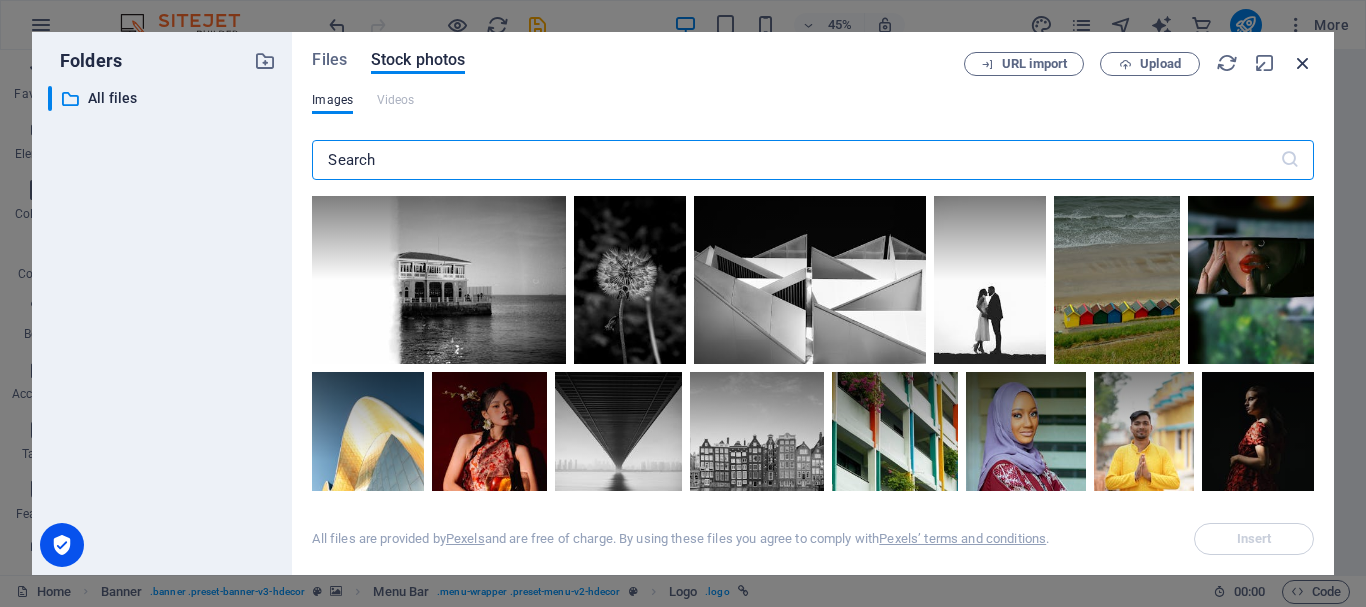 click at bounding box center (1303, 63) 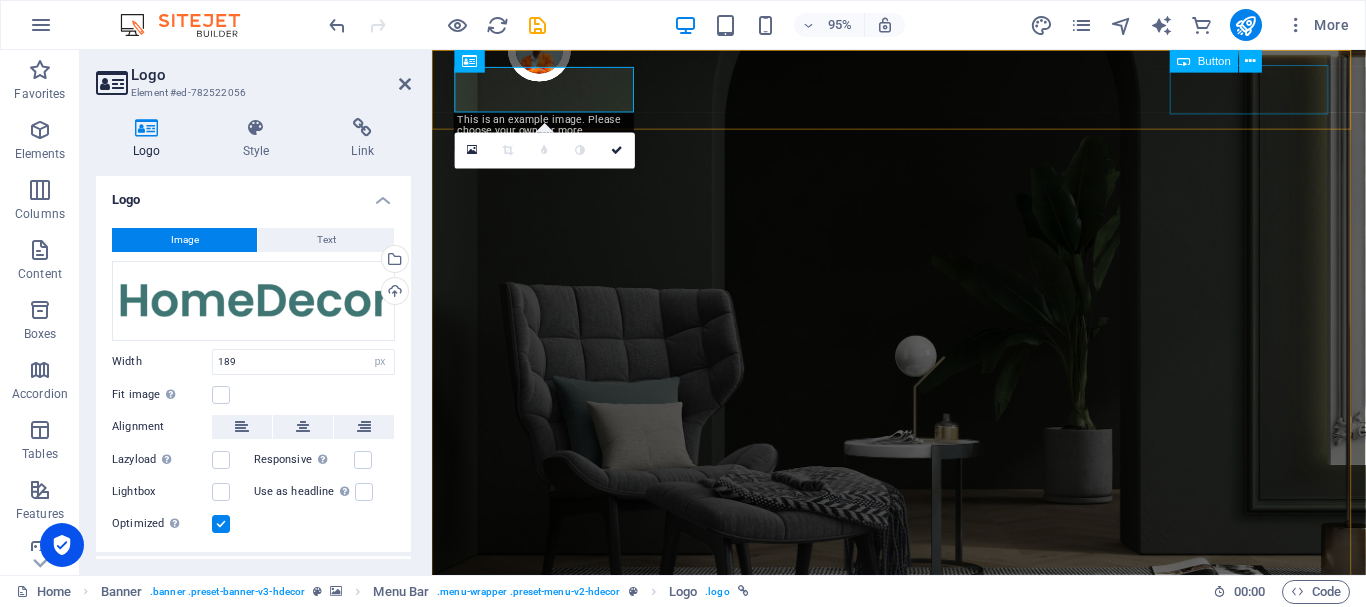 click on "Shop now" at bounding box center [923, 851] 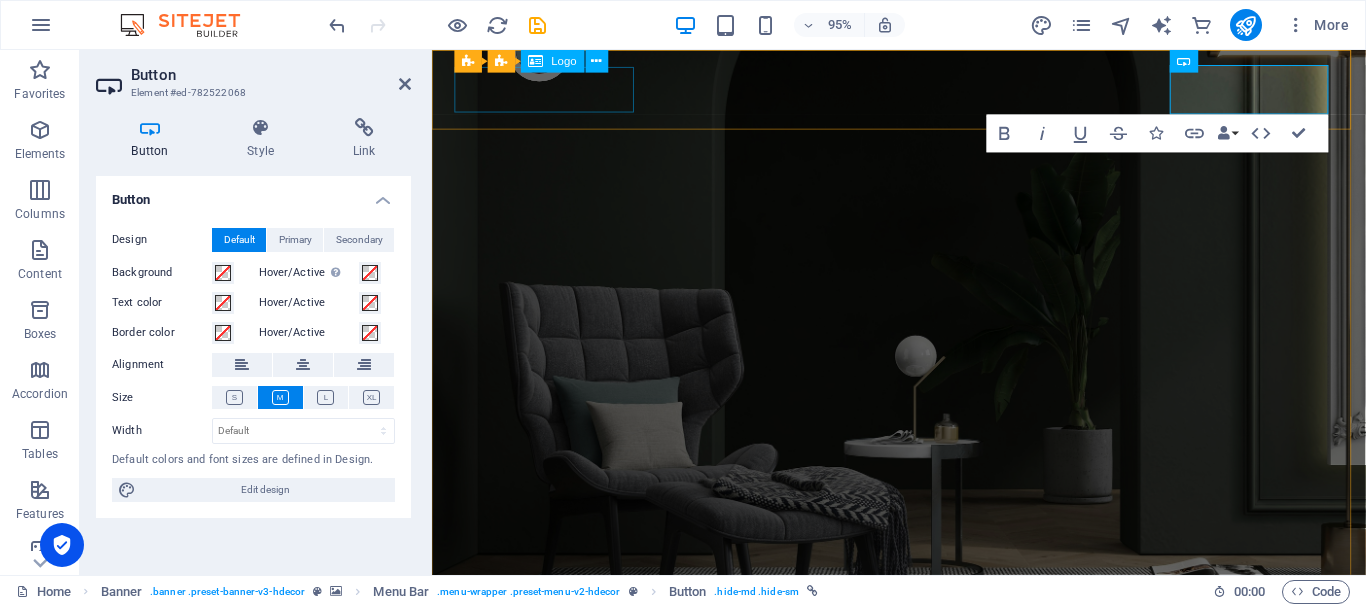 click at bounding box center [923, 753] 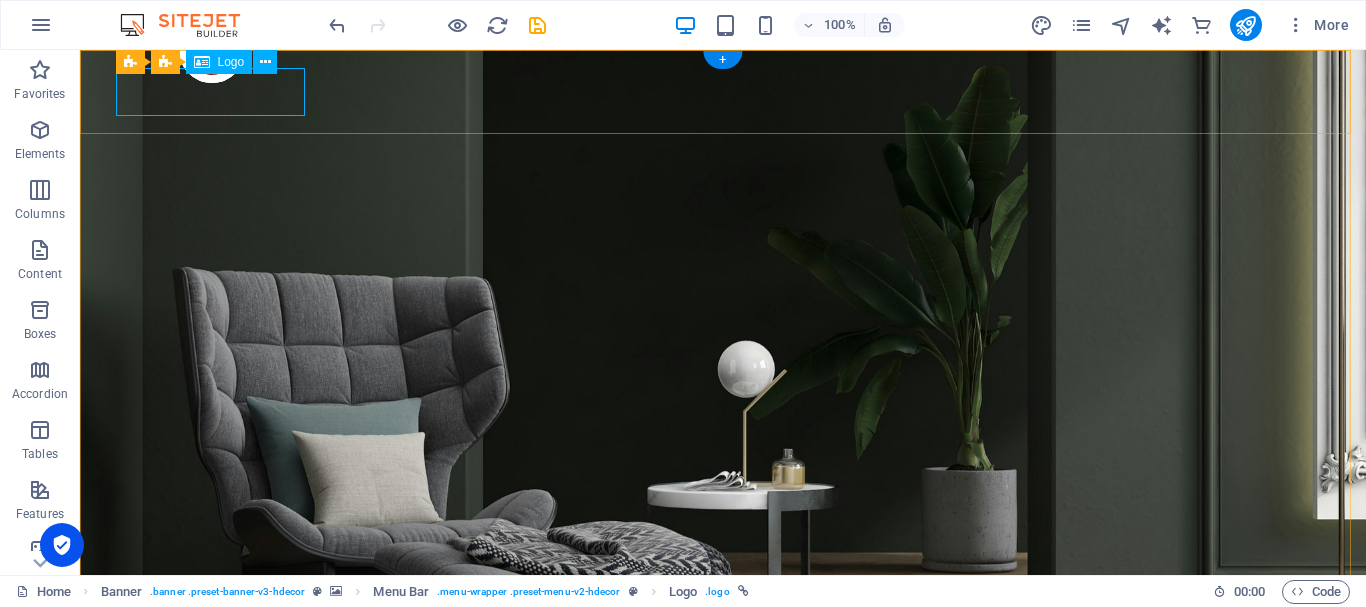 click at bounding box center [723, 753] 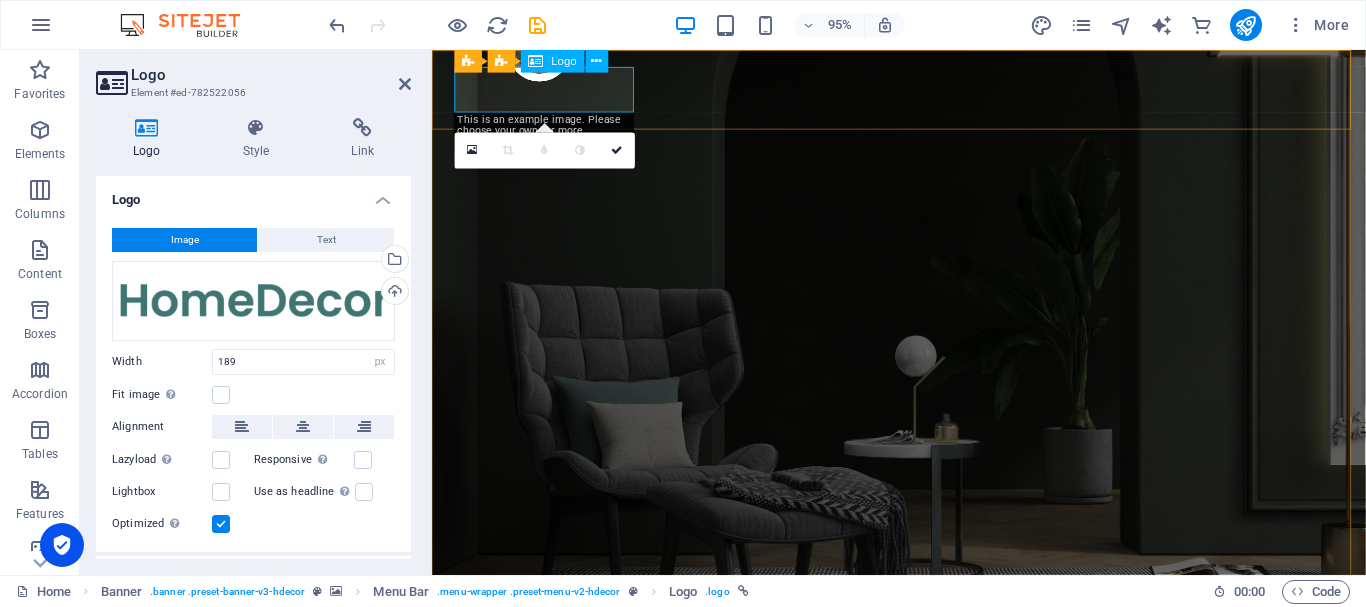 click at bounding box center (923, 753) 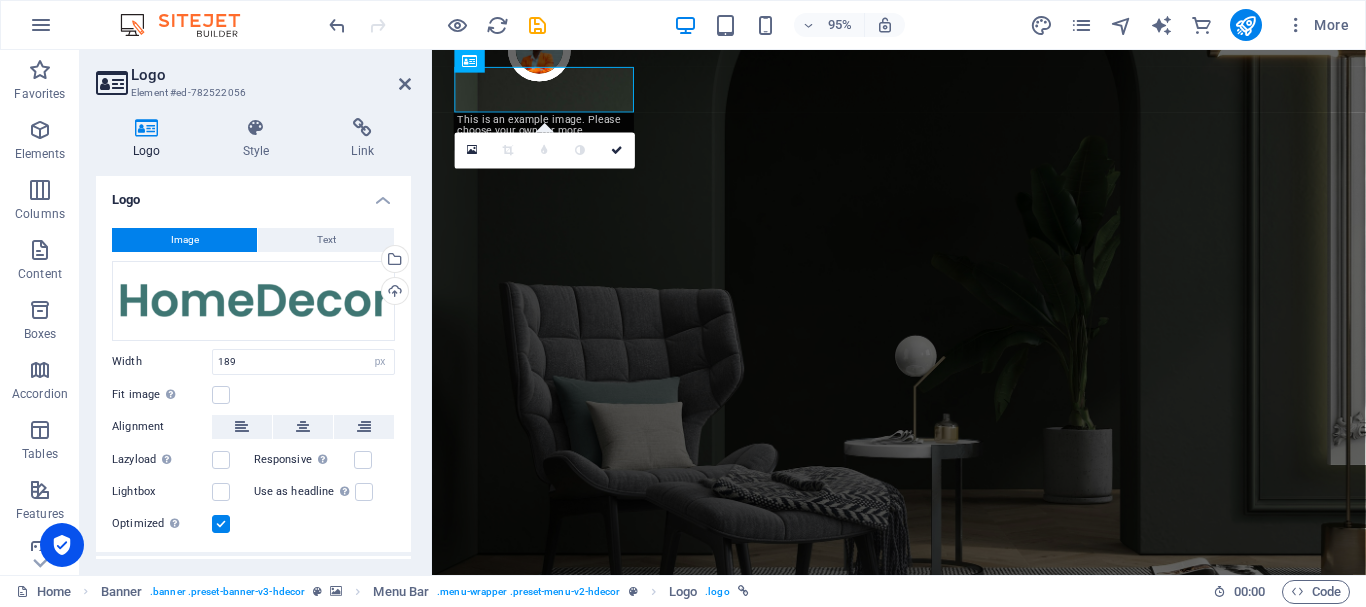 click on "95% More" at bounding box center (841, 25) 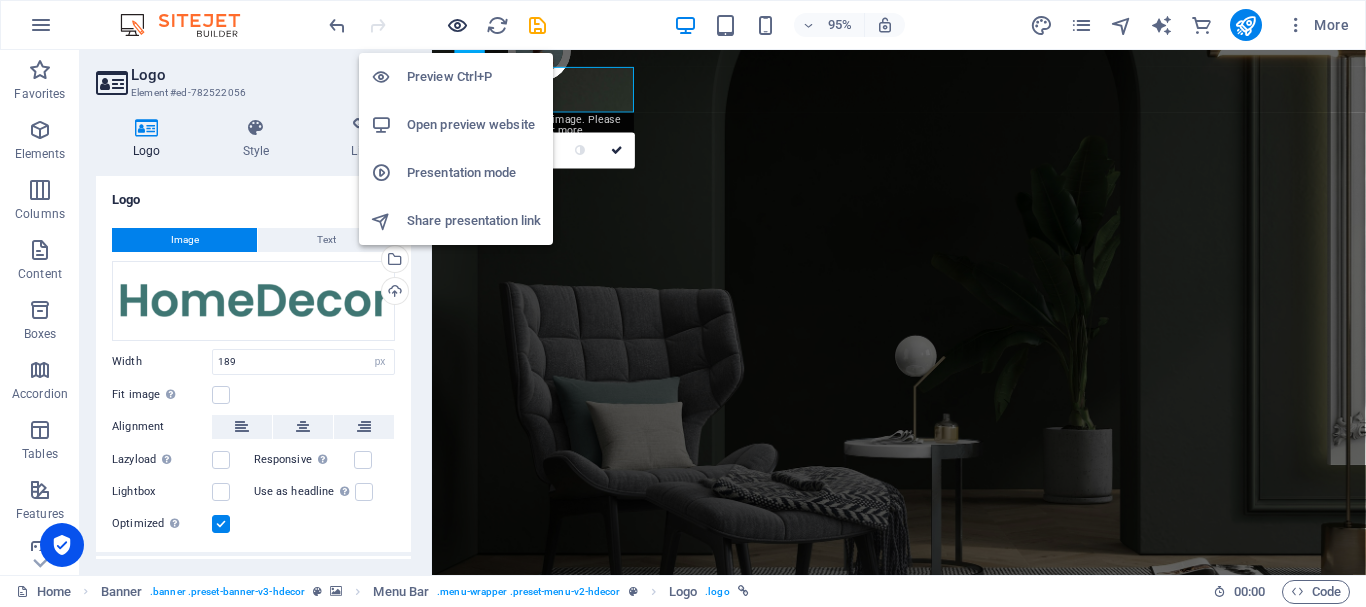 click at bounding box center (457, 25) 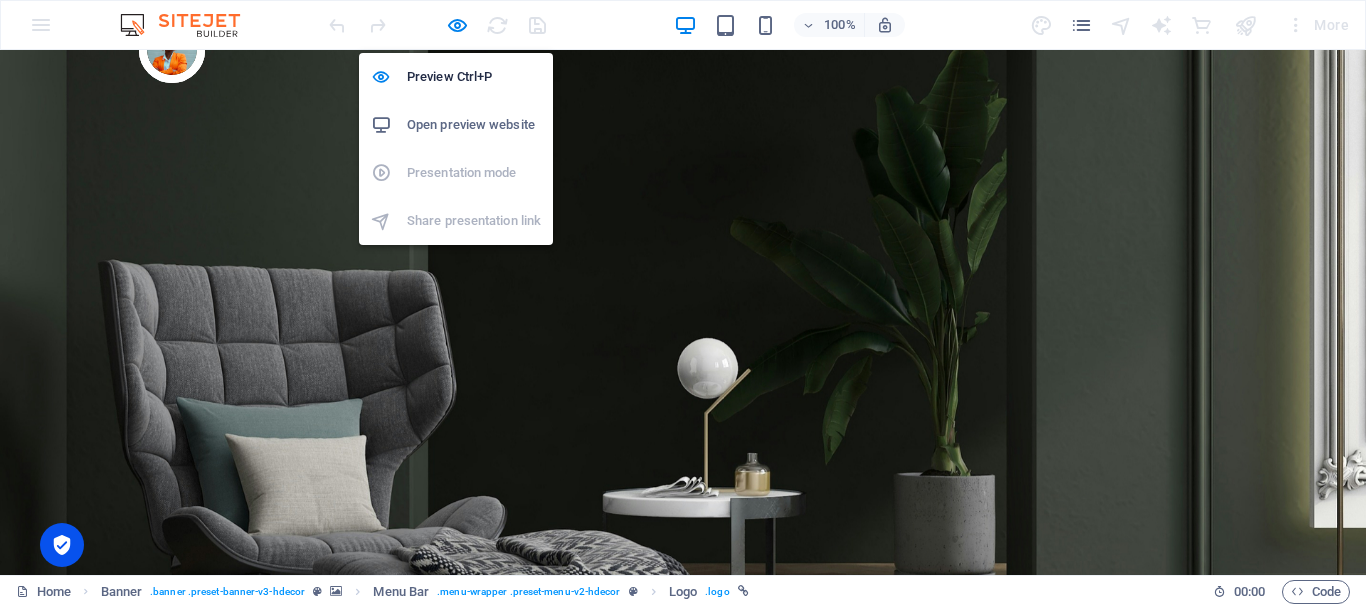 click on "Open preview website" at bounding box center (456, 125) 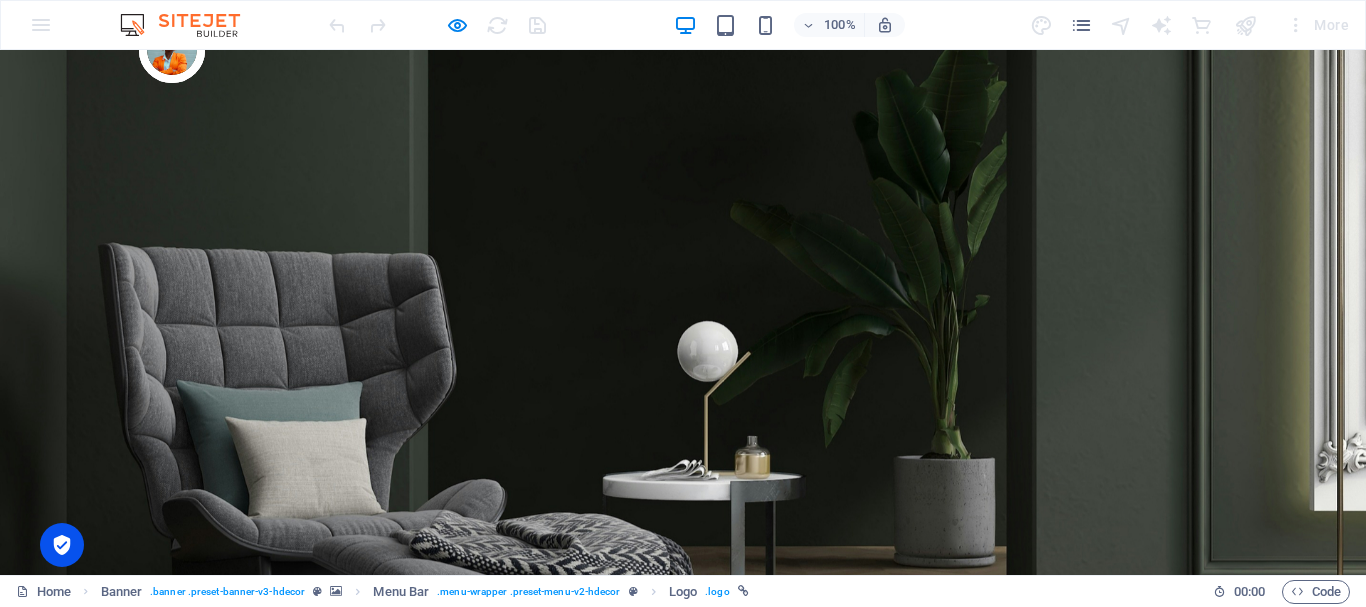 click at bounding box center (177, 719) 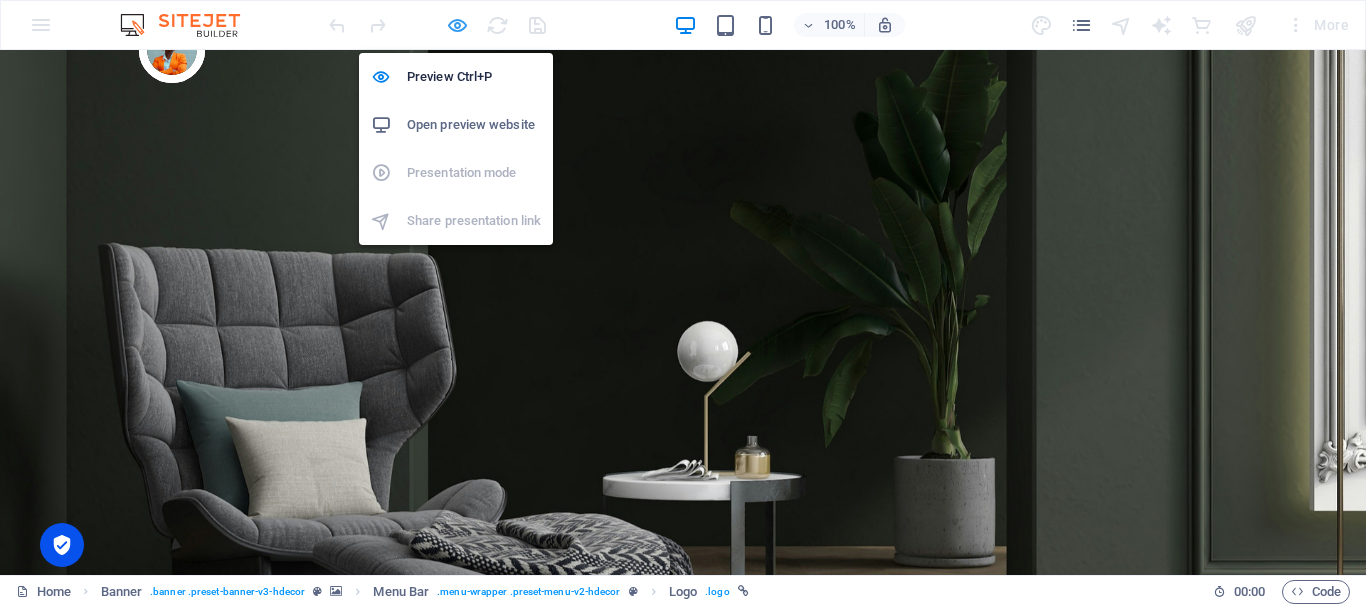 click at bounding box center (457, 25) 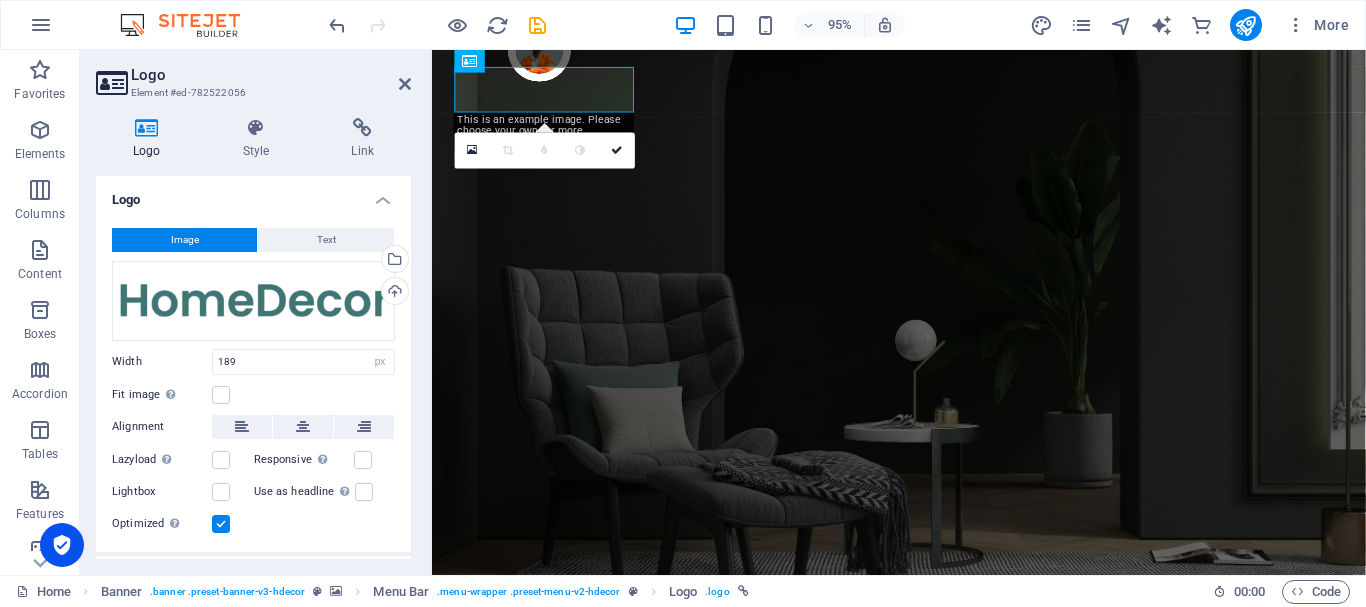 click on "Logo" at bounding box center (151, 139) 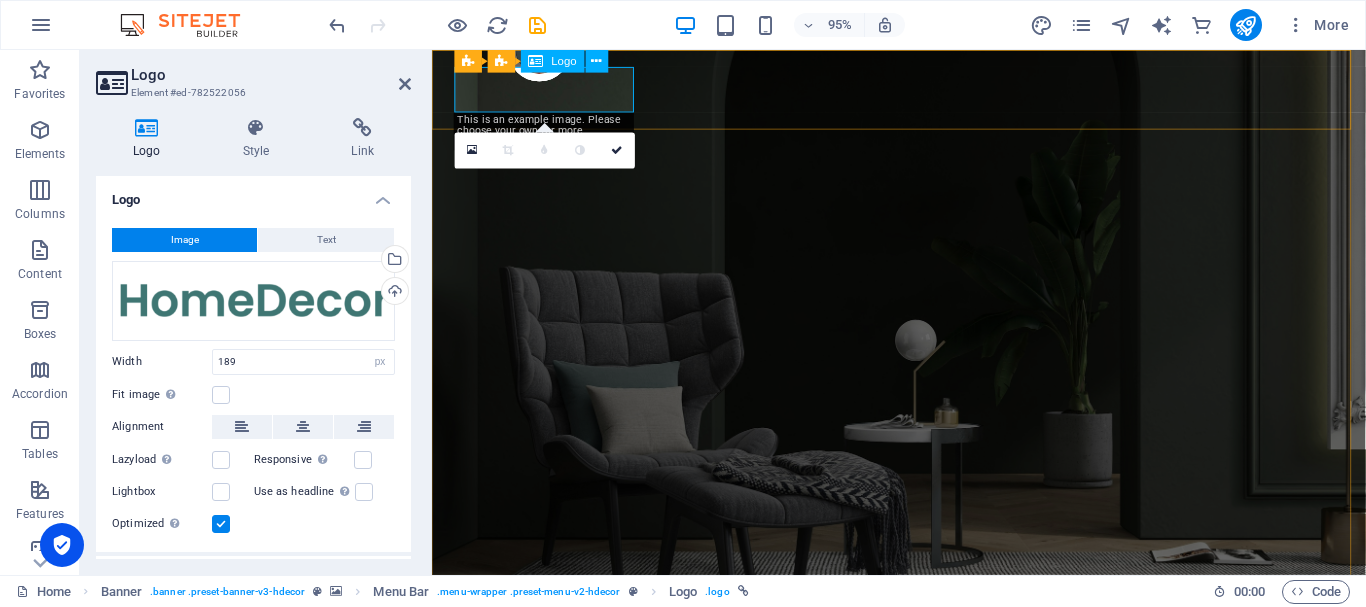 click at bounding box center (923, 720) 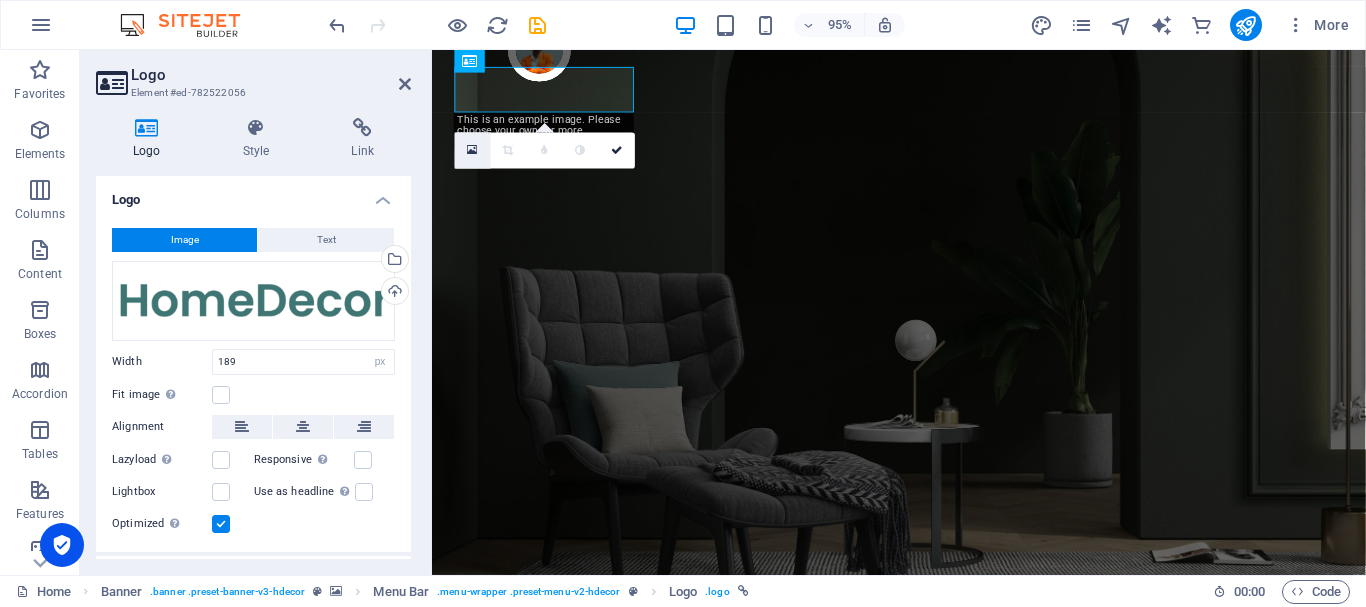 click at bounding box center (472, 150) 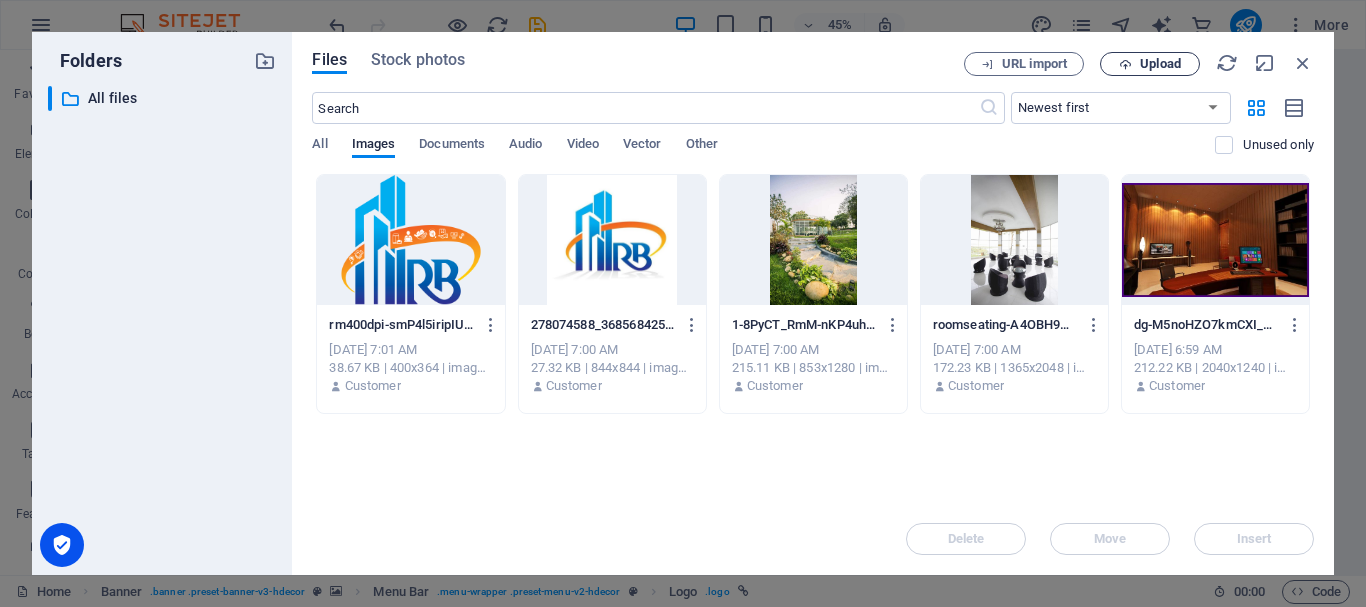click on "Upload" at bounding box center (1160, 64) 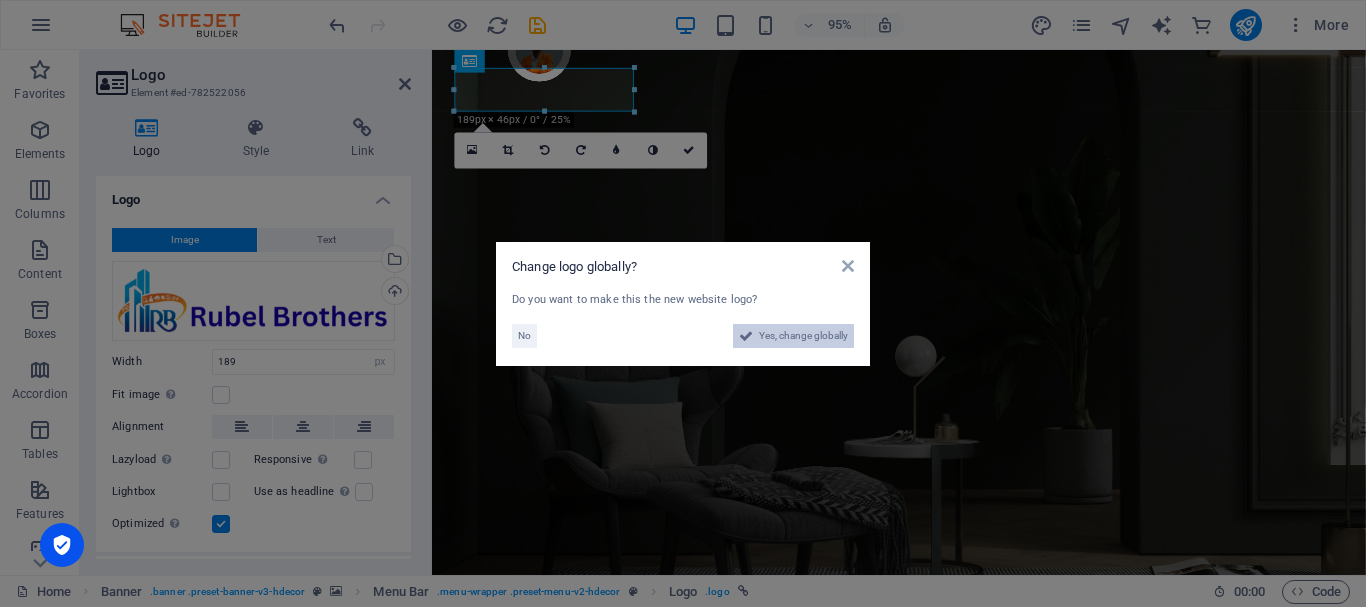 click on "Yes, change globally" at bounding box center (803, 336) 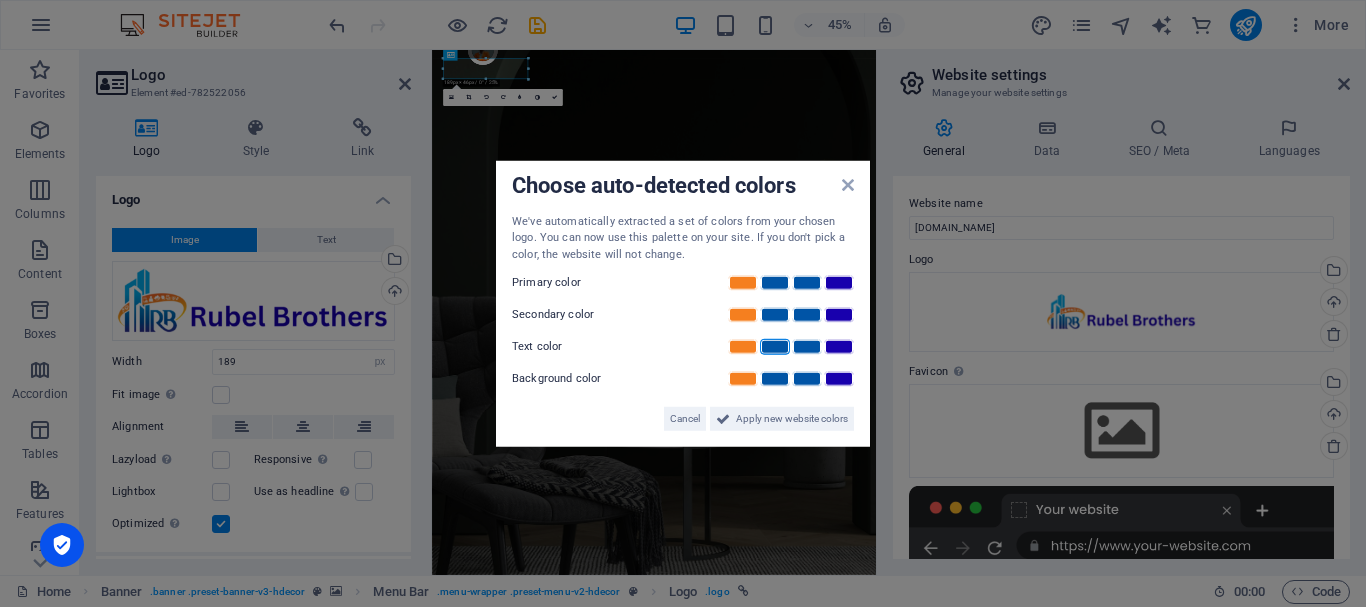click at bounding box center [775, 347] 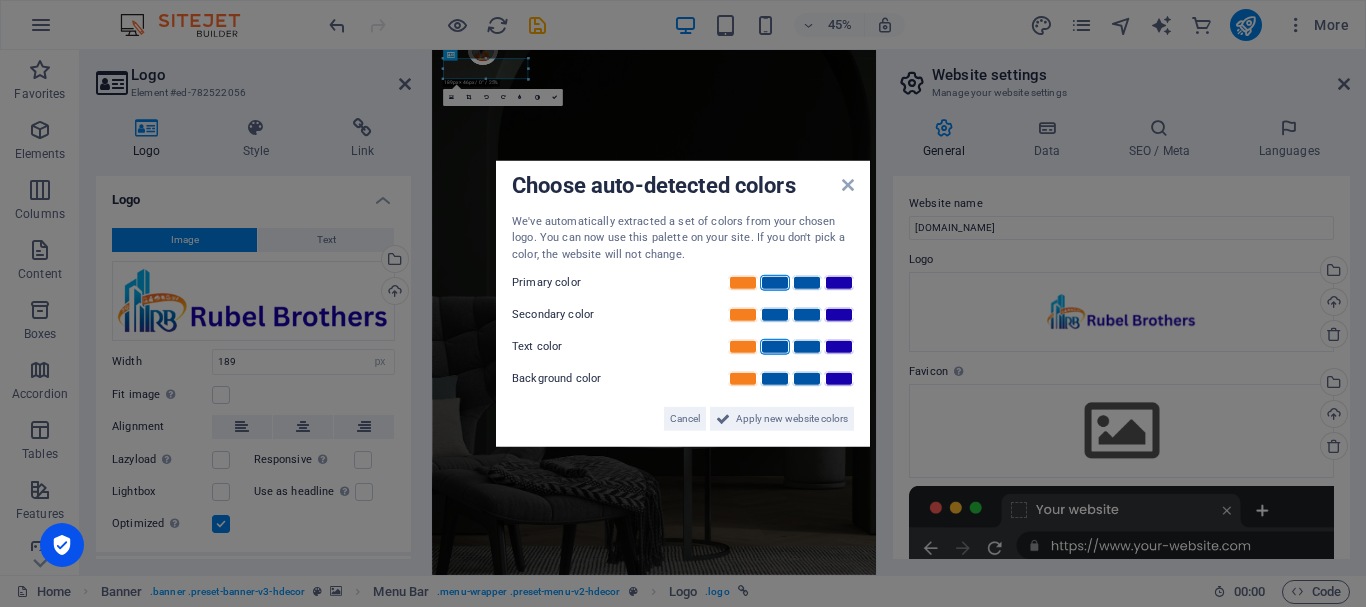 click at bounding box center (775, 283) 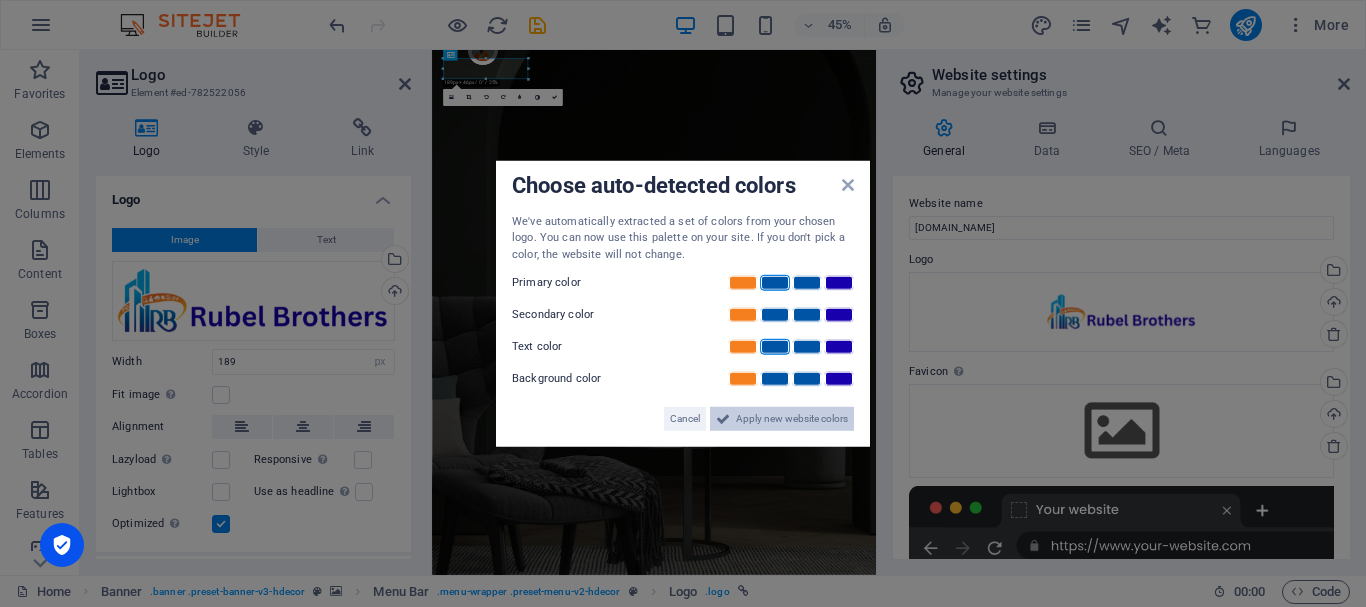 click on "Apply new website colors" at bounding box center (792, 419) 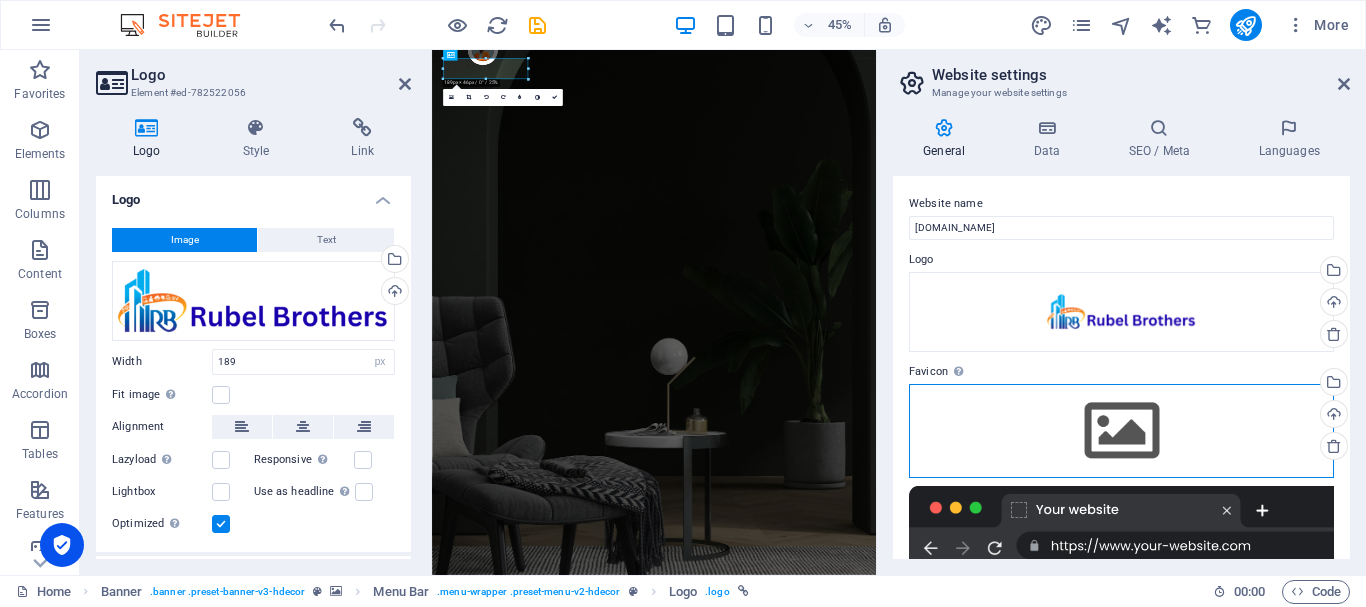 click on "Drag files here, click to choose files or select files from Files or our free stock photos & videos" at bounding box center (1121, 431) 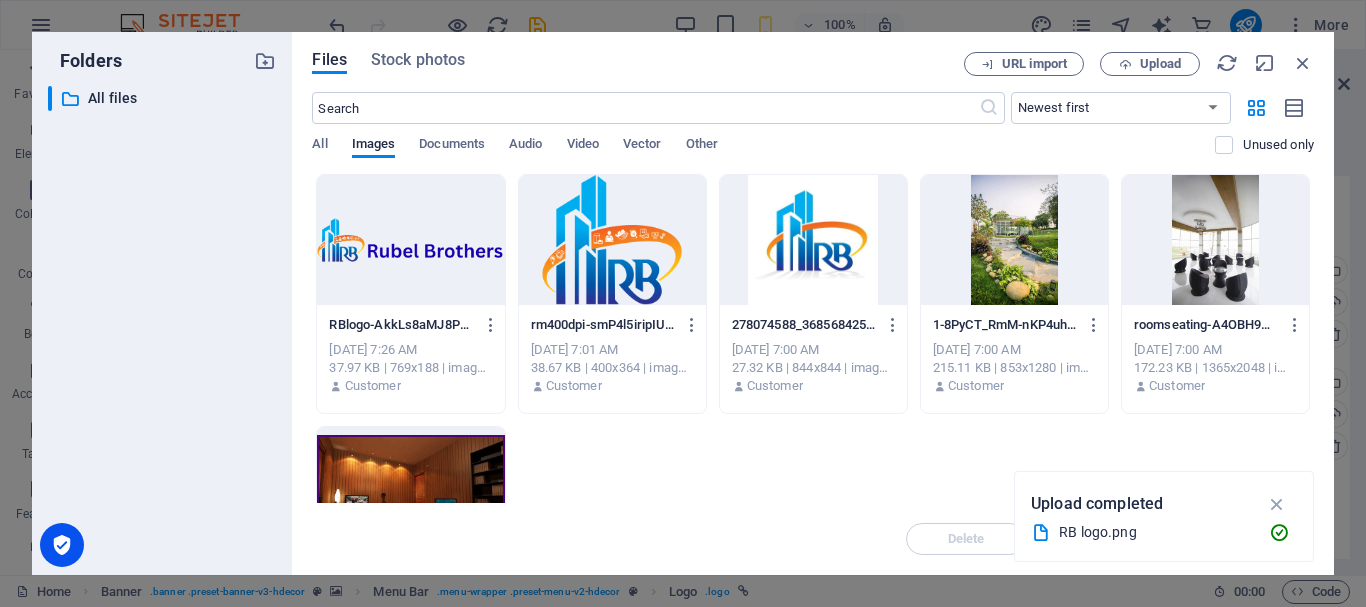 click at bounding box center (410, 240) 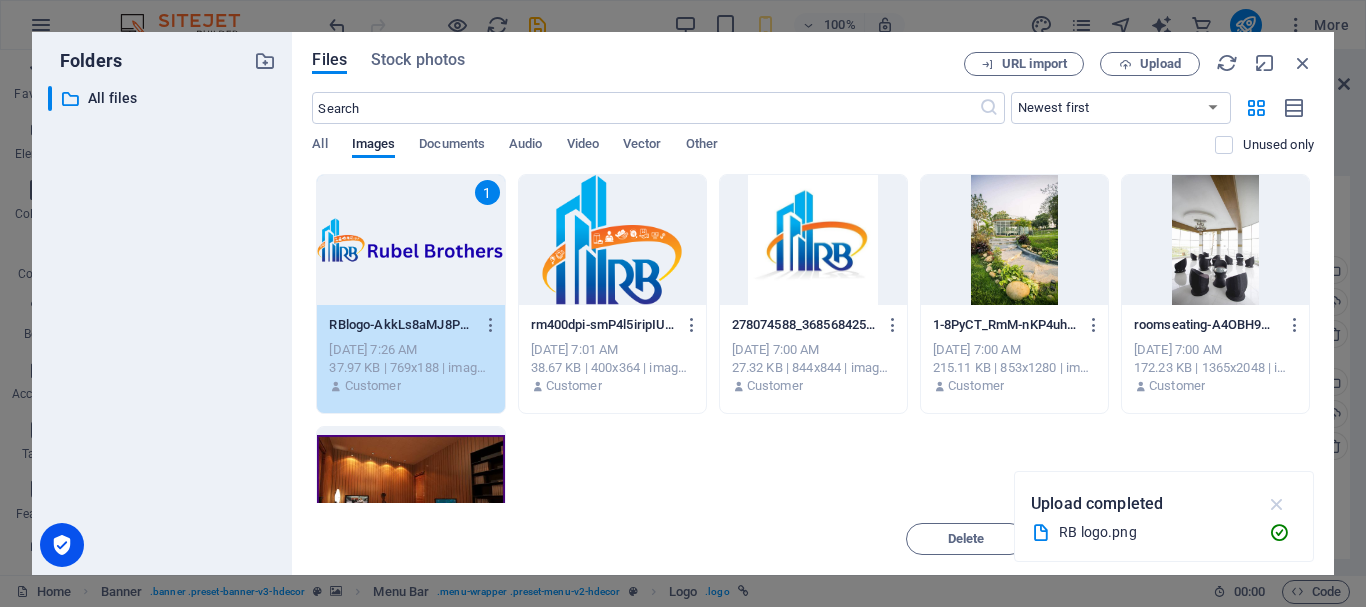 click at bounding box center (1277, 504) 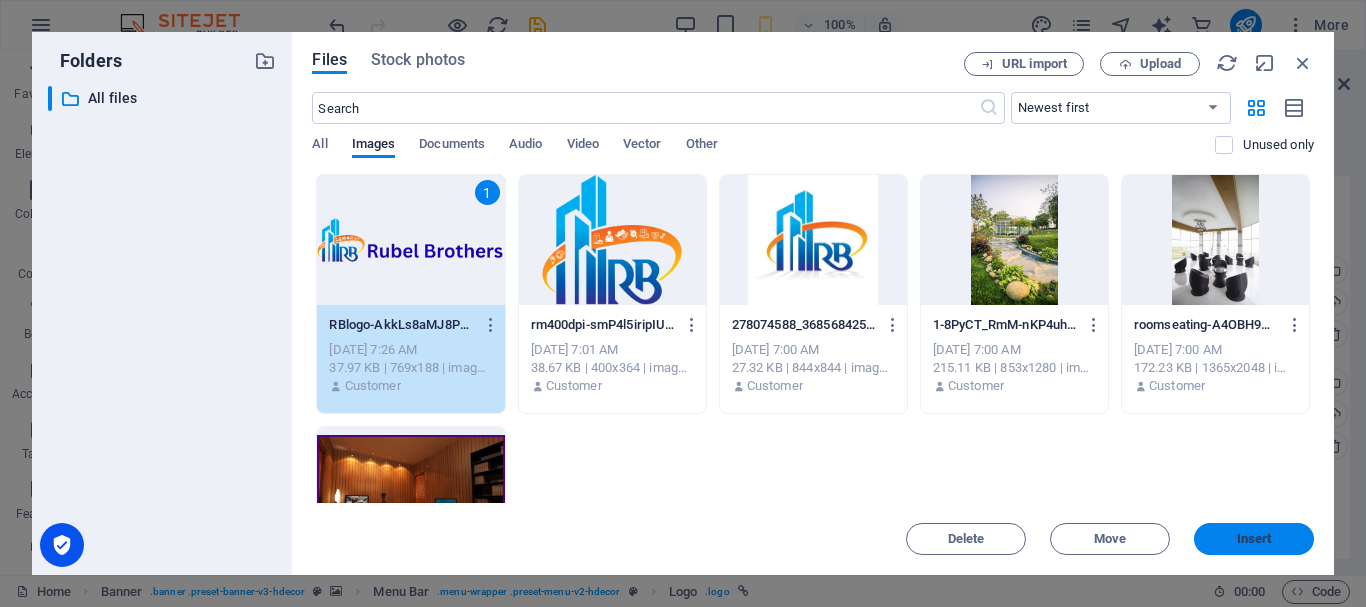 click on "Insert" at bounding box center [1254, 539] 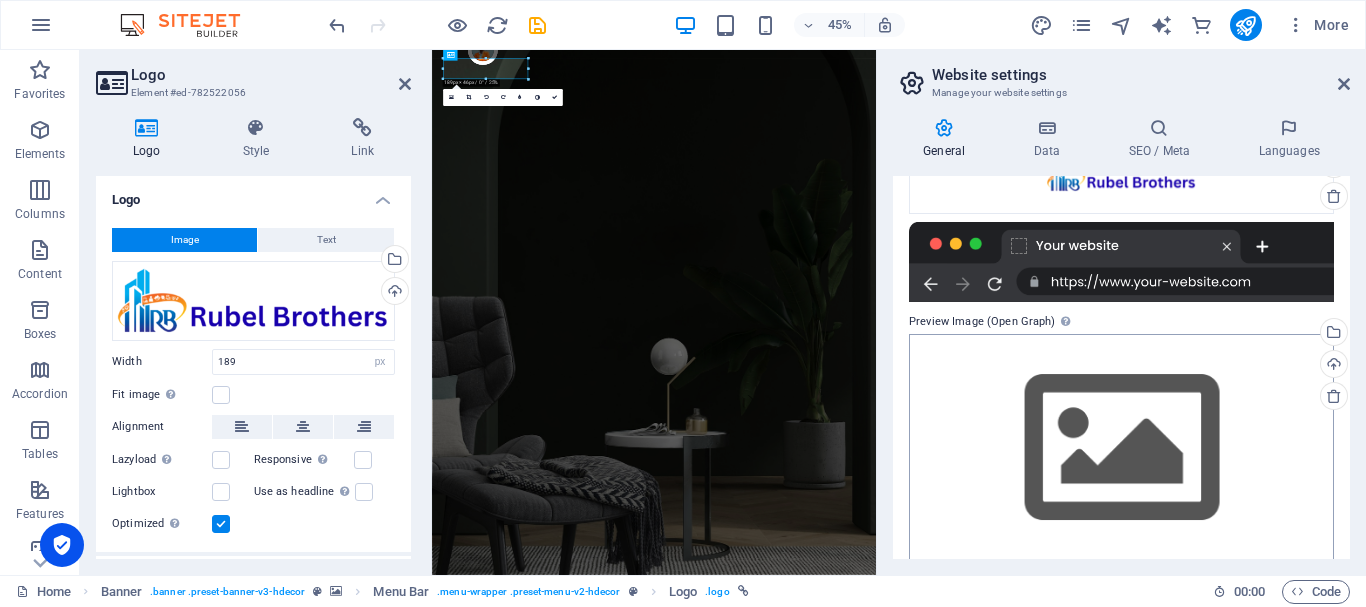 scroll, scrollTop: 270, scrollLeft: 0, axis: vertical 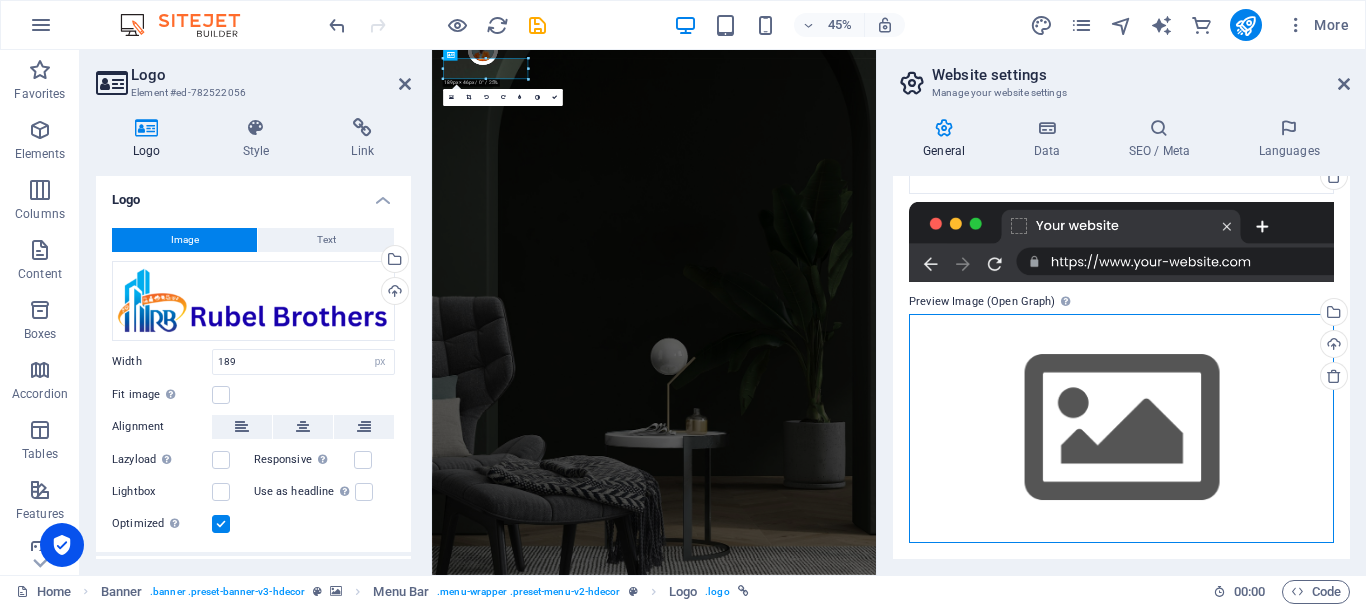 click on "Drag files here, click to choose files or select files from Files or our free stock photos & videos" at bounding box center (1121, 428) 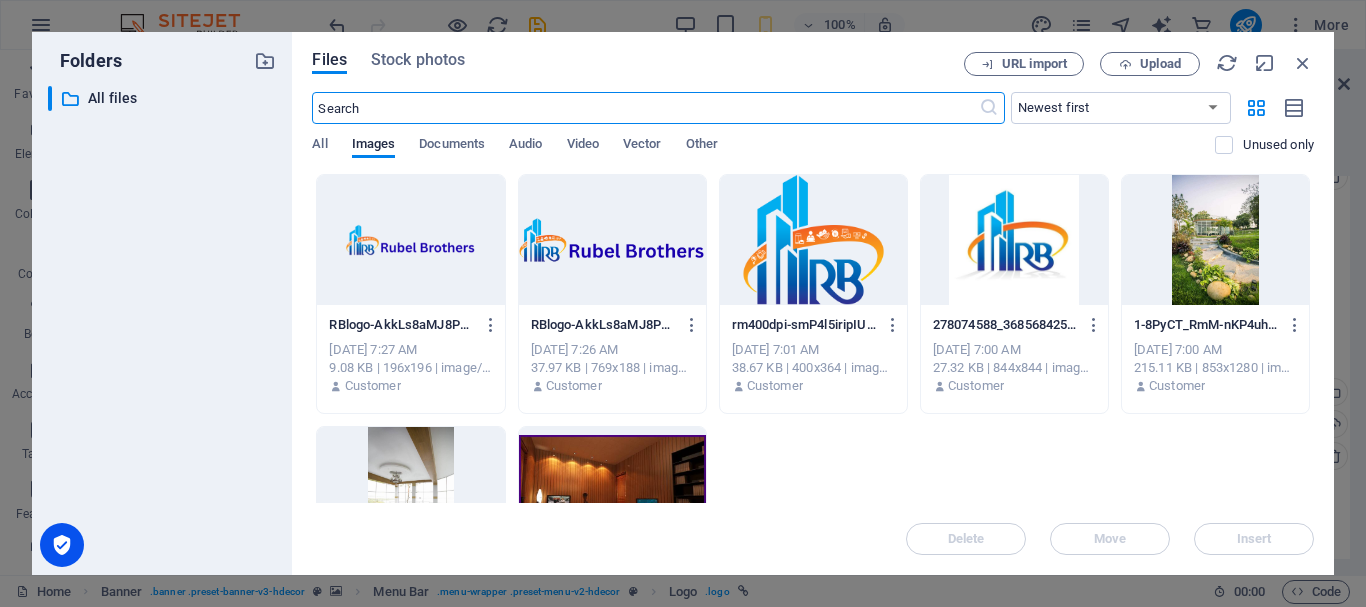 scroll, scrollTop: 253, scrollLeft: 0, axis: vertical 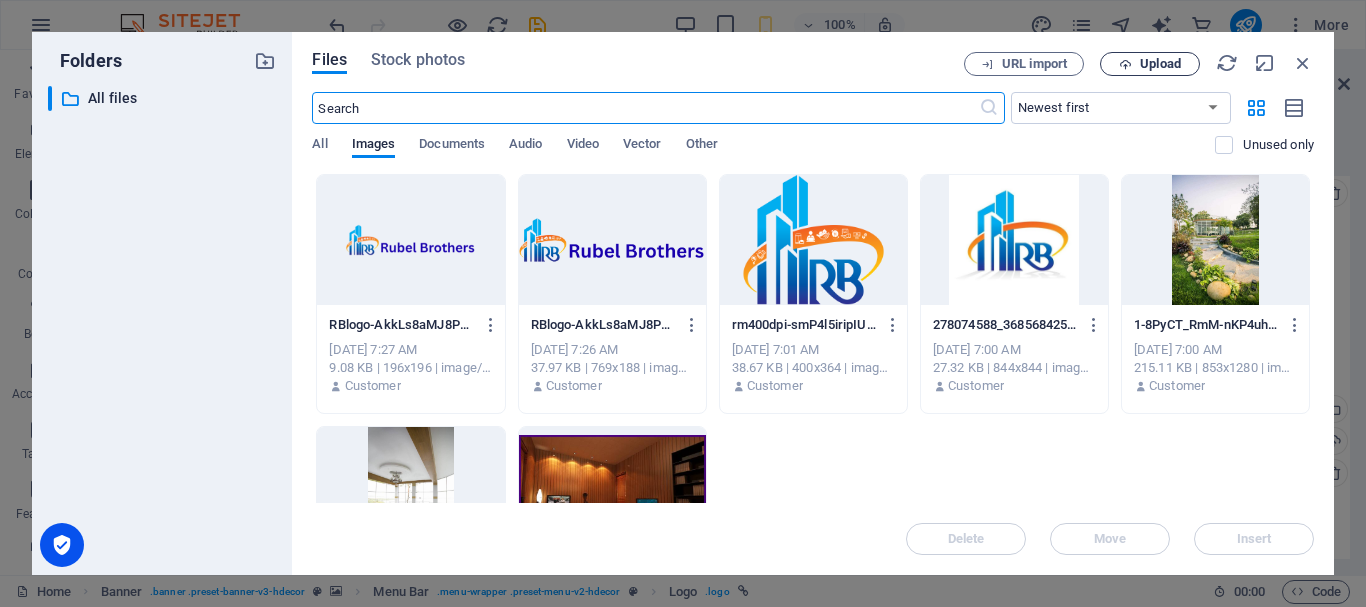 click on "Upload" at bounding box center (1150, 64) 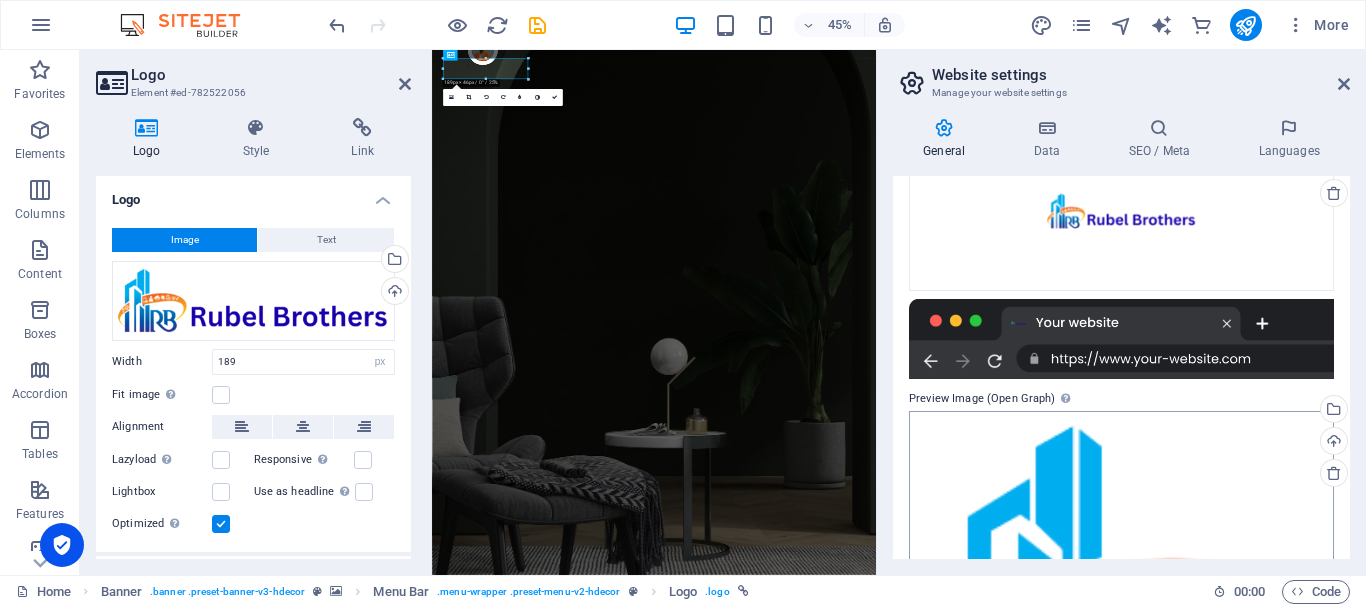 scroll, scrollTop: 350, scrollLeft: 0, axis: vertical 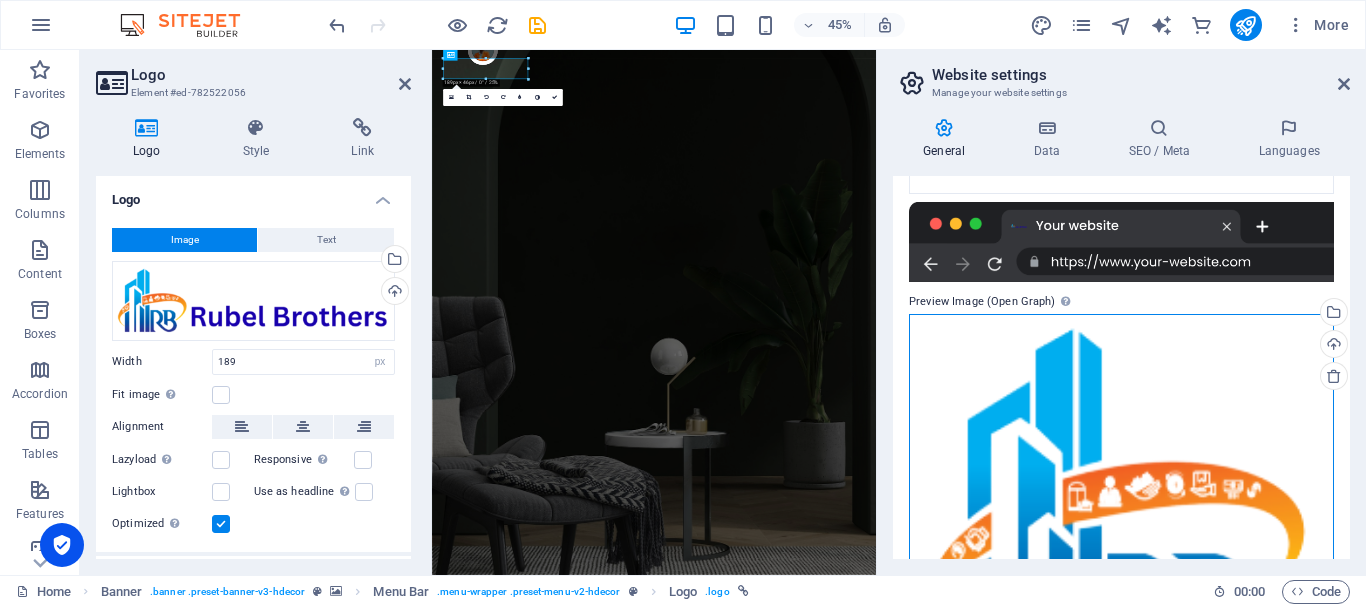 click on "Drag files here, click to choose files or select files from Files or our free stock photos & videos" at bounding box center [1121, 501] 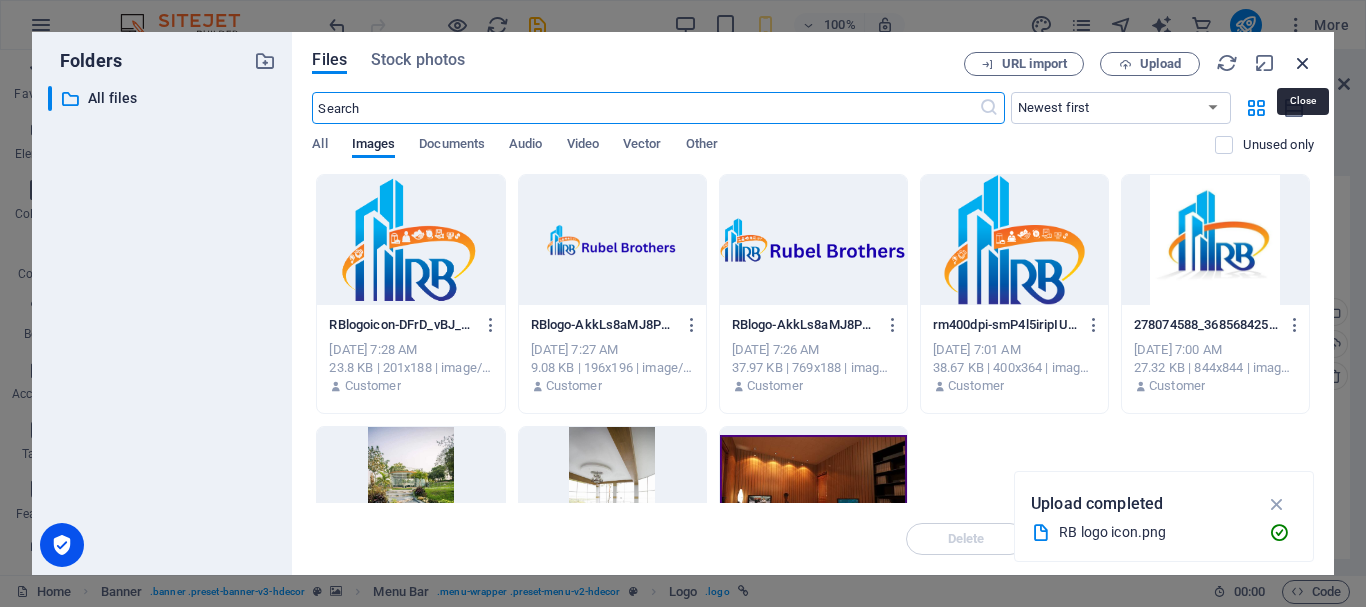 click at bounding box center [1303, 63] 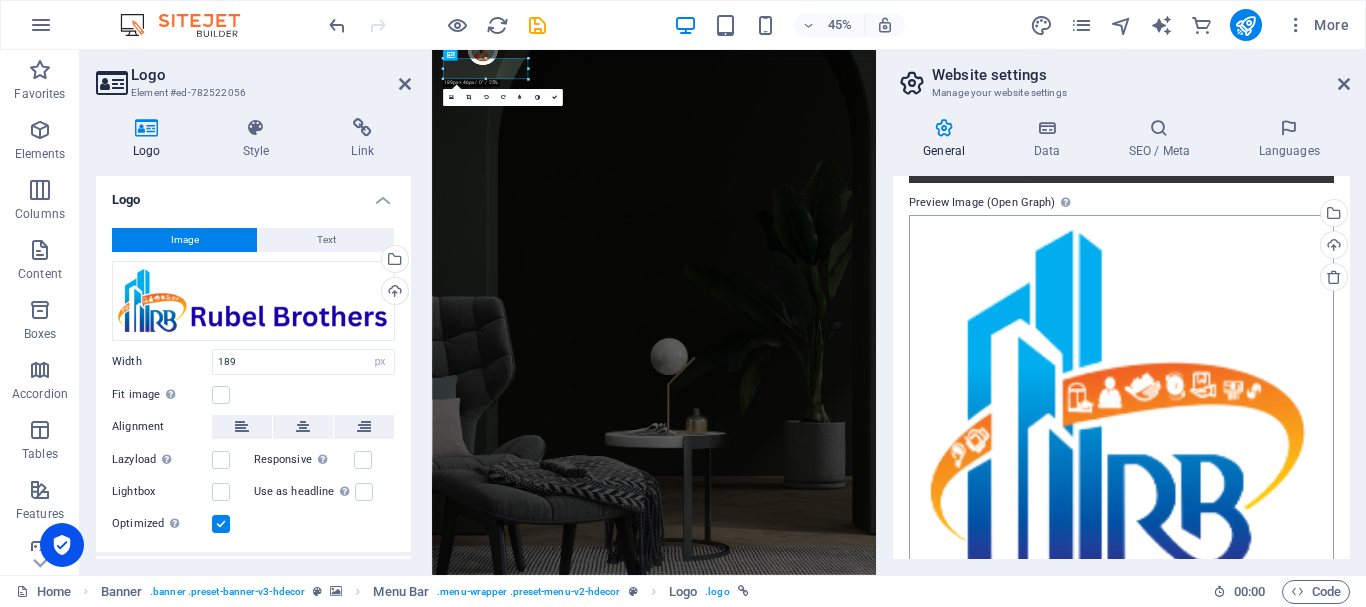 scroll, scrollTop: 495, scrollLeft: 0, axis: vertical 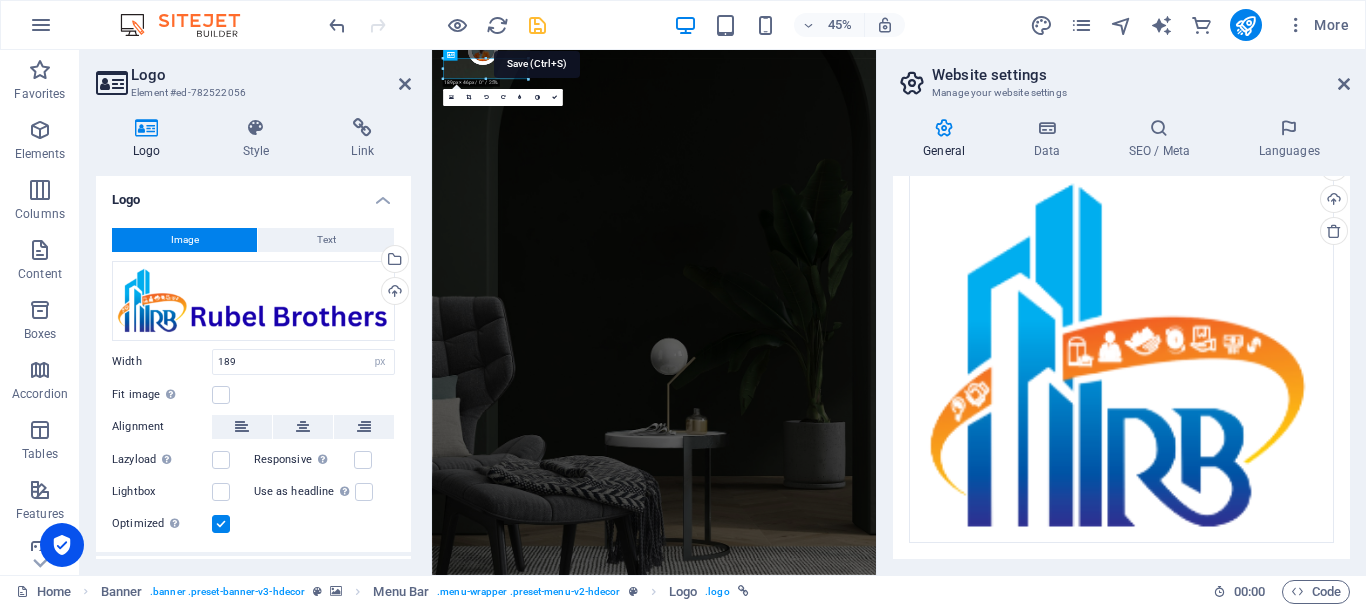 click at bounding box center (537, 25) 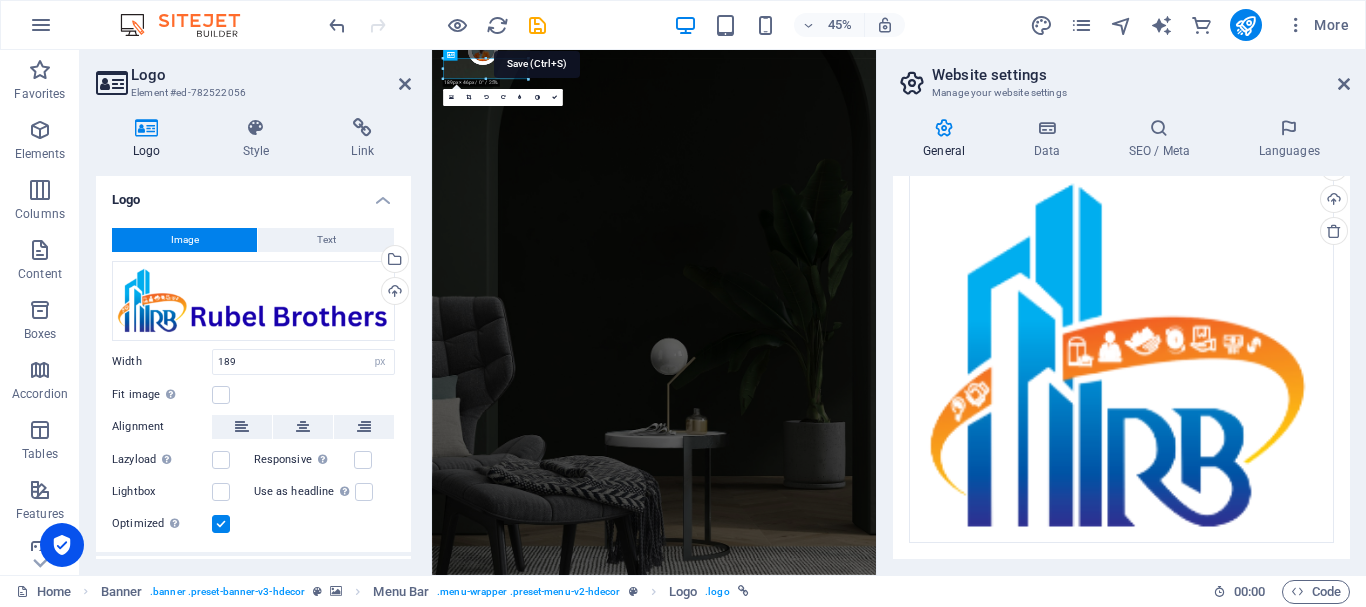 select on "px" 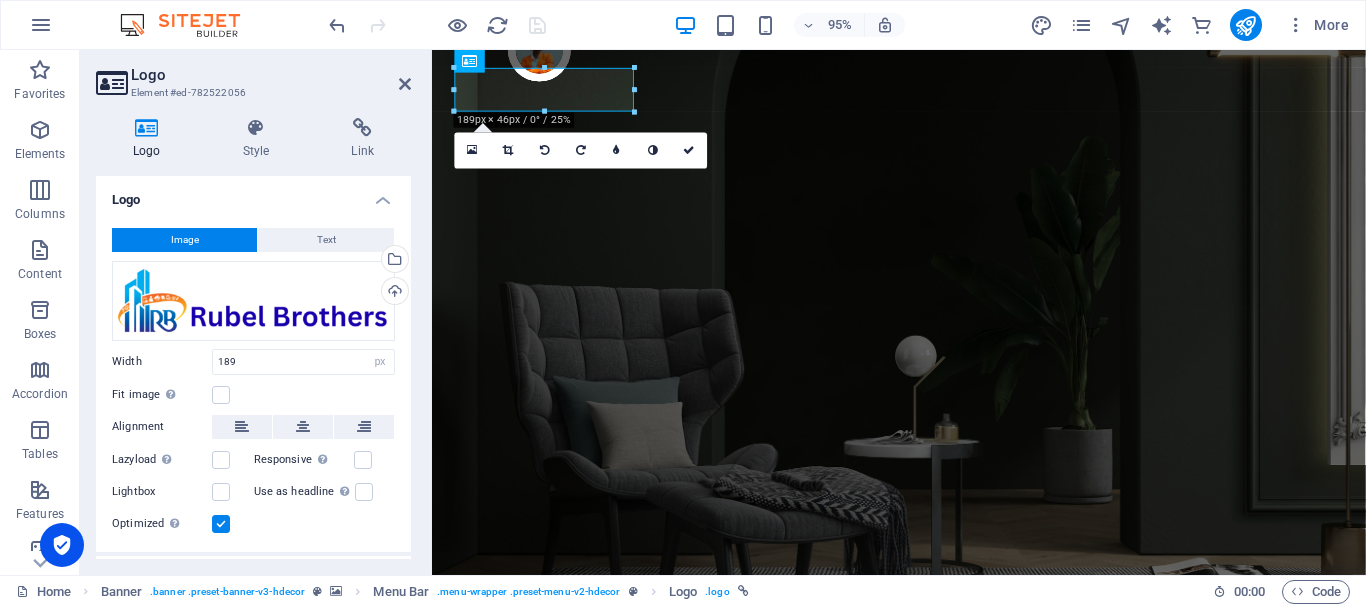 click on "95% More" at bounding box center (841, 25) 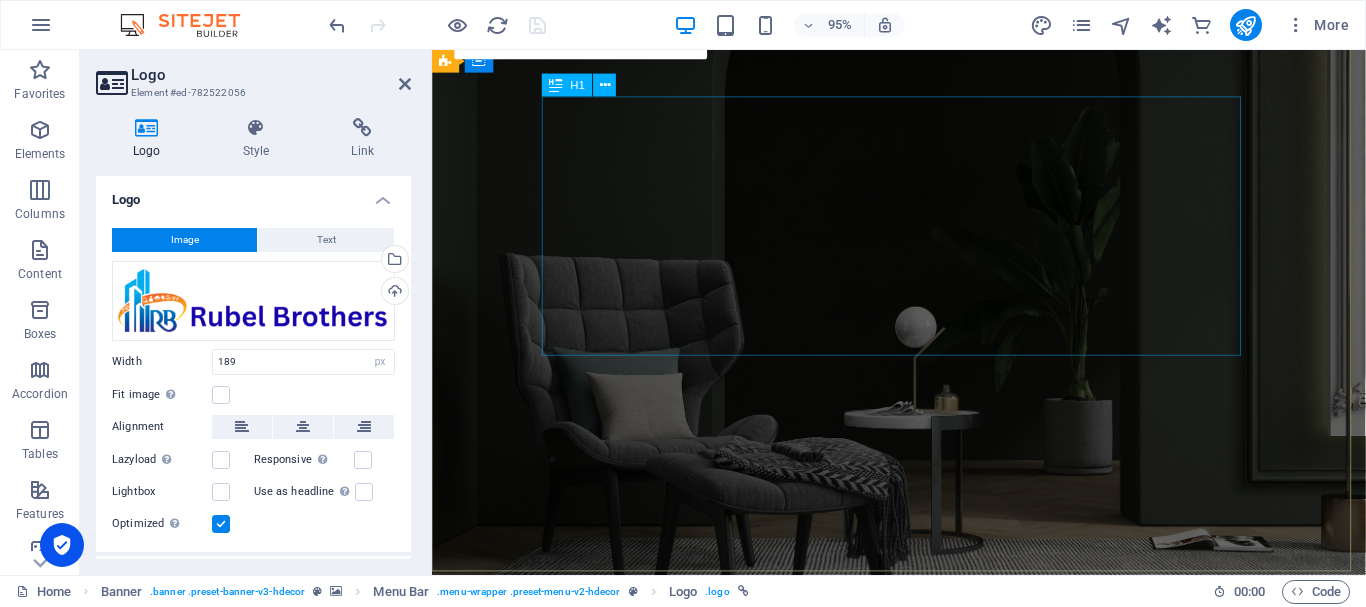 scroll, scrollTop: 0, scrollLeft: 0, axis: both 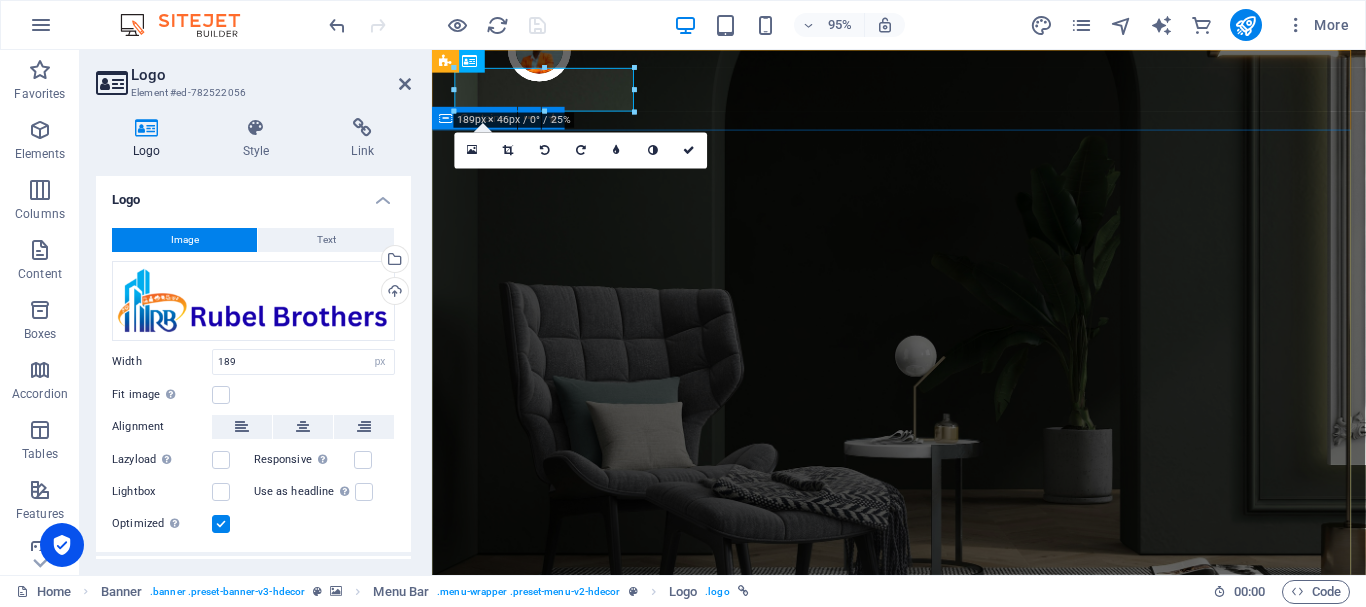 click on "Make Your Interior Minimalistic & Modern Turn your room with panto into a lot more minimalist and modern with ease and speed" at bounding box center (923, 1090) 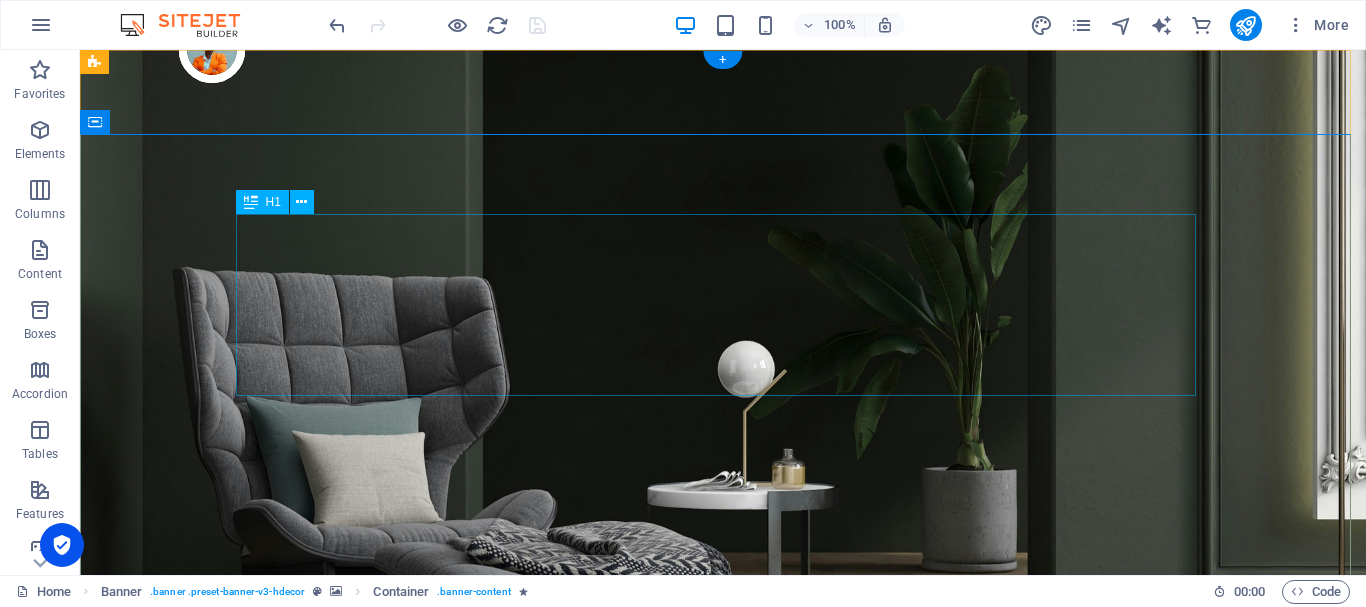 click on "Make Your Interior Minimalistic & Modern" at bounding box center [723, 1063] 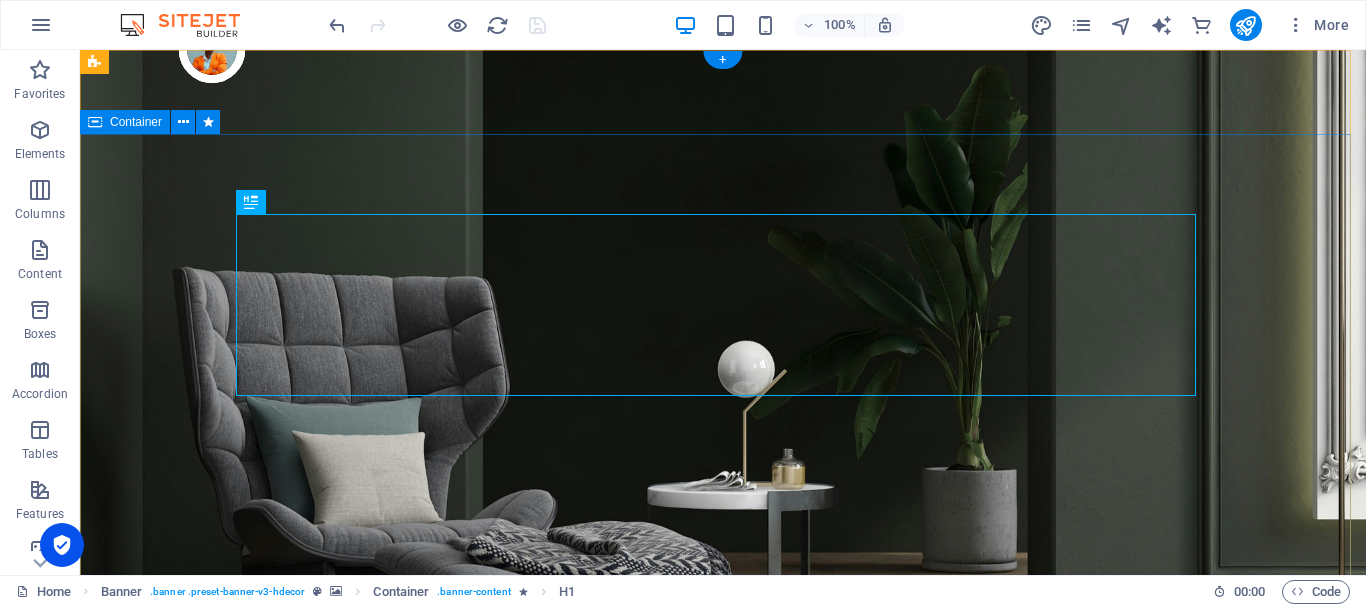 click on "Make Your Interior Minimalistic & Modern Turn your room with panto into a lot more minimalist and modern with ease and speed" at bounding box center (723, 1090) 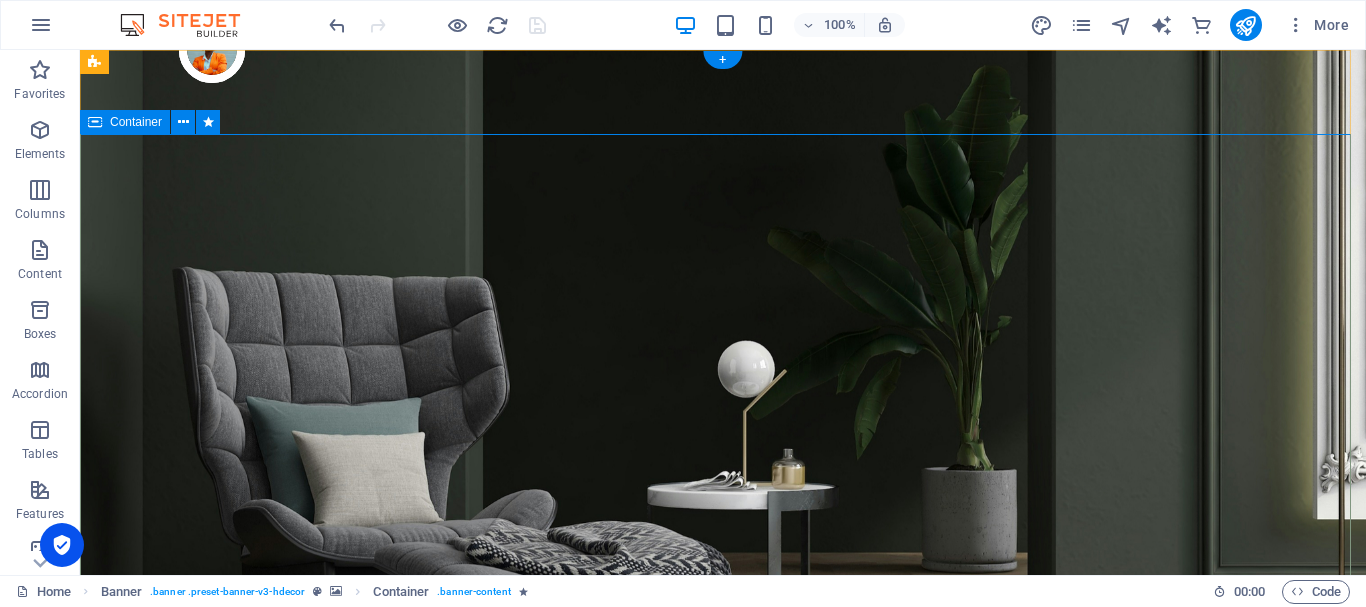 click on "Make Your Interior Minimalistic & Modern Turn your room with panto into a lot more minimalist and modern with ease and speed" at bounding box center [723, 1090] 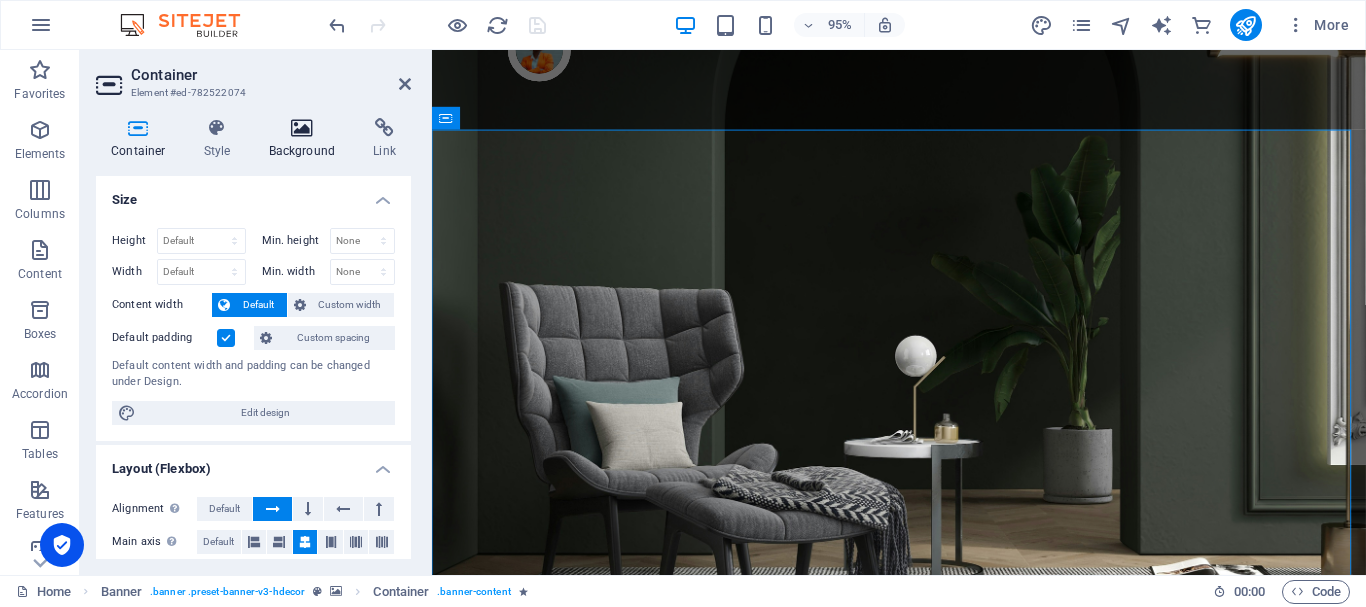 click at bounding box center [302, 128] 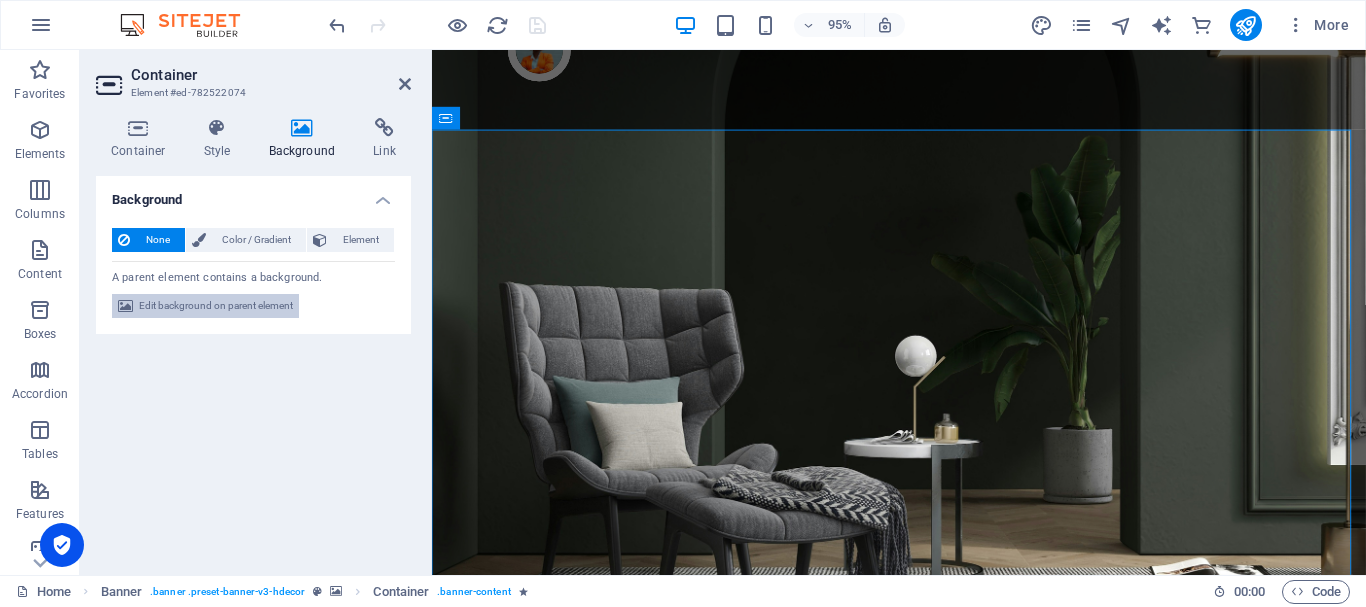 click on "Edit background on parent element" at bounding box center (216, 306) 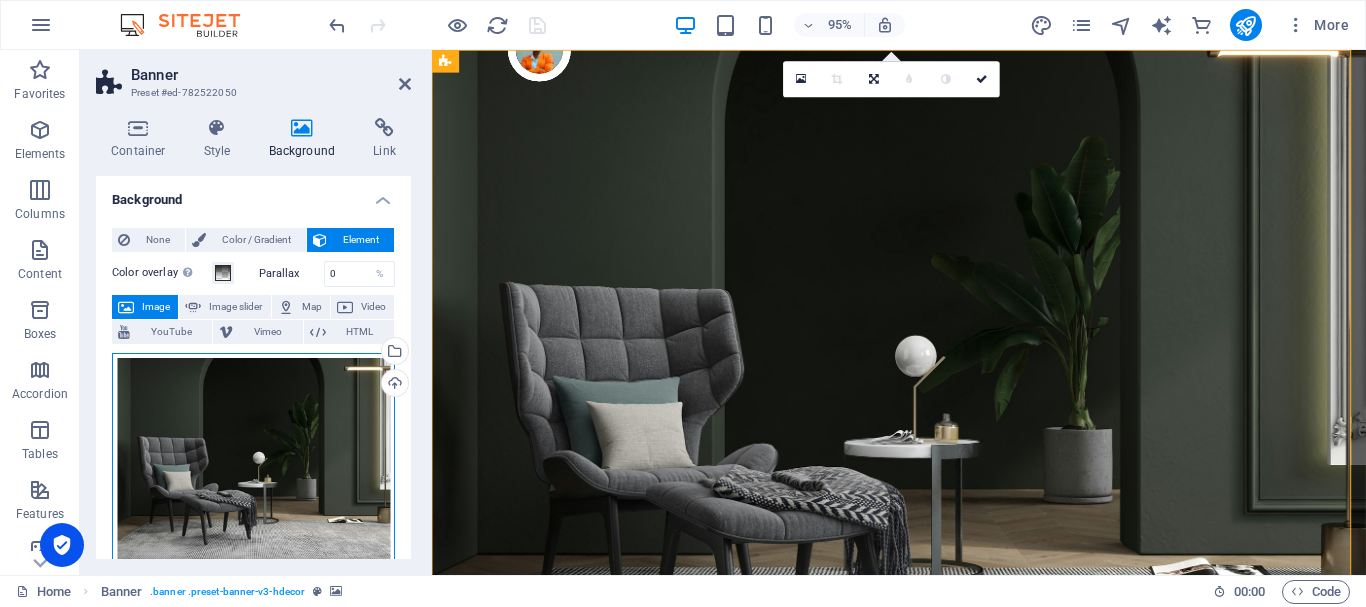 click on "Drag files here, click to choose files or select files from Files or our free stock photos & videos" at bounding box center (253, 460) 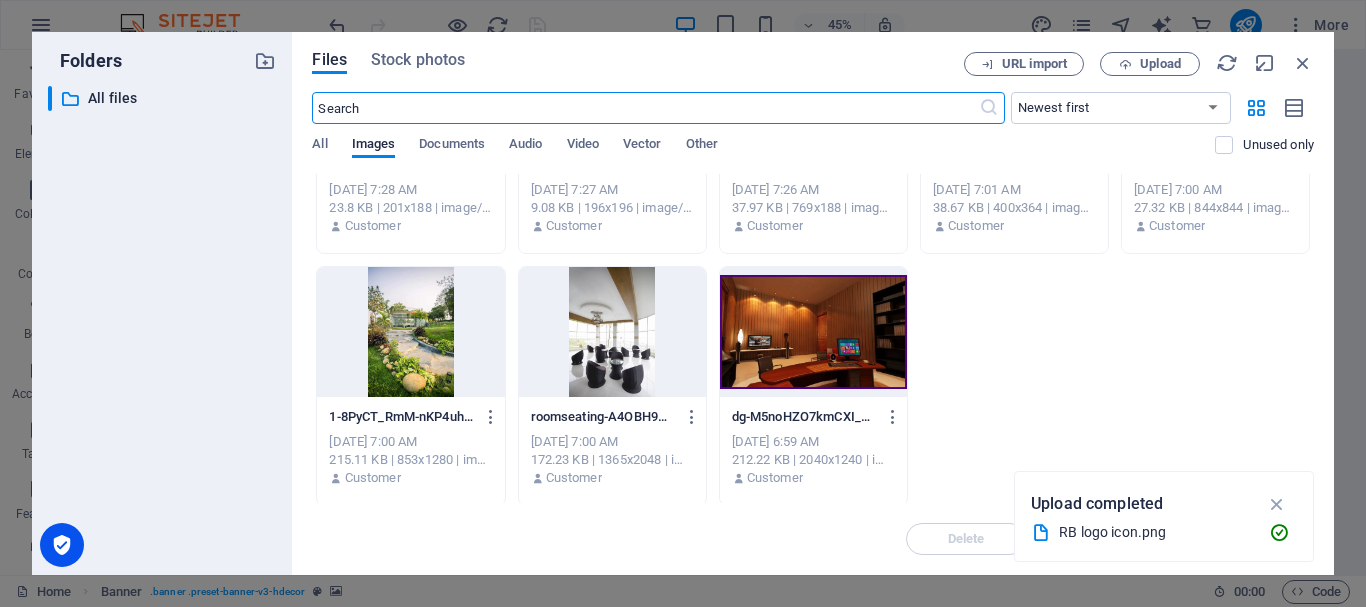 scroll, scrollTop: 163, scrollLeft: 0, axis: vertical 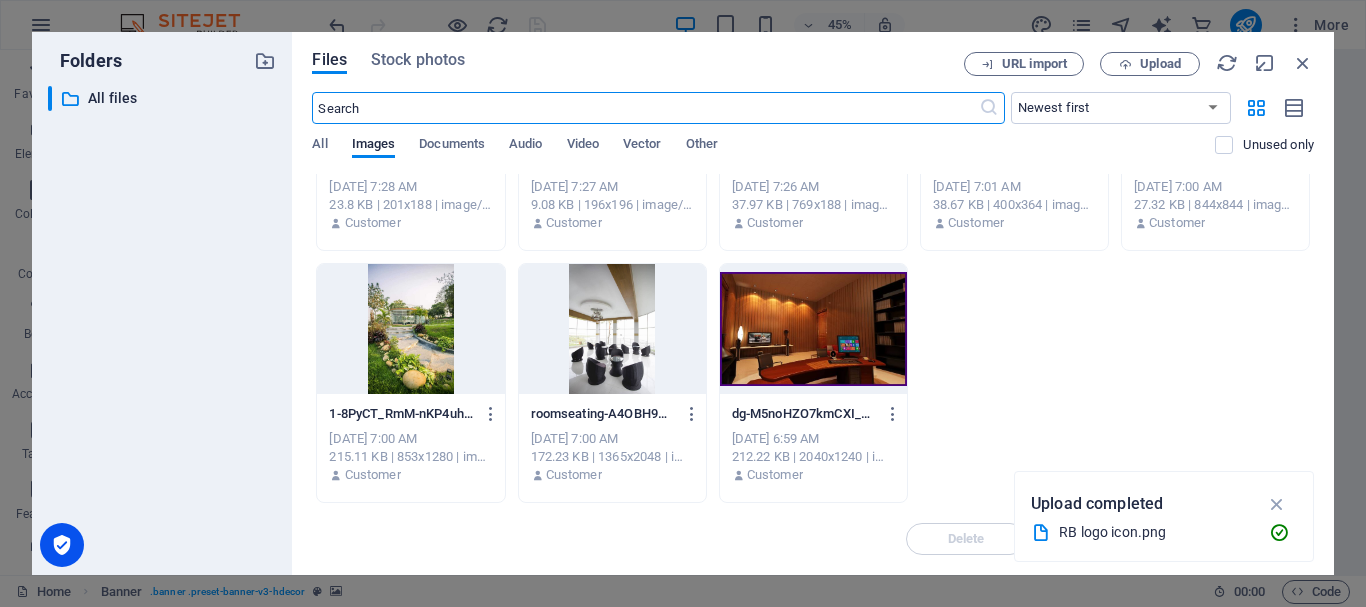 click at bounding box center [813, 329] 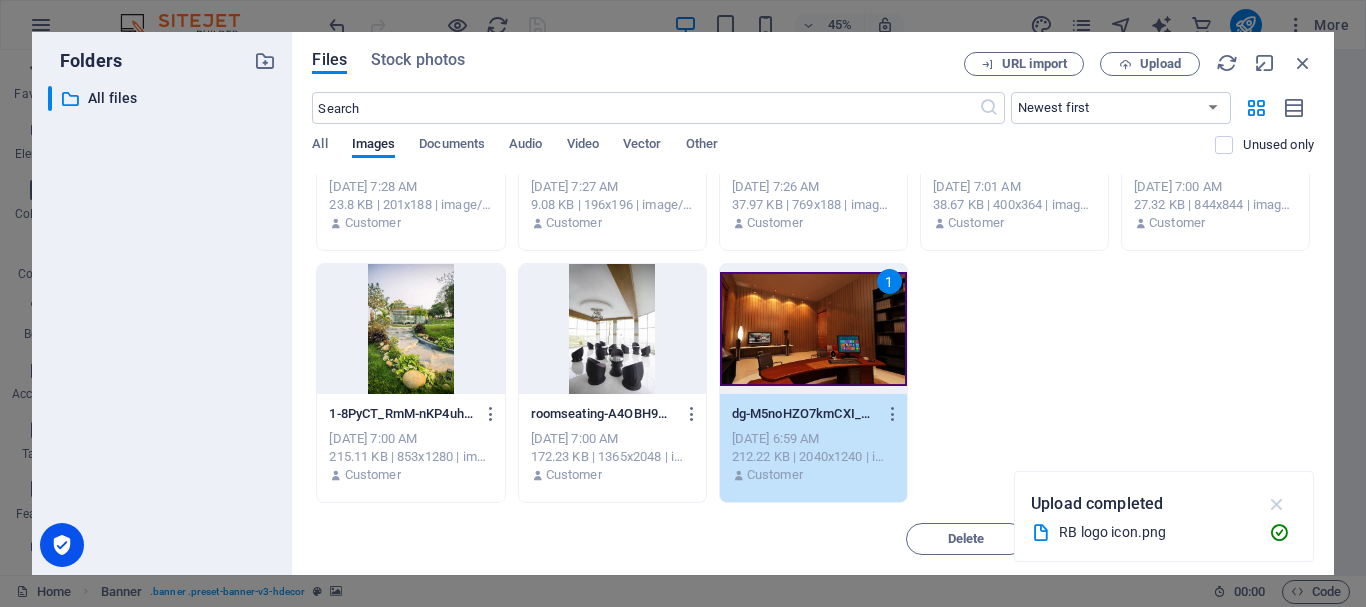 click at bounding box center [1277, 504] 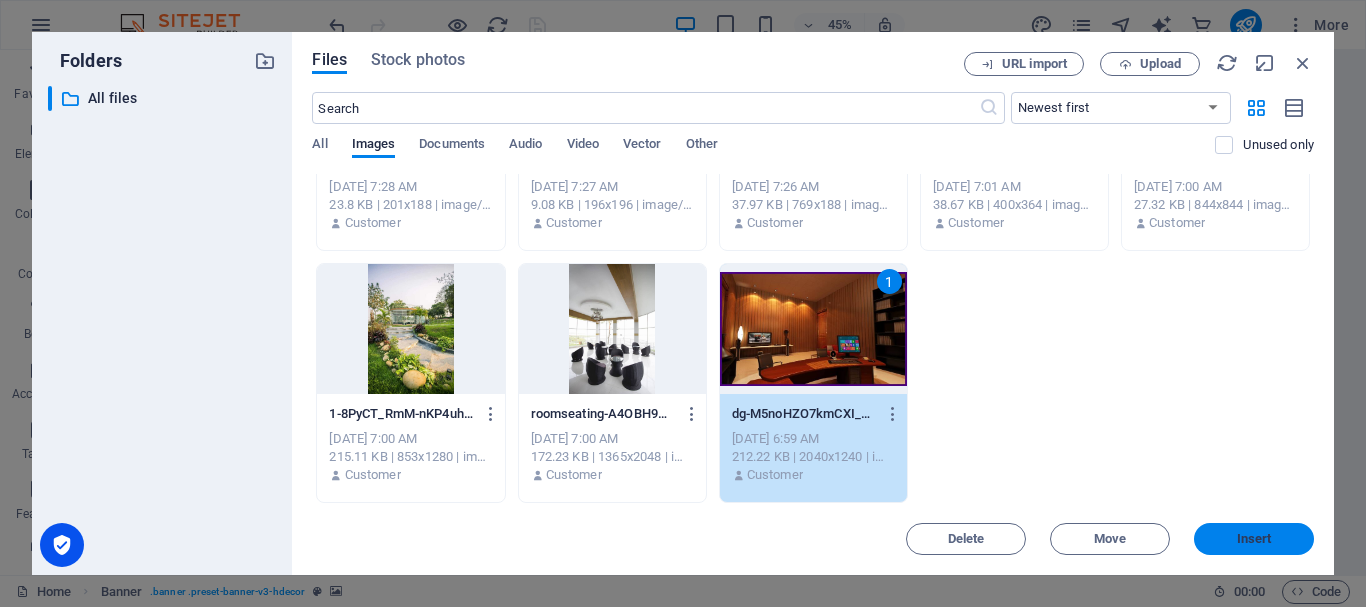 click on "Insert" at bounding box center (1254, 539) 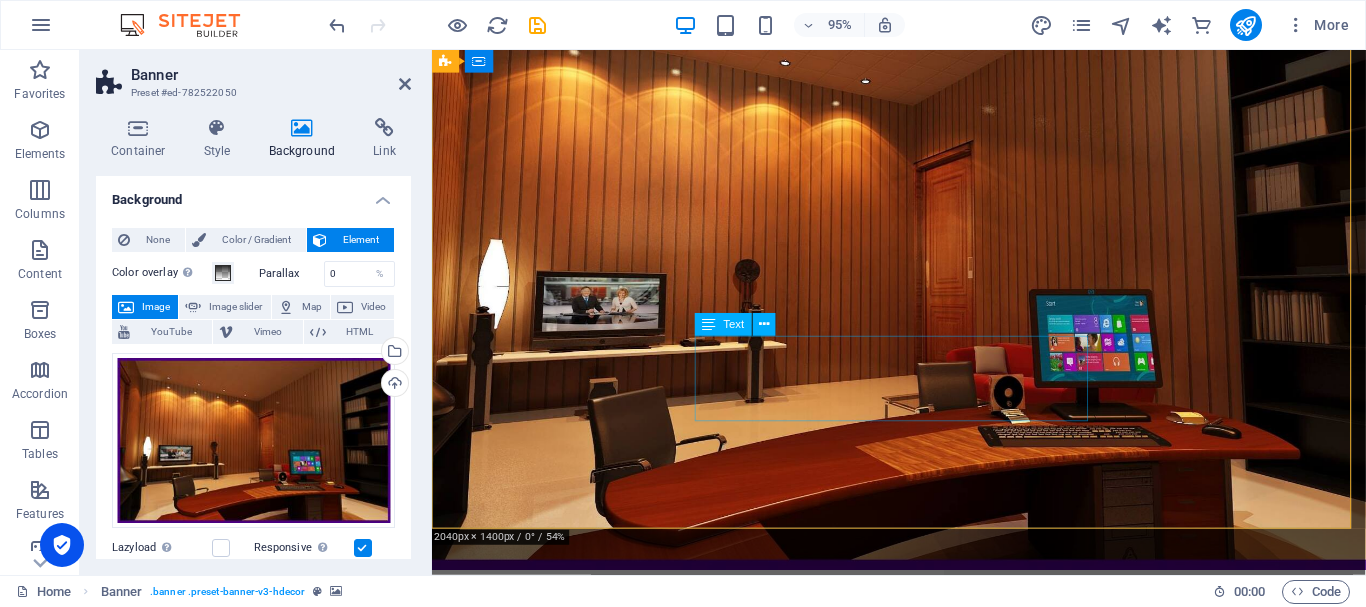 scroll, scrollTop: 84, scrollLeft: 0, axis: vertical 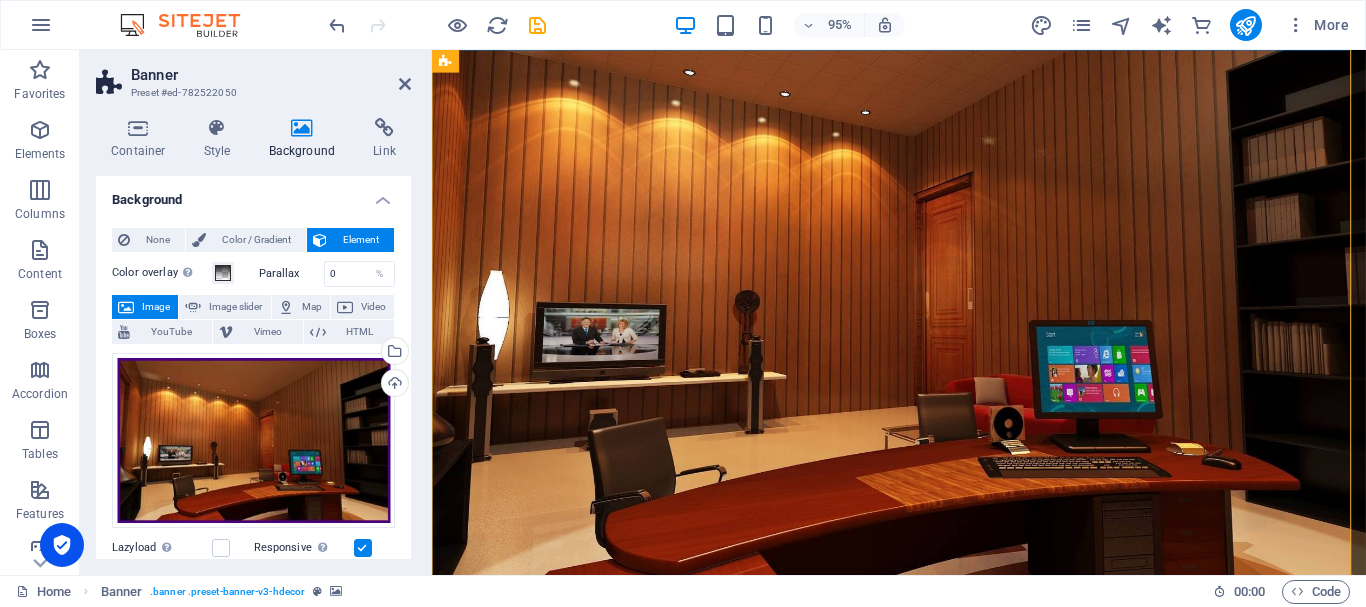 click on "Make Your Interior Minimalistic & Modern Turn your room with panto into a lot more minimalist and modern with ease and speed" at bounding box center (923, 1006) 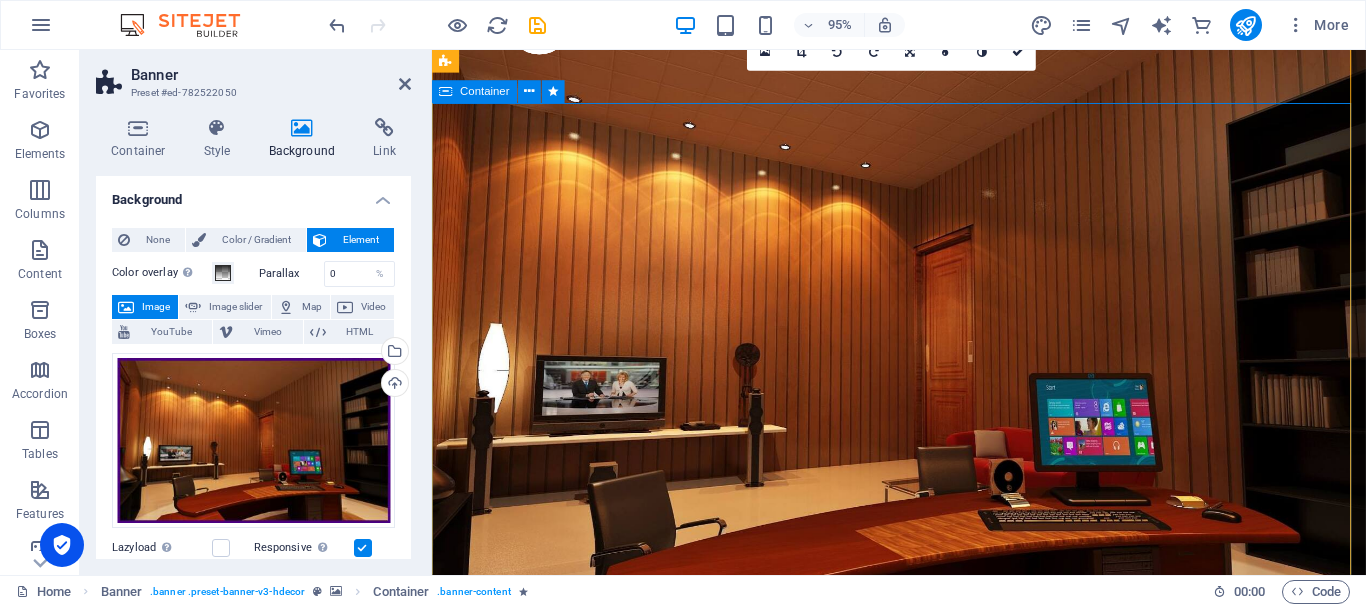 scroll, scrollTop: 0, scrollLeft: 0, axis: both 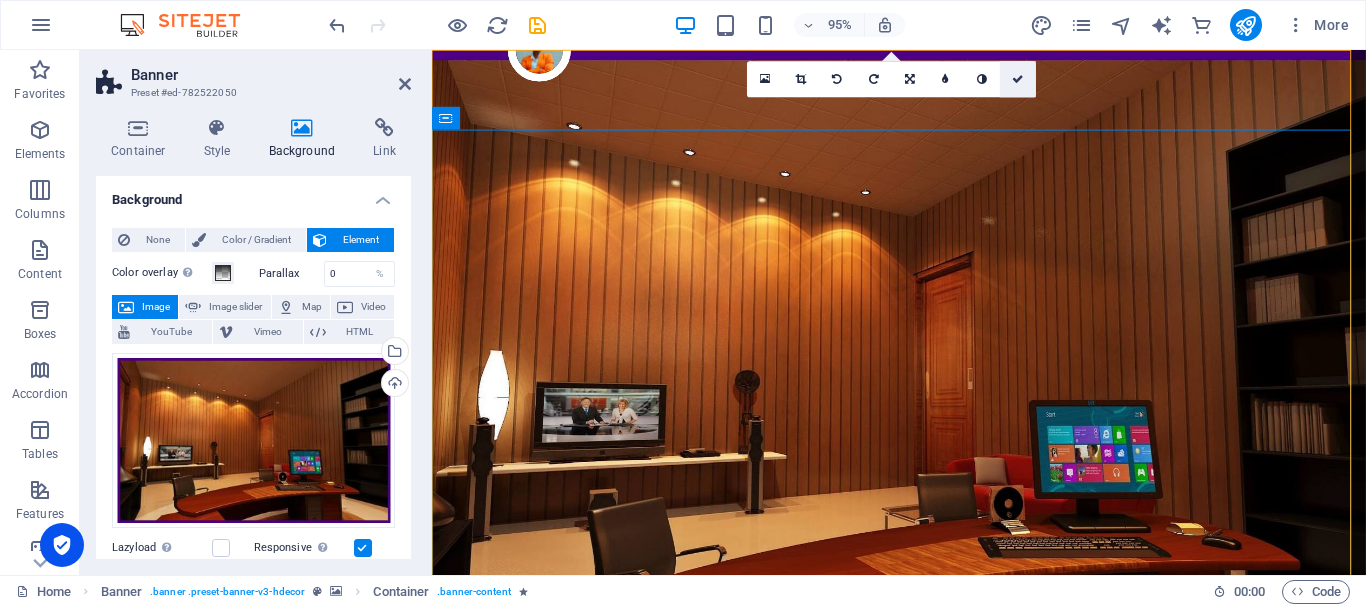 click at bounding box center (1018, 79) 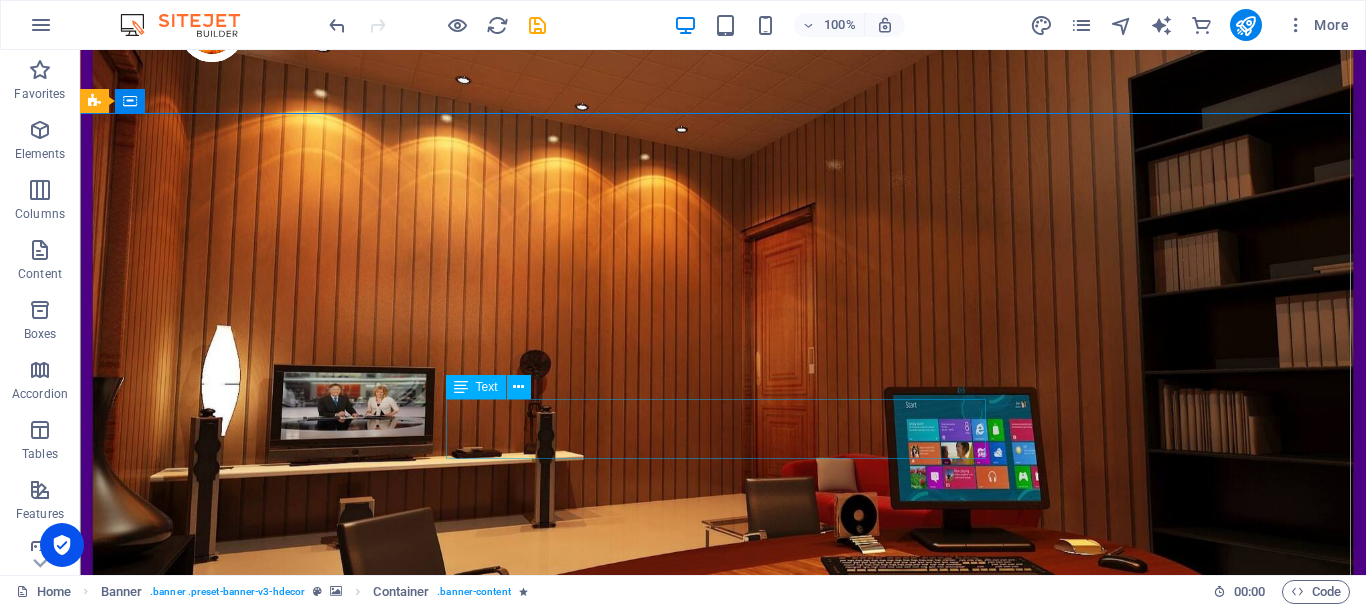 scroll, scrollTop: 0, scrollLeft: 0, axis: both 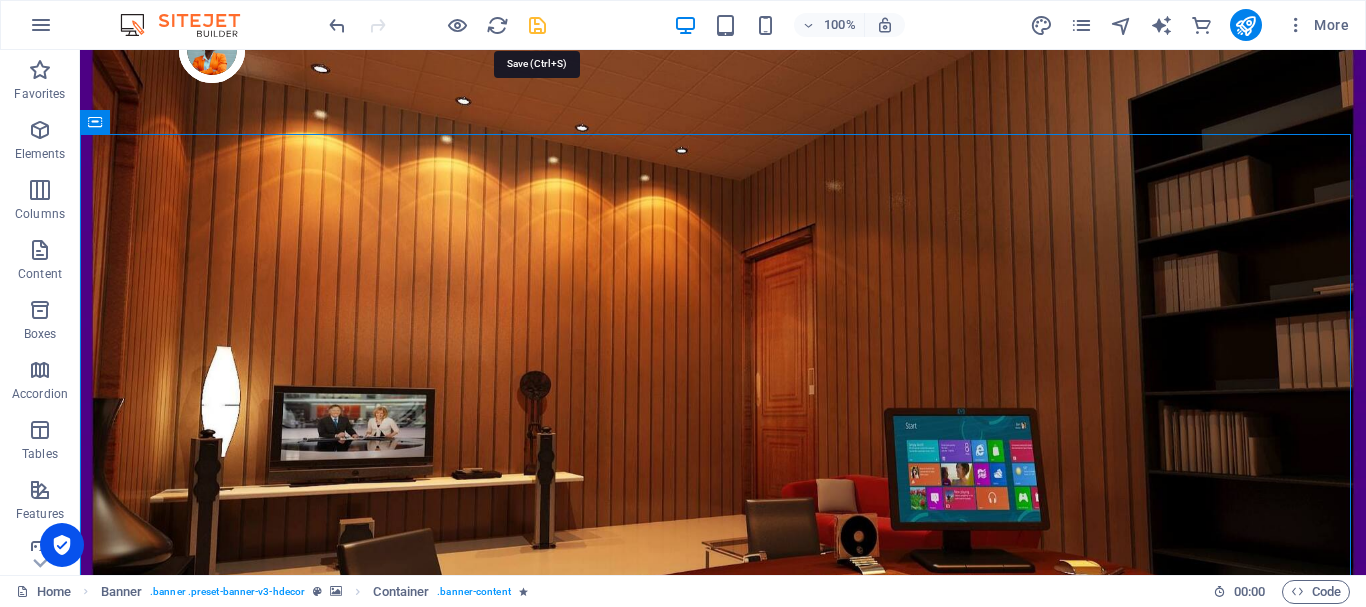 click at bounding box center [537, 25] 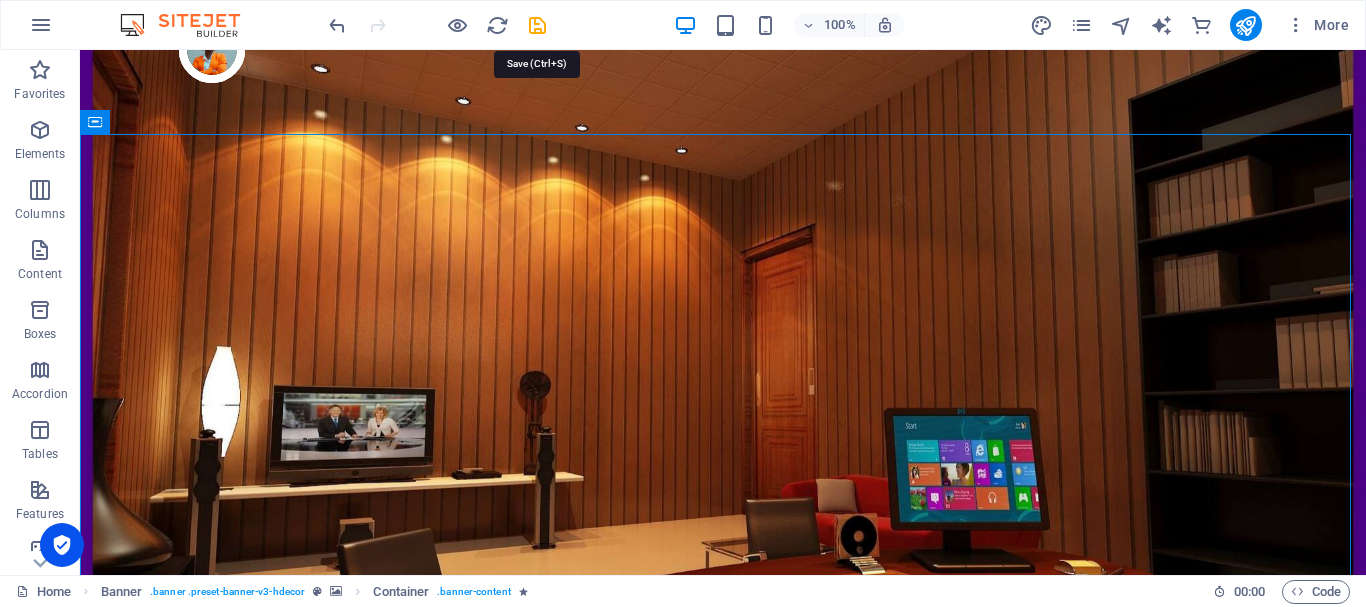 select on "px" 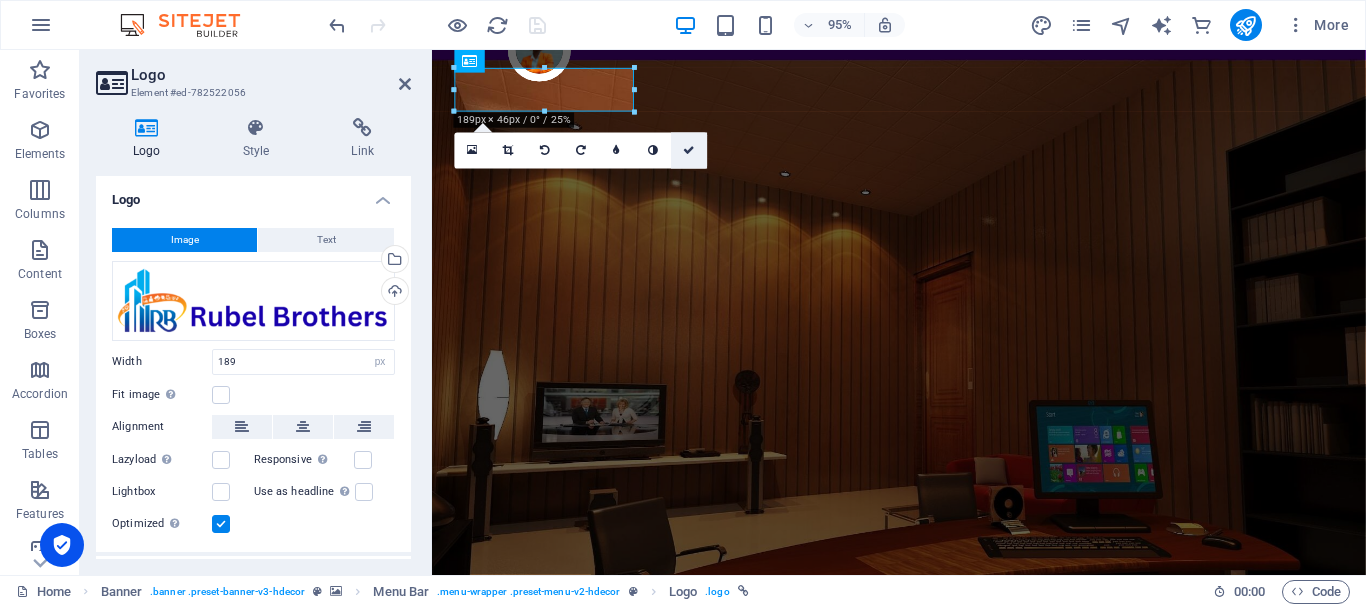 click at bounding box center [690, 150] 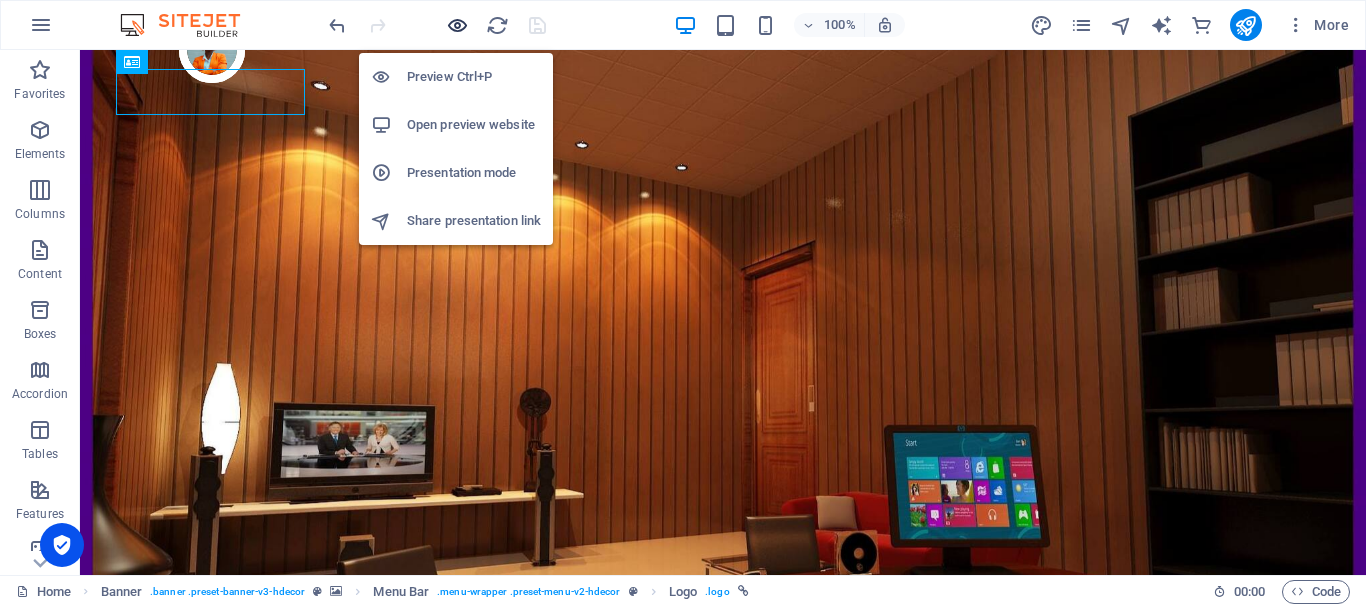click at bounding box center [457, 25] 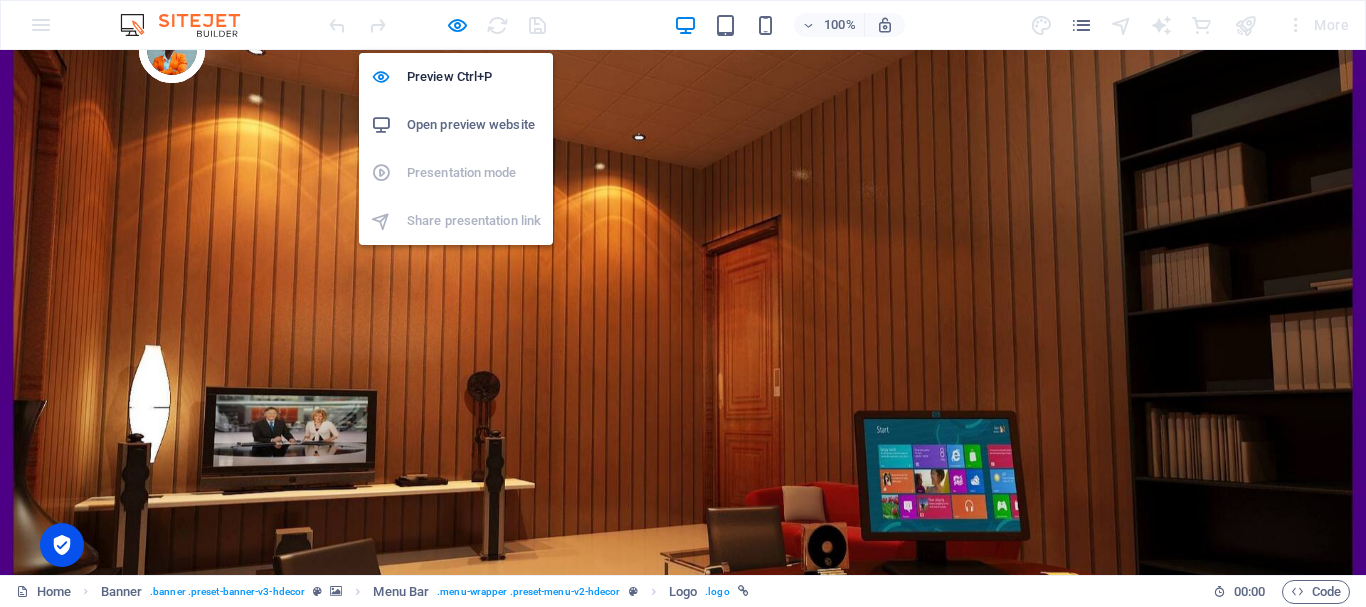 click on "Open preview website" at bounding box center [474, 125] 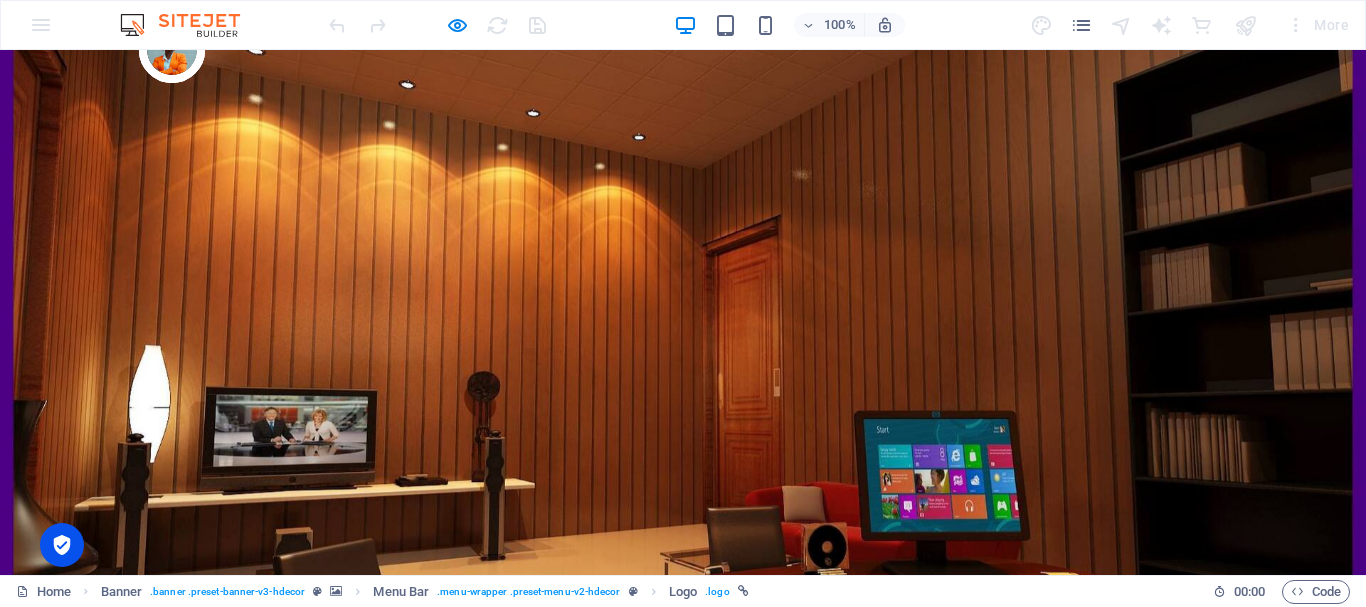click on "Shop now" at bounding box center (167, 816) 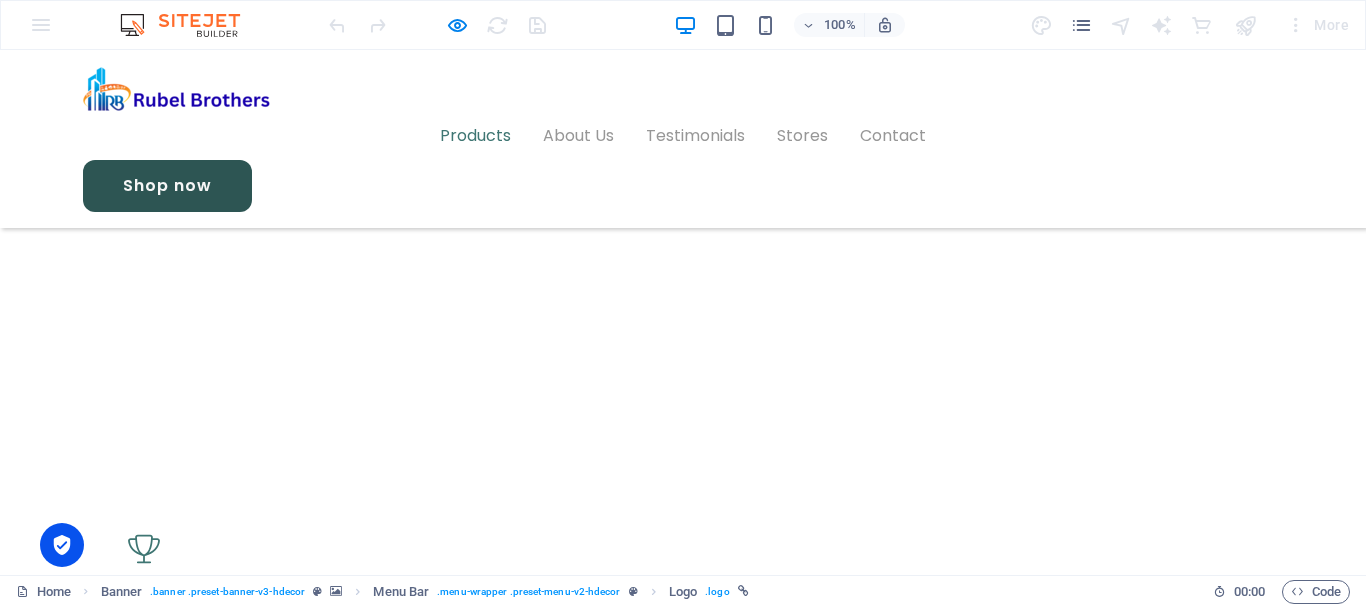 scroll, scrollTop: 770, scrollLeft: 0, axis: vertical 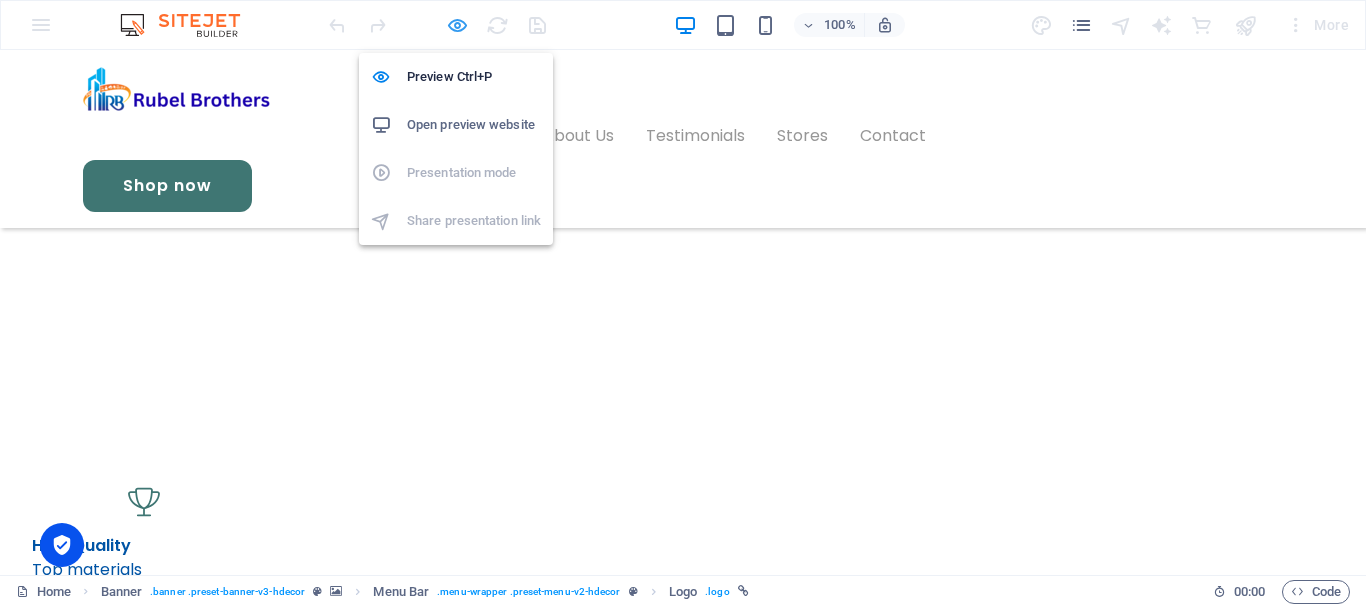 click at bounding box center [457, 25] 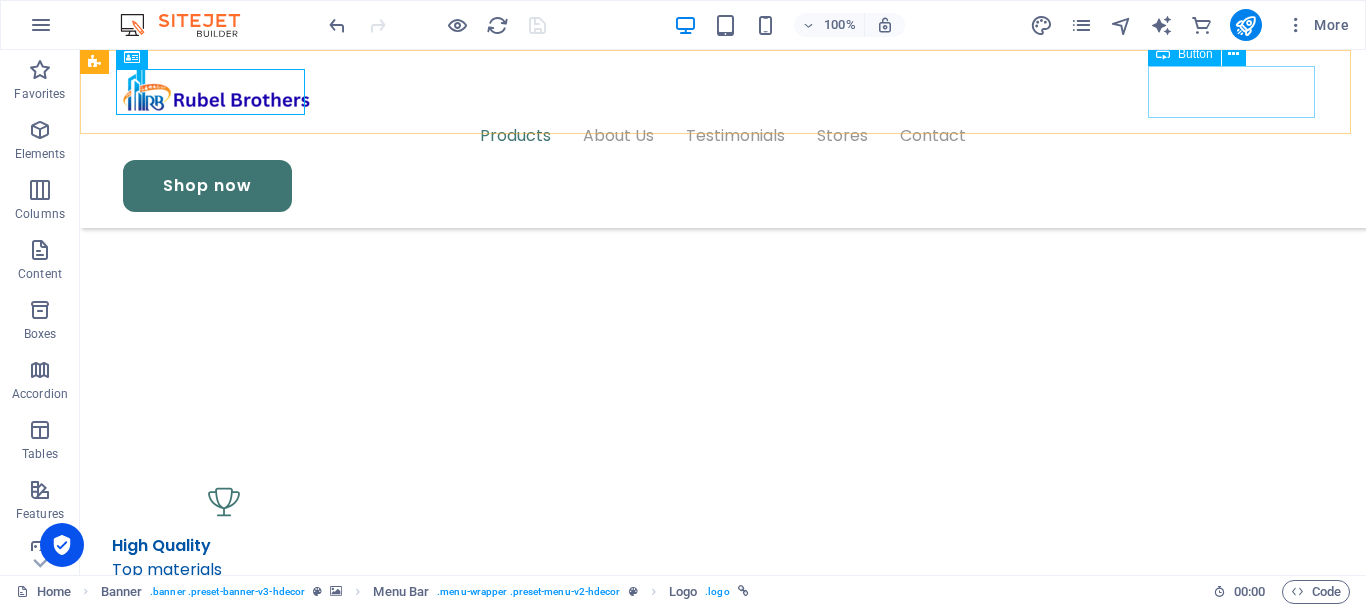 click on "Shop now" at bounding box center (723, 186) 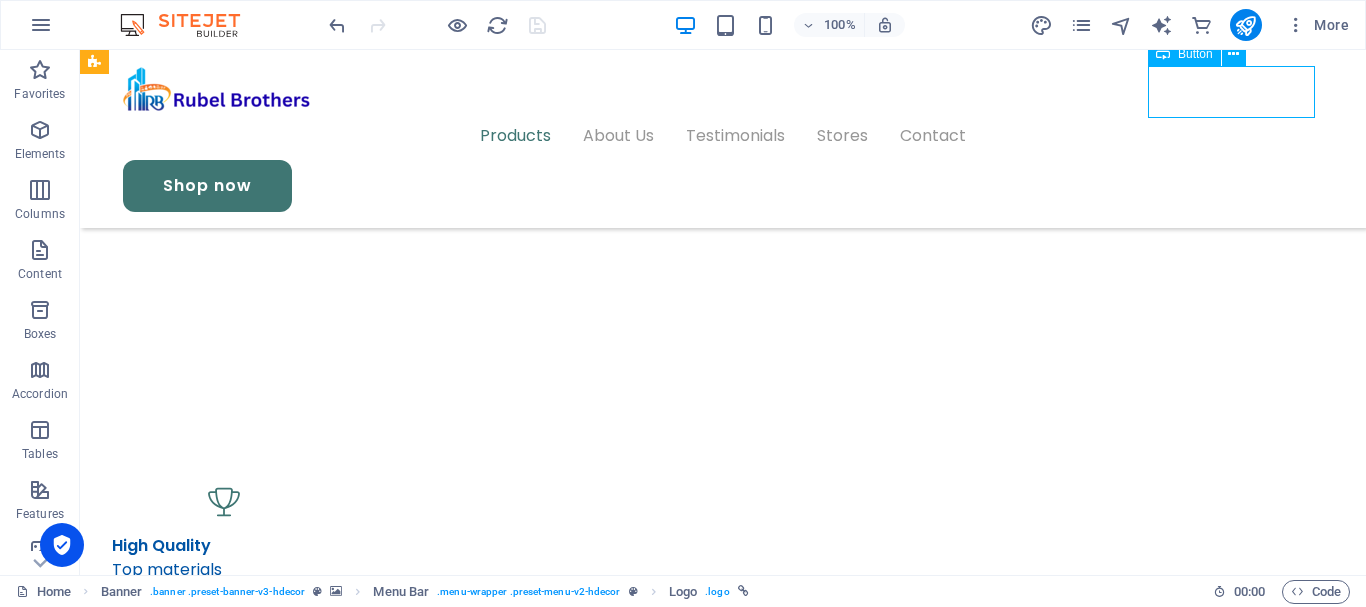 click on "Shop now" at bounding box center [723, 186] 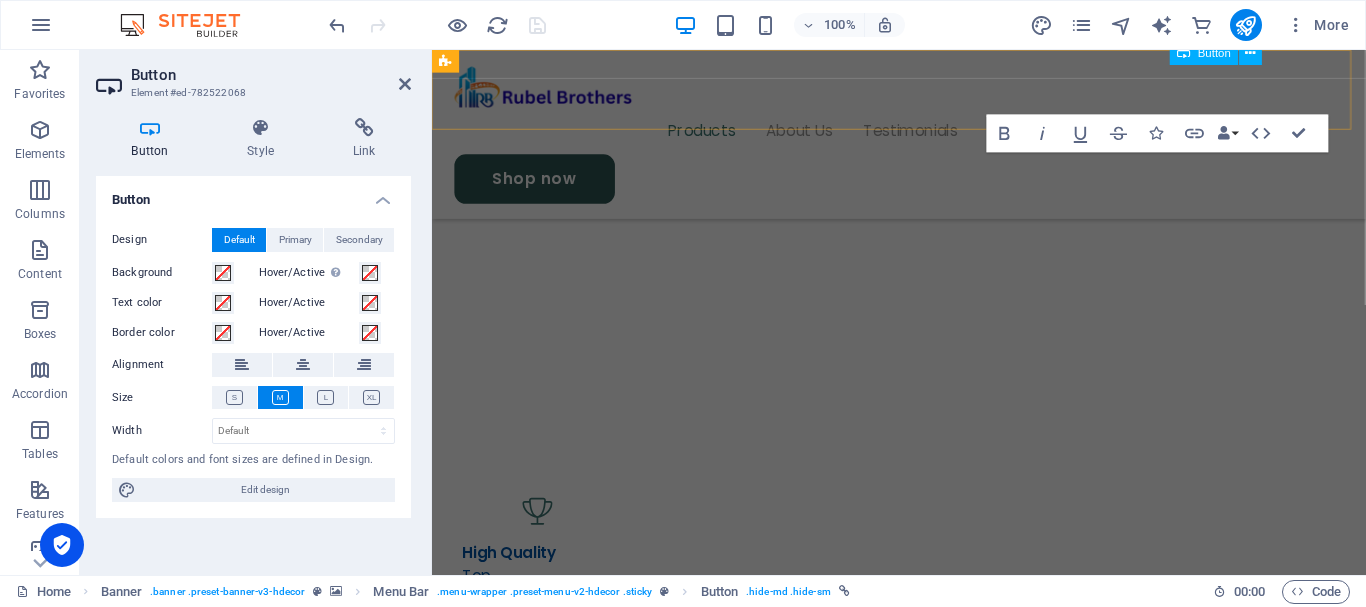 scroll, scrollTop: 804, scrollLeft: 0, axis: vertical 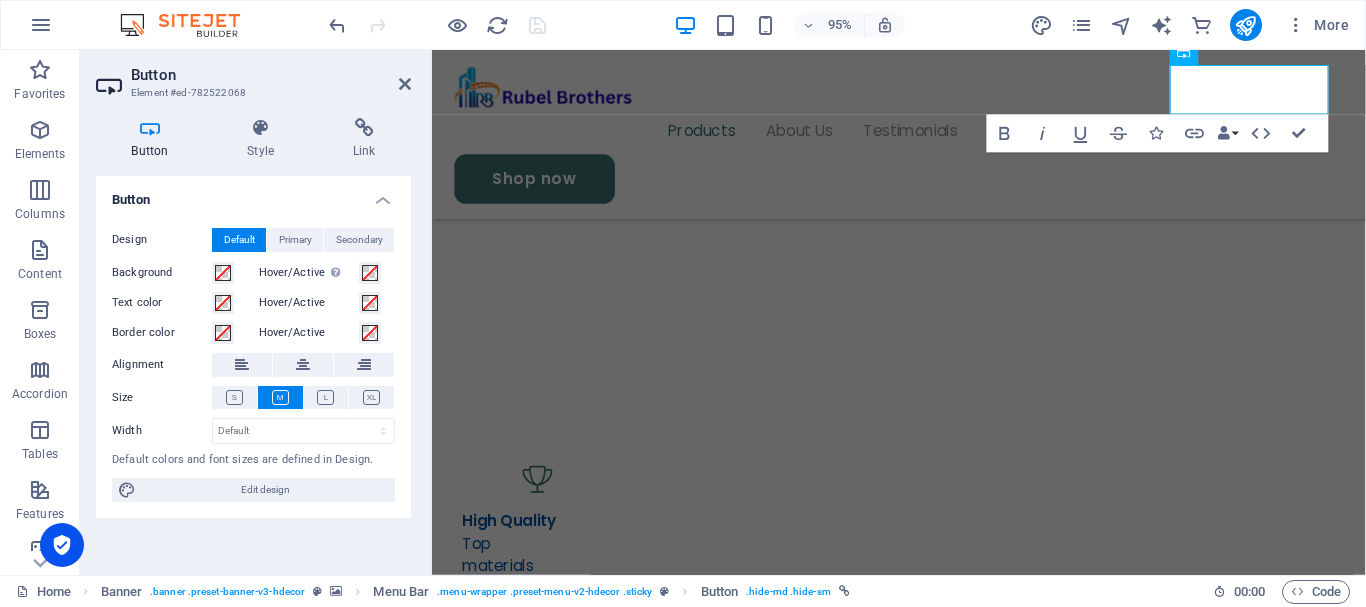 type 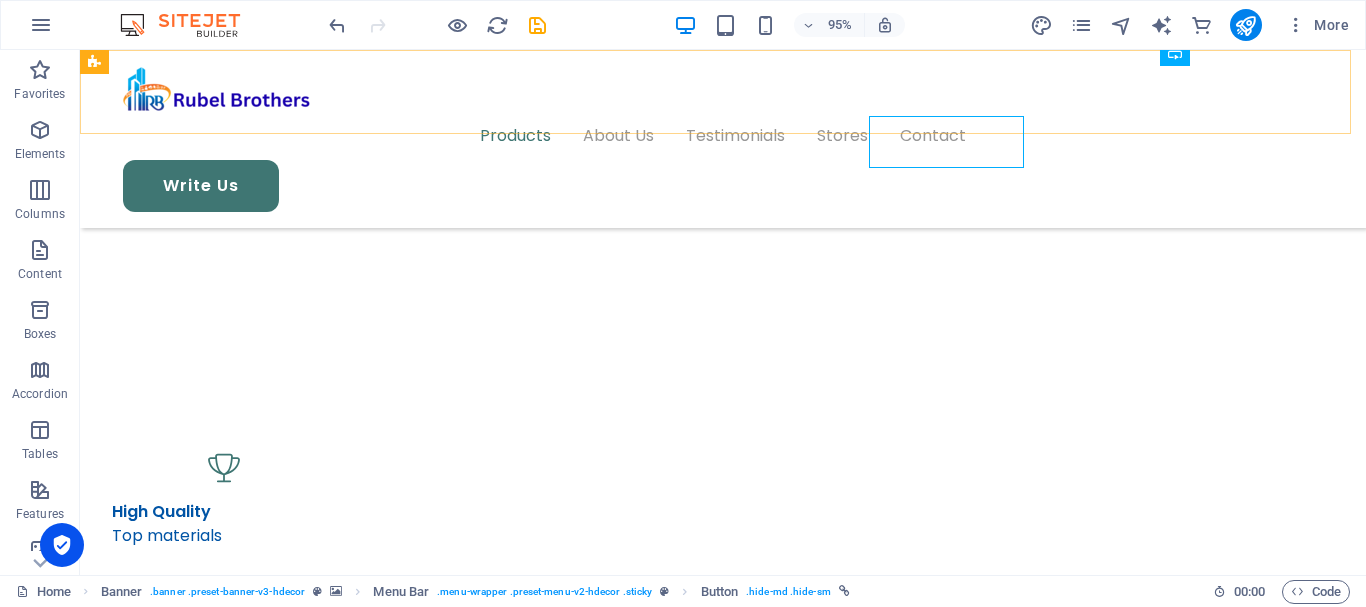 scroll, scrollTop: 754, scrollLeft: 0, axis: vertical 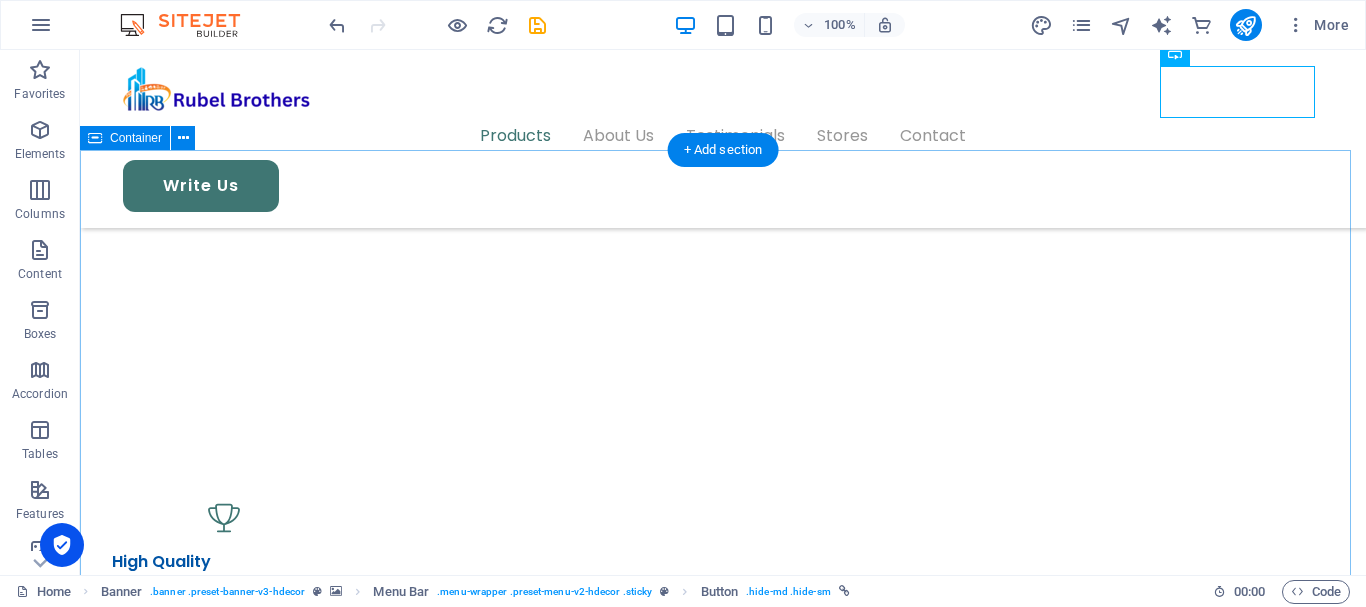 click on "Products Our Products" at bounding box center (723, 1540) 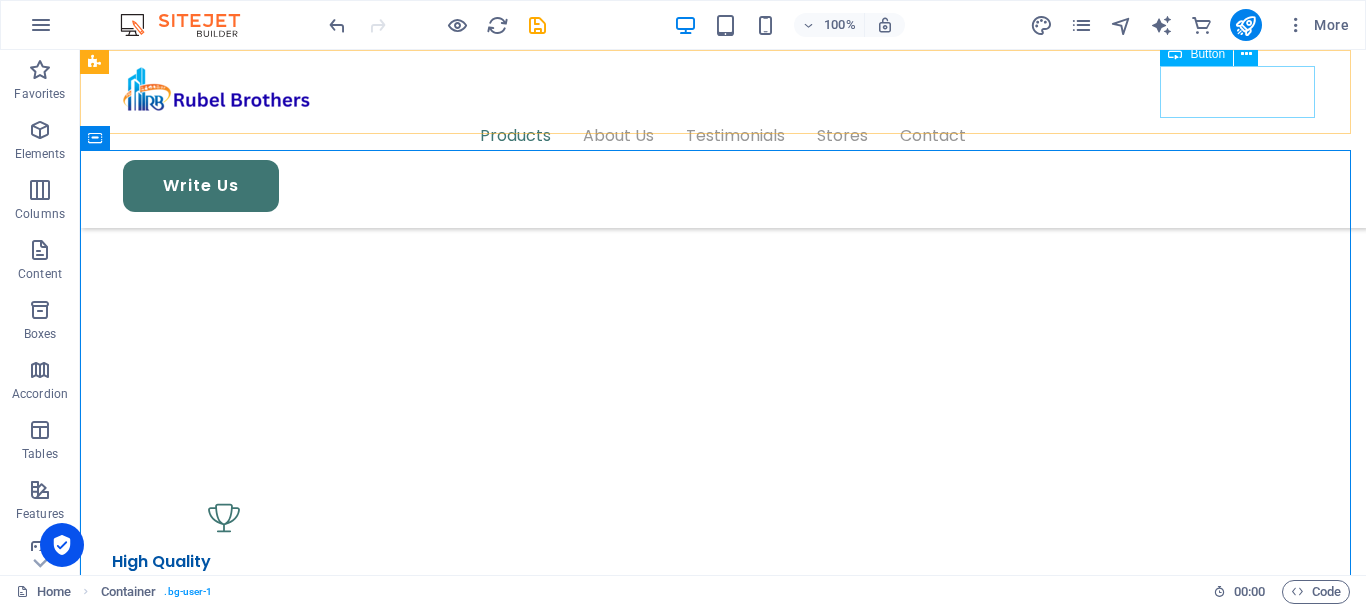 click on "Write Us" at bounding box center (723, 186) 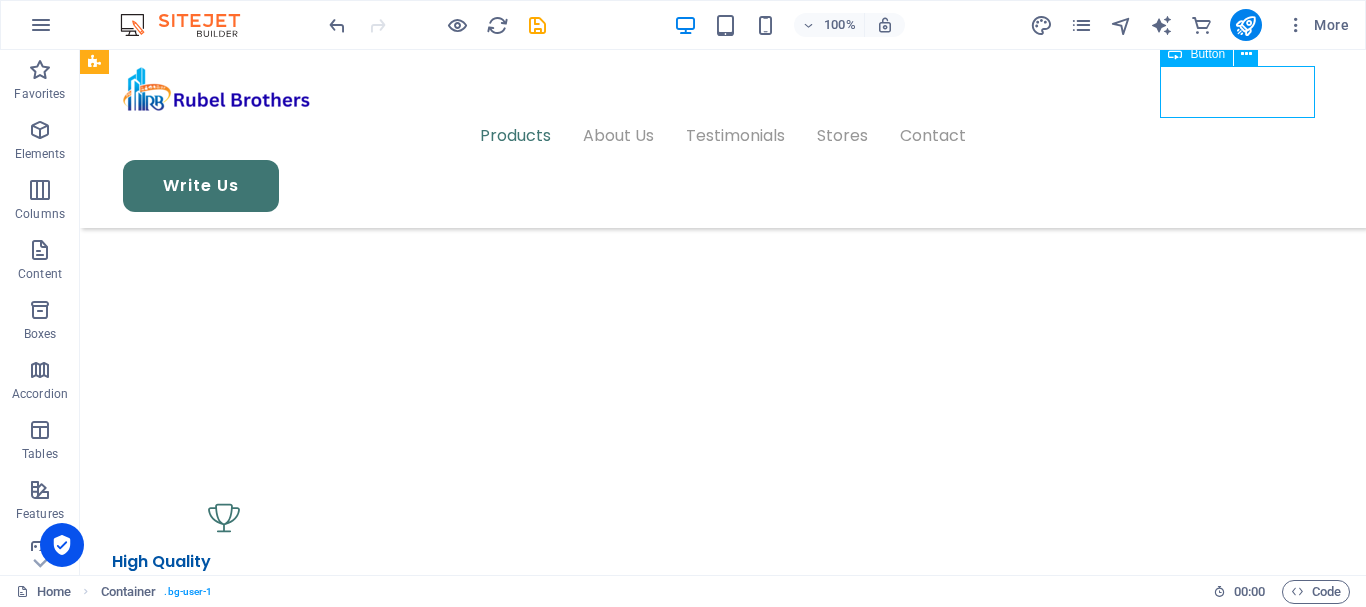 click on "Write Us" at bounding box center (723, 186) 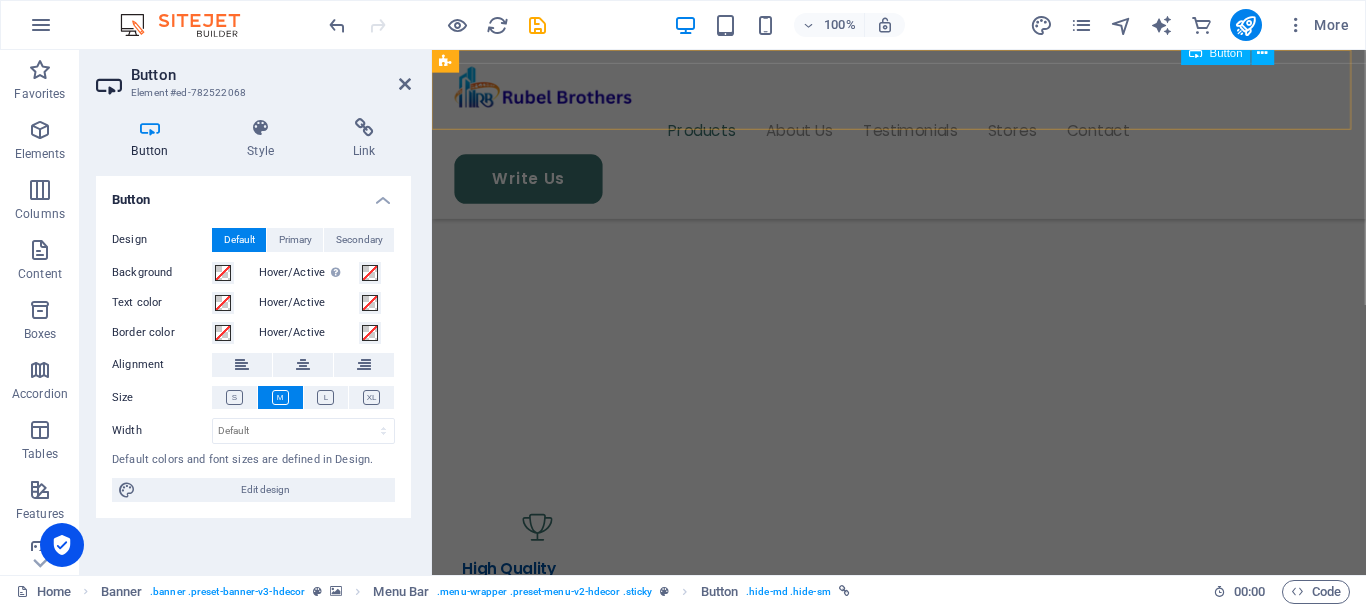 scroll, scrollTop: 804, scrollLeft: 0, axis: vertical 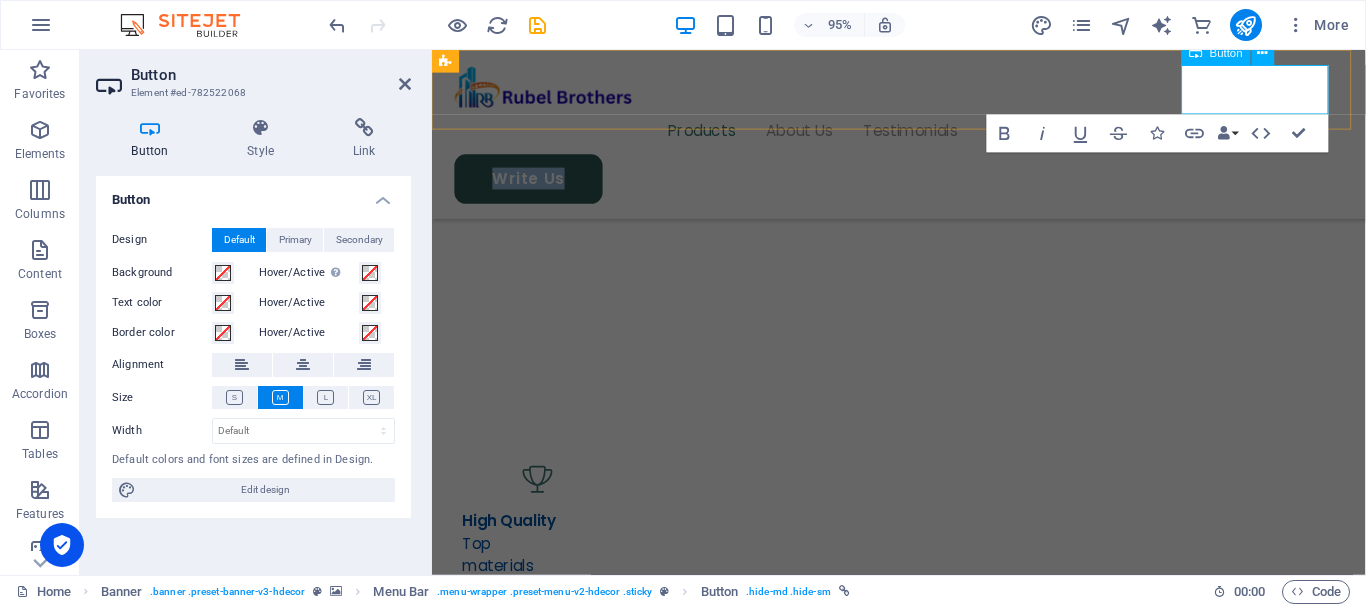 type 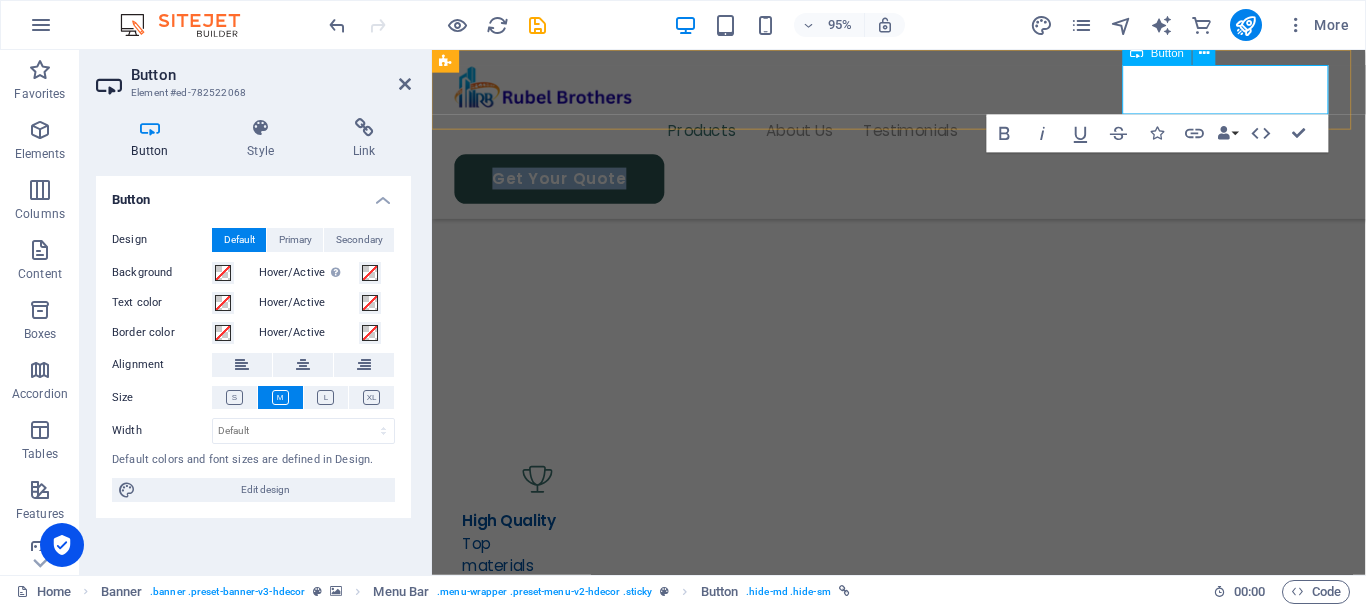 copy on "Get Your Quote" 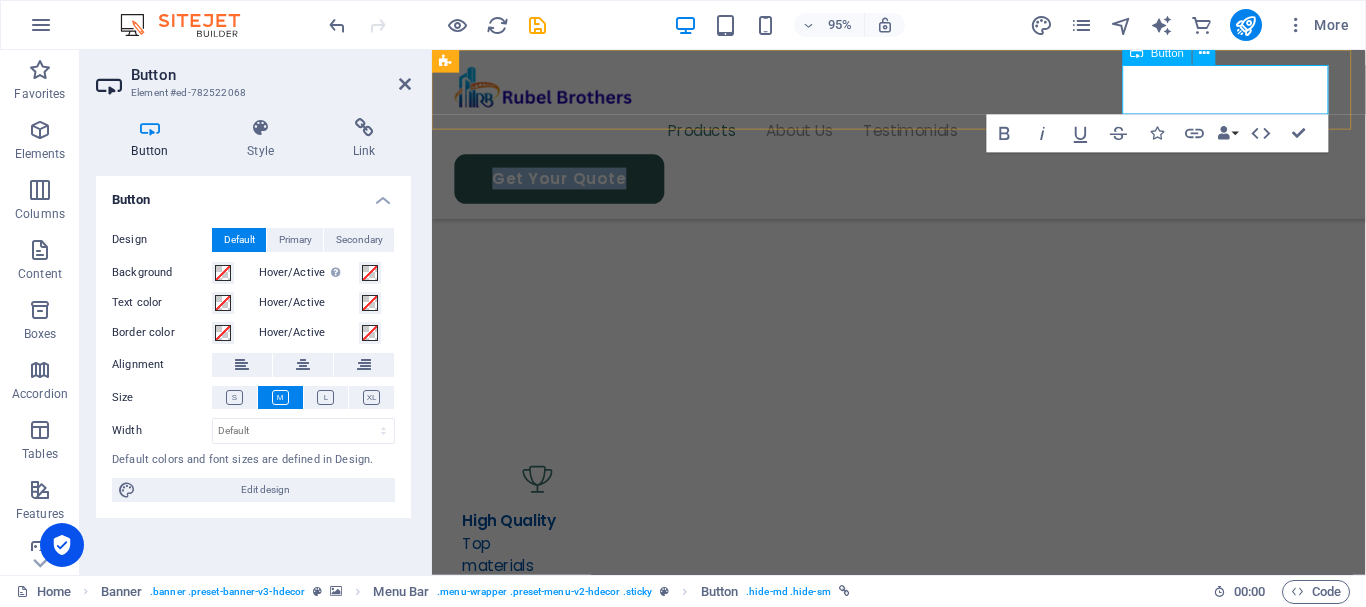 click on "Get Your Quote" at bounding box center [566, 186] 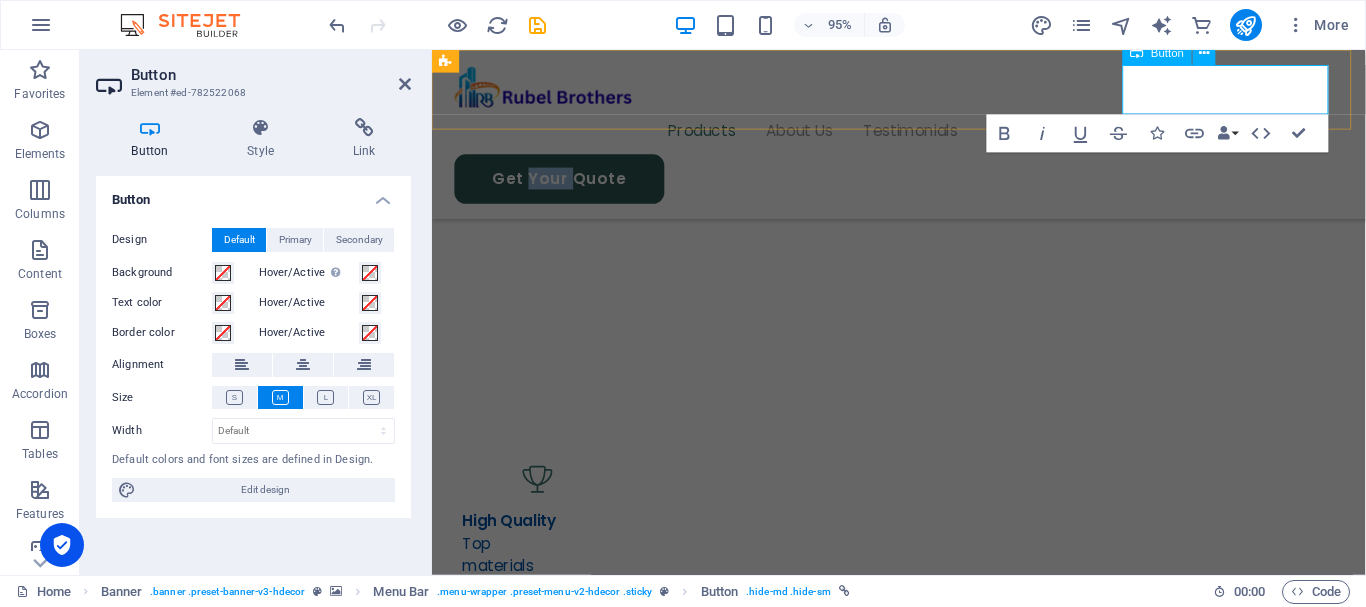 click on "Get Your Quote" at bounding box center (566, 186) 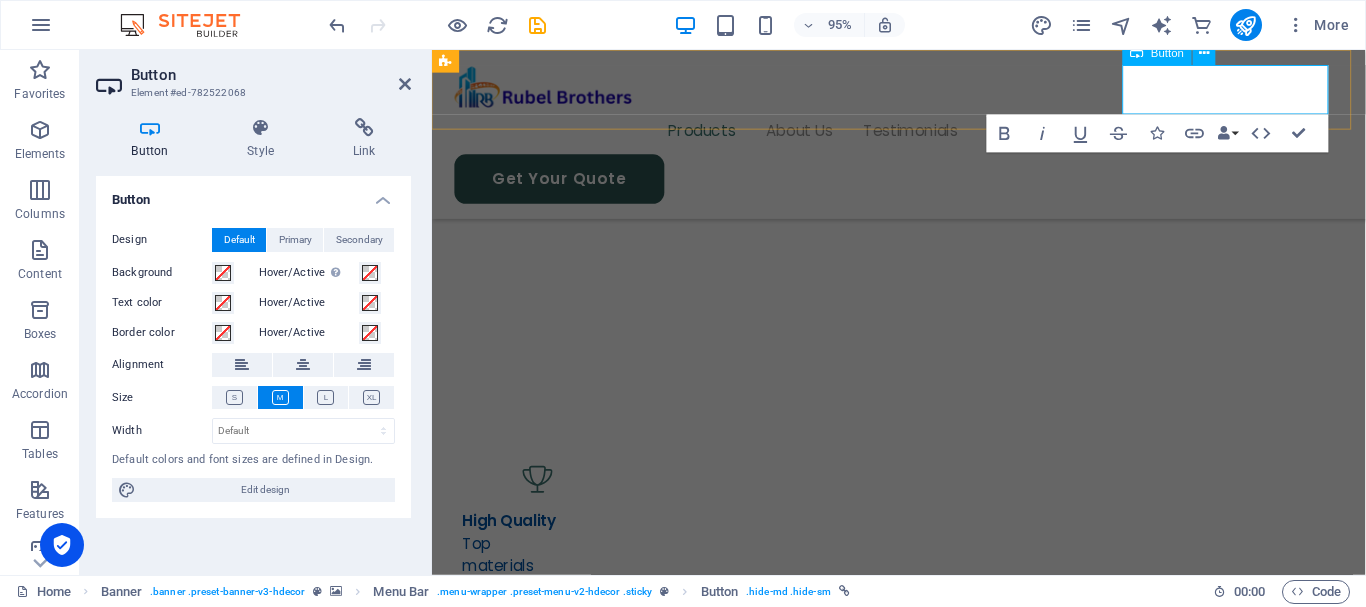 click on "Get Your Quote" at bounding box center [566, 186] 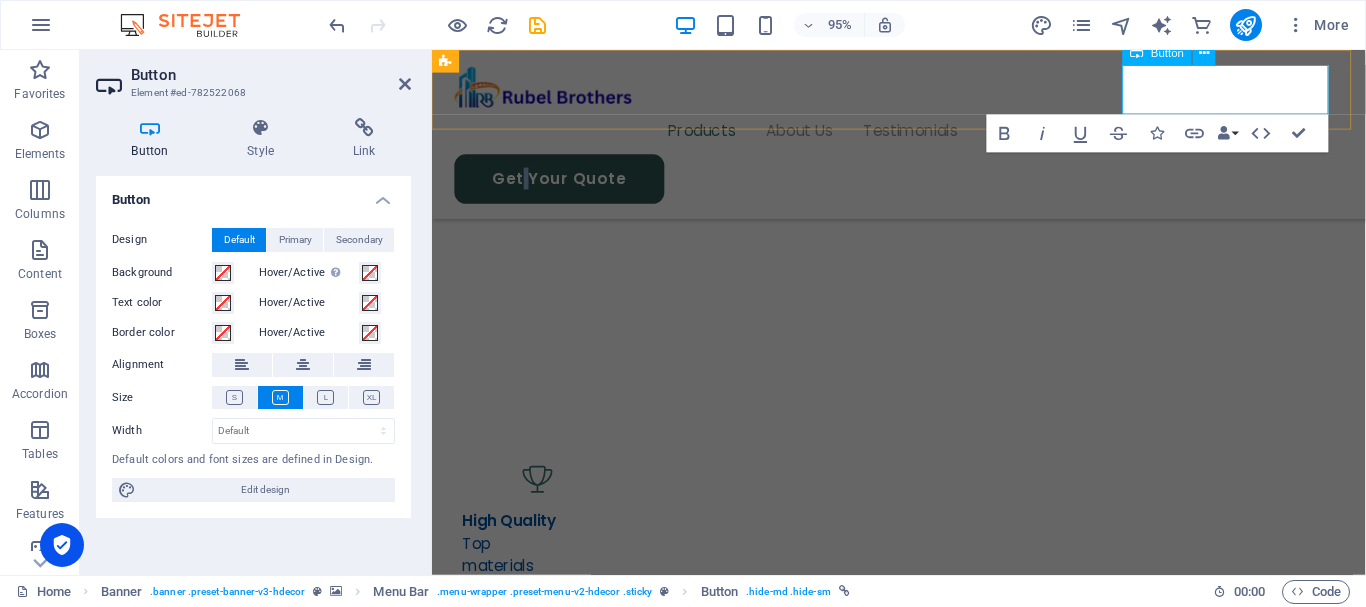 click on "Get Your Quote" at bounding box center (566, 186) 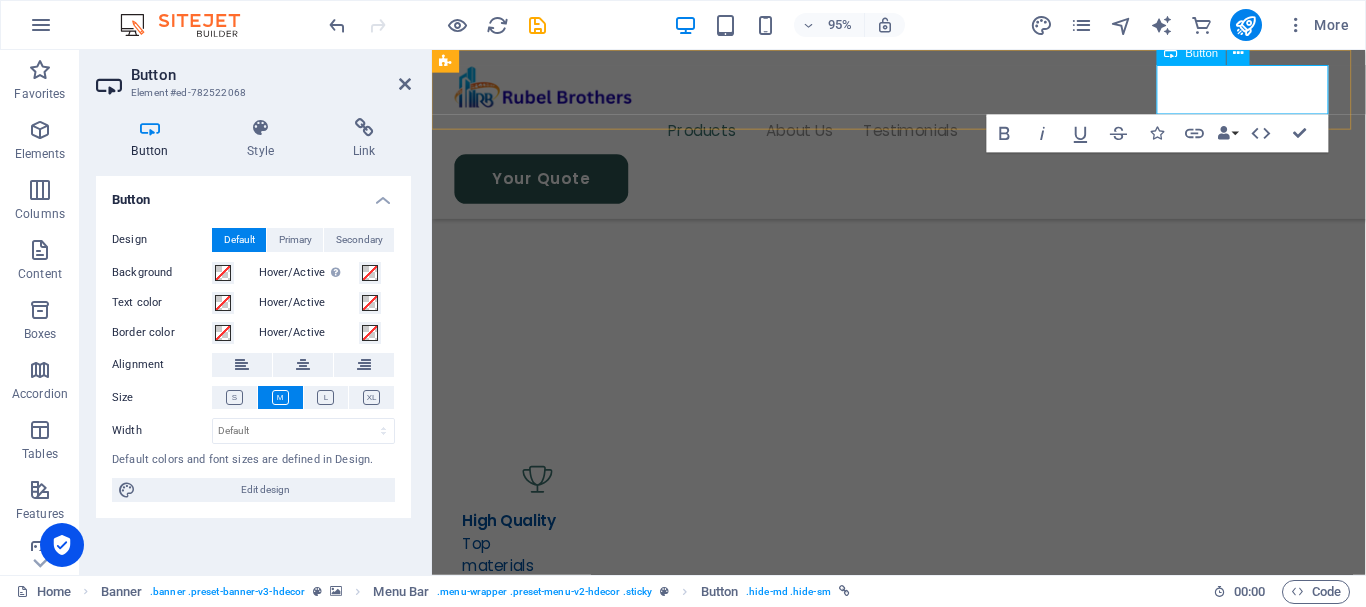click on "Your Quote" at bounding box center (547, 186) 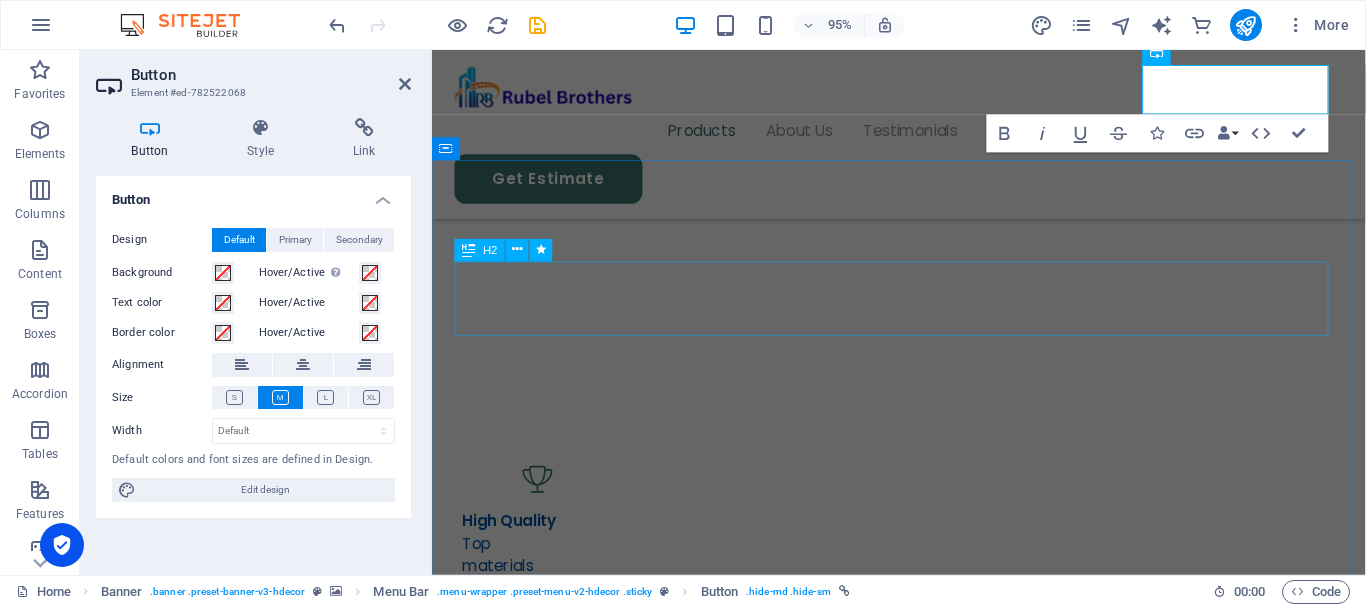 click on "Our Products" at bounding box center [923, 1432] 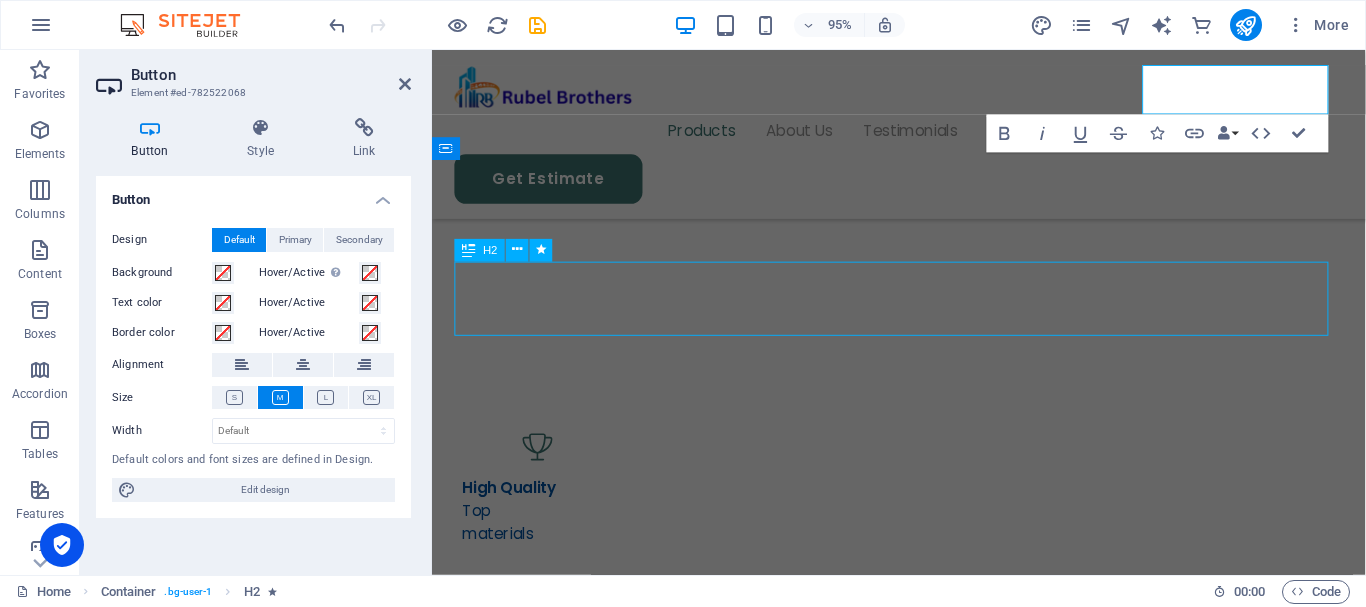 scroll, scrollTop: 754, scrollLeft: 0, axis: vertical 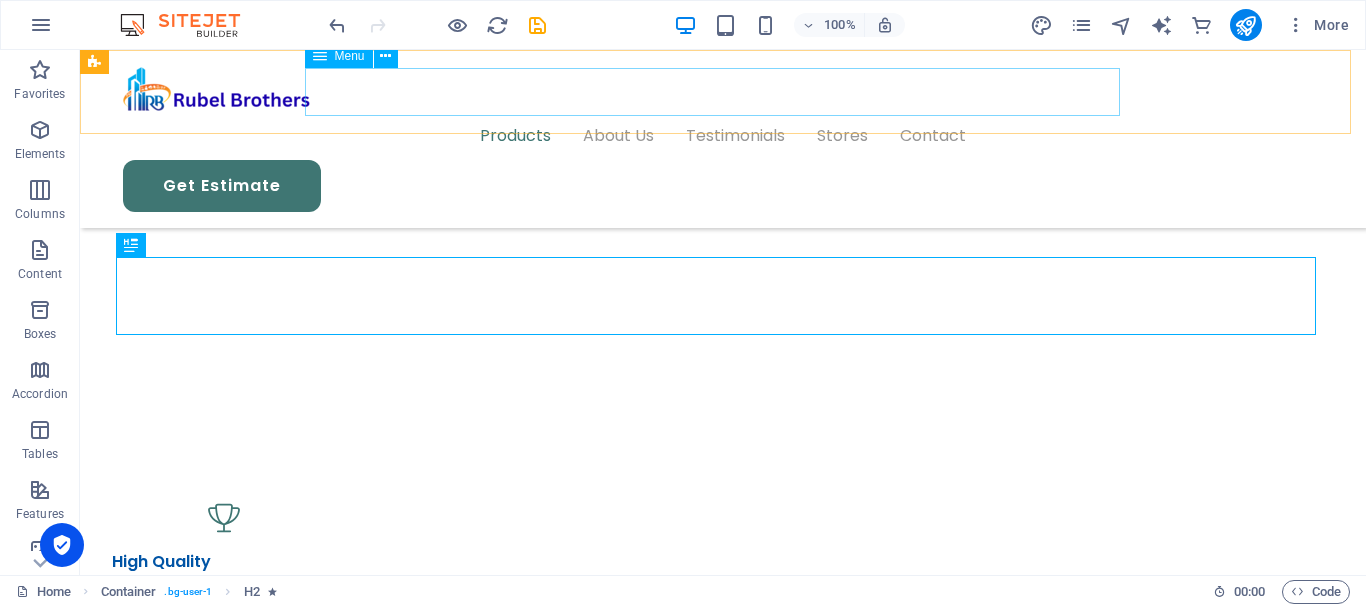 click on "Products About Us Testimonials Stores Contact" at bounding box center [723, 136] 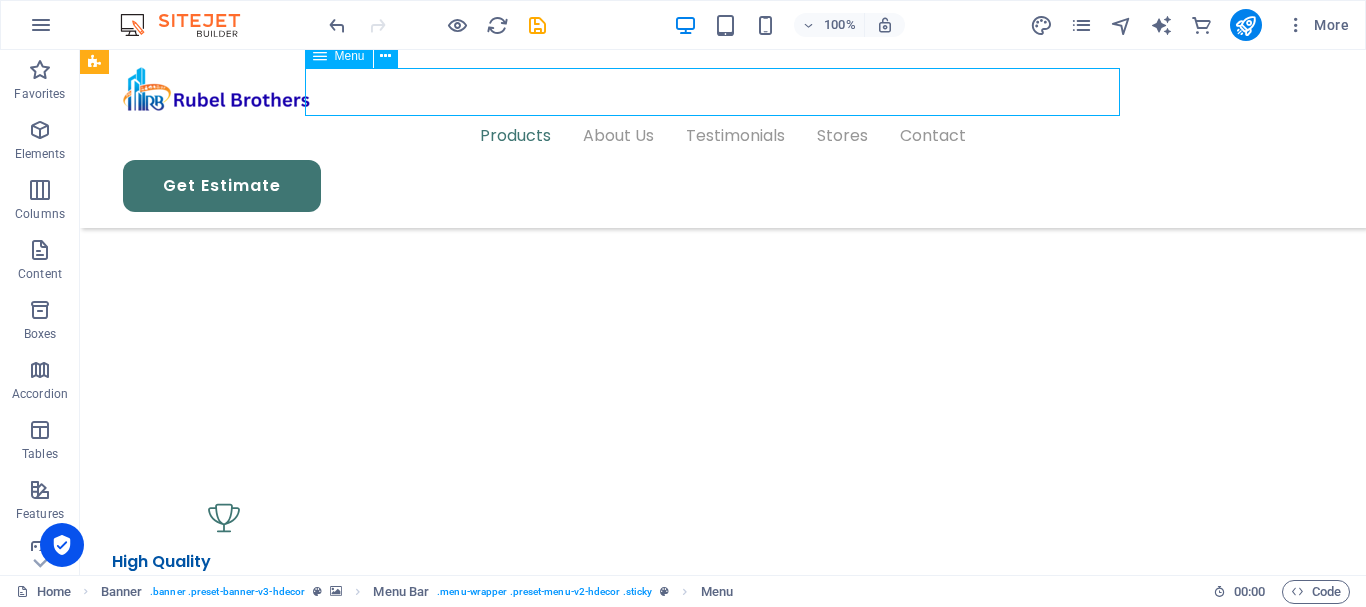 click on "Products About Us Testimonials Stores Contact" at bounding box center [723, 136] 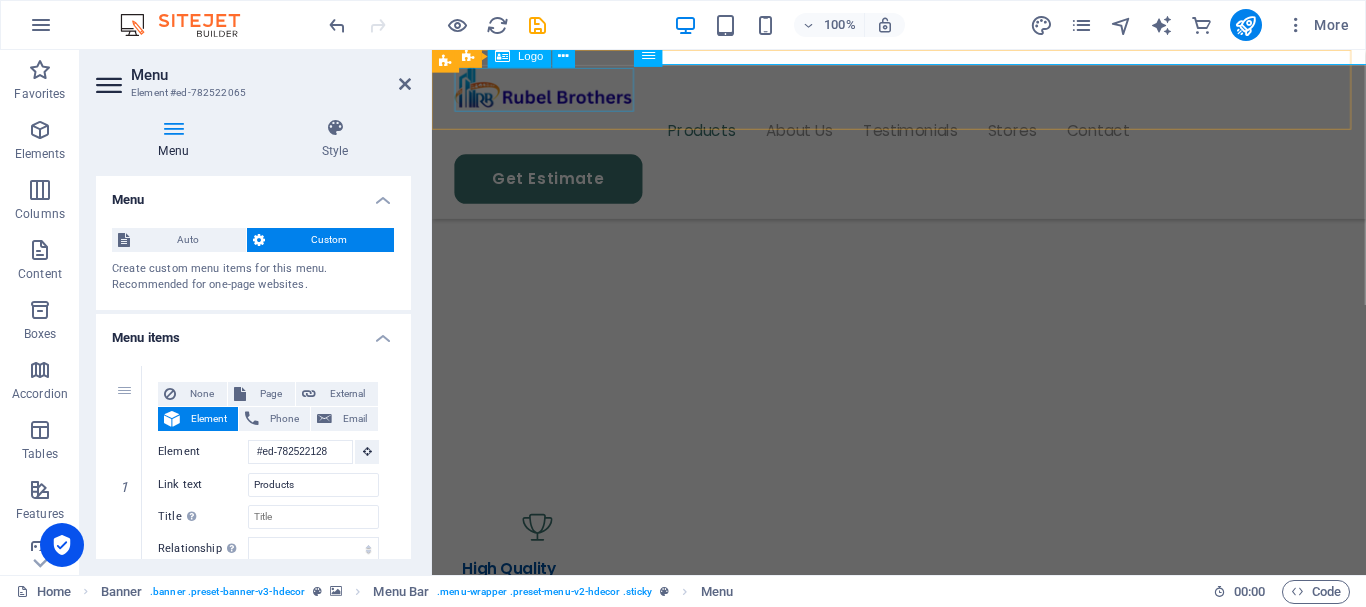 scroll, scrollTop: 804, scrollLeft: 0, axis: vertical 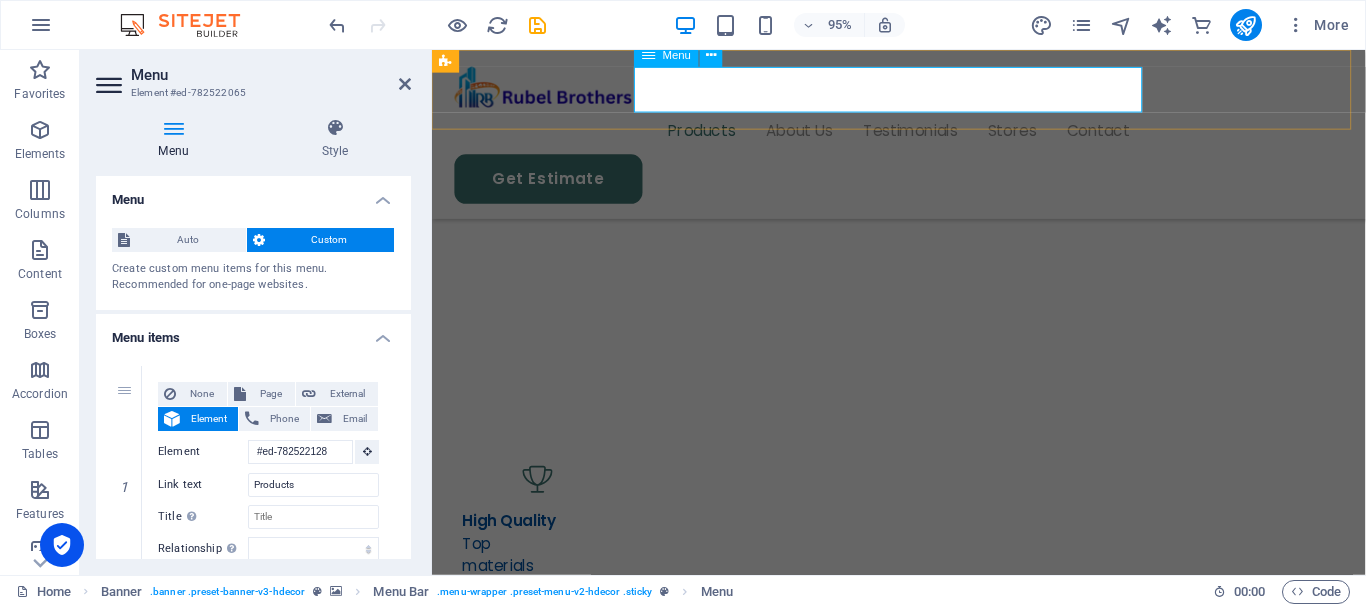 click on "Products About Us Testimonials Stores Contact" at bounding box center (923, 136) 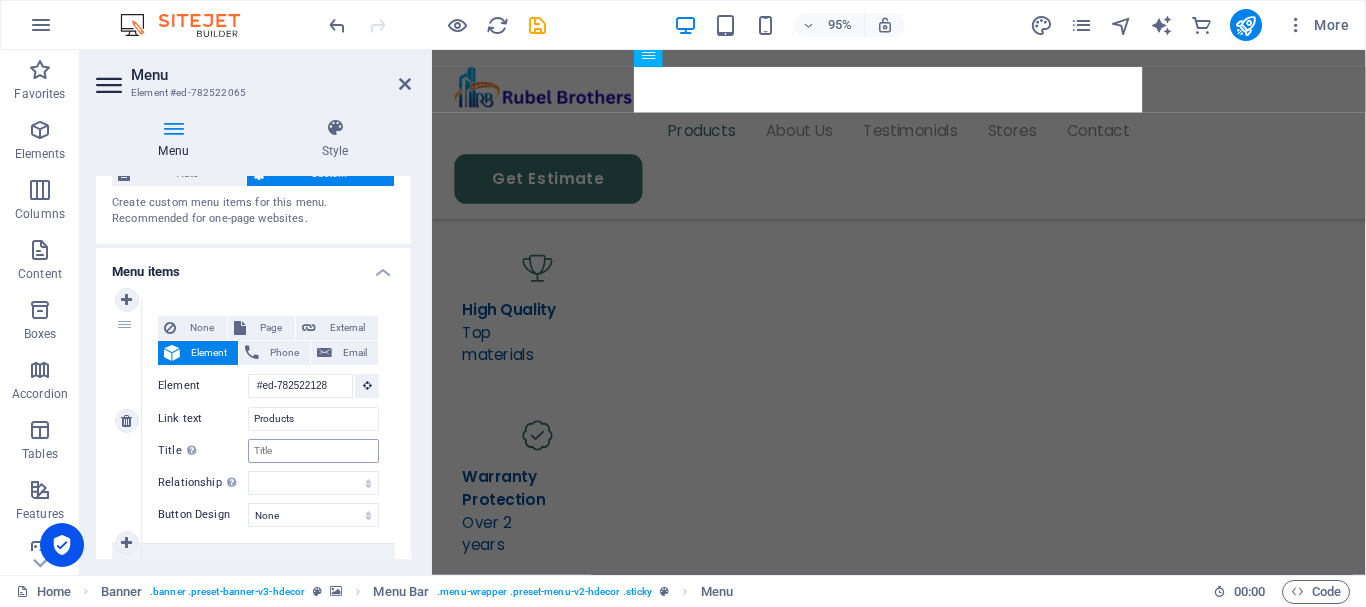 scroll, scrollTop: 720, scrollLeft: 0, axis: vertical 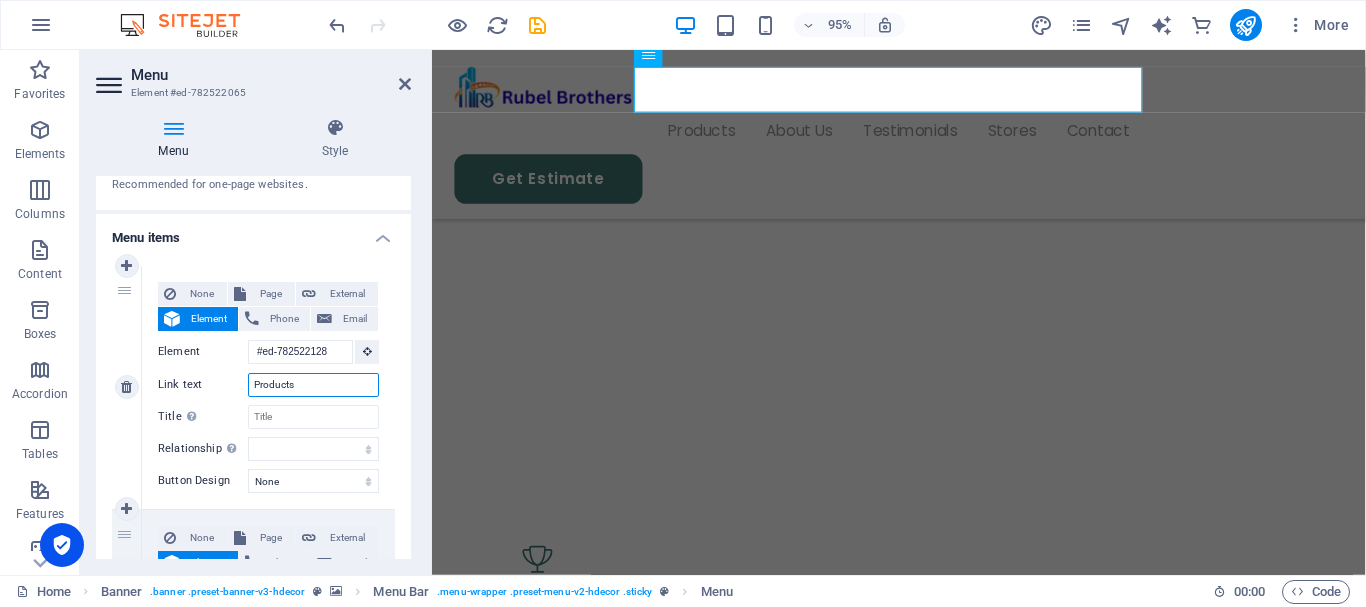 drag, startPoint x: 270, startPoint y: 386, endPoint x: 245, endPoint y: 386, distance: 25 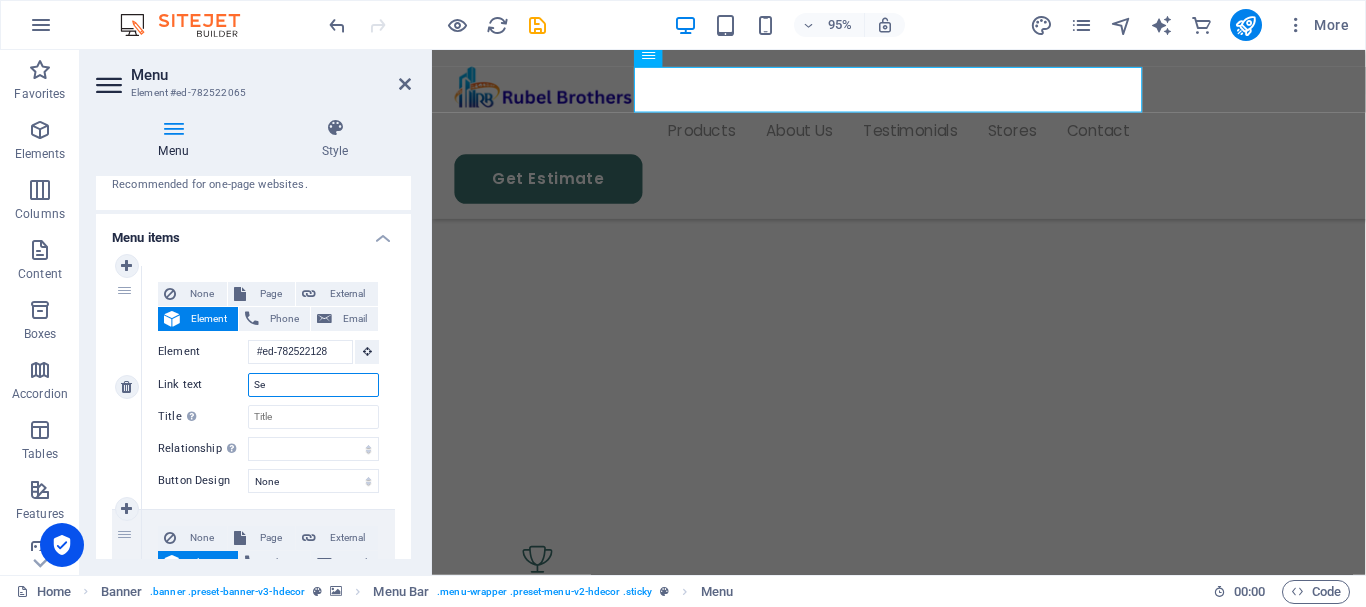 type on "Ser" 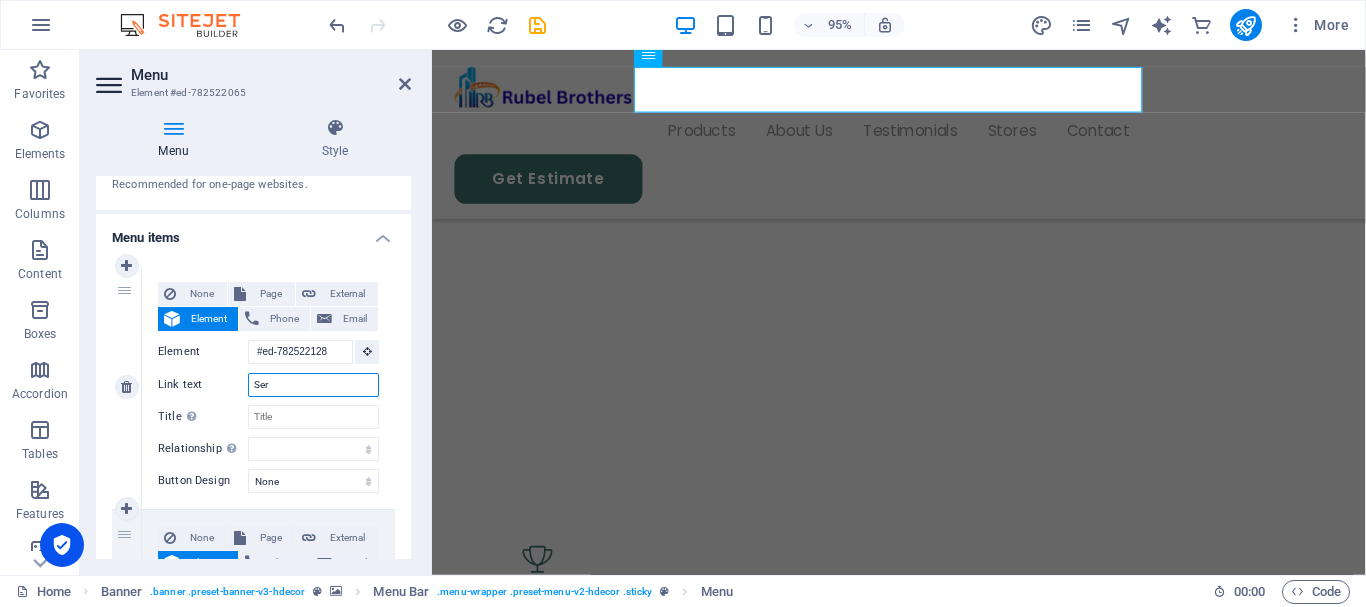 select 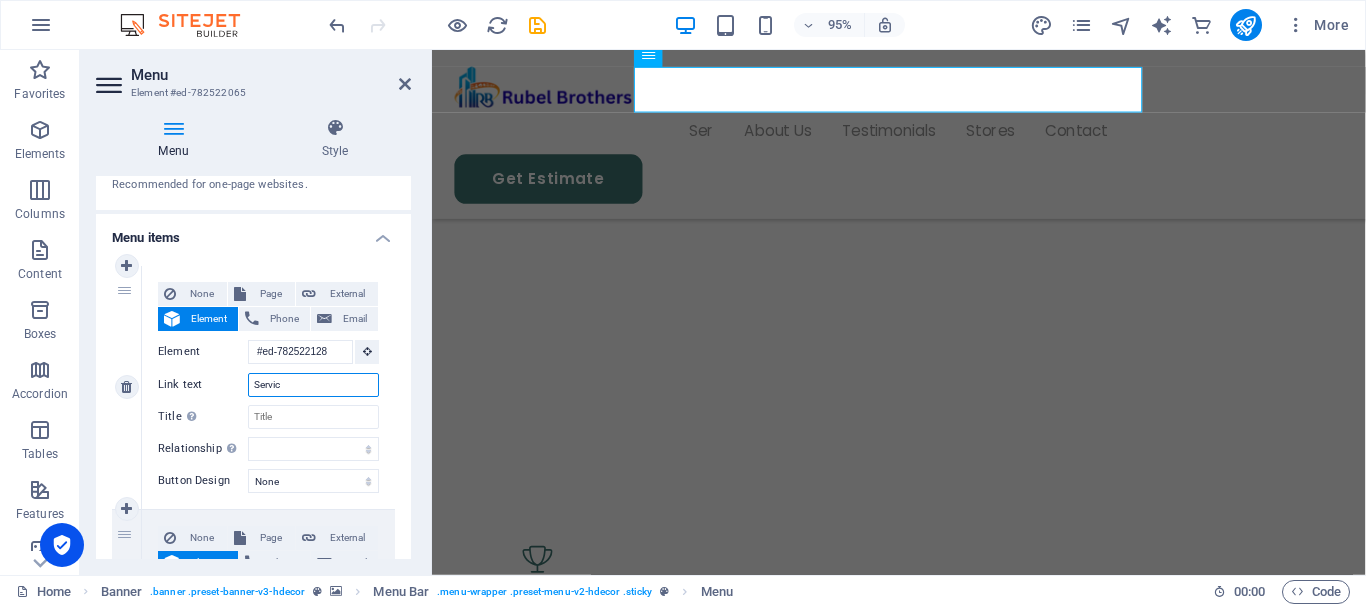 type on "Service" 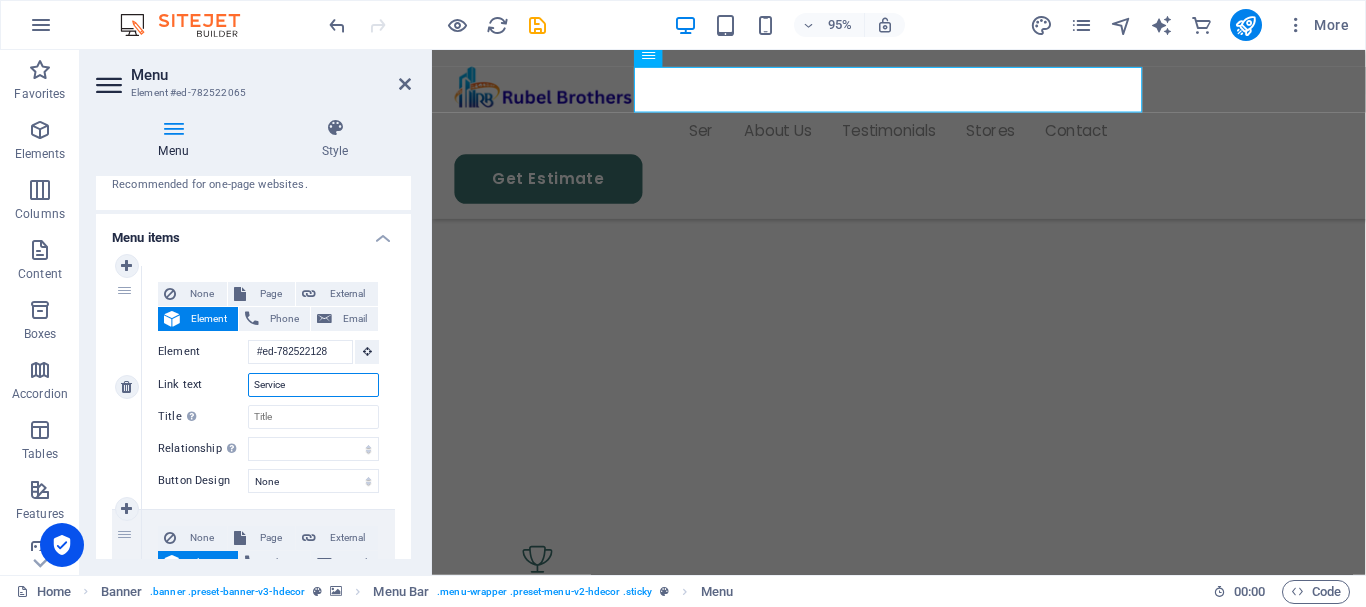 select 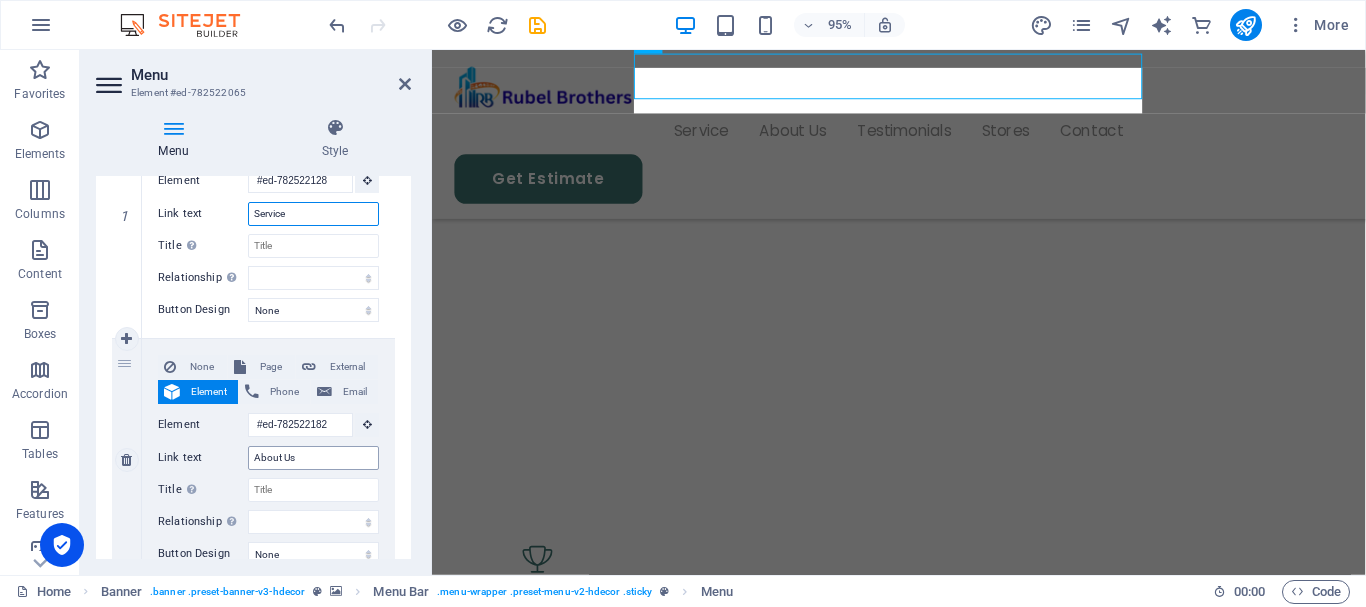 scroll, scrollTop: 300, scrollLeft: 0, axis: vertical 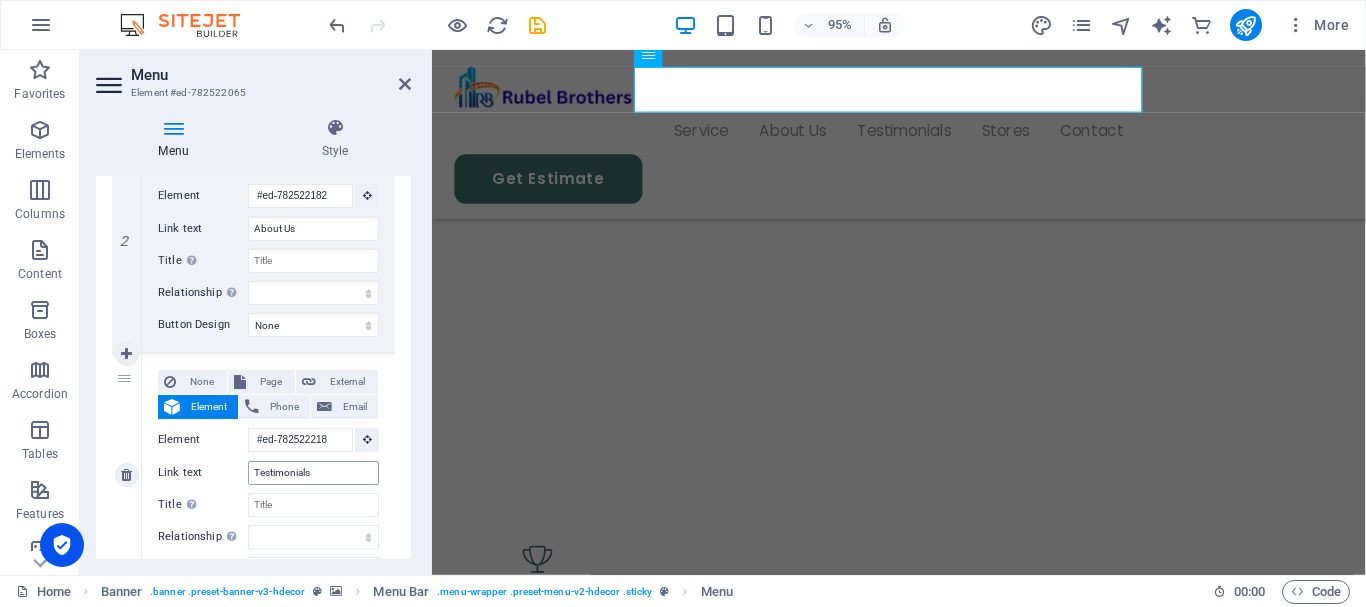 type on "Service" 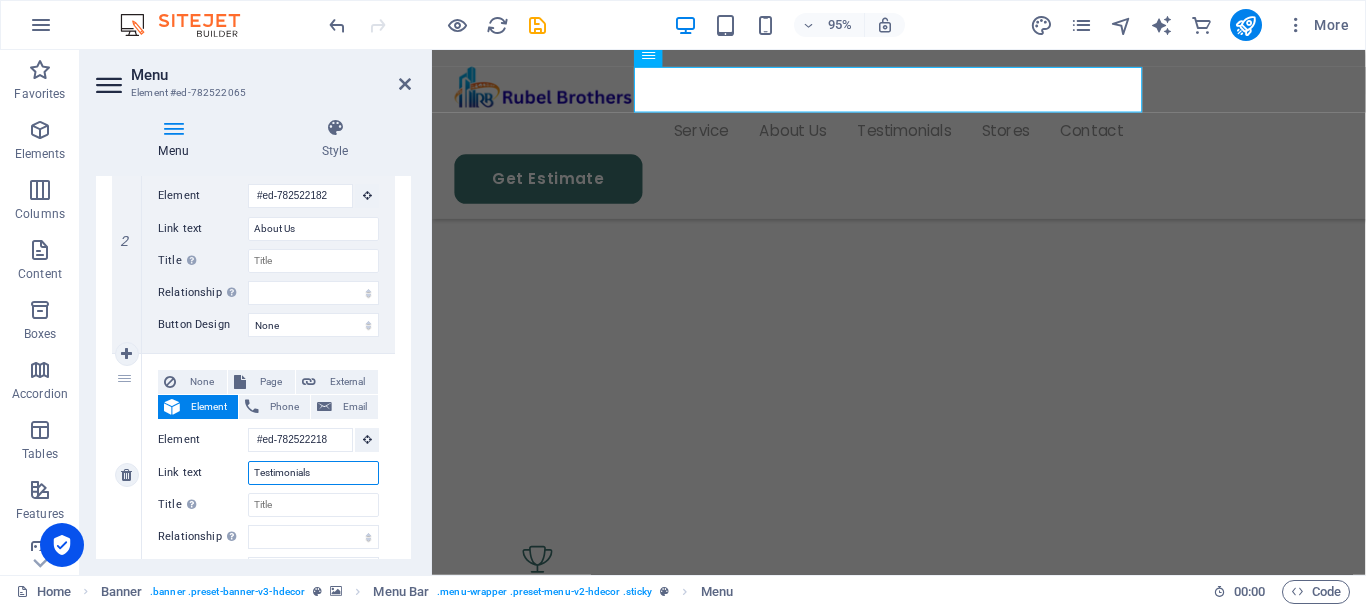 drag, startPoint x: 326, startPoint y: 477, endPoint x: 200, endPoint y: 469, distance: 126.253716 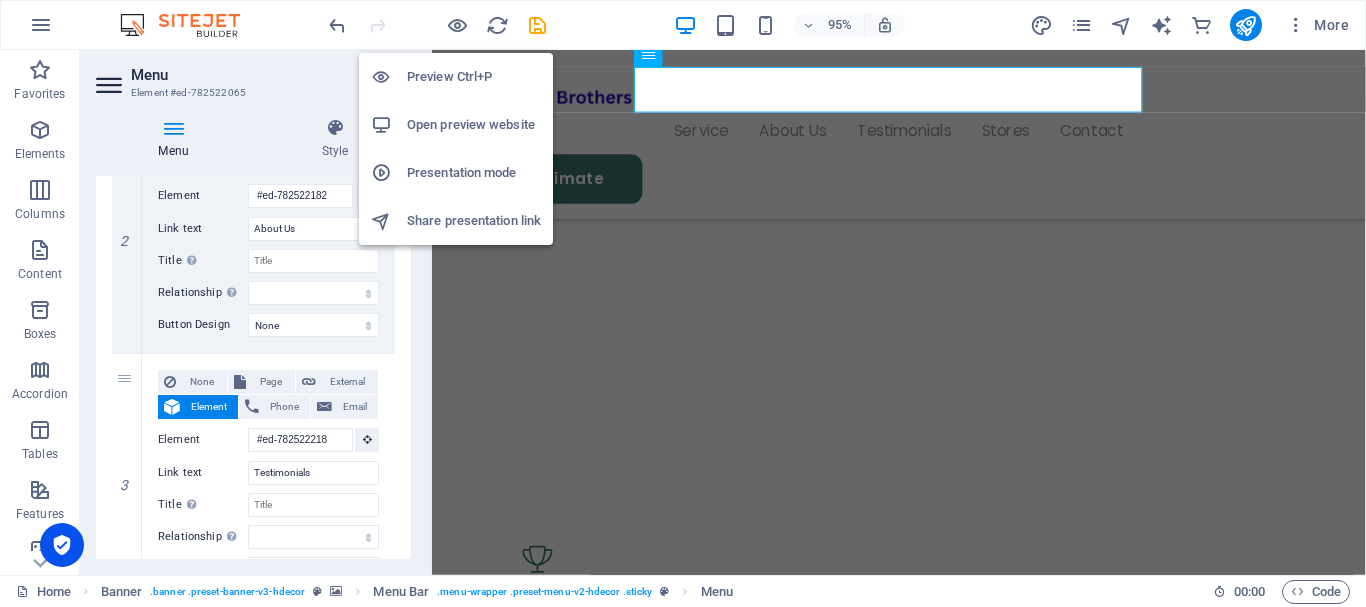 drag, startPoint x: 451, startPoint y: 25, endPoint x: 437, endPoint y: 123, distance: 98.99495 